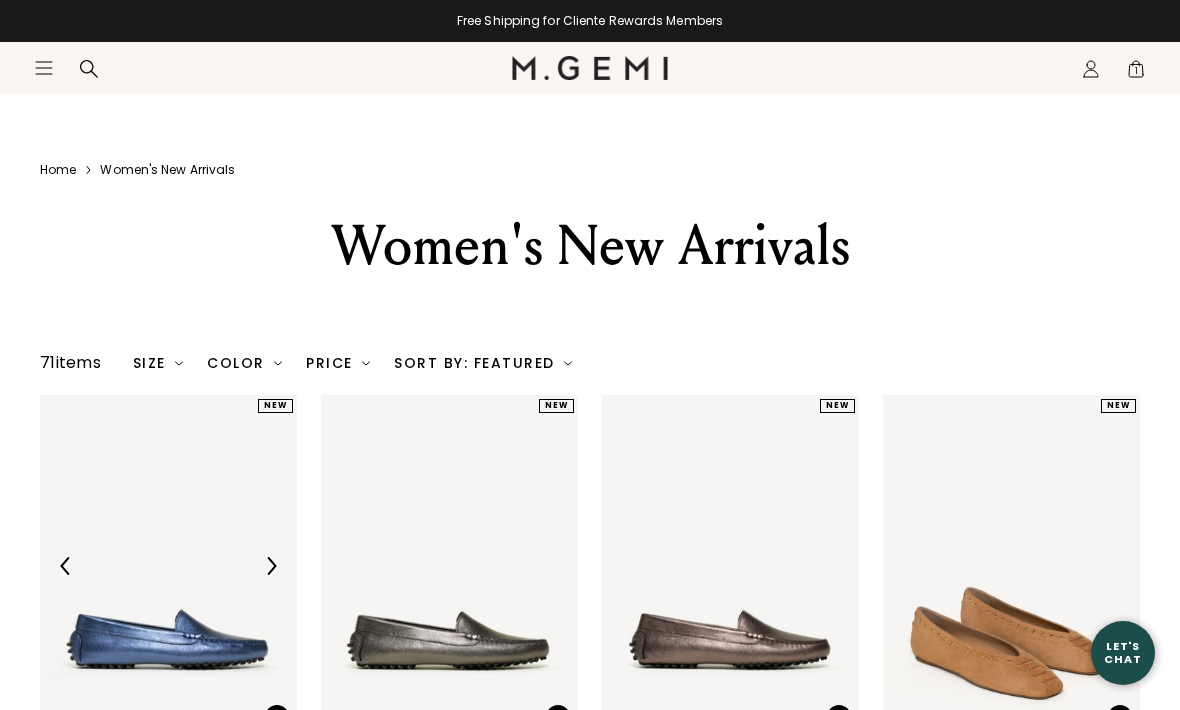 scroll, scrollTop: 66, scrollLeft: 0, axis: vertical 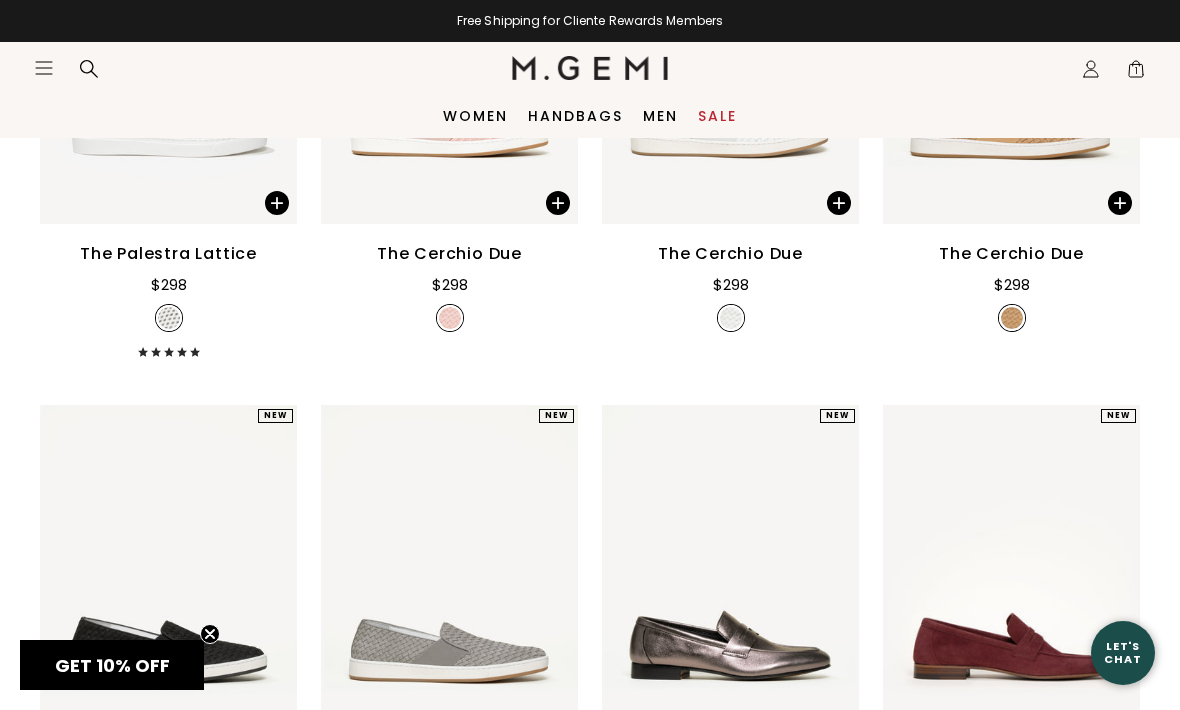 click on "The Cerchio Due" at bounding box center [1011, 254] 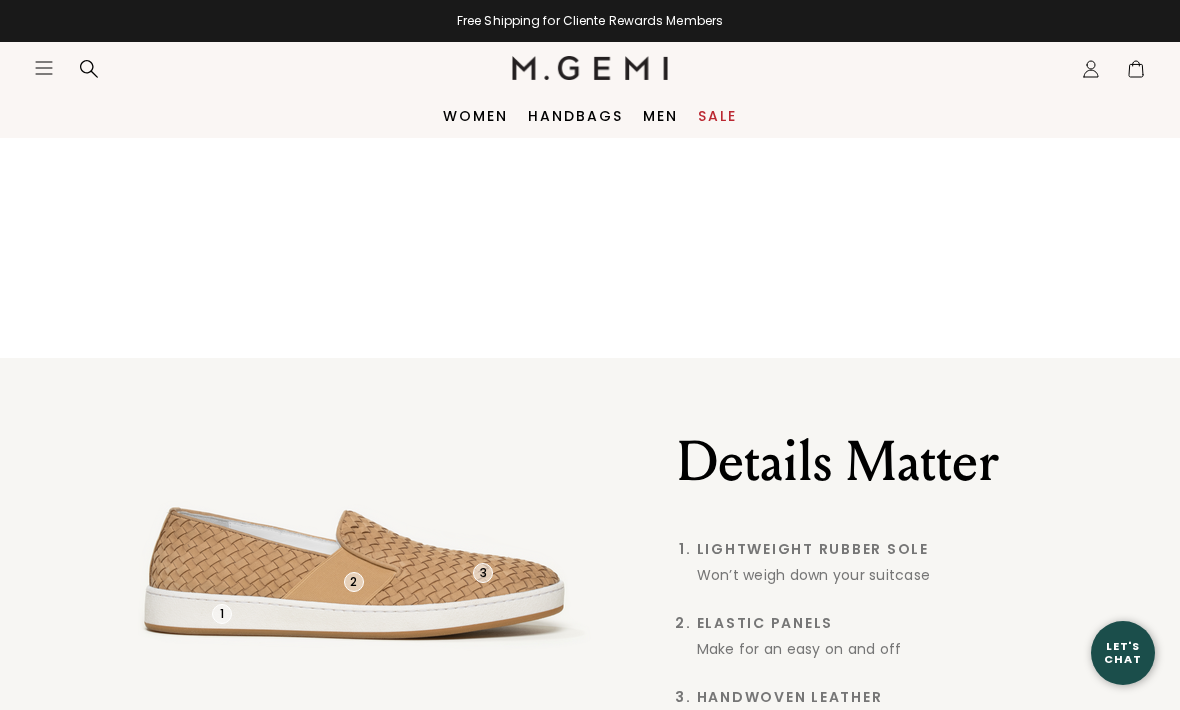 scroll, scrollTop: 0, scrollLeft: 0, axis: both 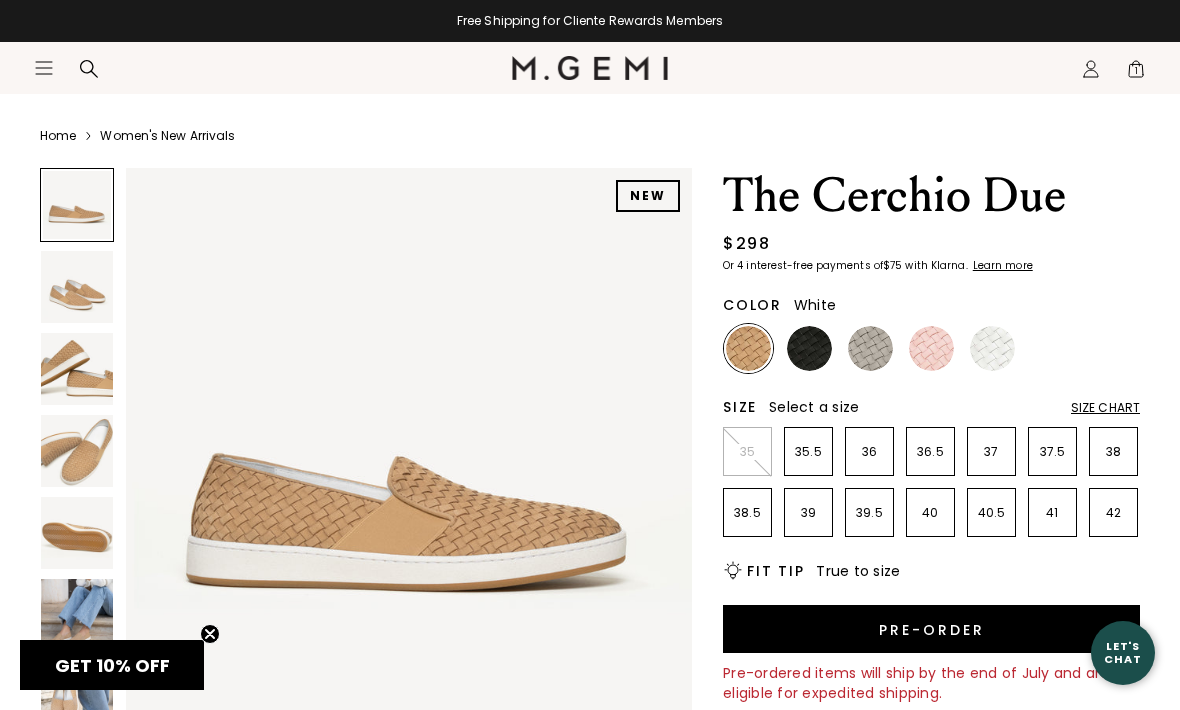 click at bounding box center (992, 348) 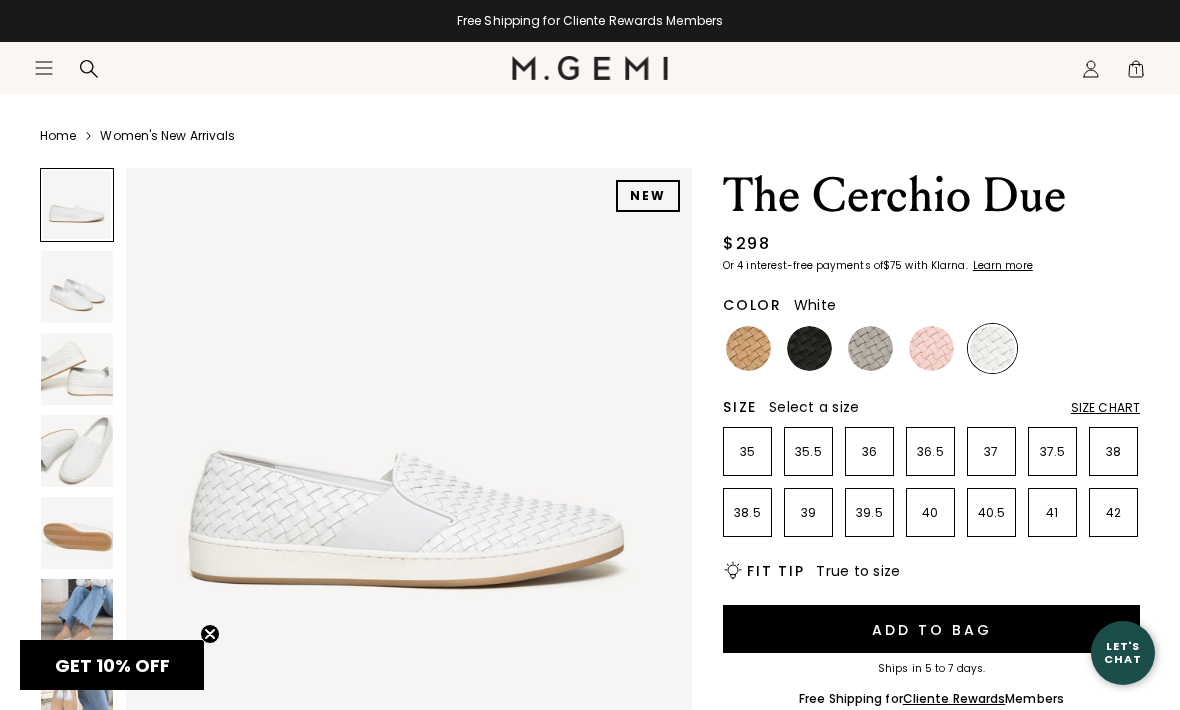 click at bounding box center [931, 348] 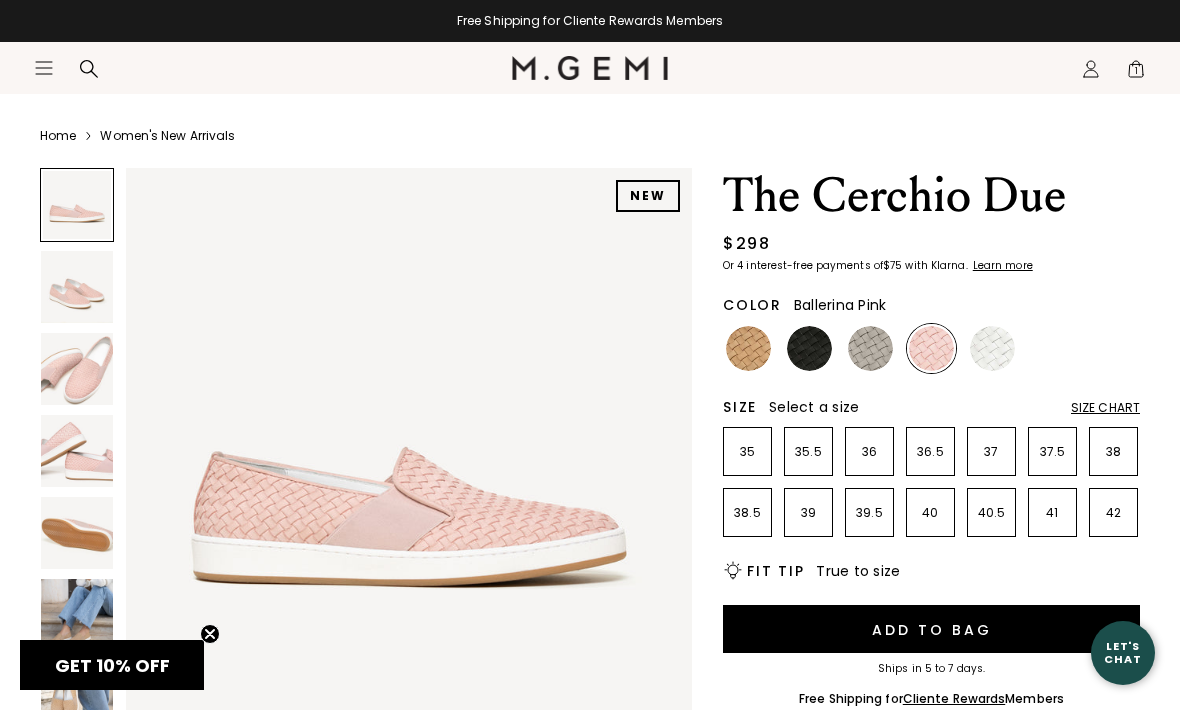 click at bounding box center (870, 348) 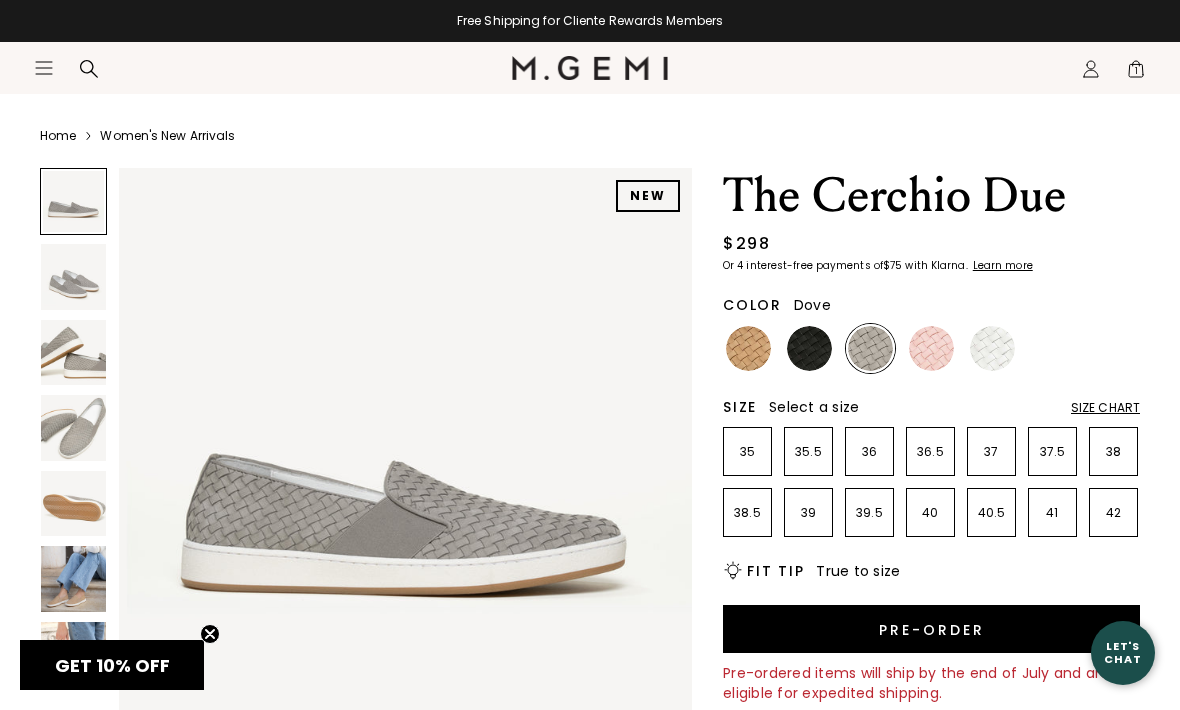 scroll, scrollTop: 0, scrollLeft: 0, axis: both 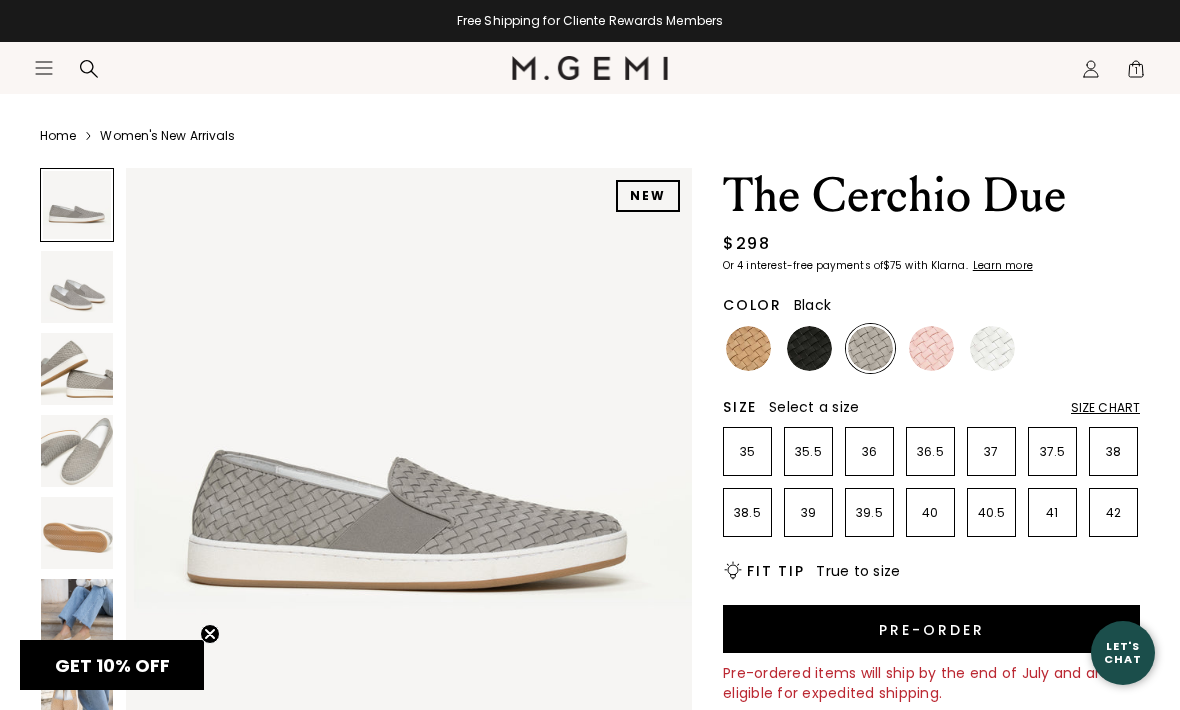 click at bounding box center (809, 348) 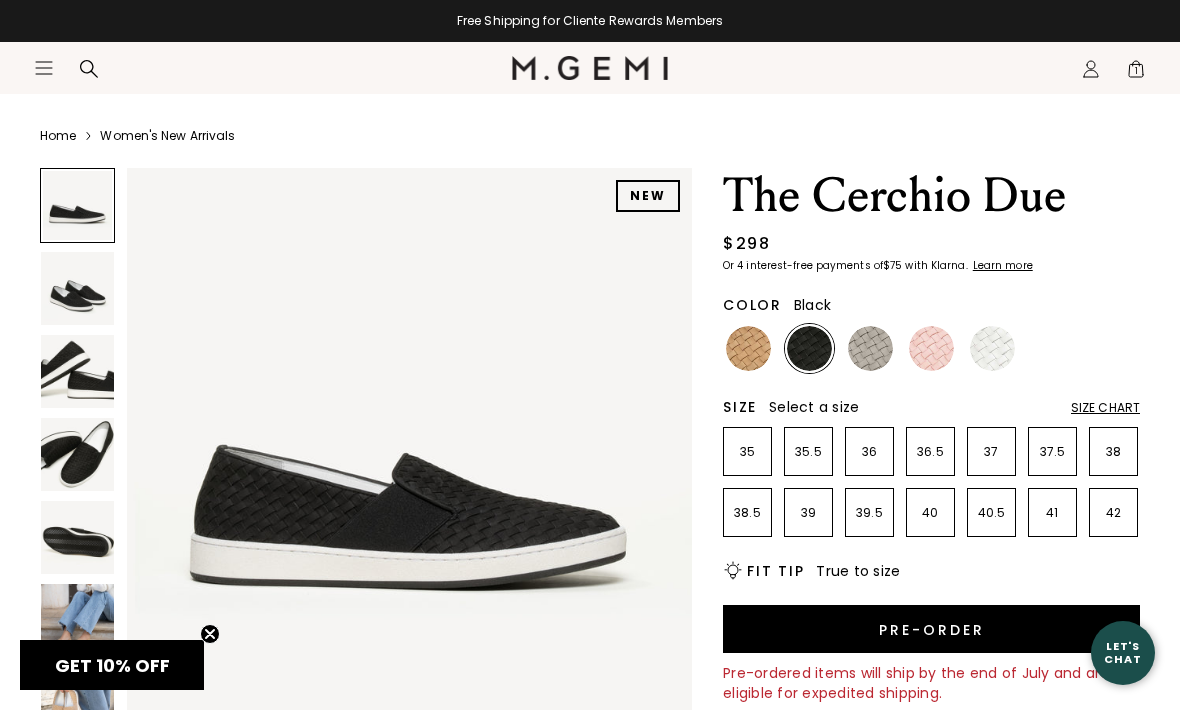 scroll, scrollTop: 0, scrollLeft: 0, axis: both 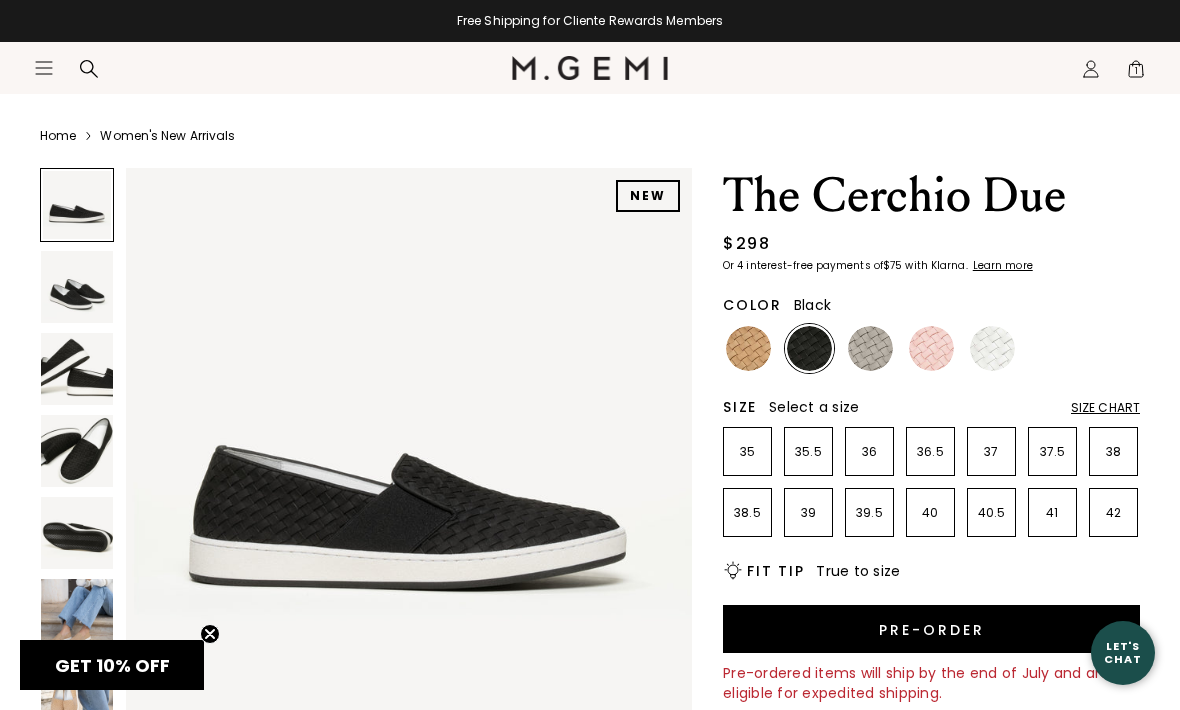 click at bounding box center [748, 348] 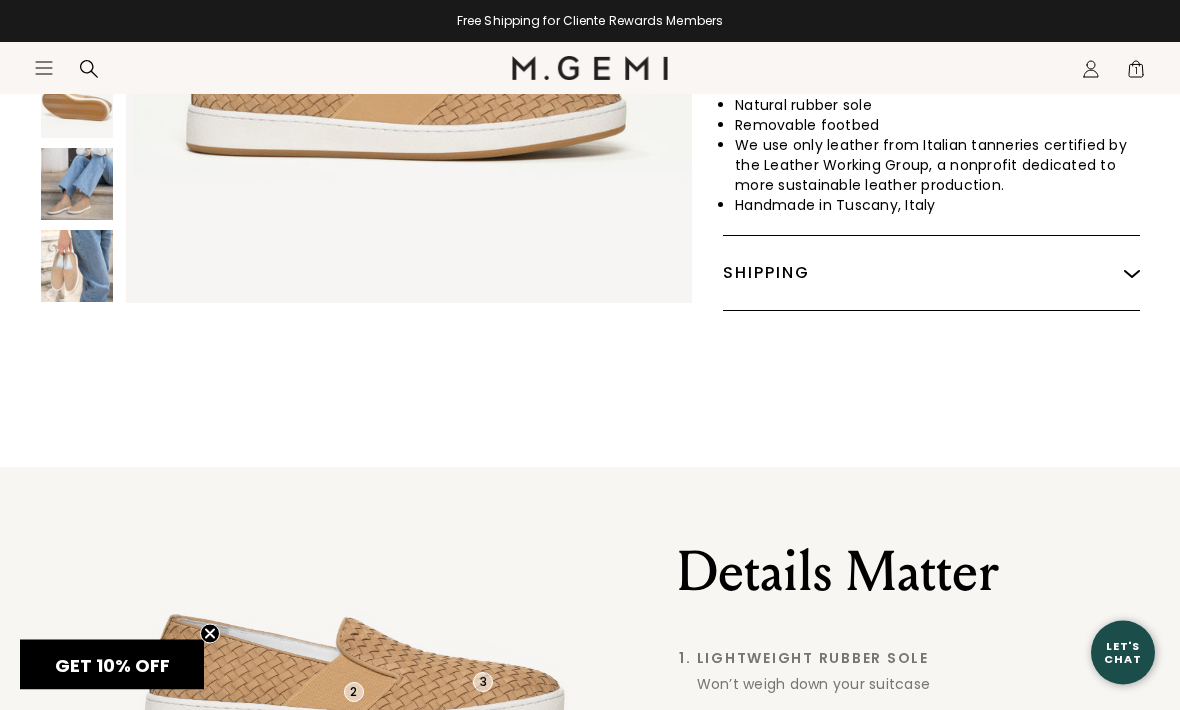scroll, scrollTop: 1075, scrollLeft: 0, axis: vertical 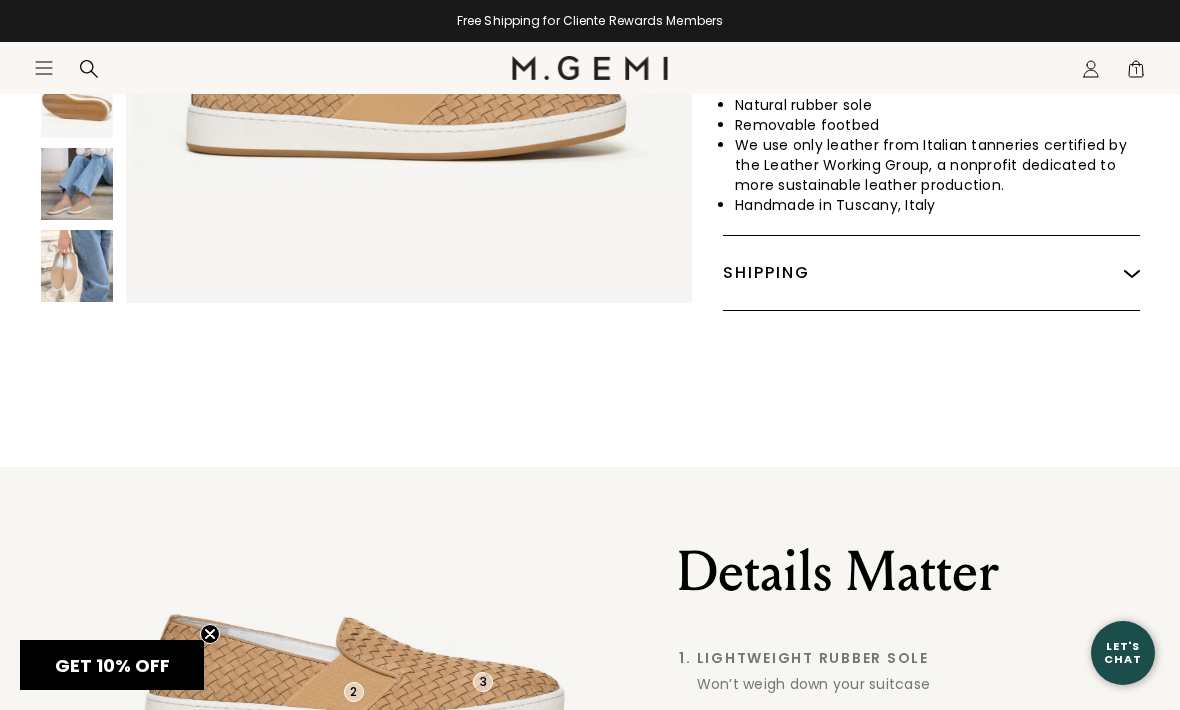 click on "Shipping" at bounding box center [931, 273] 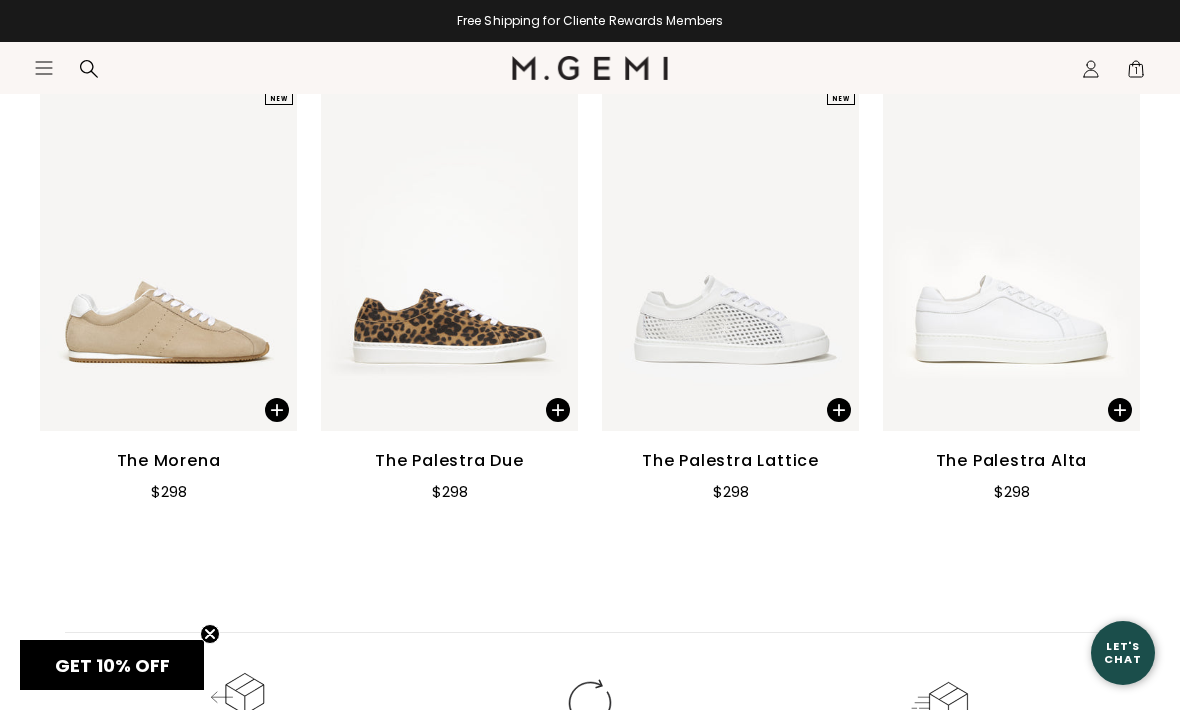 scroll, scrollTop: 2580, scrollLeft: 0, axis: vertical 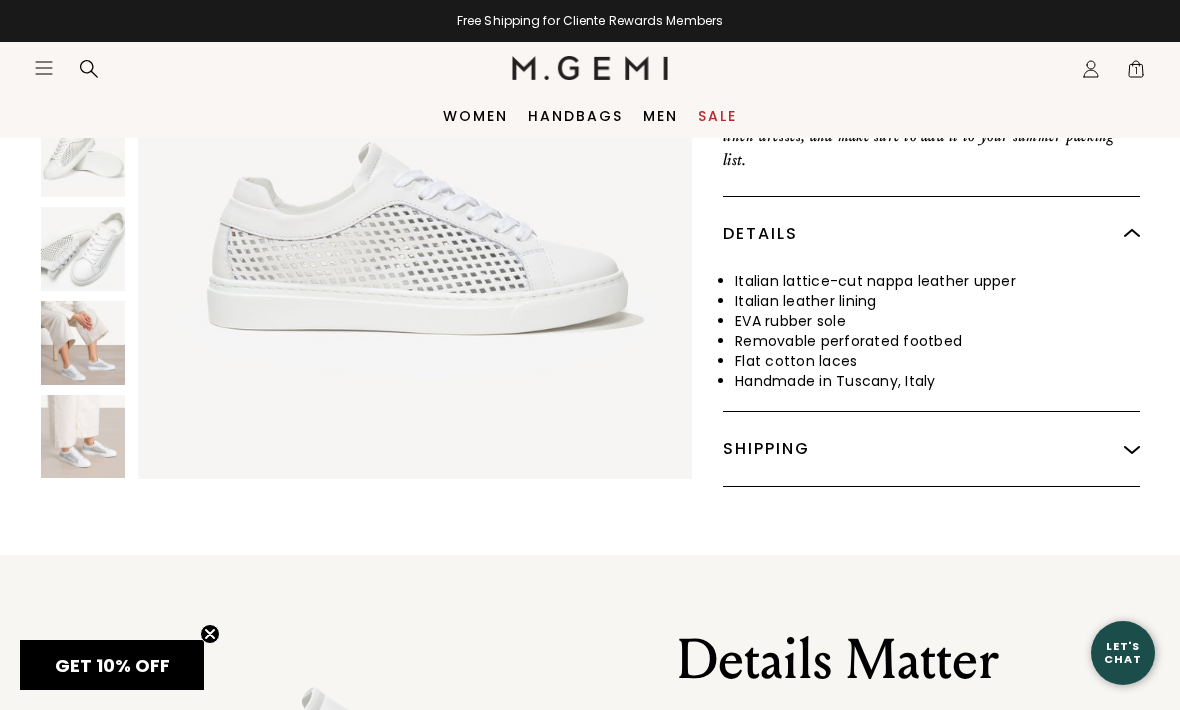 click on "Shipping" at bounding box center (931, 449) 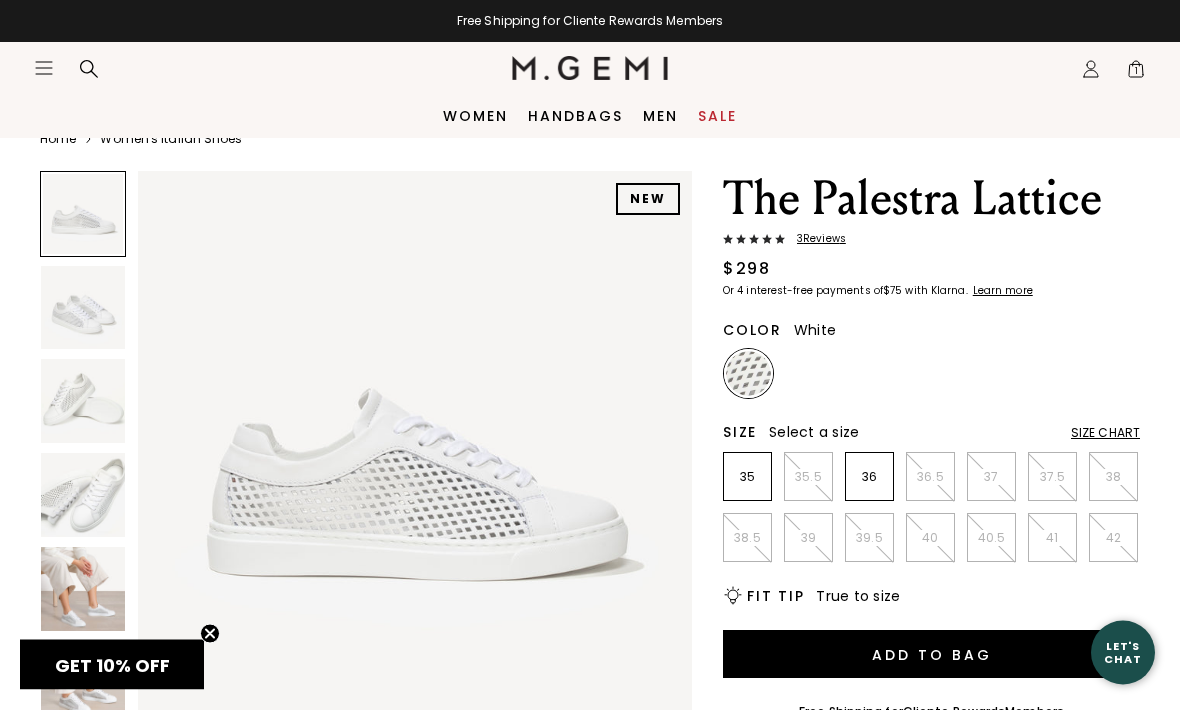 scroll, scrollTop: 0, scrollLeft: 0, axis: both 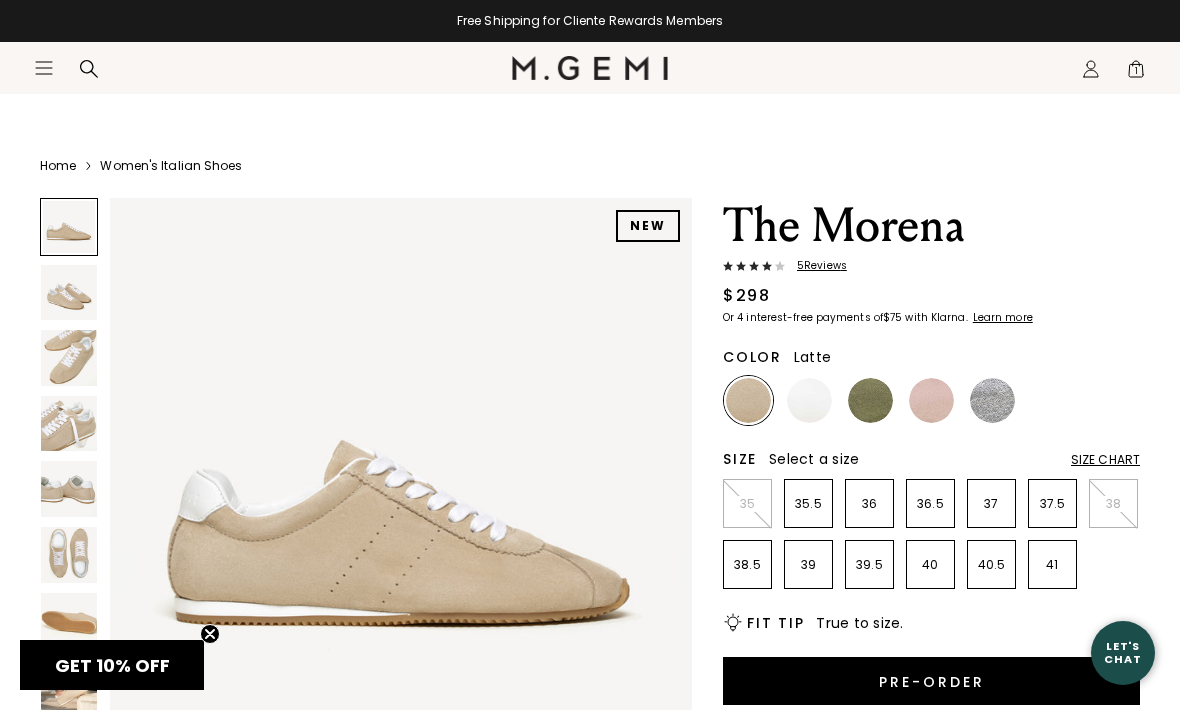 click at bounding box center [870, 400] 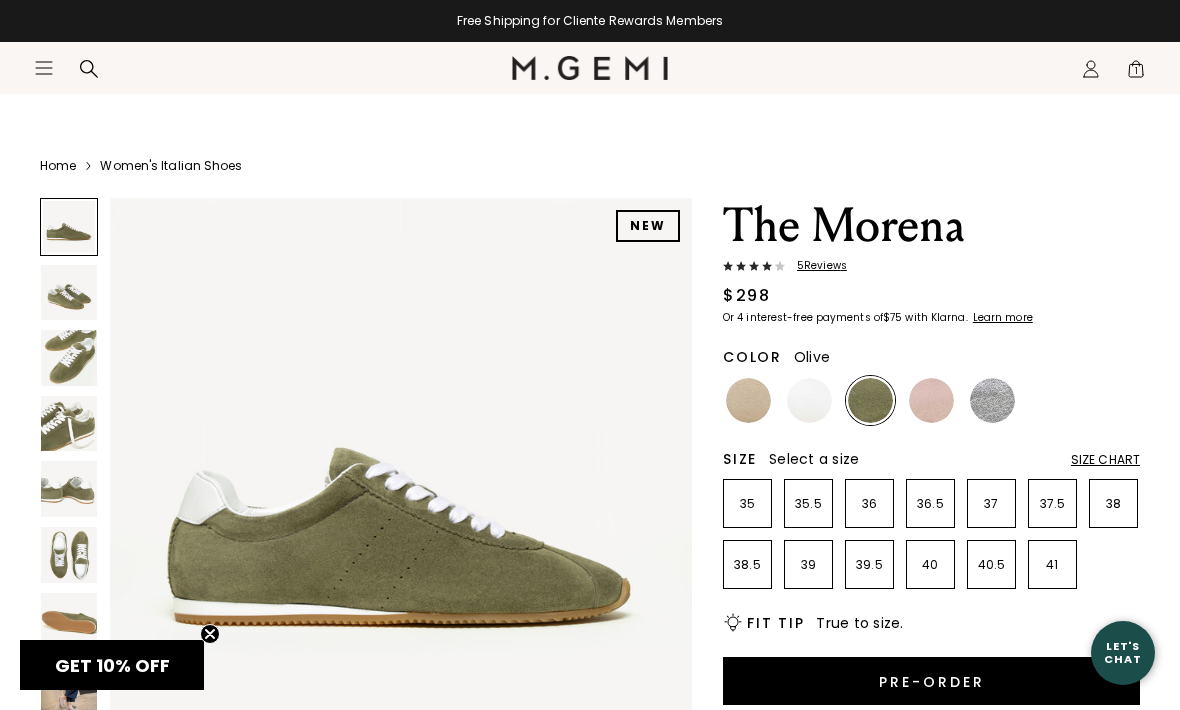 click at bounding box center [809, 400] 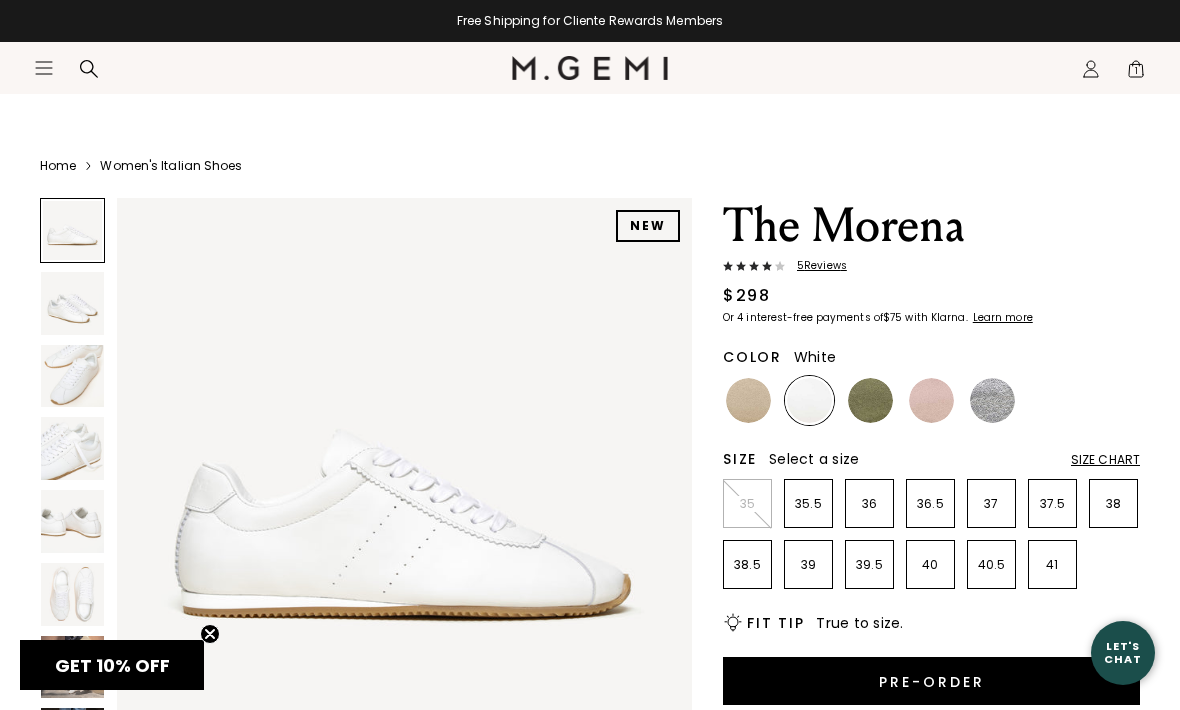 scroll, scrollTop: 0, scrollLeft: 0, axis: both 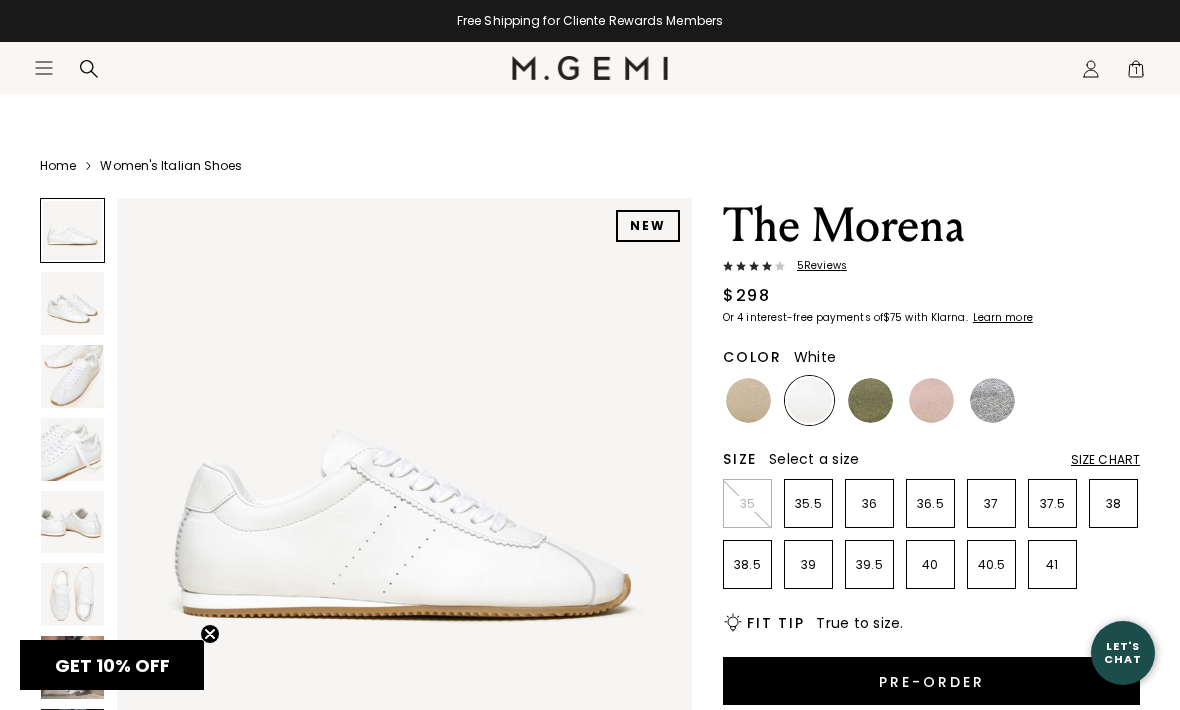 click at bounding box center (870, 400) 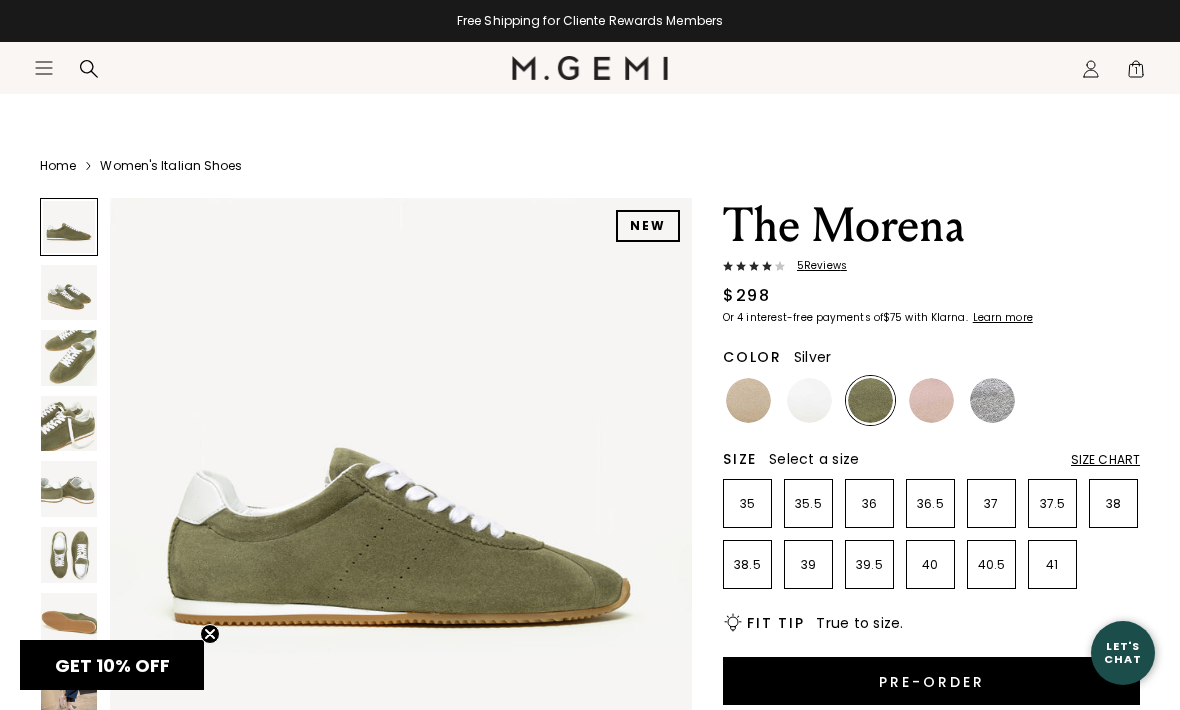 click at bounding box center (992, 400) 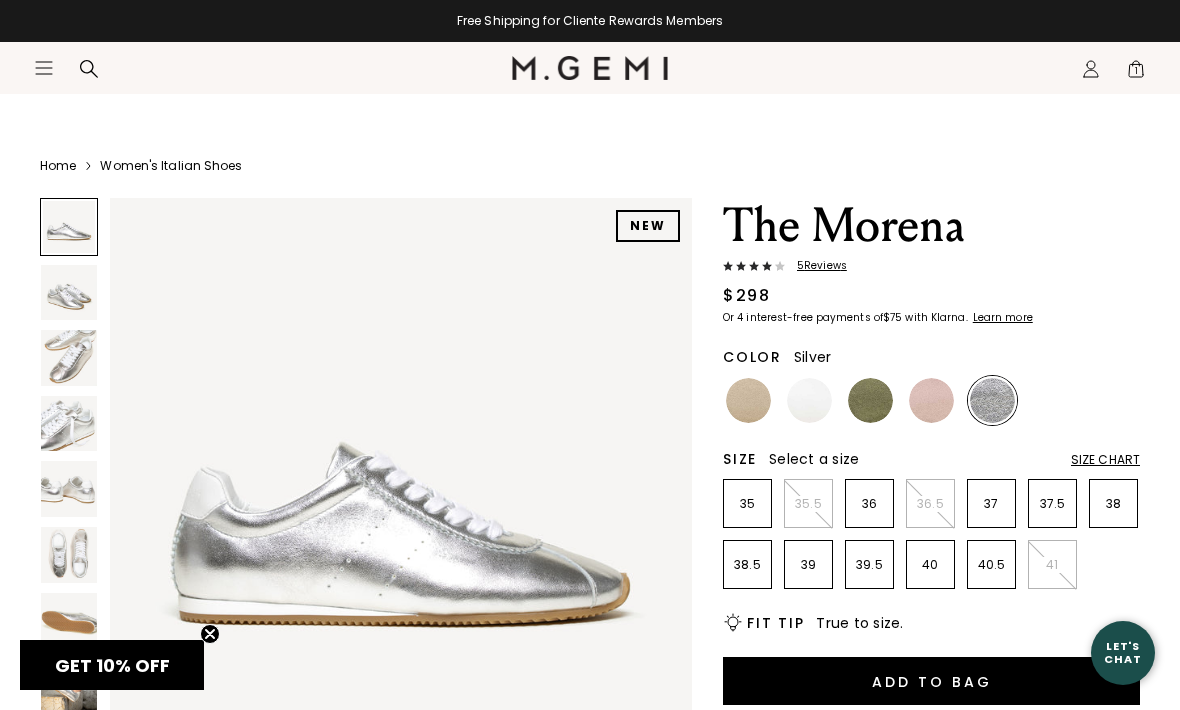 click at bounding box center (931, 400) 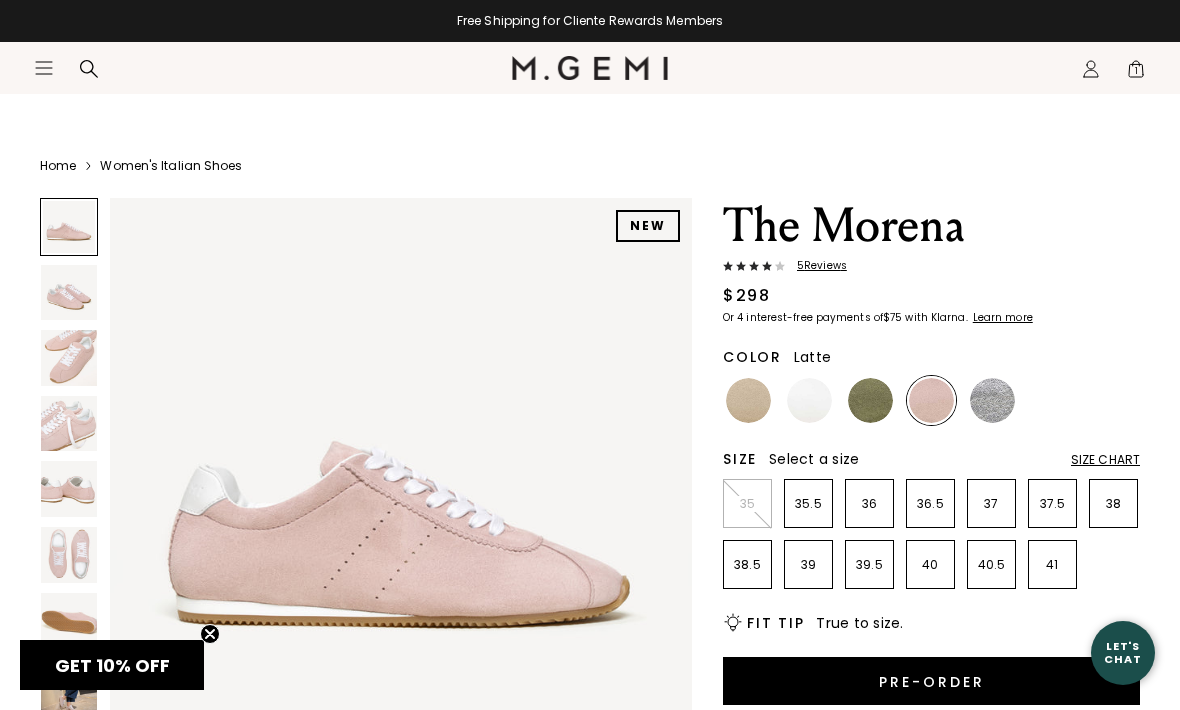 click at bounding box center [748, 400] 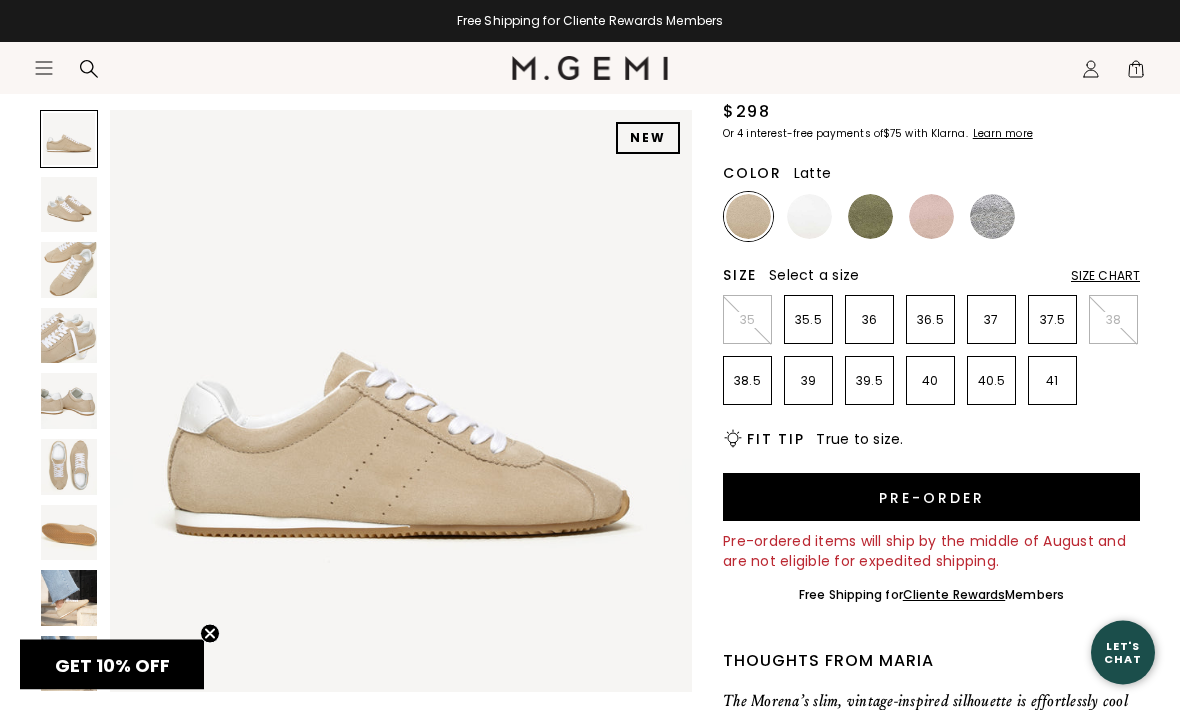 scroll, scrollTop: 197, scrollLeft: 0, axis: vertical 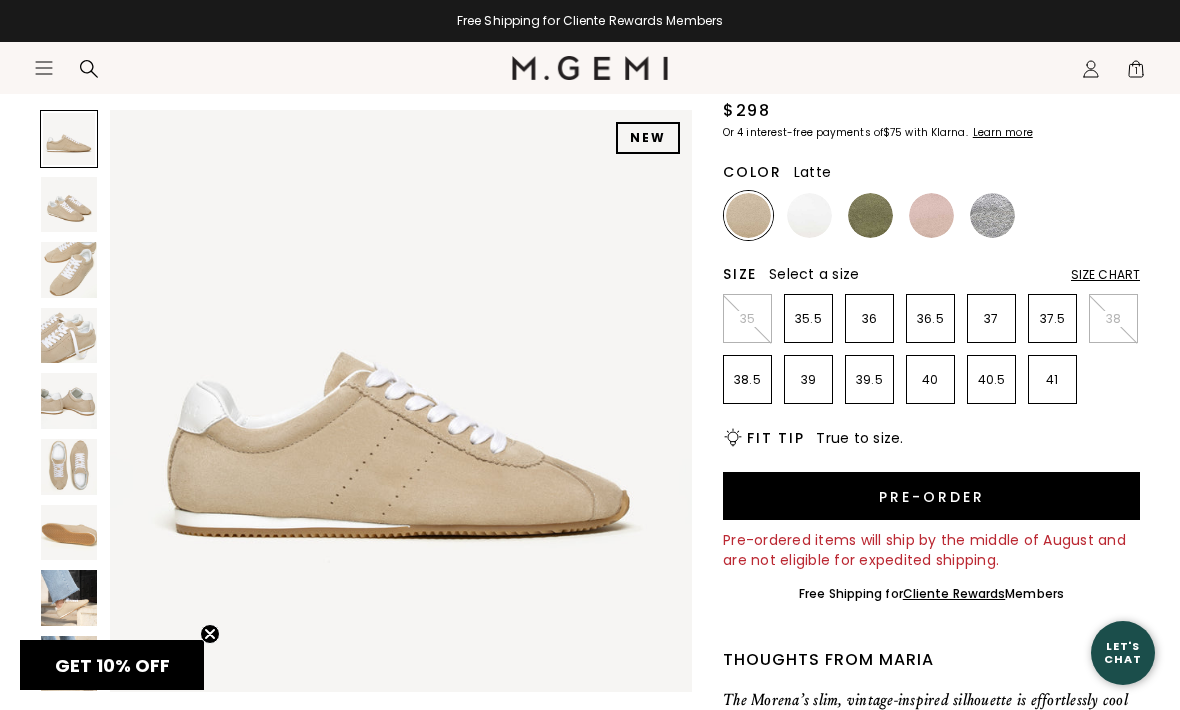 click at bounding box center (69, 598) 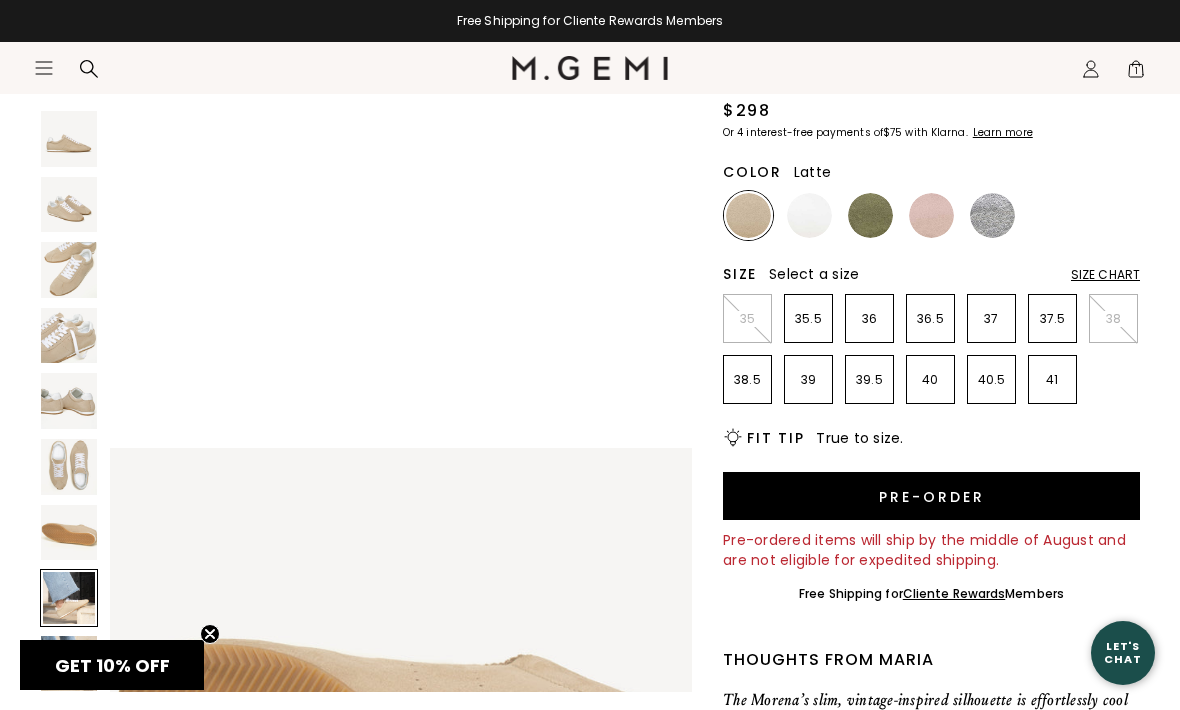 scroll, scrollTop: 4217, scrollLeft: 0, axis: vertical 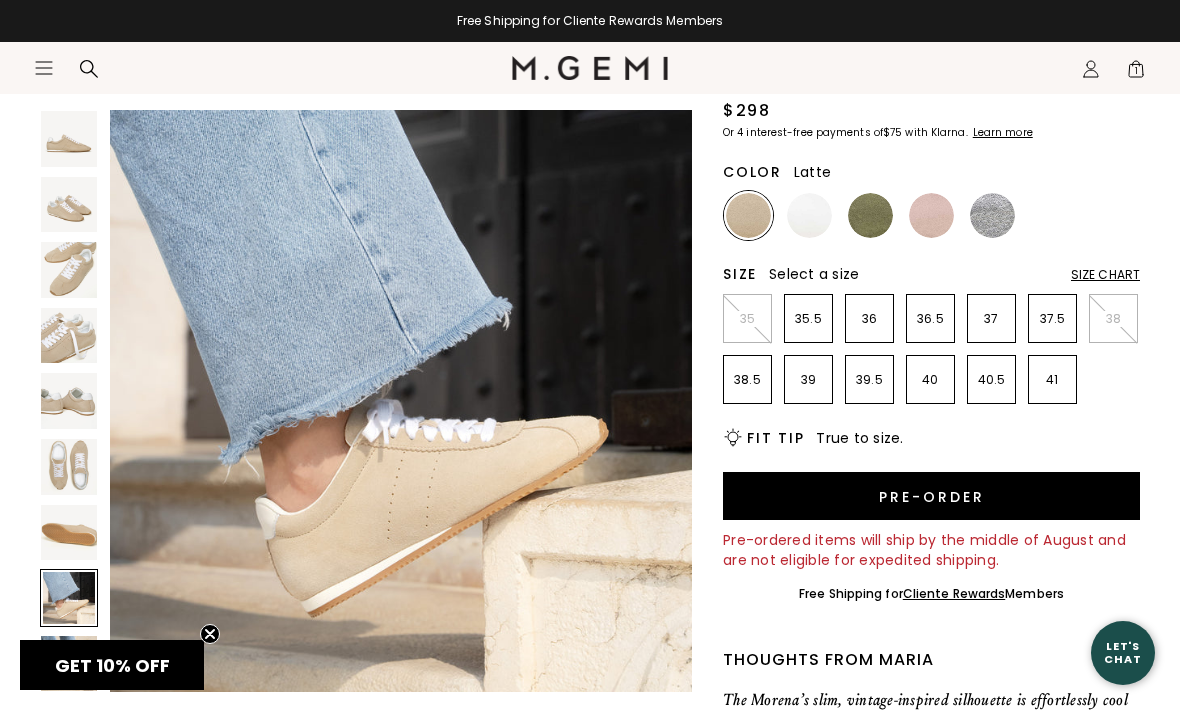click at bounding box center [69, 664] 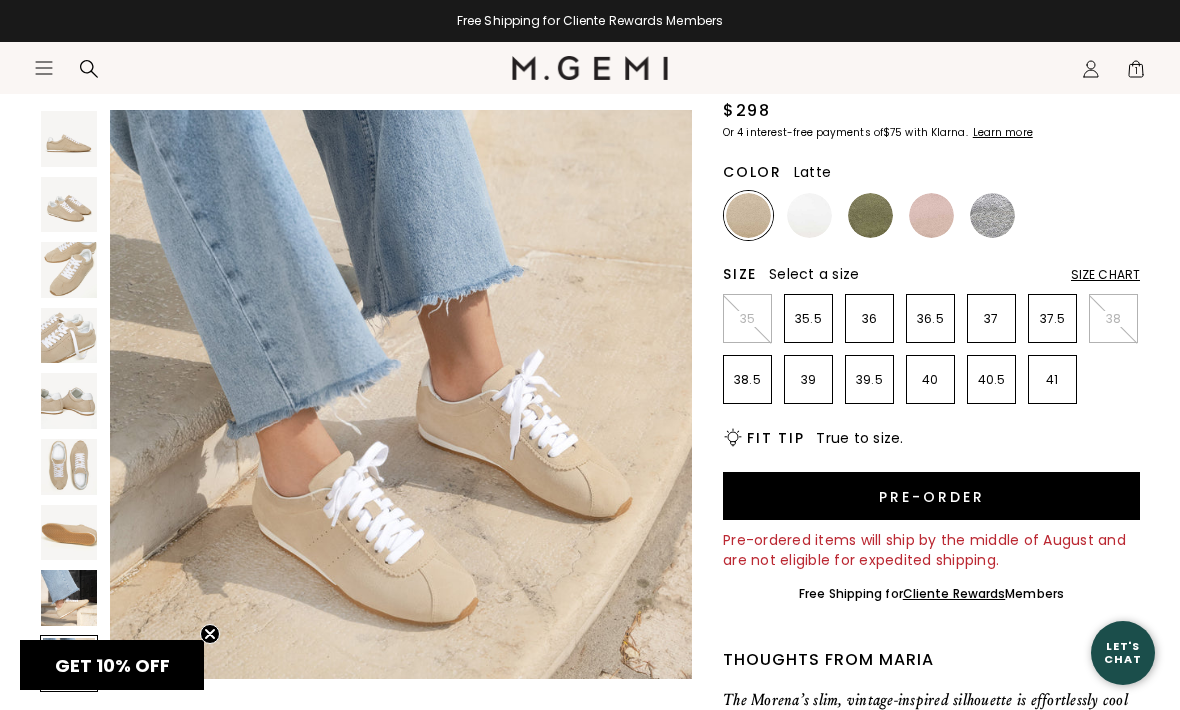 scroll, scrollTop: 4832, scrollLeft: 0, axis: vertical 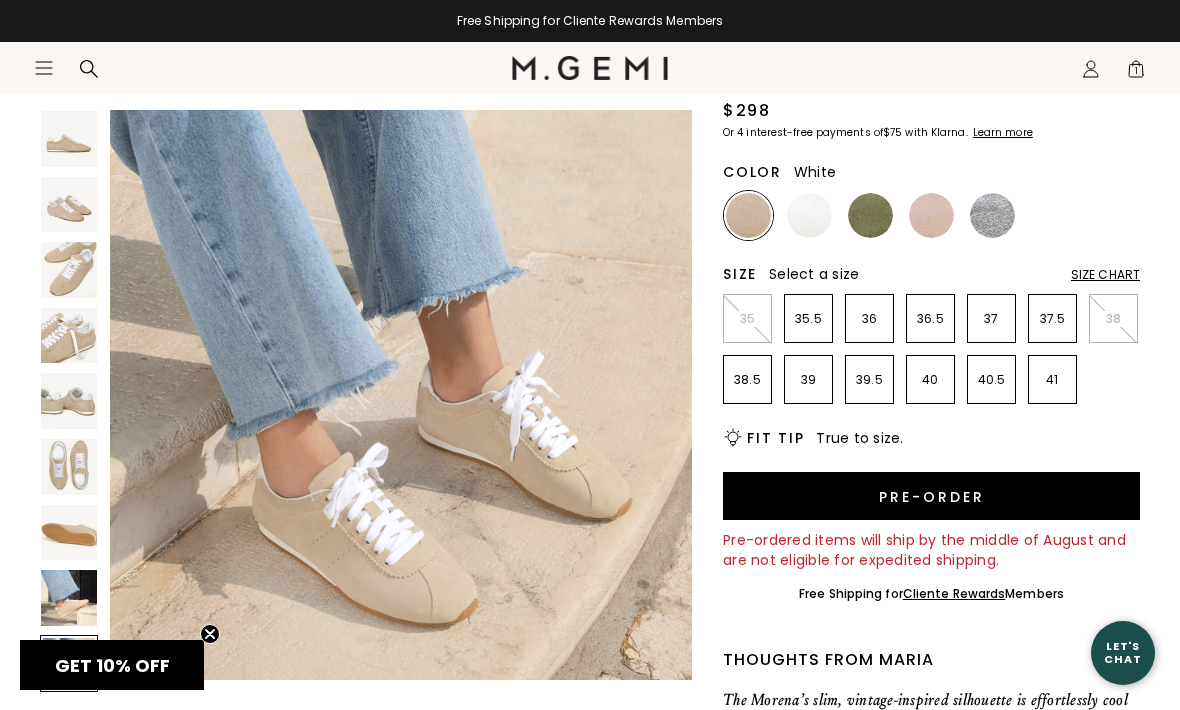 click at bounding box center [809, 215] 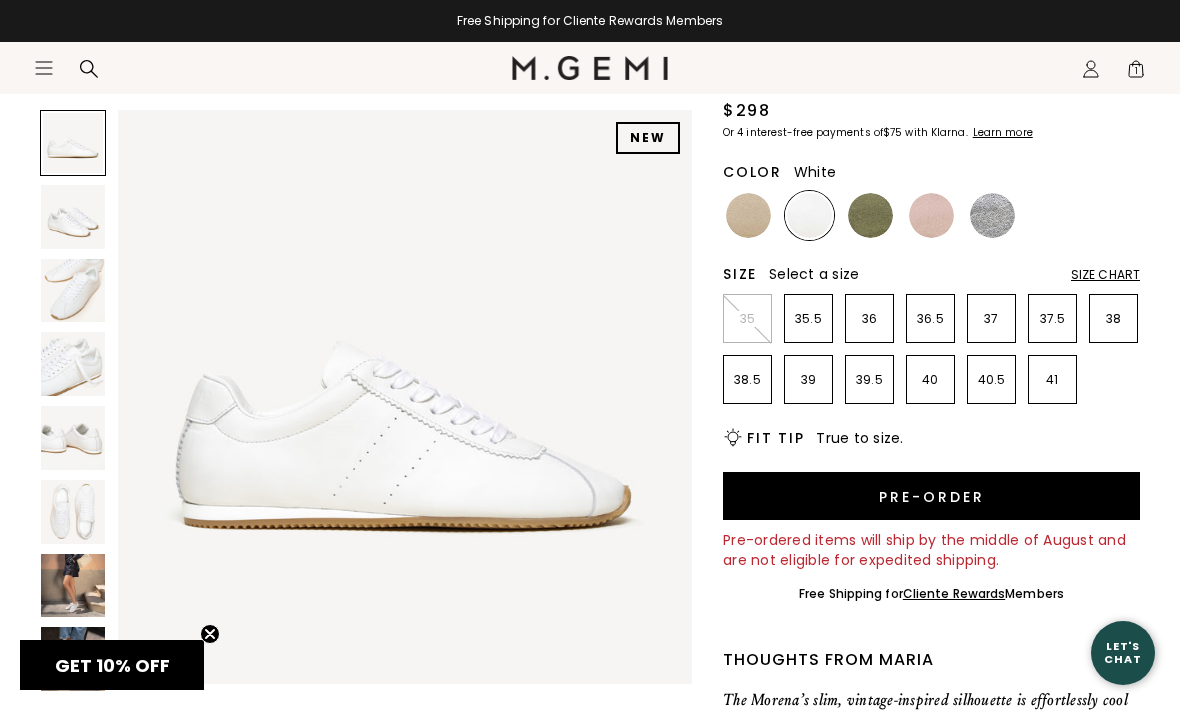 scroll, scrollTop: 0, scrollLeft: 0, axis: both 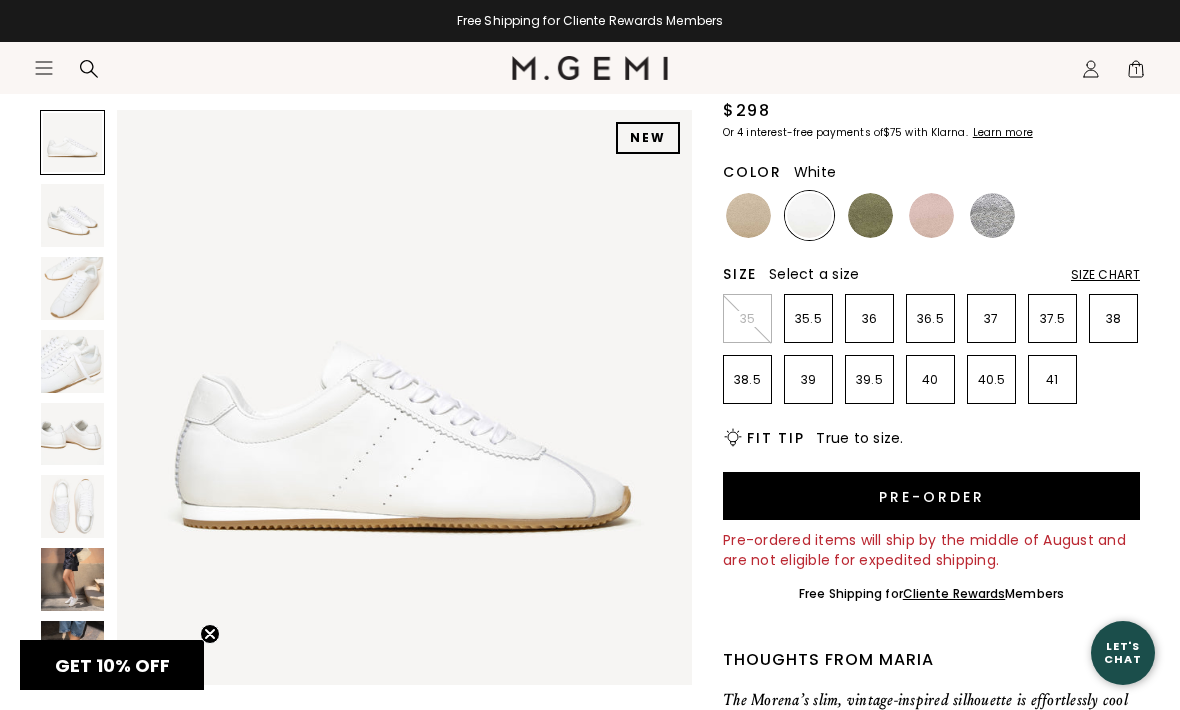click at bounding box center [72, 288] 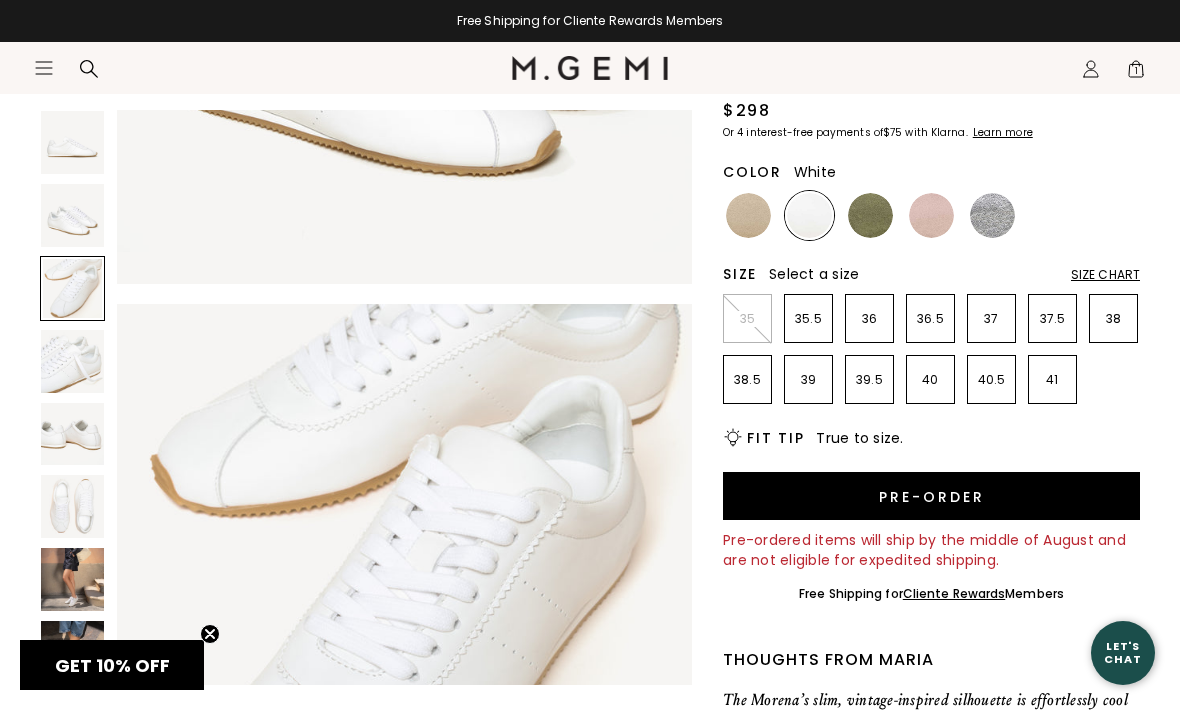 scroll, scrollTop: 1190, scrollLeft: 0, axis: vertical 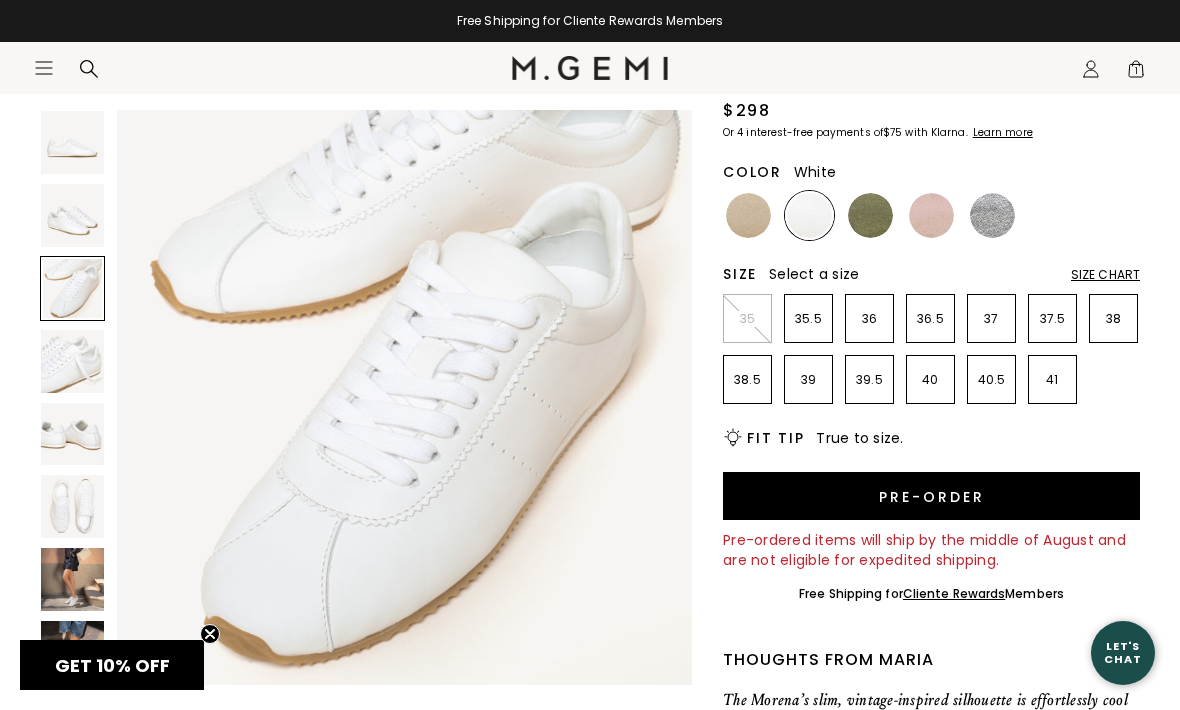 click on "Color  White" at bounding box center [931, 168] 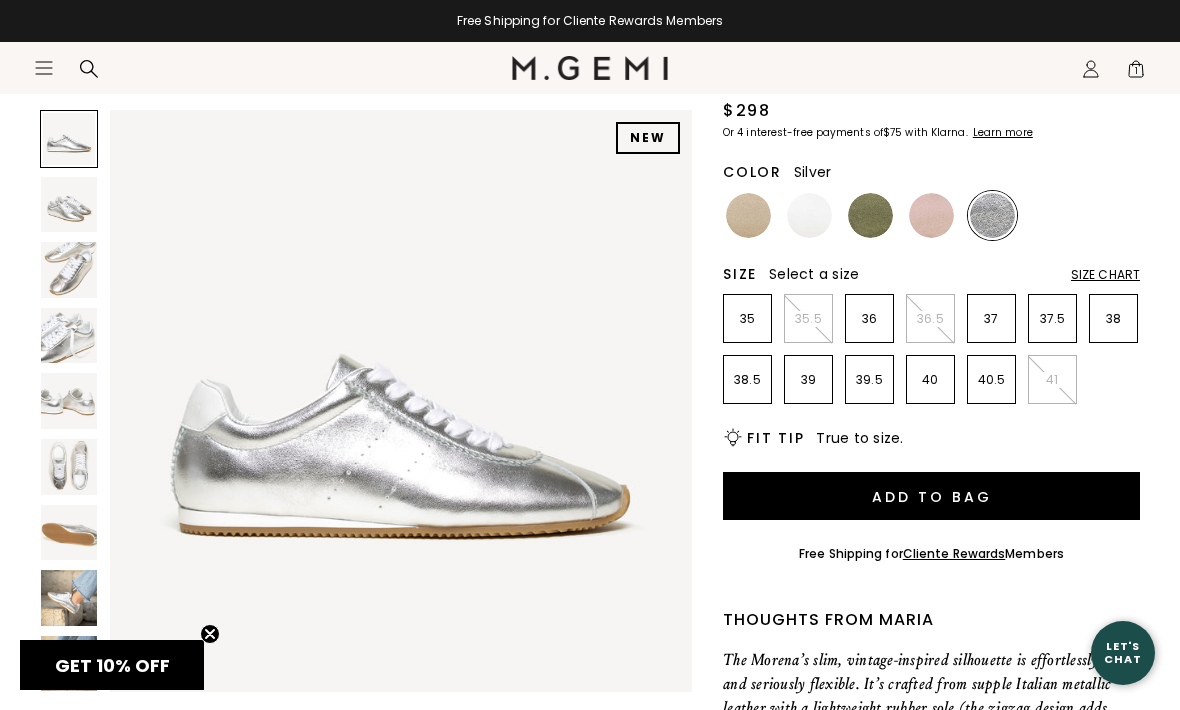 click at bounding box center [931, 215] 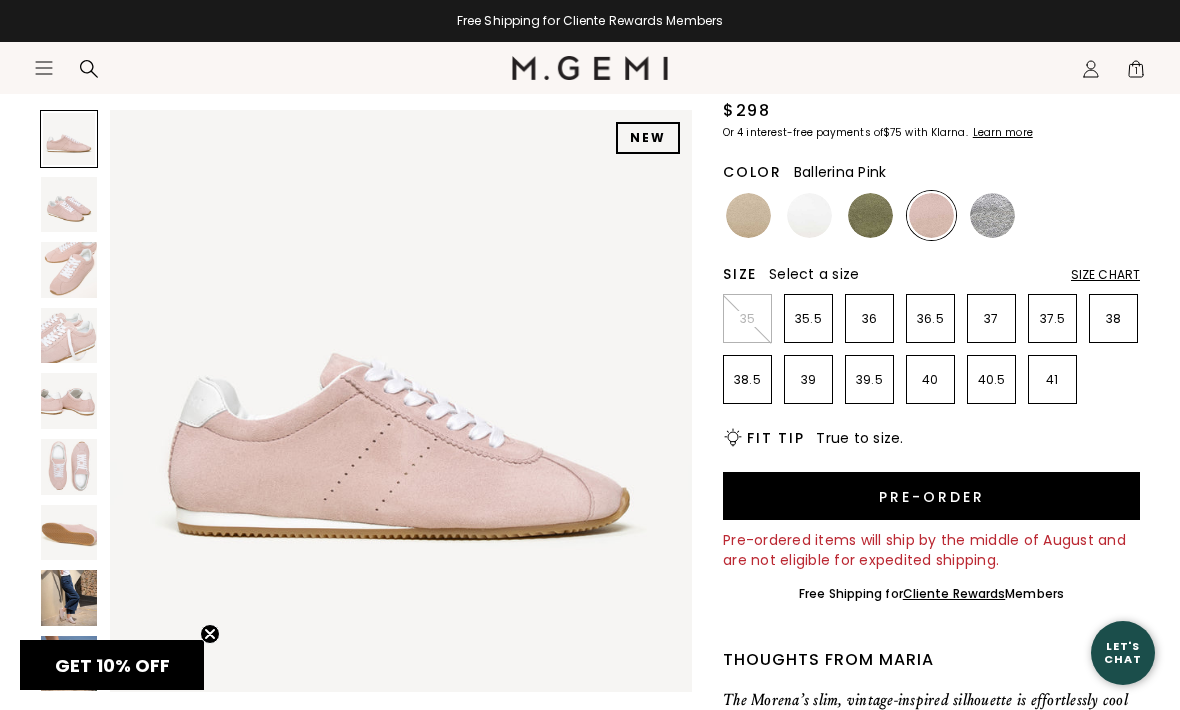 click at bounding box center [870, 215] 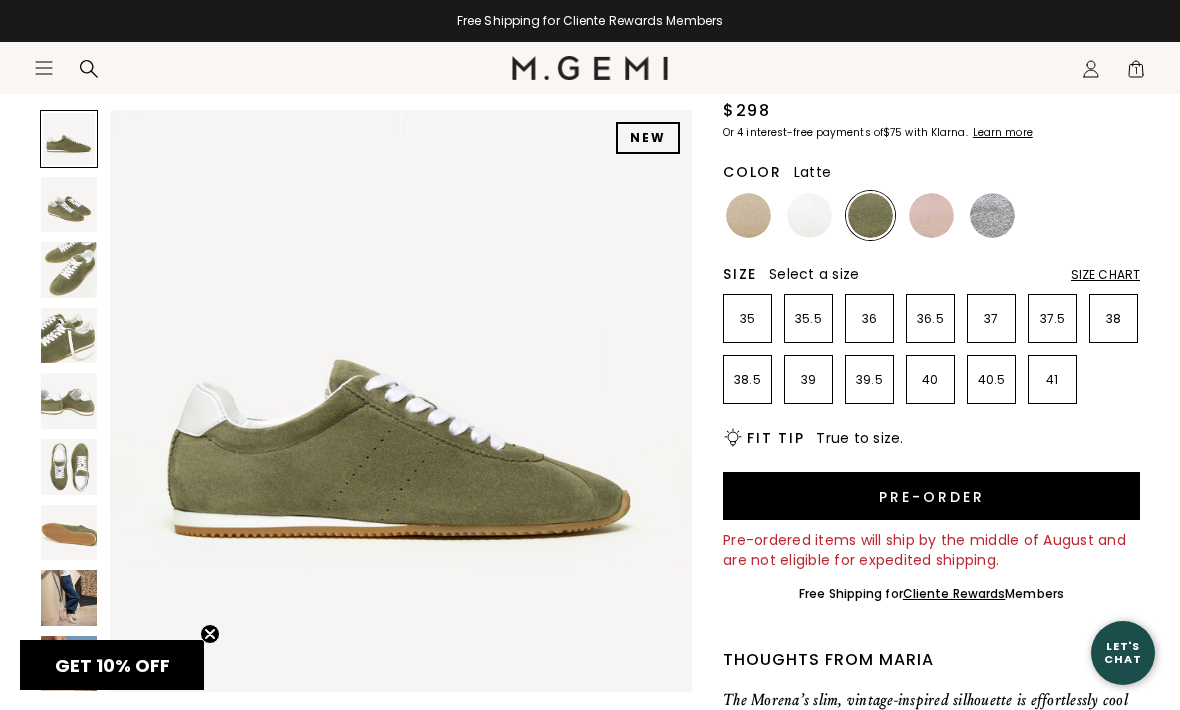click at bounding box center [748, 215] 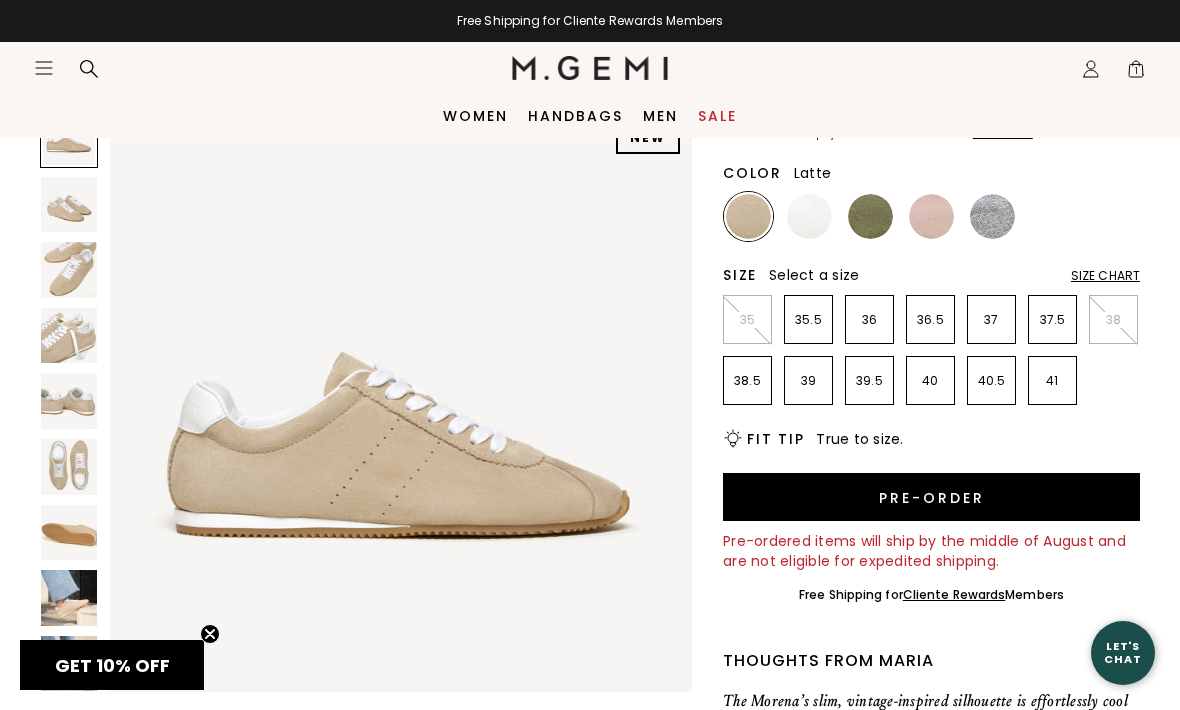 scroll, scrollTop: 194, scrollLeft: 0, axis: vertical 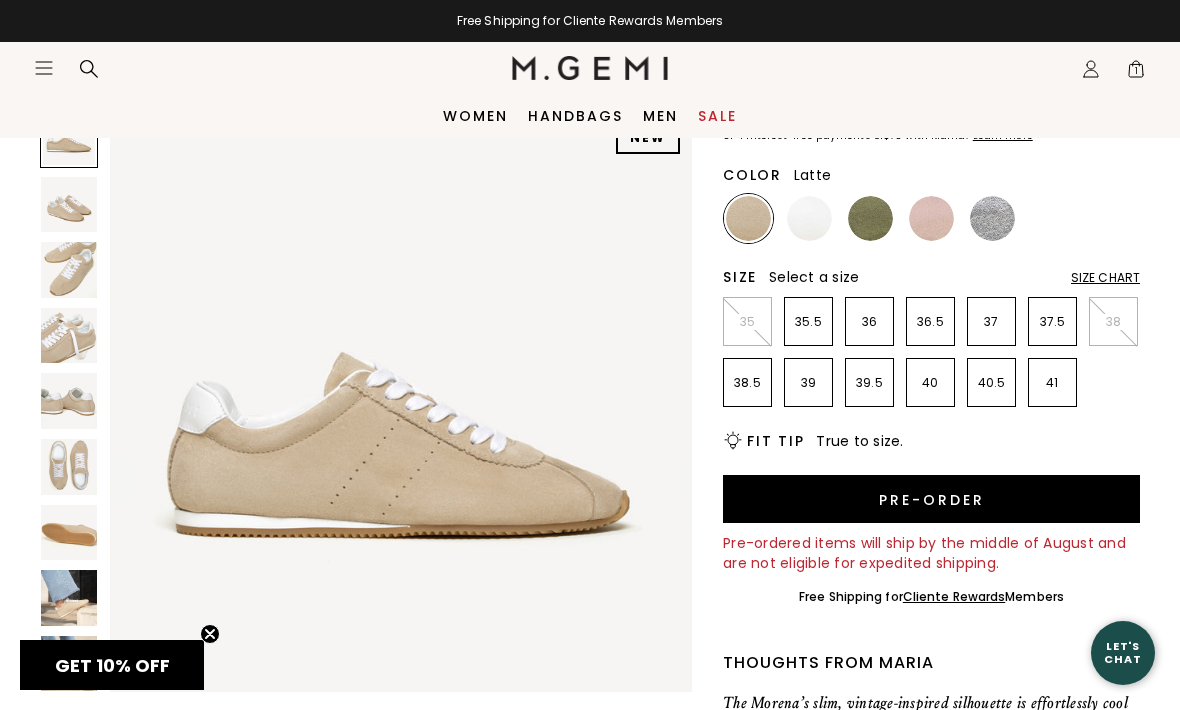 click at bounding box center (870, 218) 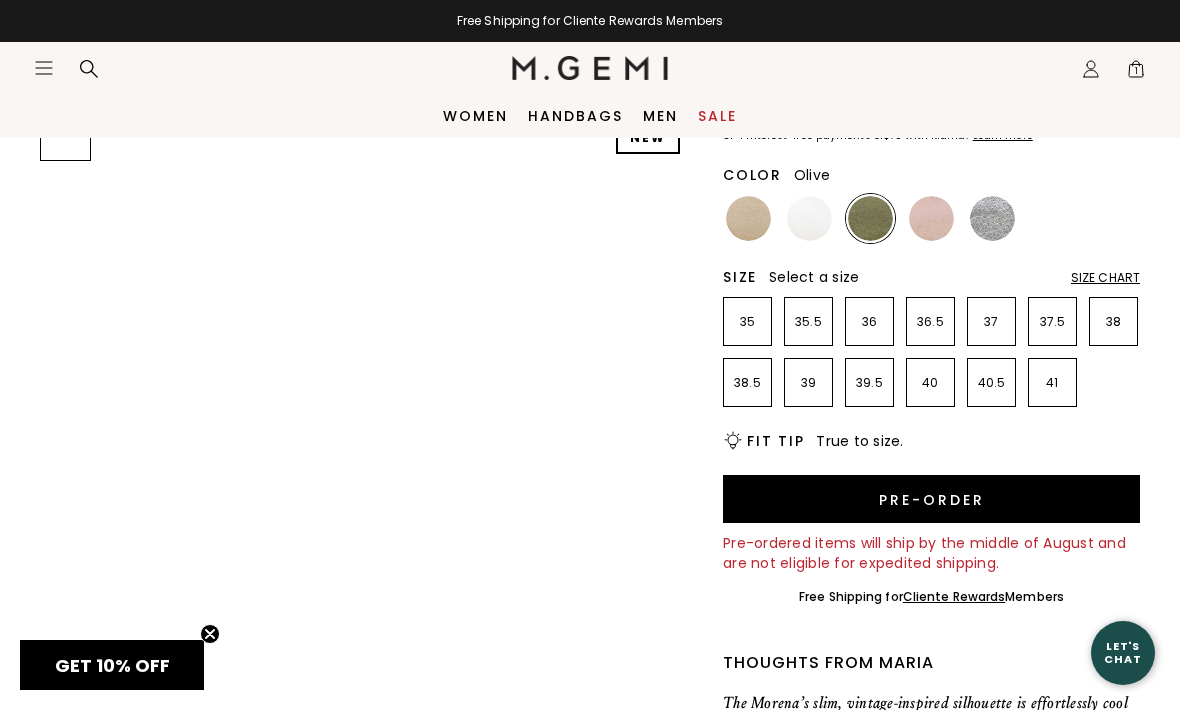 click at bounding box center (870, 218) 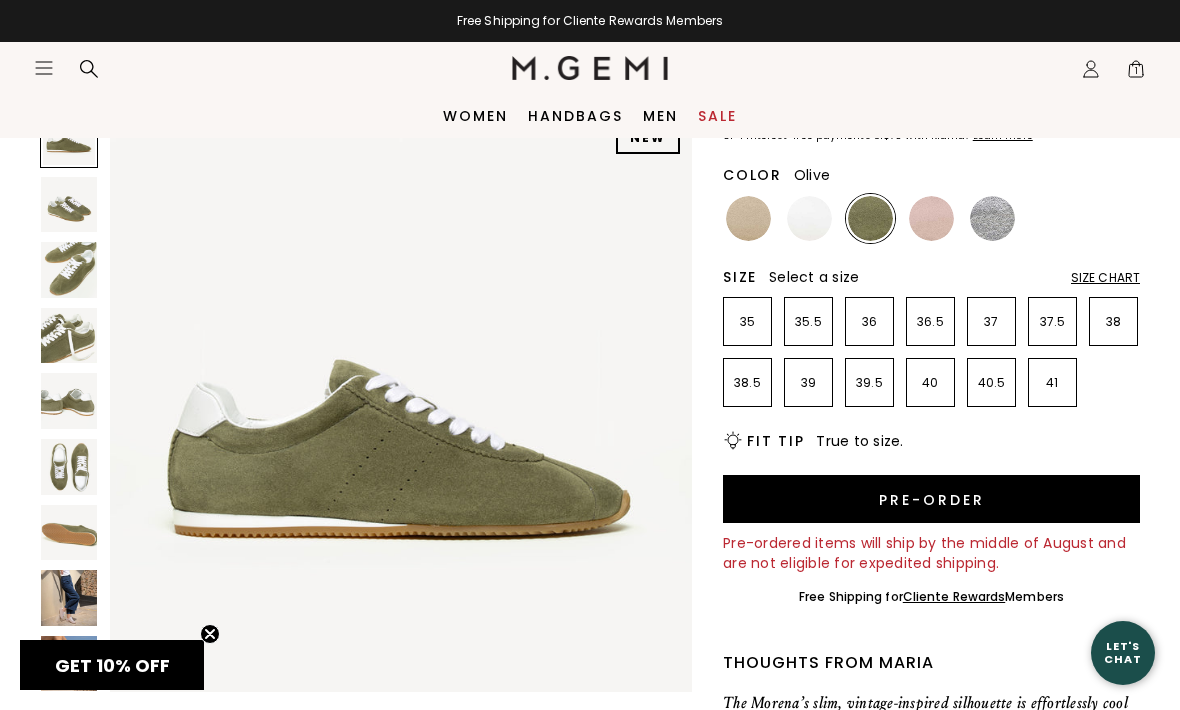 click at bounding box center (809, 218) 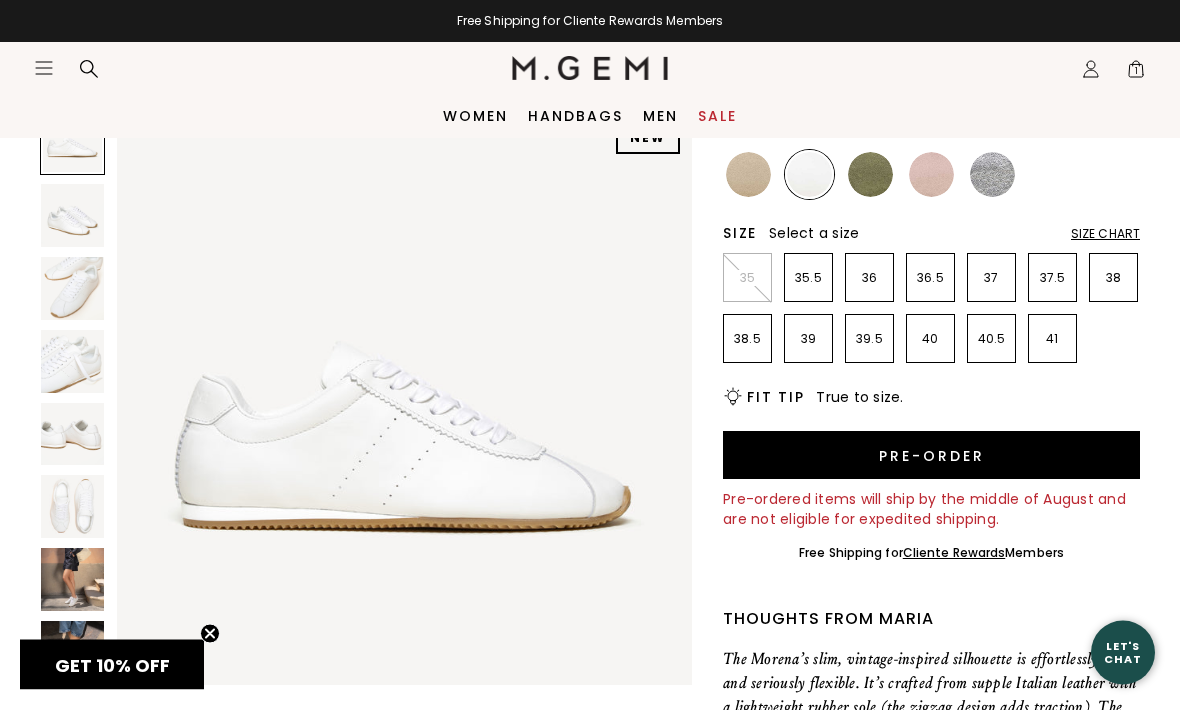 scroll, scrollTop: 238, scrollLeft: 0, axis: vertical 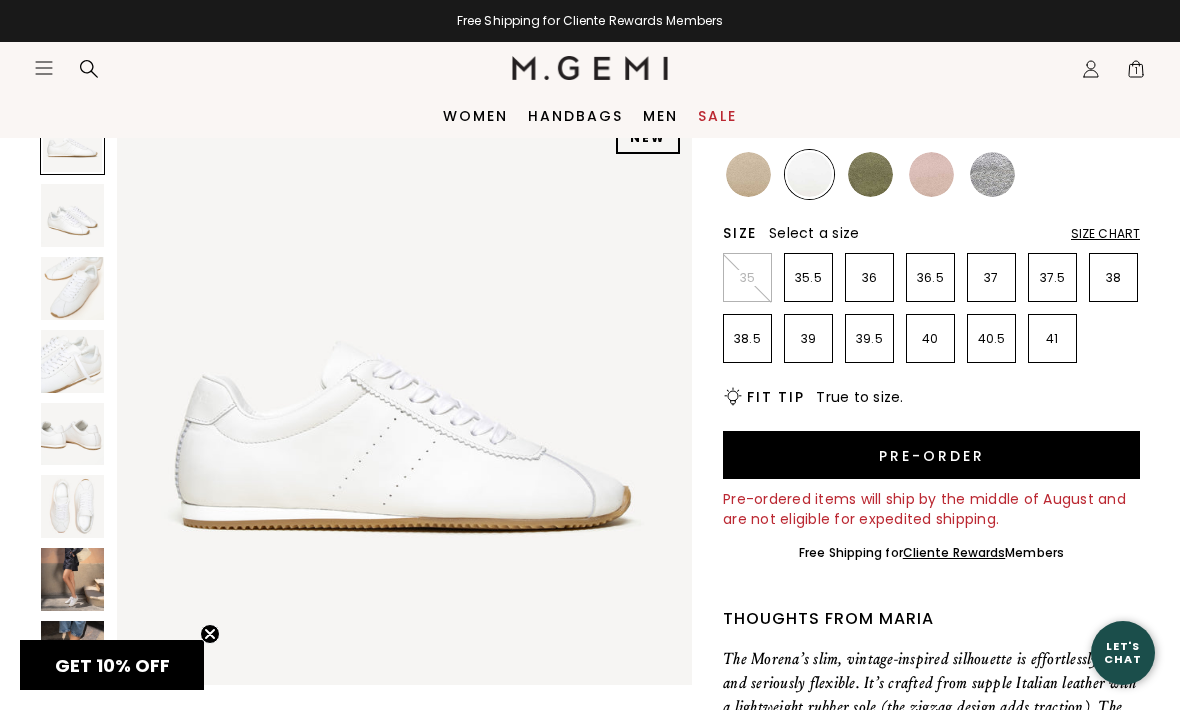 click at bounding box center [748, 174] 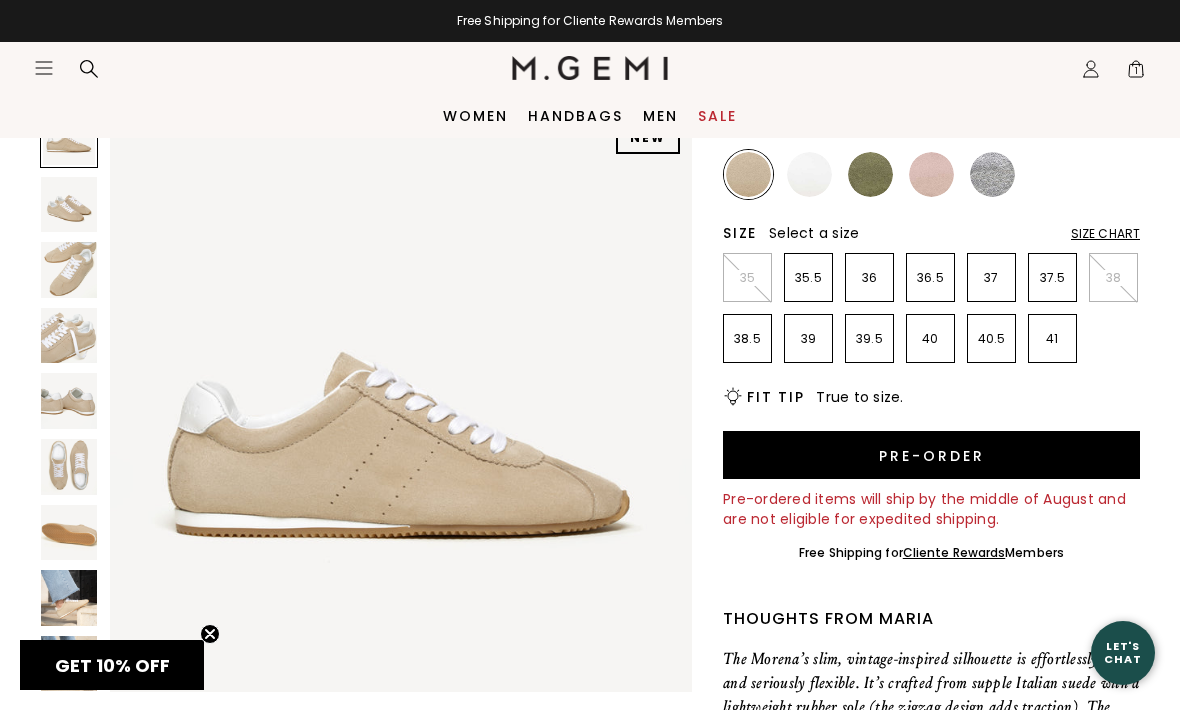 click on "Color  Latte" at bounding box center (931, 156) 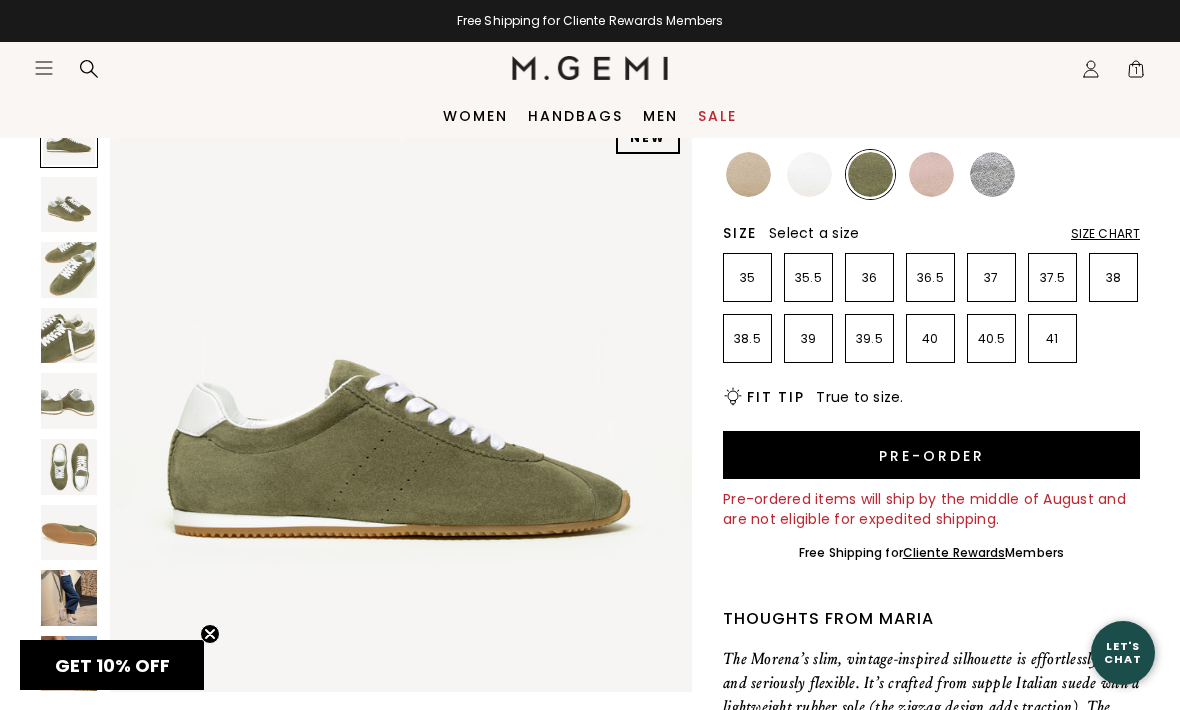 click at bounding box center (69, 467) 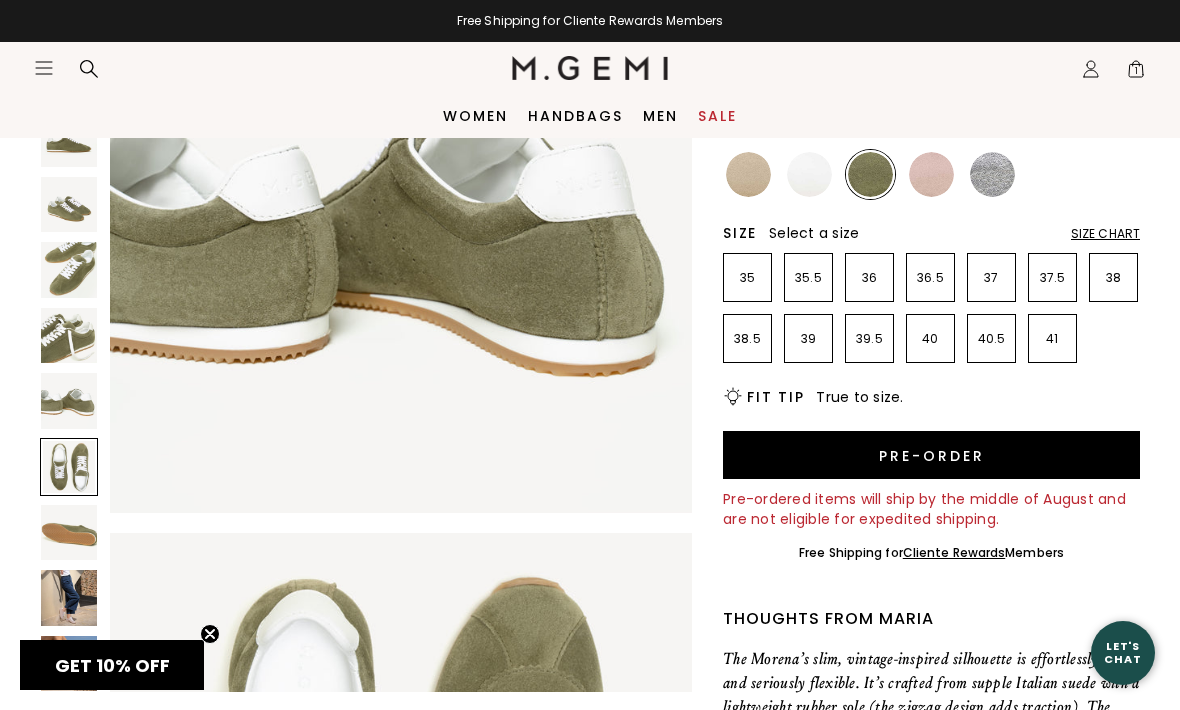 scroll, scrollTop: 3012, scrollLeft: 0, axis: vertical 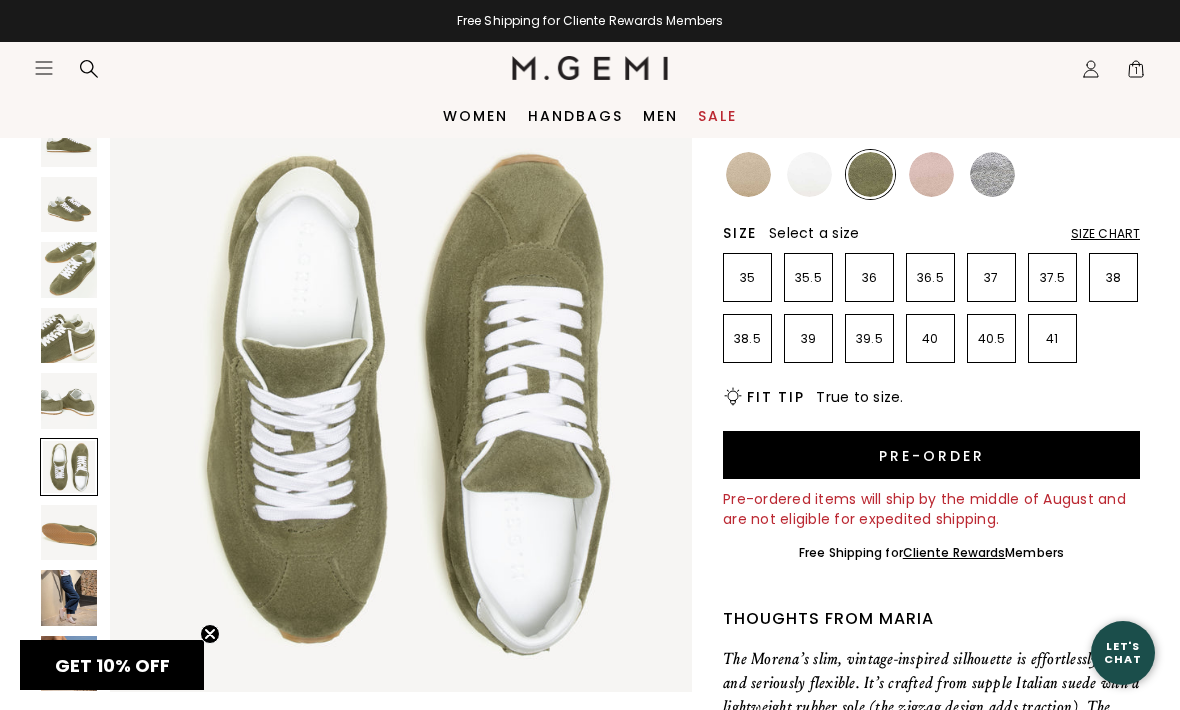 click on "Color  Olive" at bounding box center (931, 156) 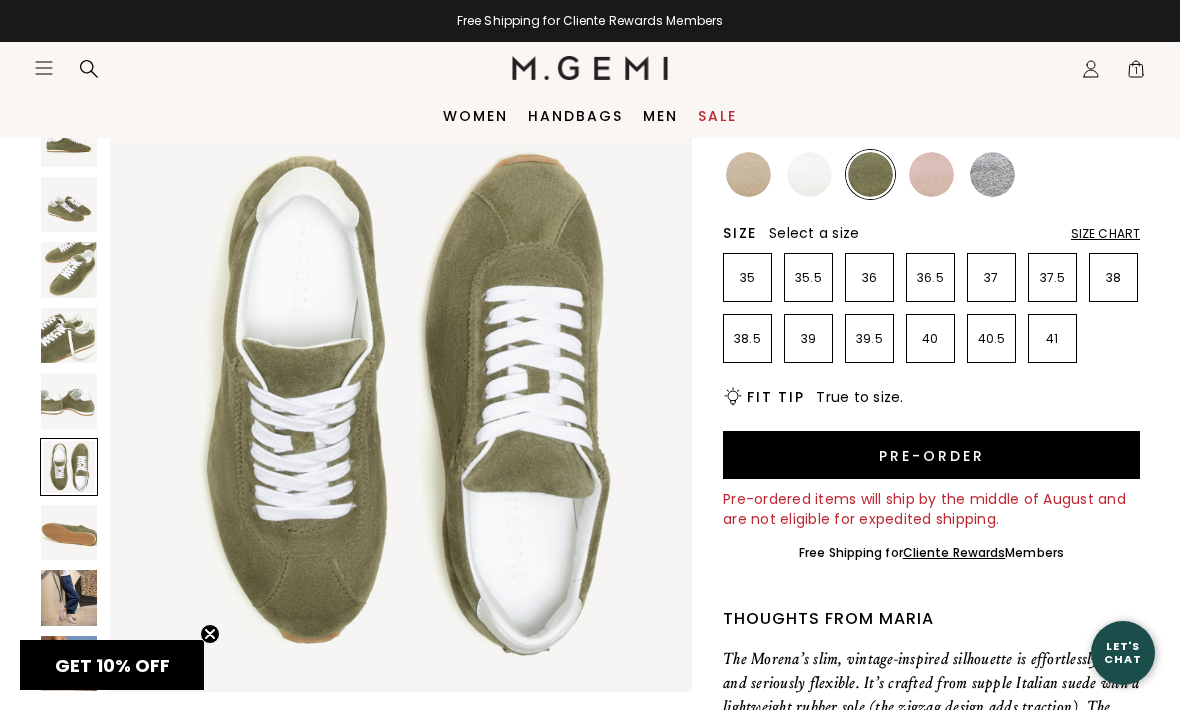 click on "Color  Olive" at bounding box center [931, 127] 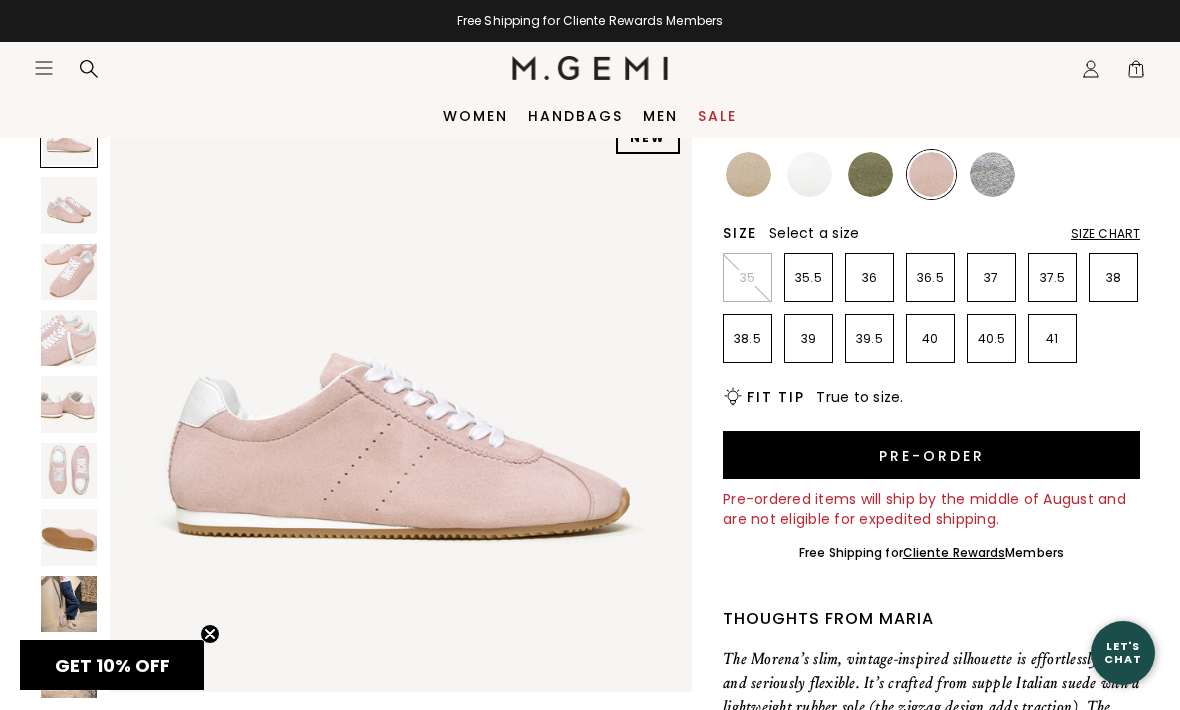 click at bounding box center (931, 174) 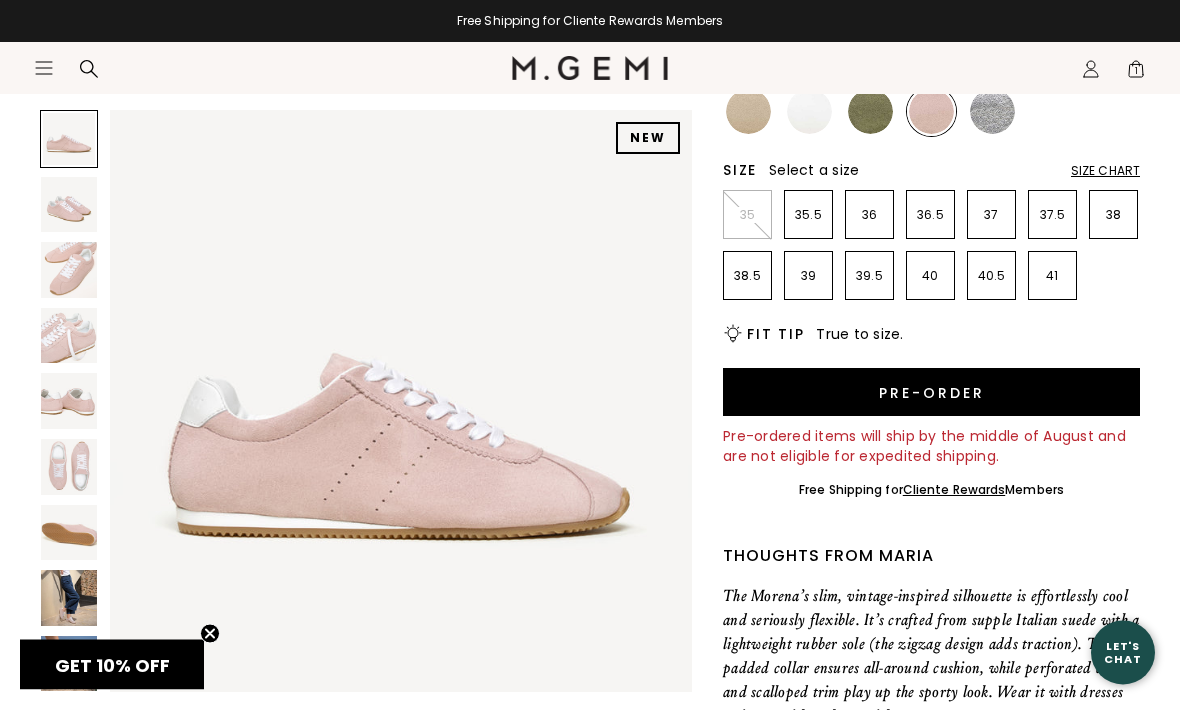scroll, scrollTop: 301, scrollLeft: 0, axis: vertical 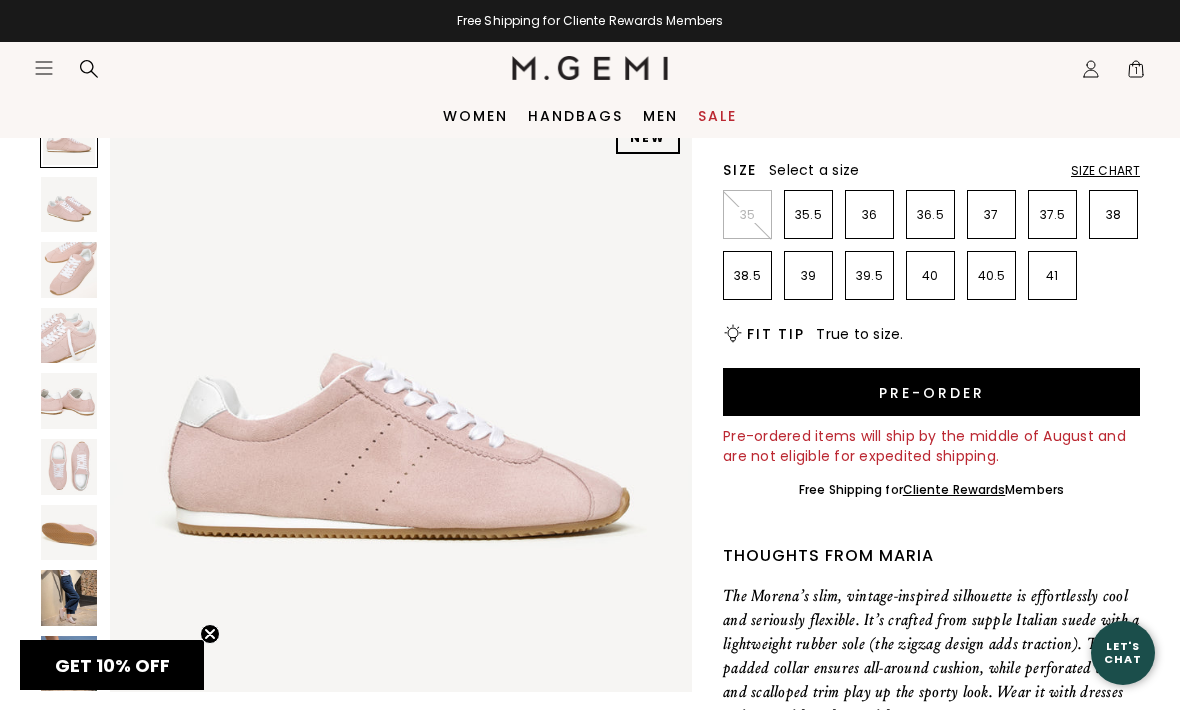 click at bounding box center (69, 664) 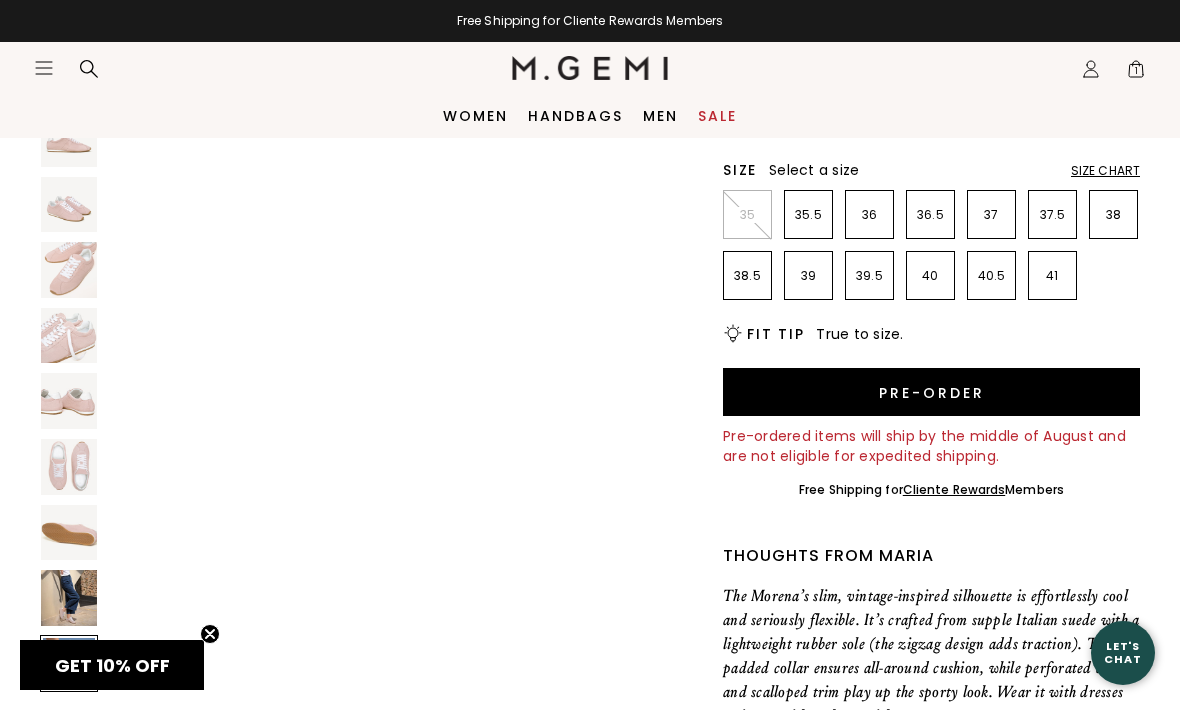 scroll, scrollTop: 4819, scrollLeft: 0, axis: vertical 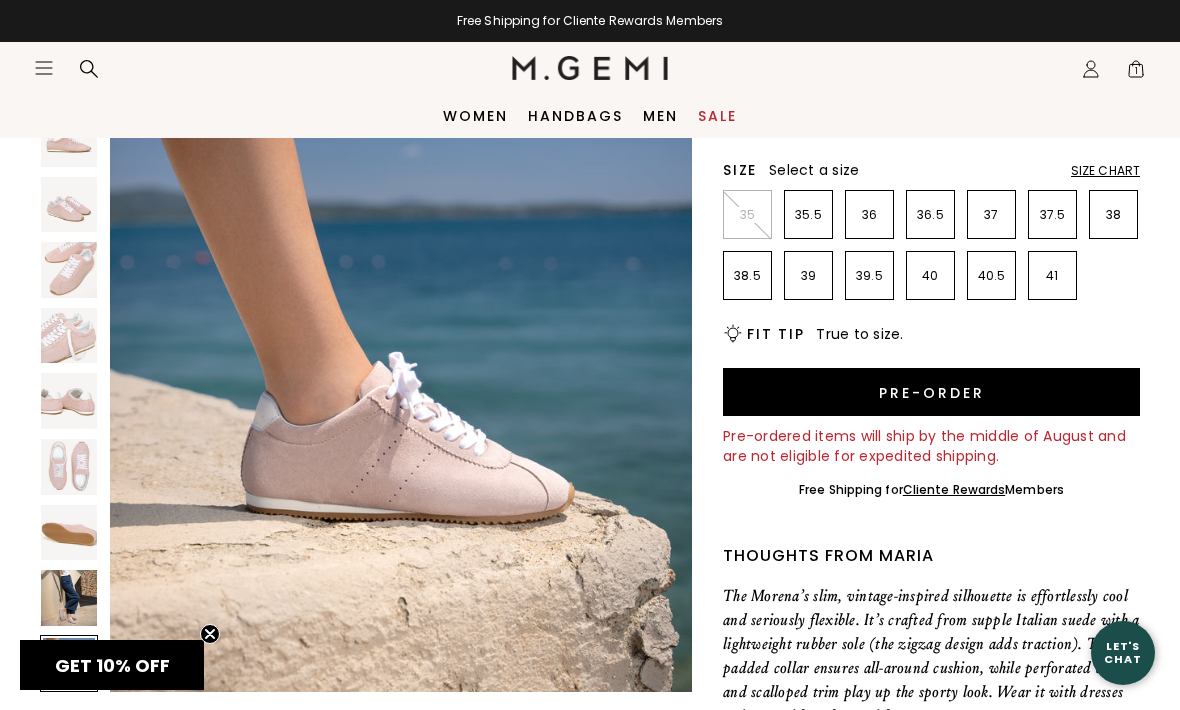 click at bounding box center [69, 598] 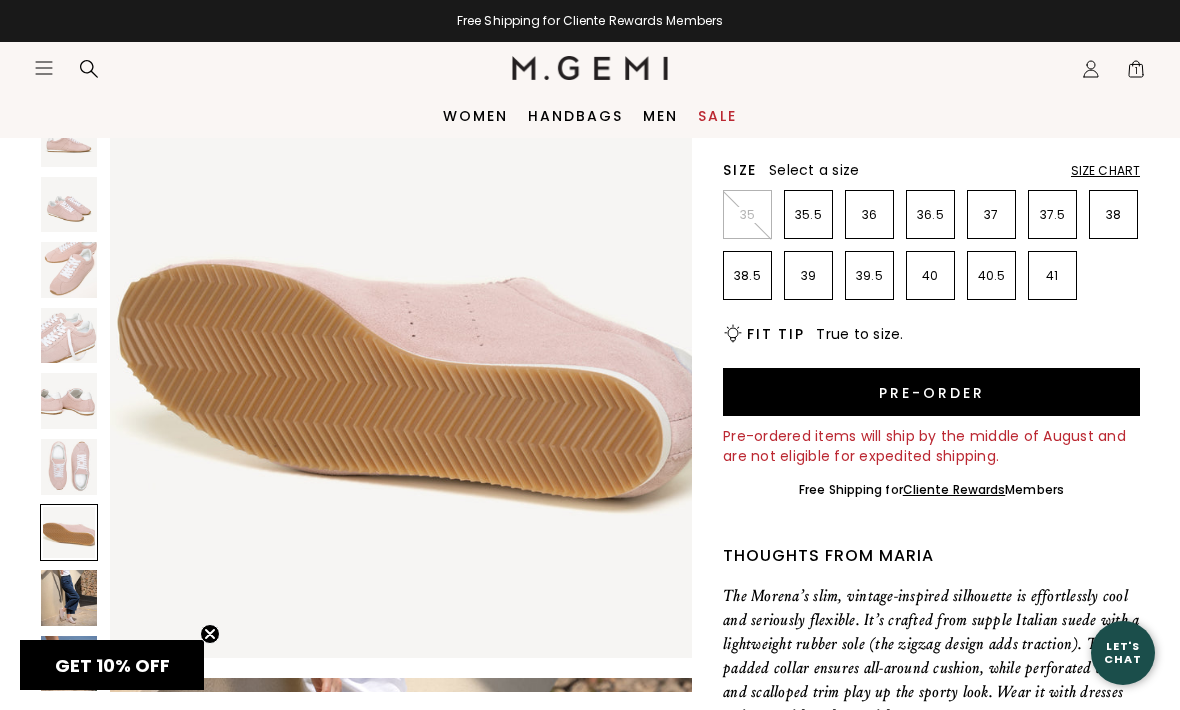 scroll, scrollTop: 3649, scrollLeft: 0, axis: vertical 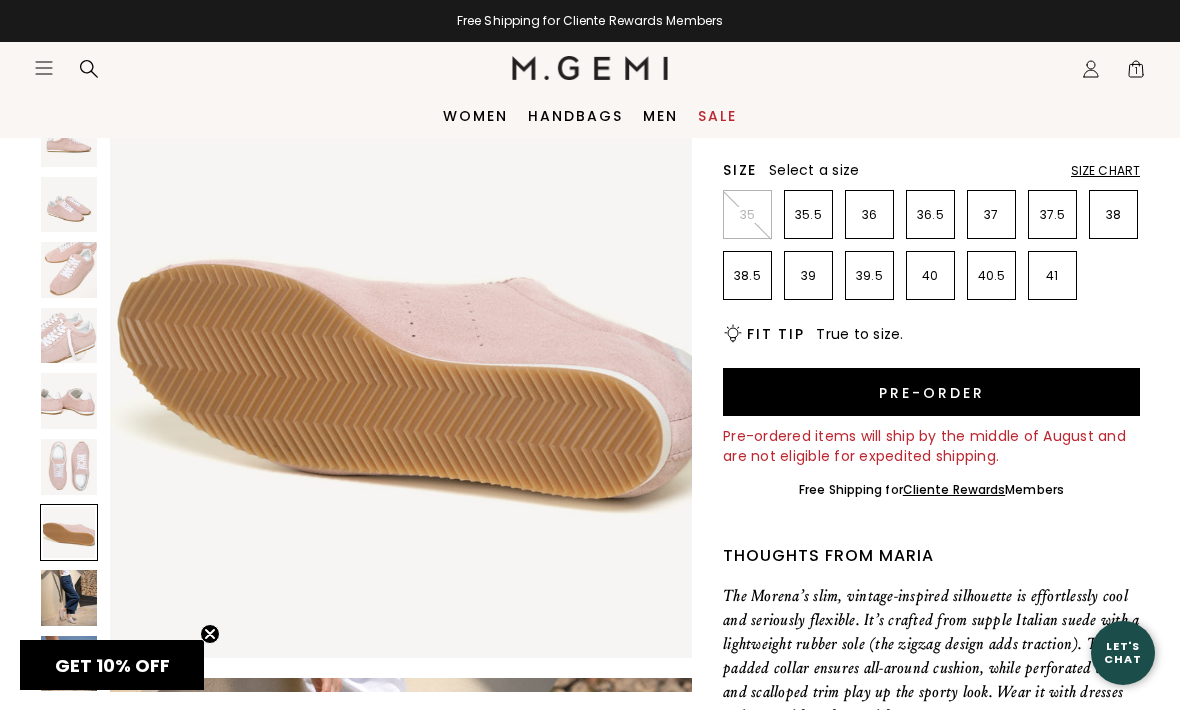 click at bounding box center [69, 467] 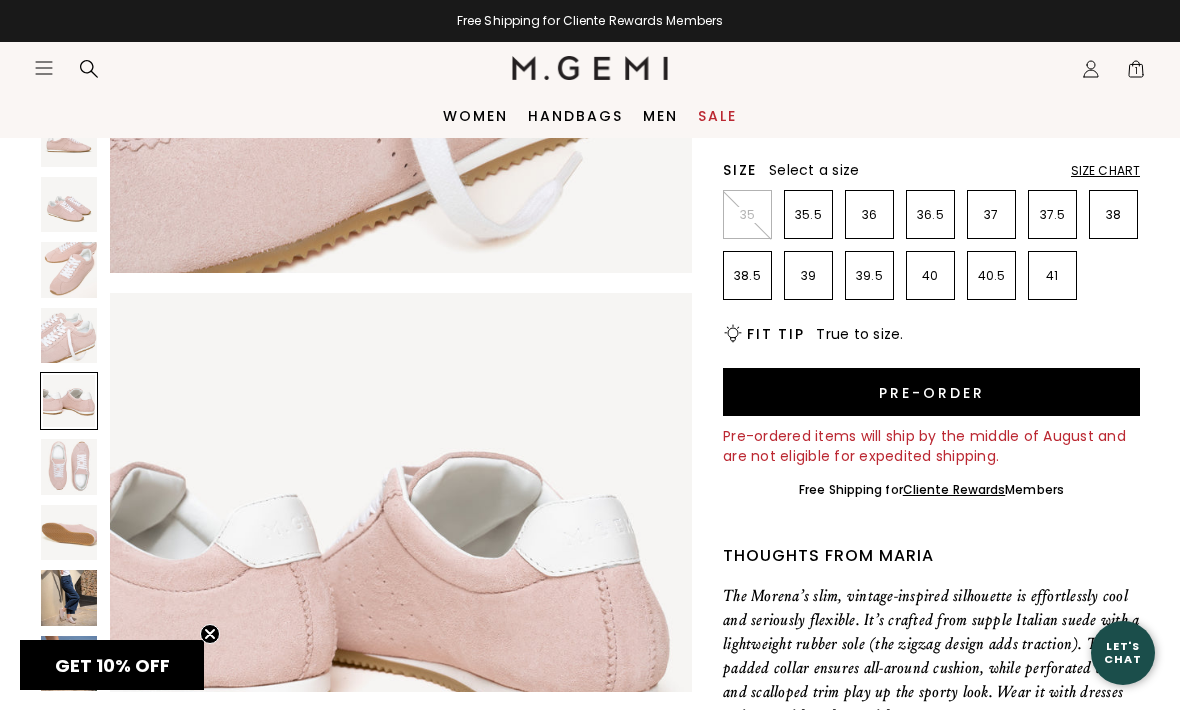 scroll, scrollTop: 2119, scrollLeft: 0, axis: vertical 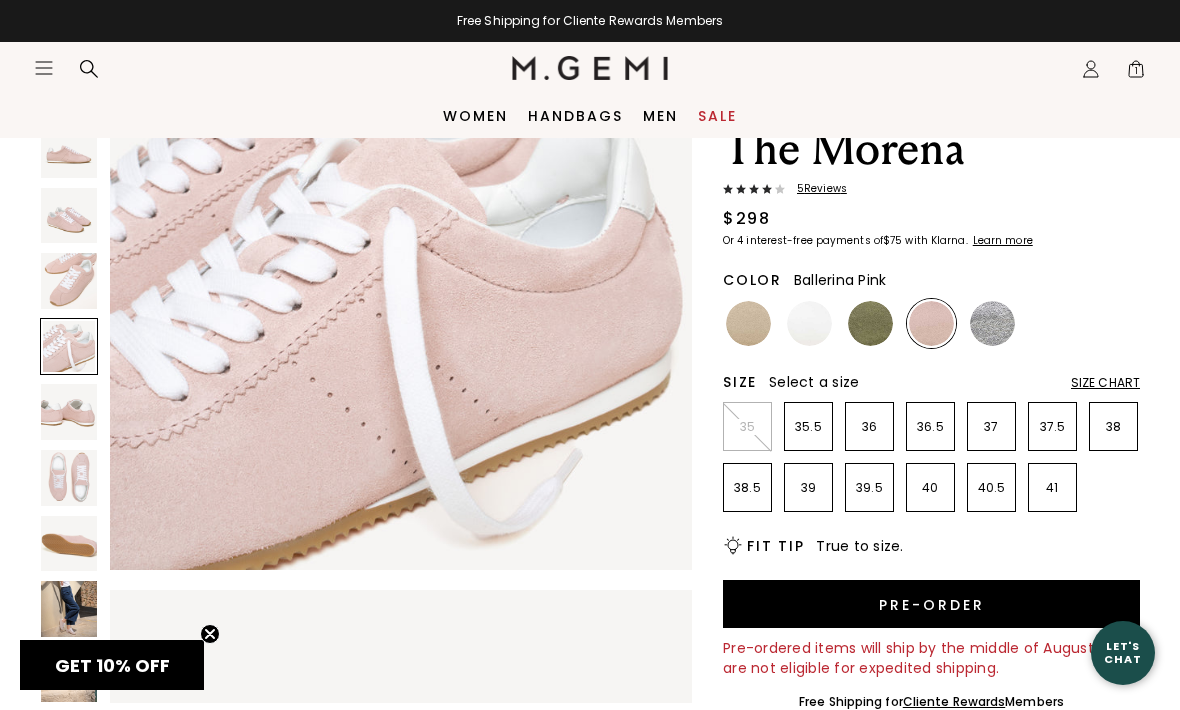 click at bounding box center (870, 323) 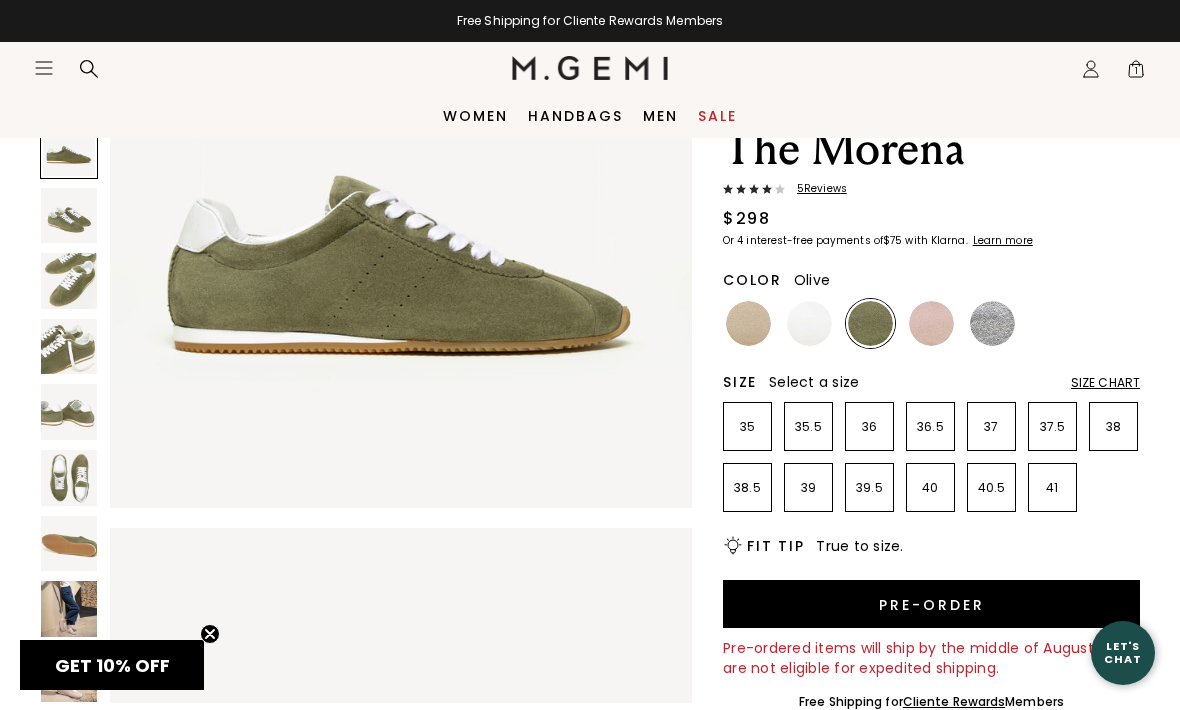 scroll, scrollTop: 277, scrollLeft: 0, axis: vertical 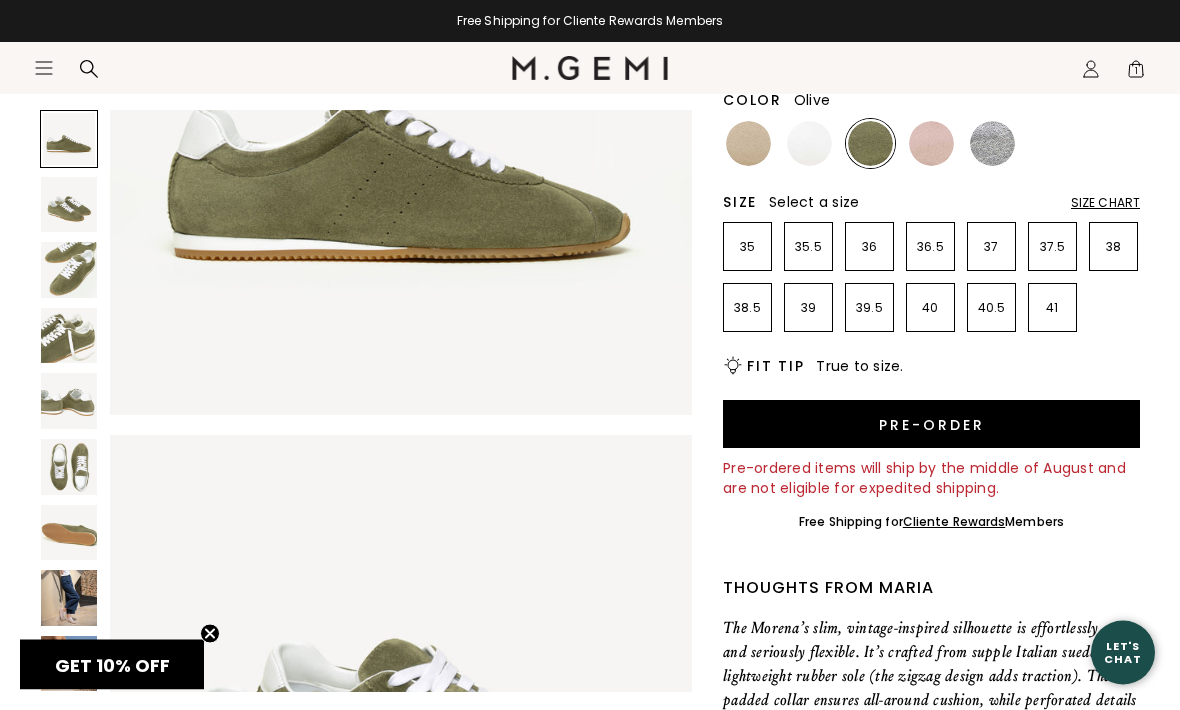click at bounding box center (69, 664) 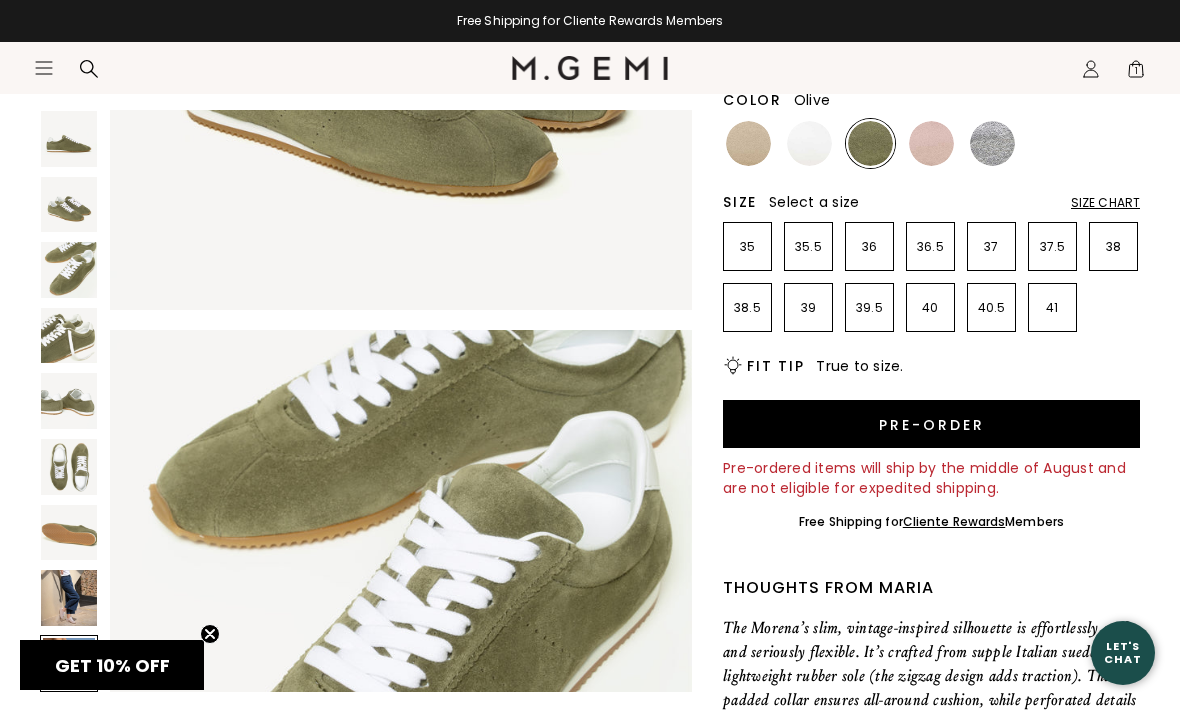 scroll, scrollTop: 4819, scrollLeft: 0, axis: vertical 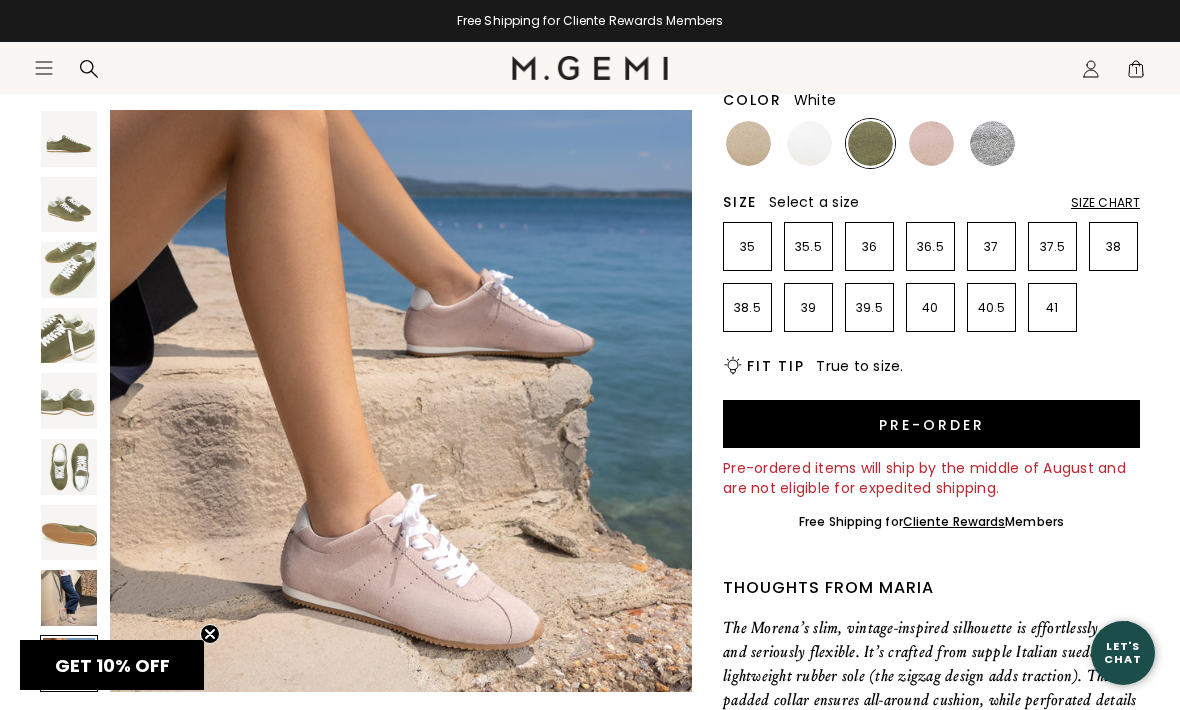 click at bounding box center (809, 143) 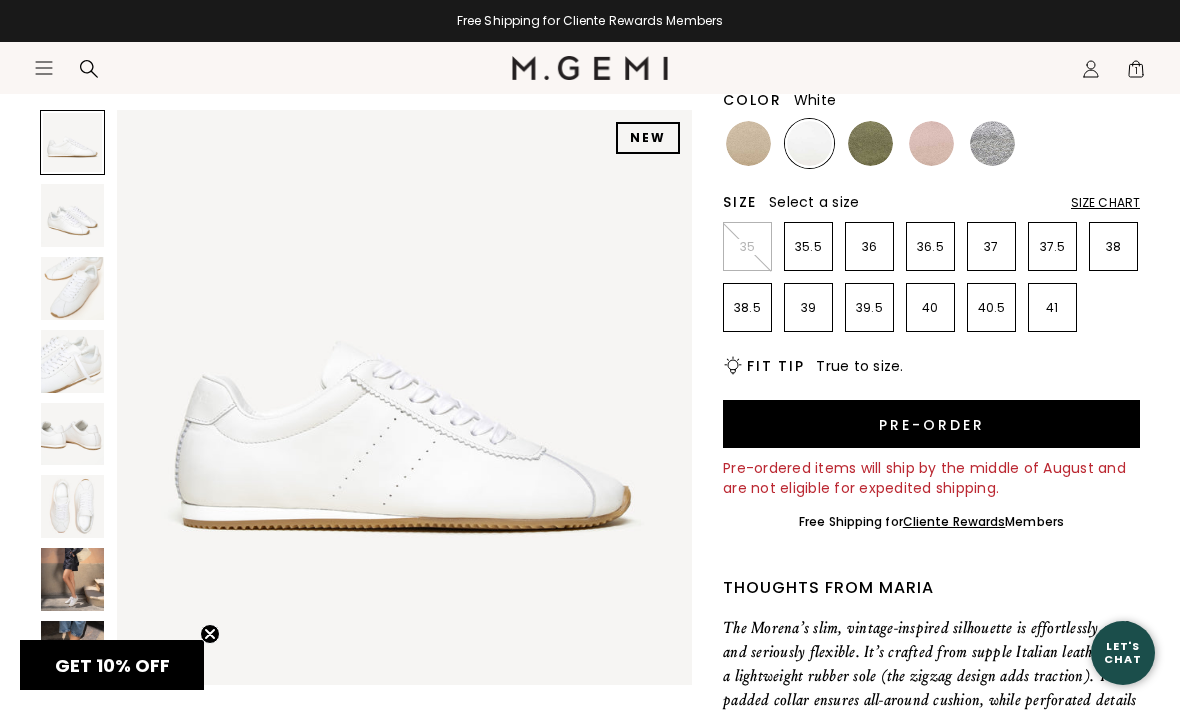 click at bounding box center [72, 652] 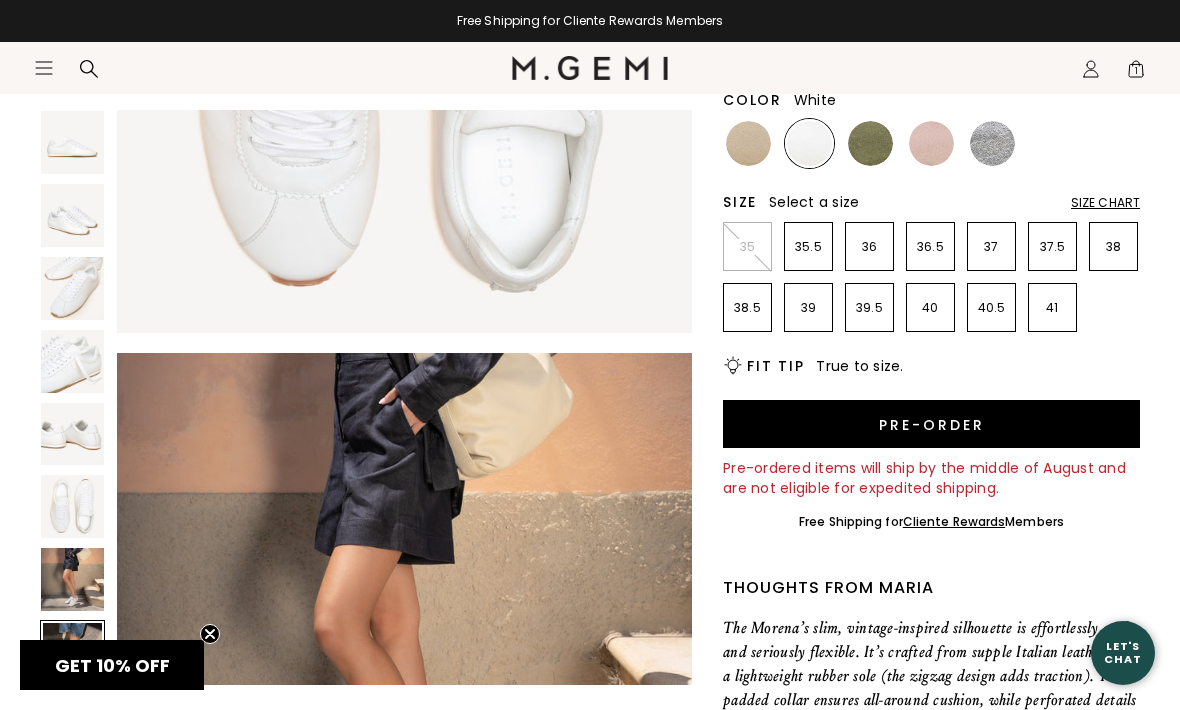 scroll, scrollTop: 4166, scrollLeft: 0, axis: vertical 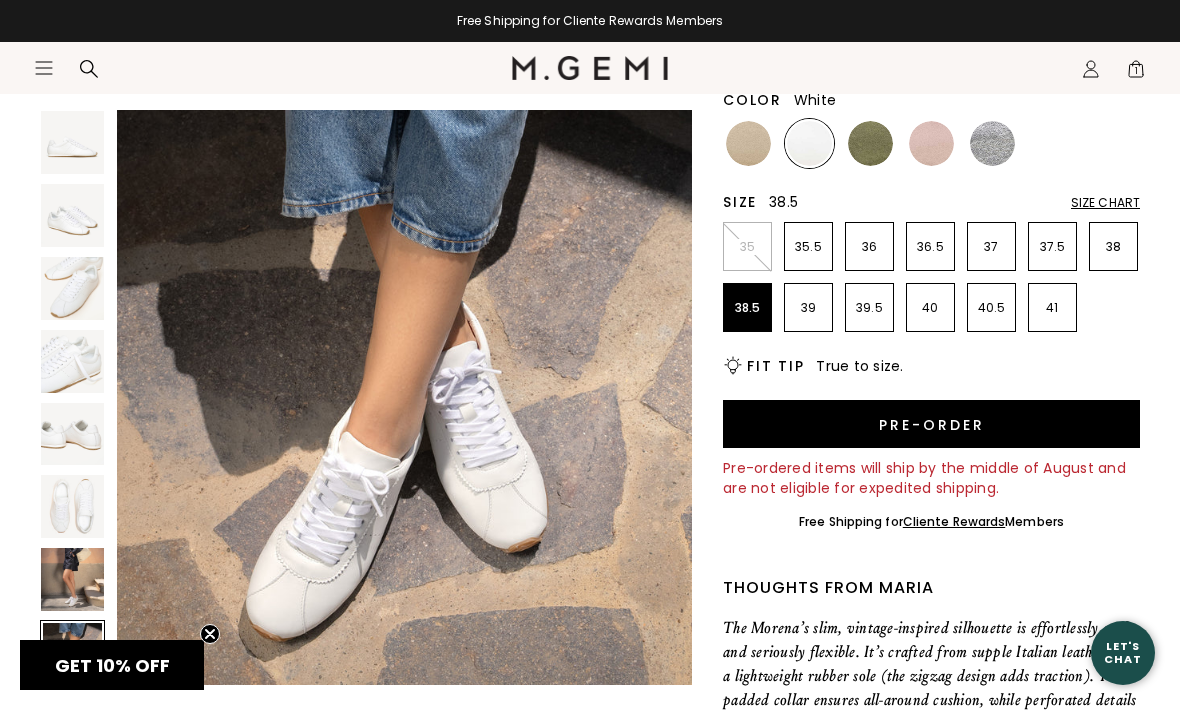 click on "38.5" at bounding box center [747, 308] 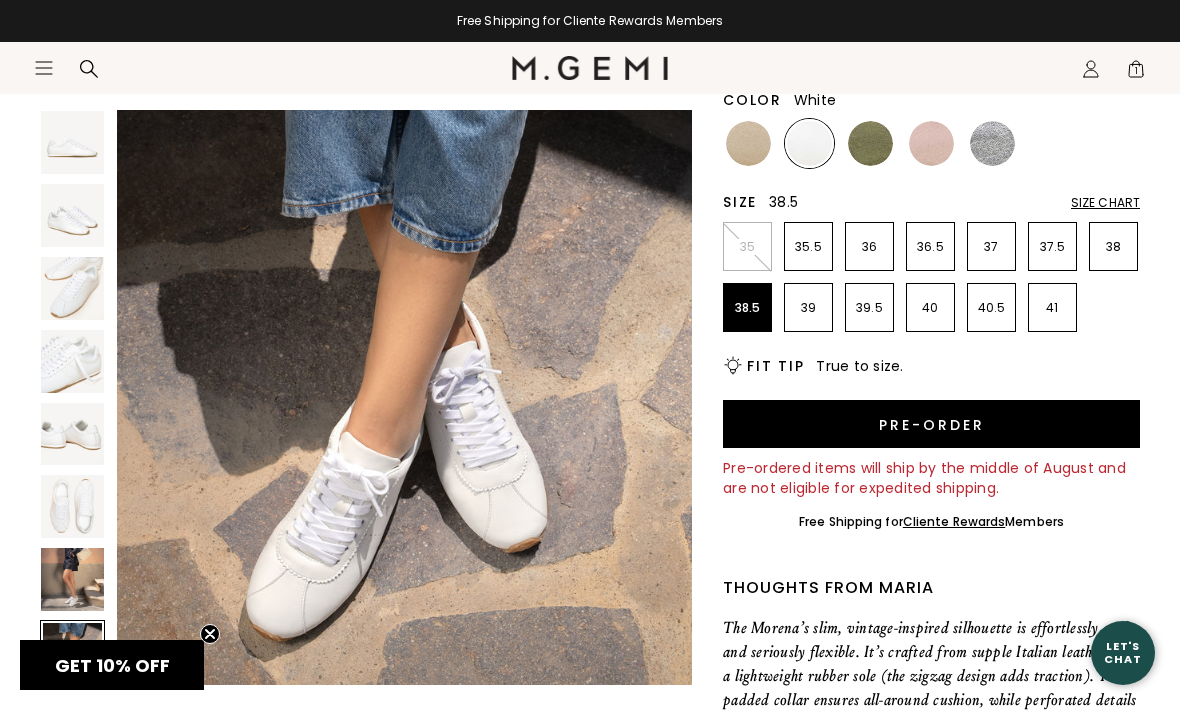 click on "Pre-order" at bounding box center (931, 424) 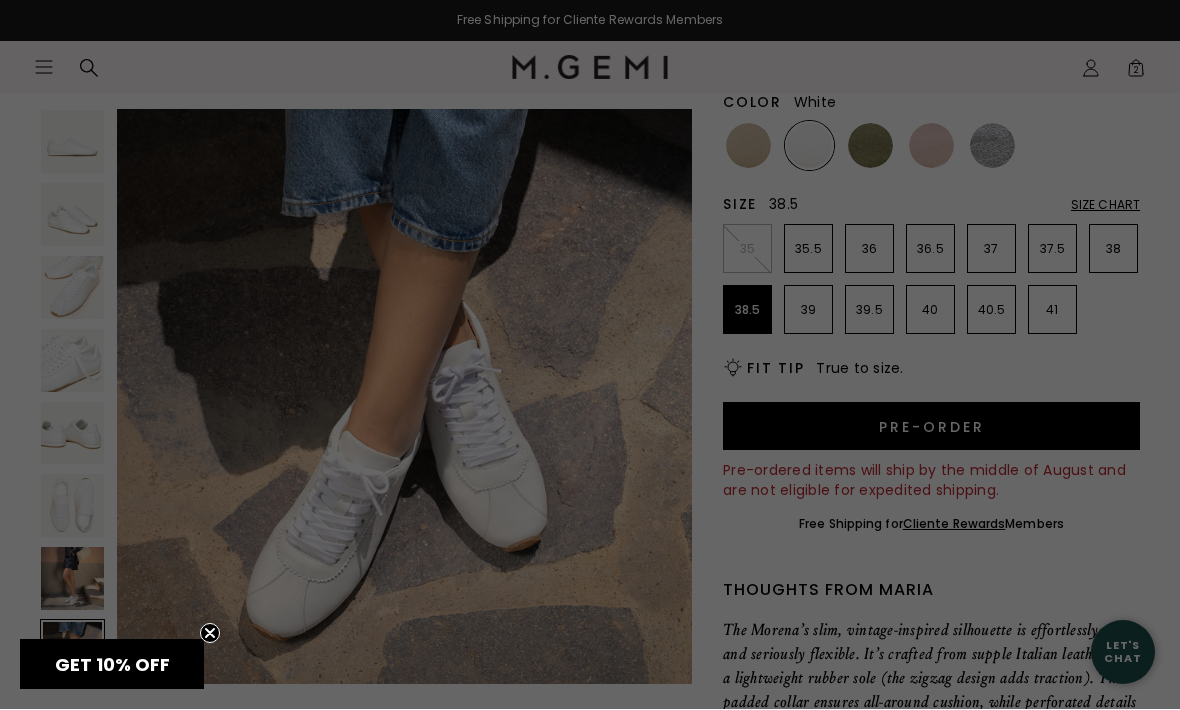scroll, scrollTop: 1, scrollLeft: 0, axis: vertical 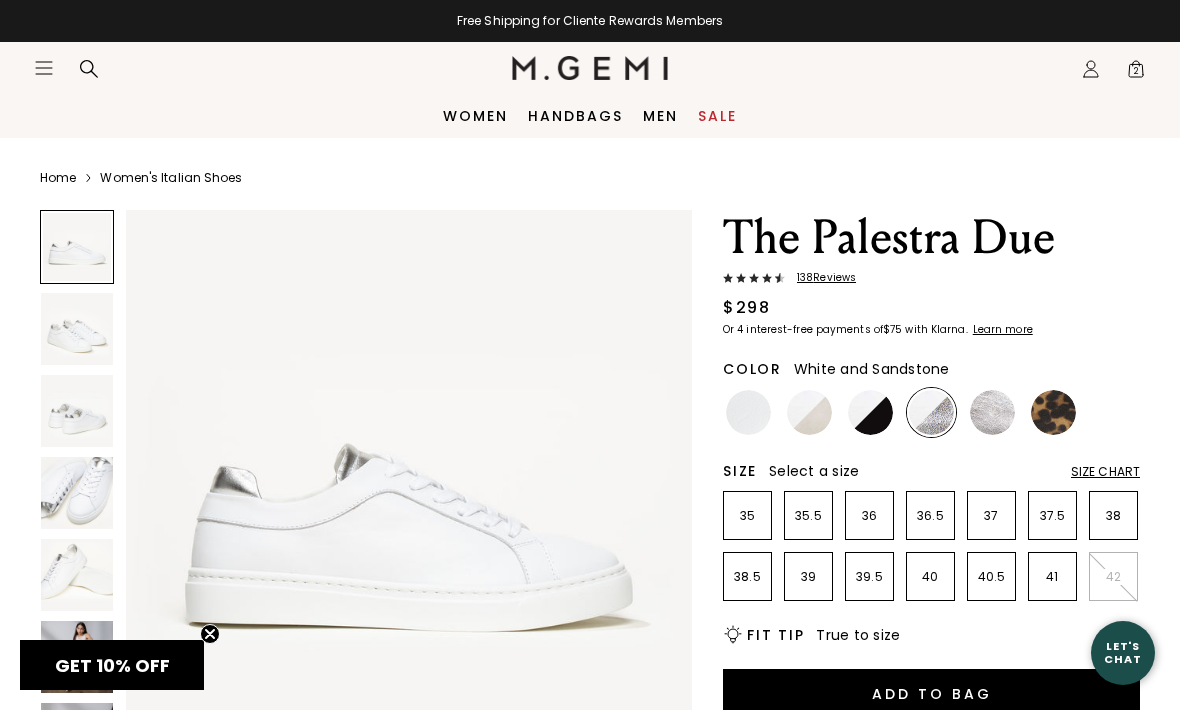 click at bounding box center (809, 412) 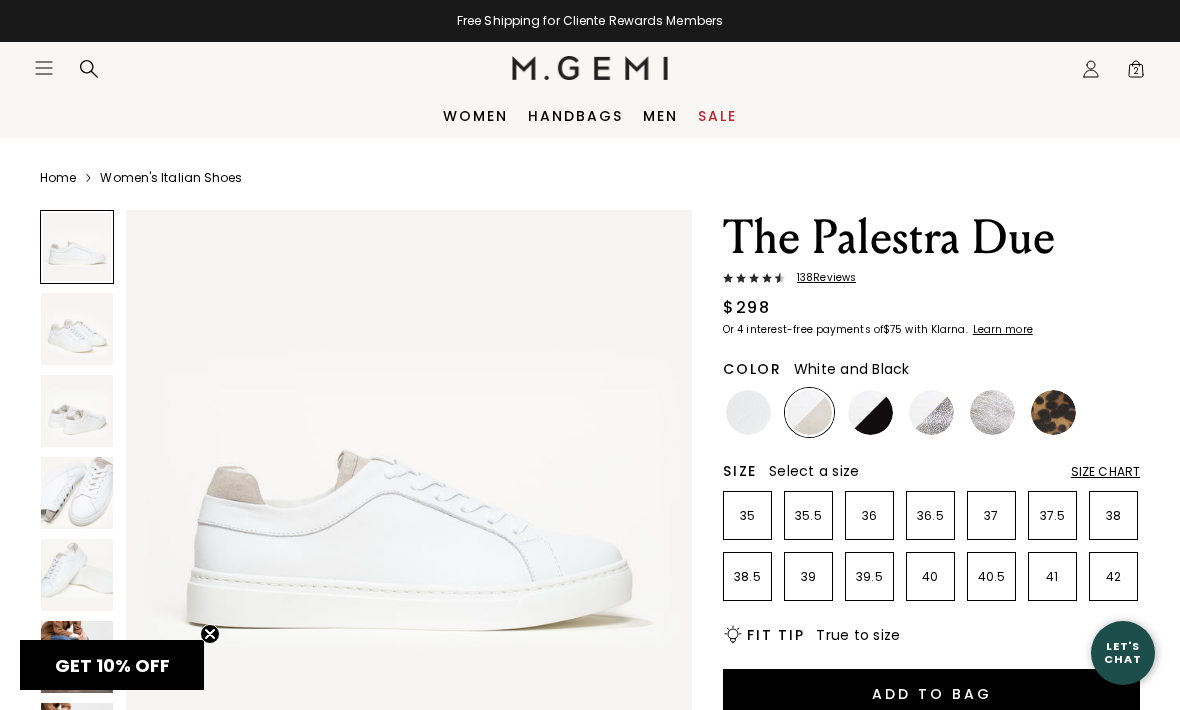 click at bounding box center [870, 412] 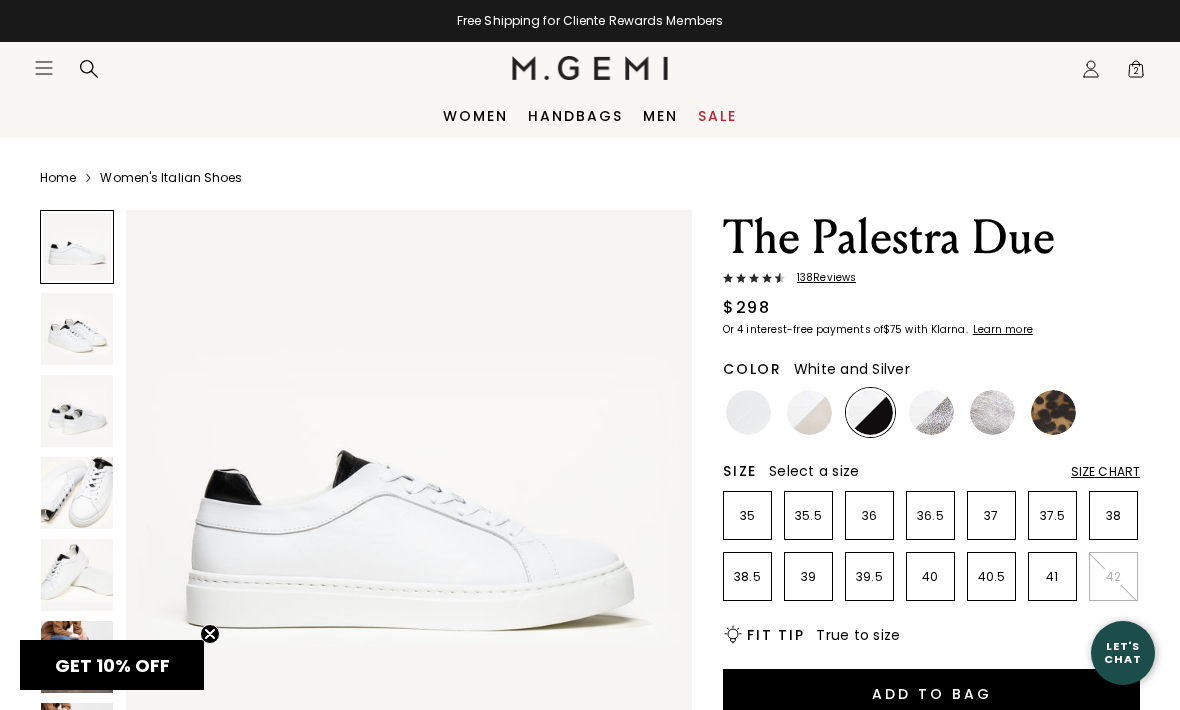 click at bounding box center [931, 412] 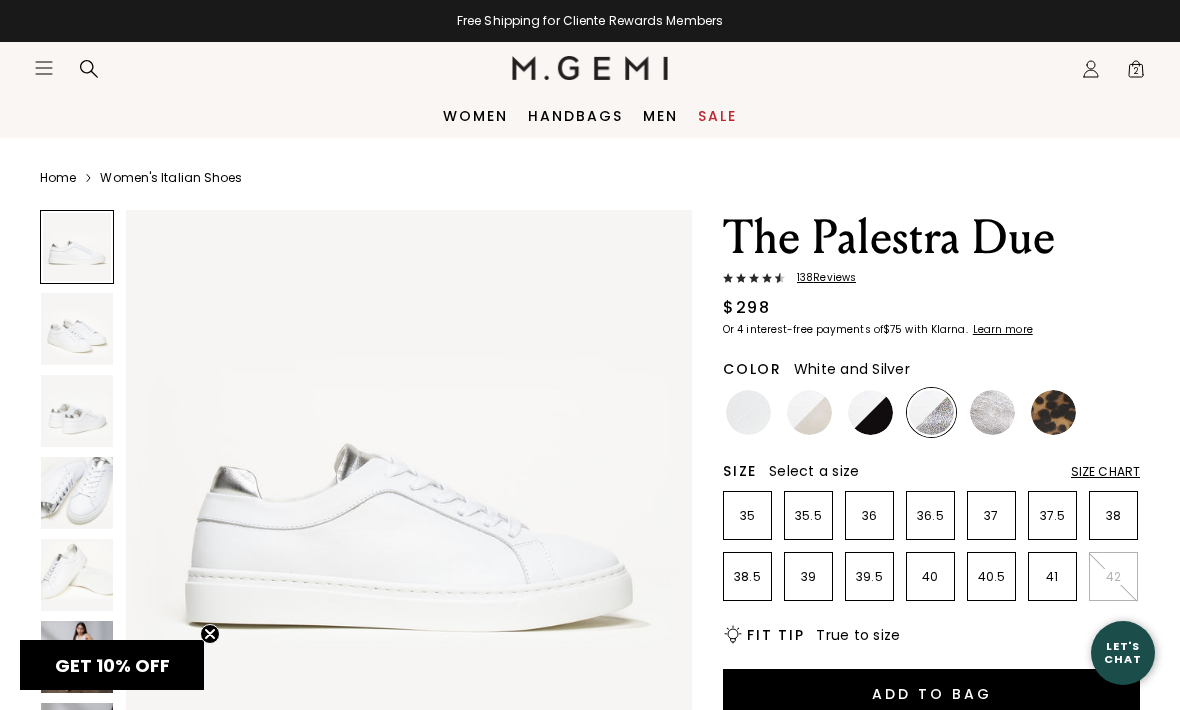 click at bounding box center [992, 412] 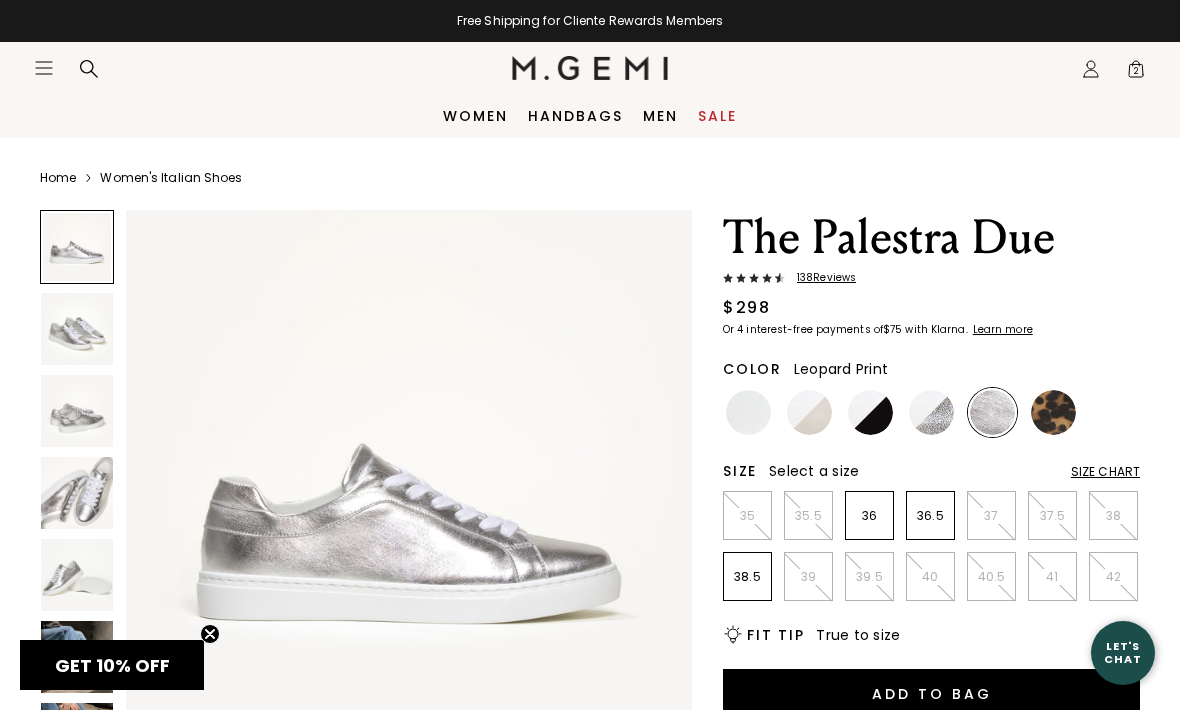click at bounding box center [1053, 412] 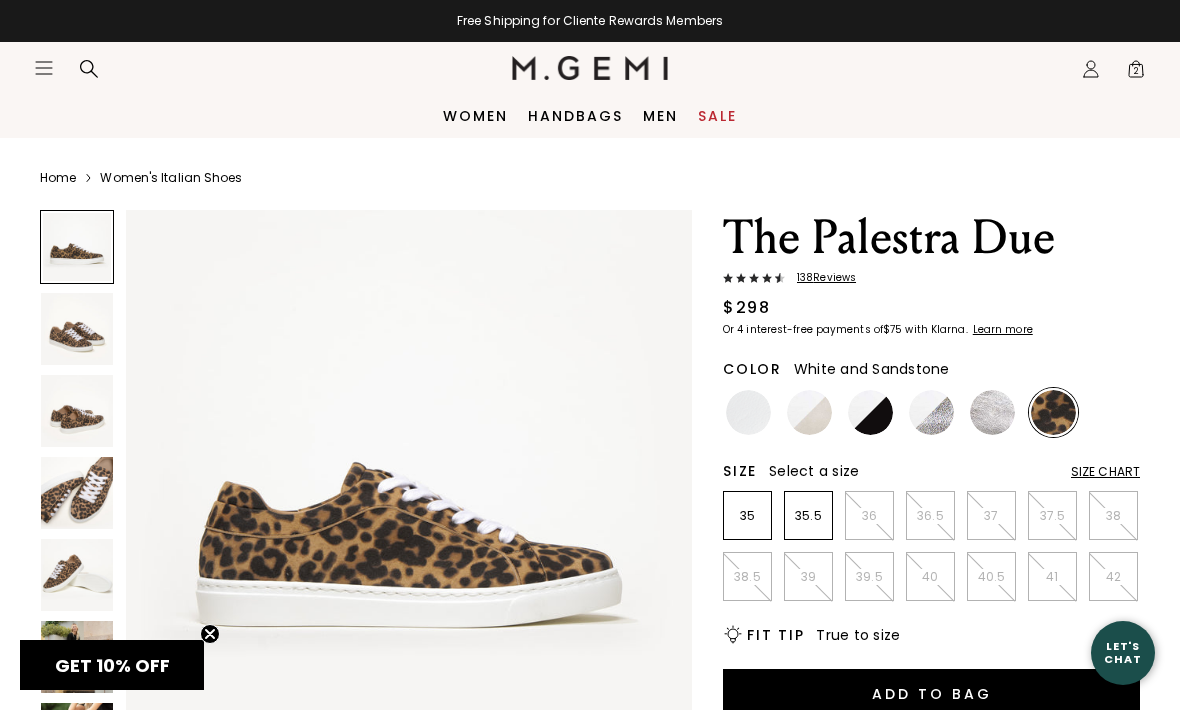 click at bounding box center [809, 412] 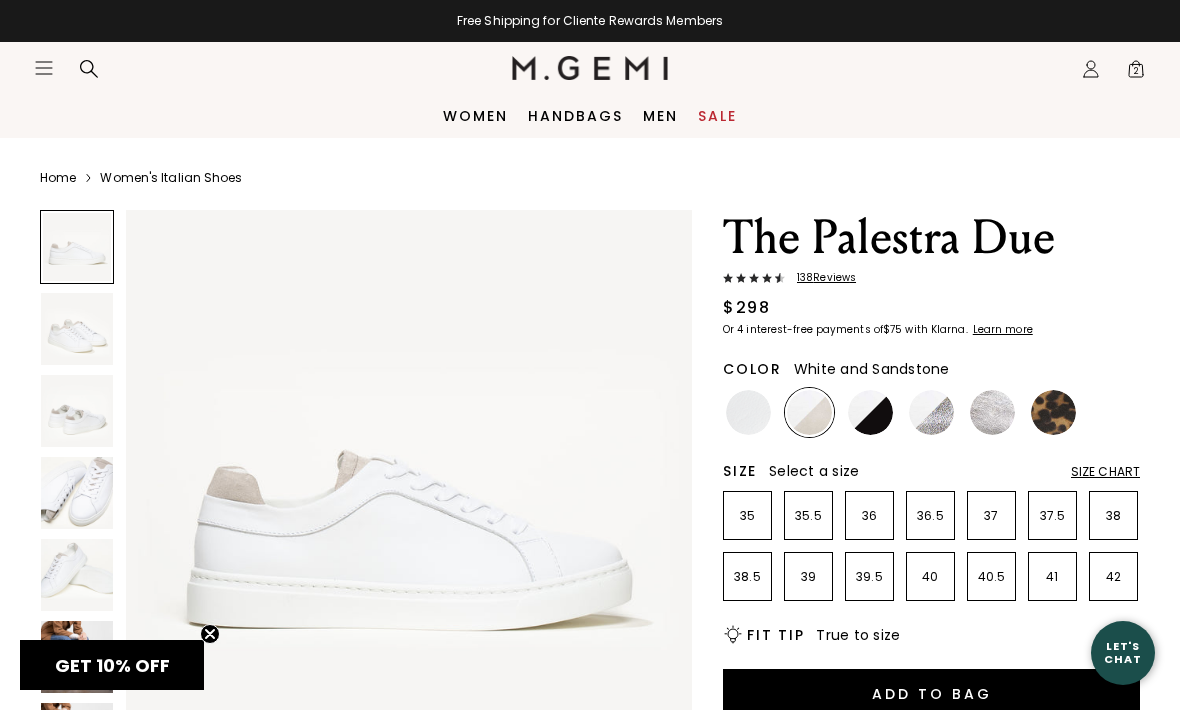 click at bounding box center (931, 412) 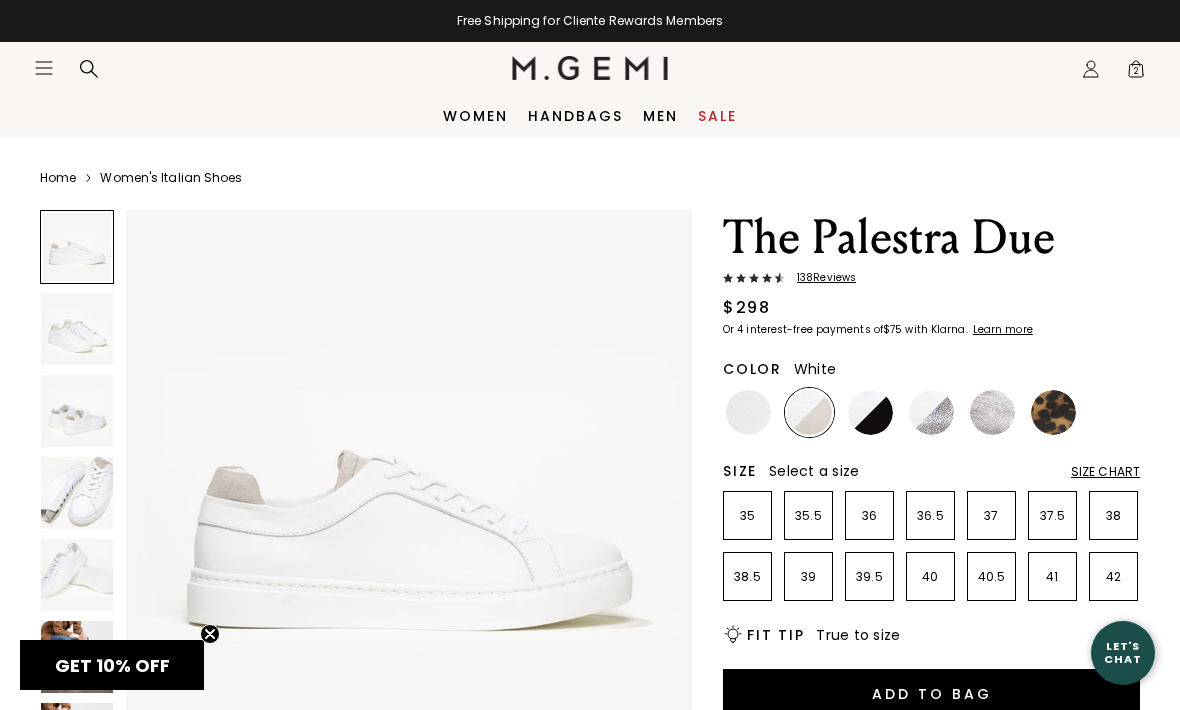 click at bounding box center [748, 412] 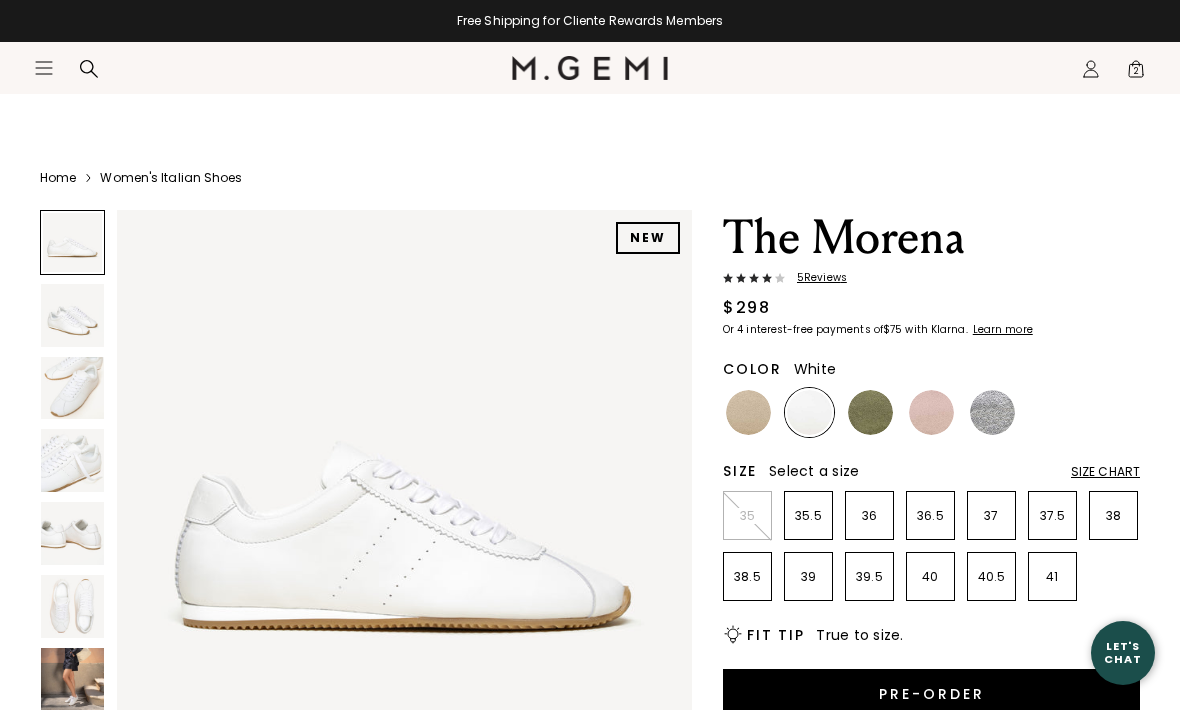 scroll, scrollTop: 1, scrollLeft: 0, axis: vertical 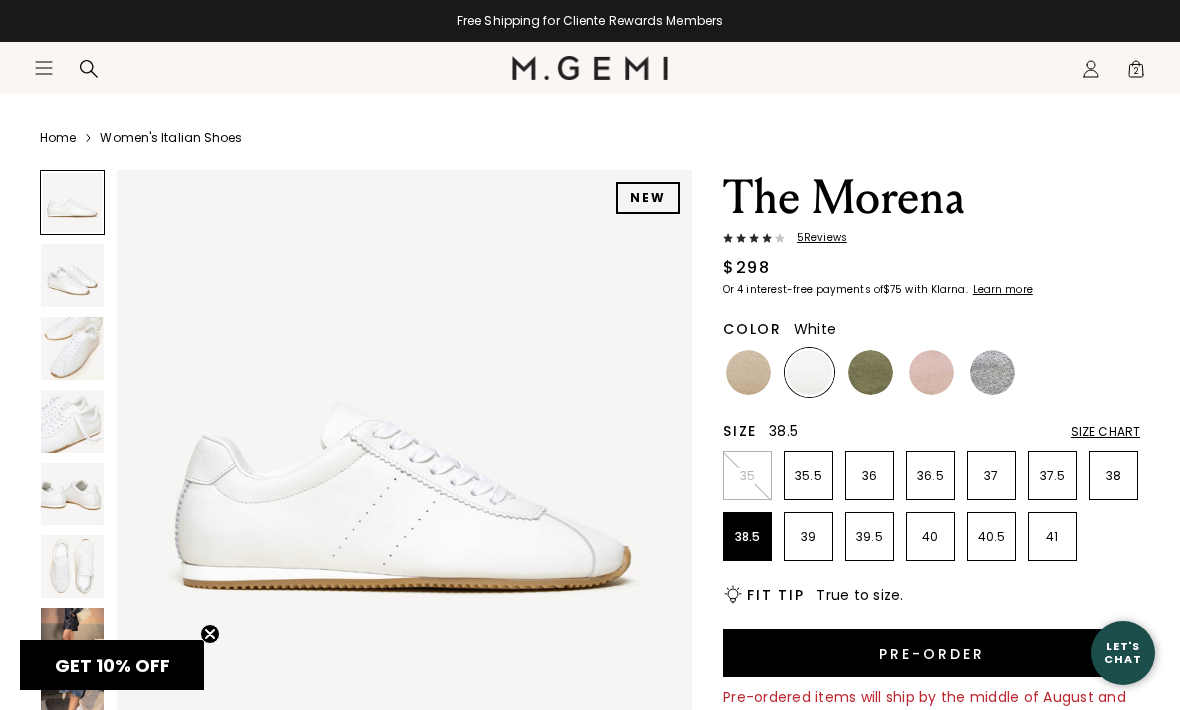click on "38.5" at bounding box center (747, 537) 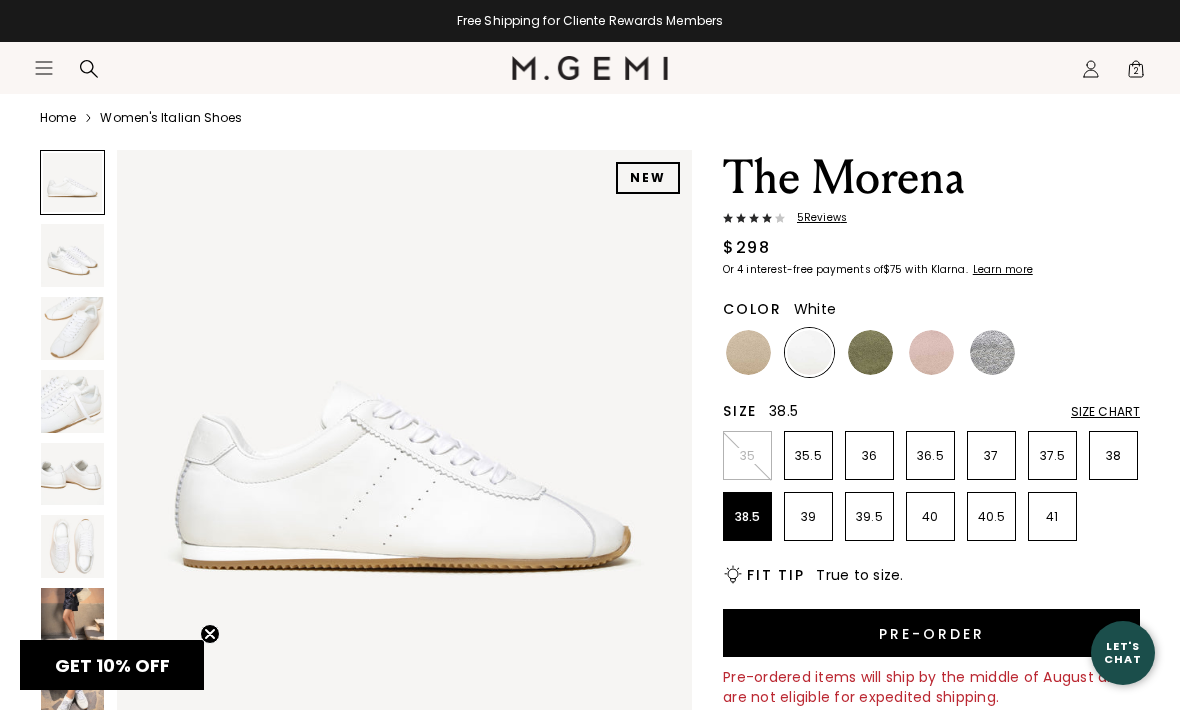 scroll, scrollTop: 62, scrollLeft: 0, axis: vertical 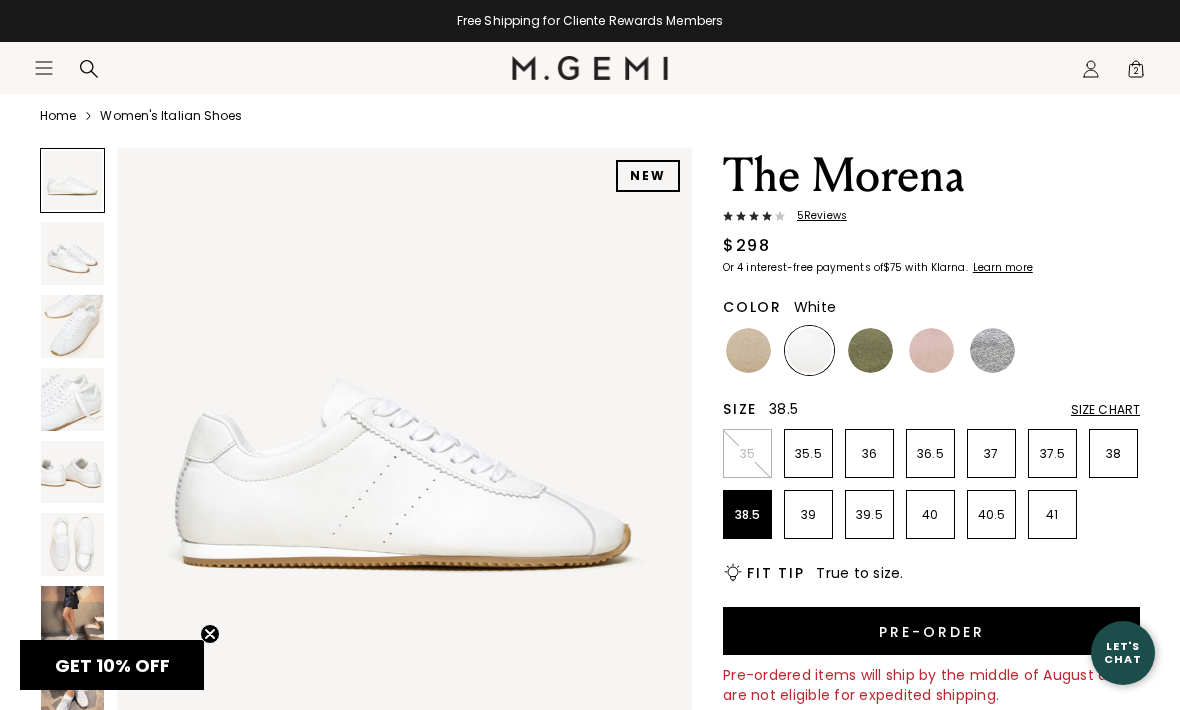 click on "Pre-order" at bounding box center [931, 631] 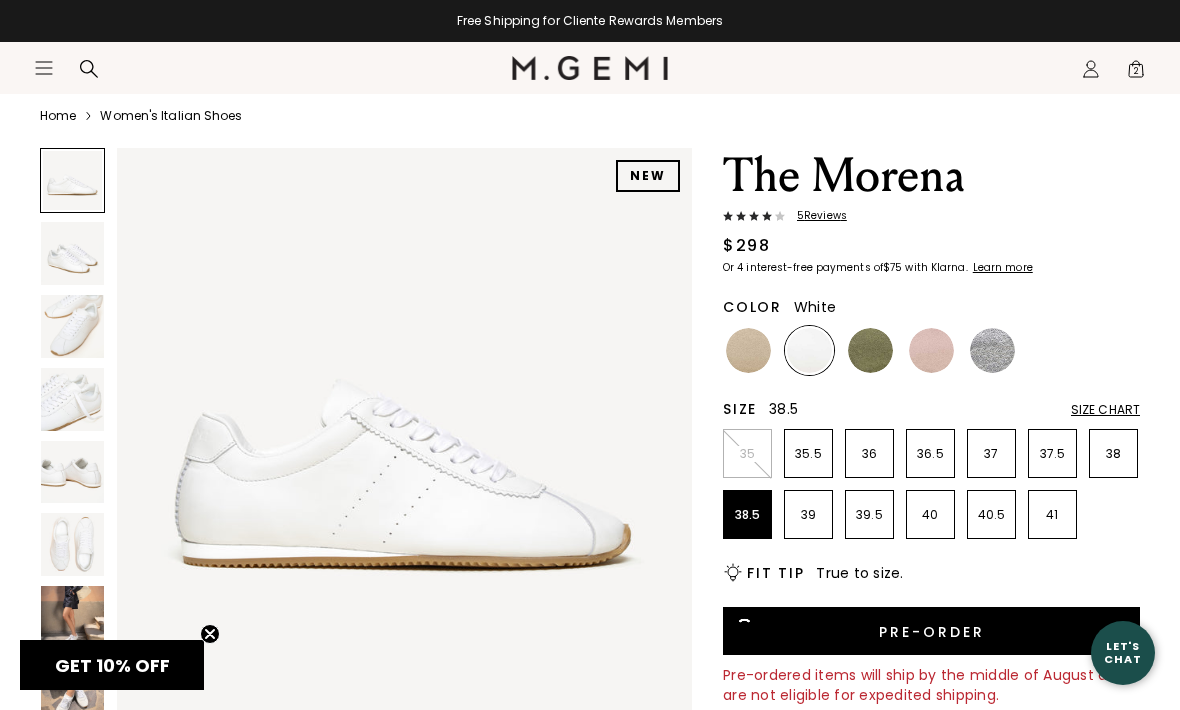 scroll, scrollTop: 0, scrollLeft: 0, axis: both 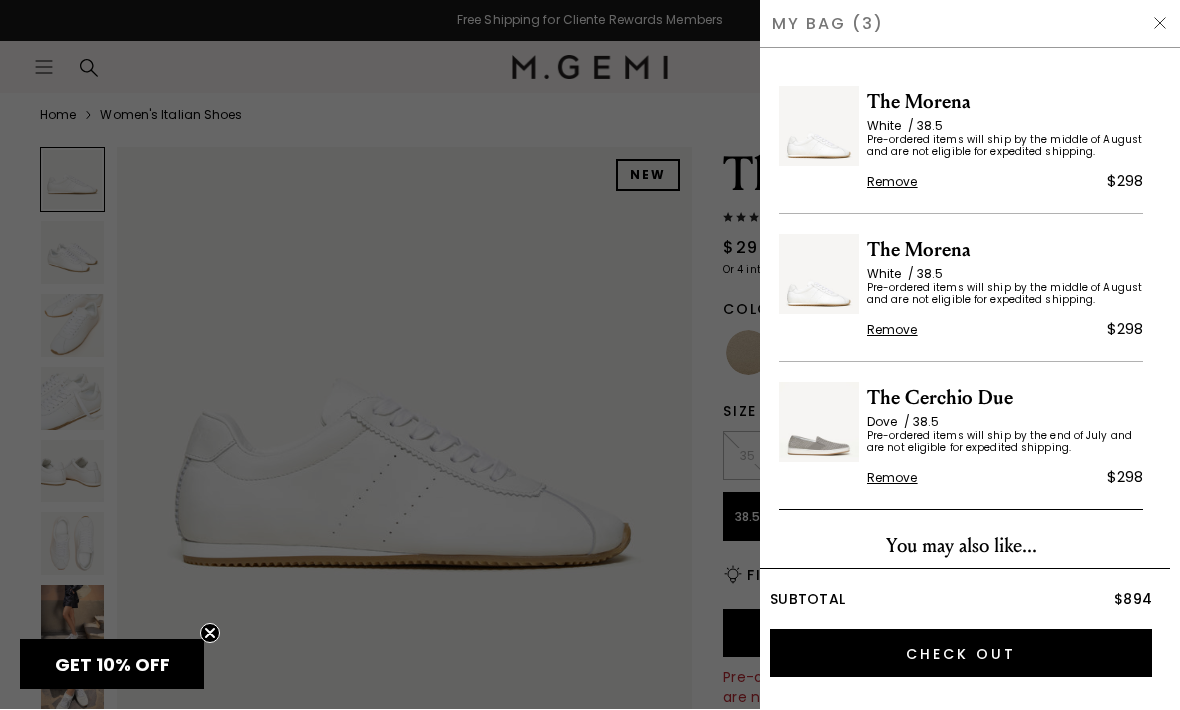 click on "Remove" at bounding box center [892, 331] 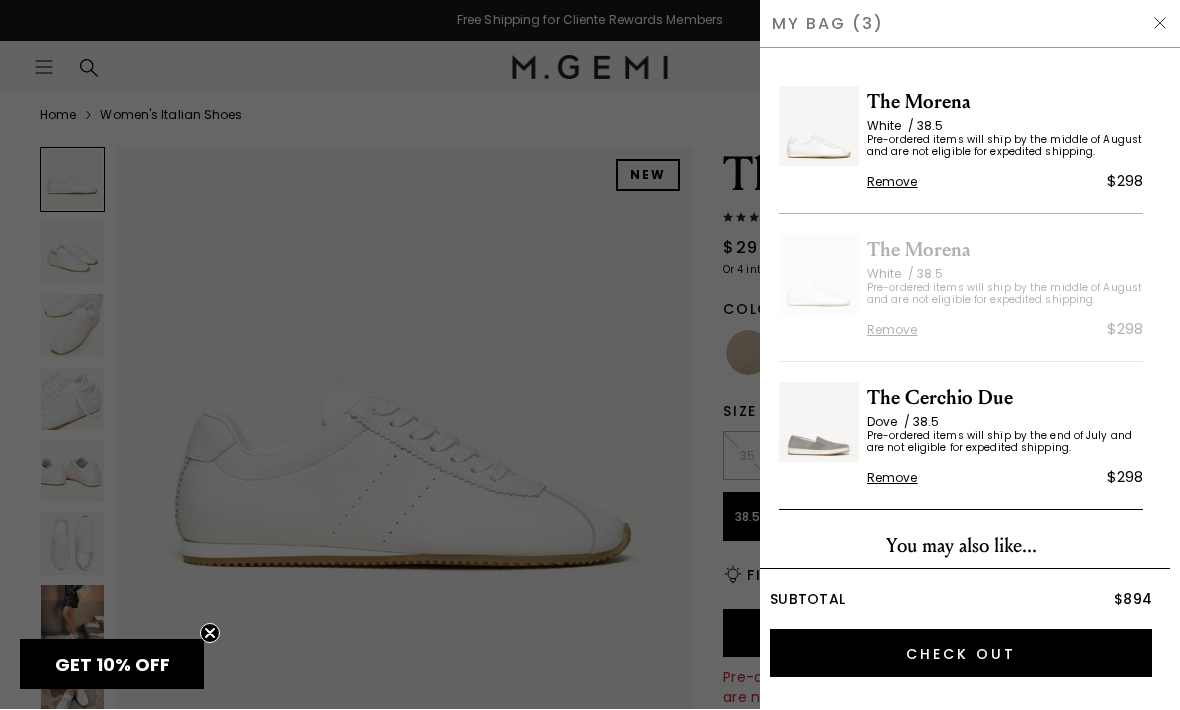 scroll, scrollTop: 0, scrollLeft: 0, axis: both 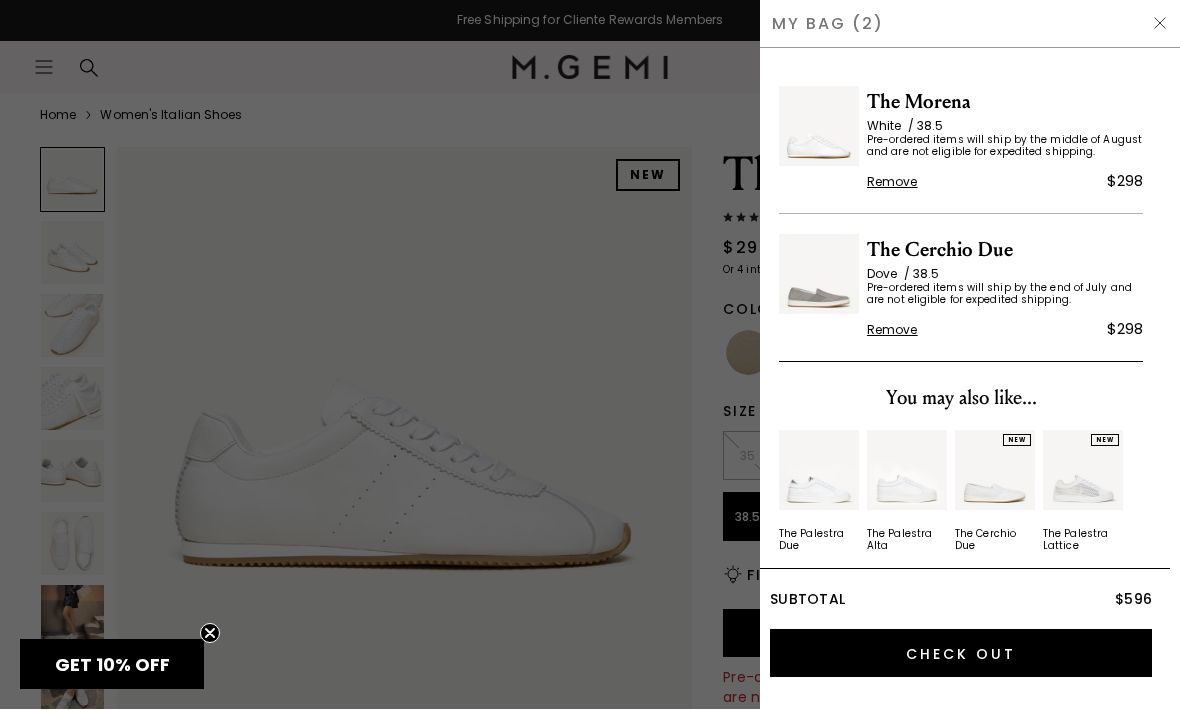 click on "The Cerchio Due" at bounding box center [1005, 251] 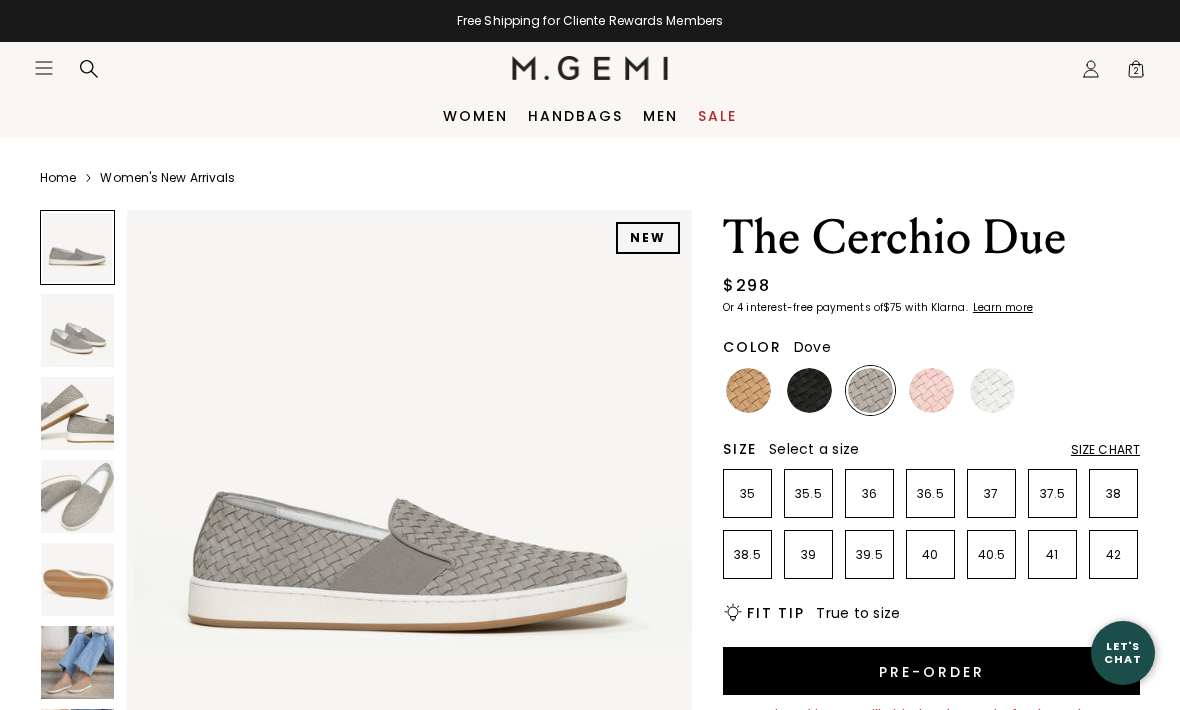 scroll, scrollTop: 0, scrollLeft: 0, axis: both 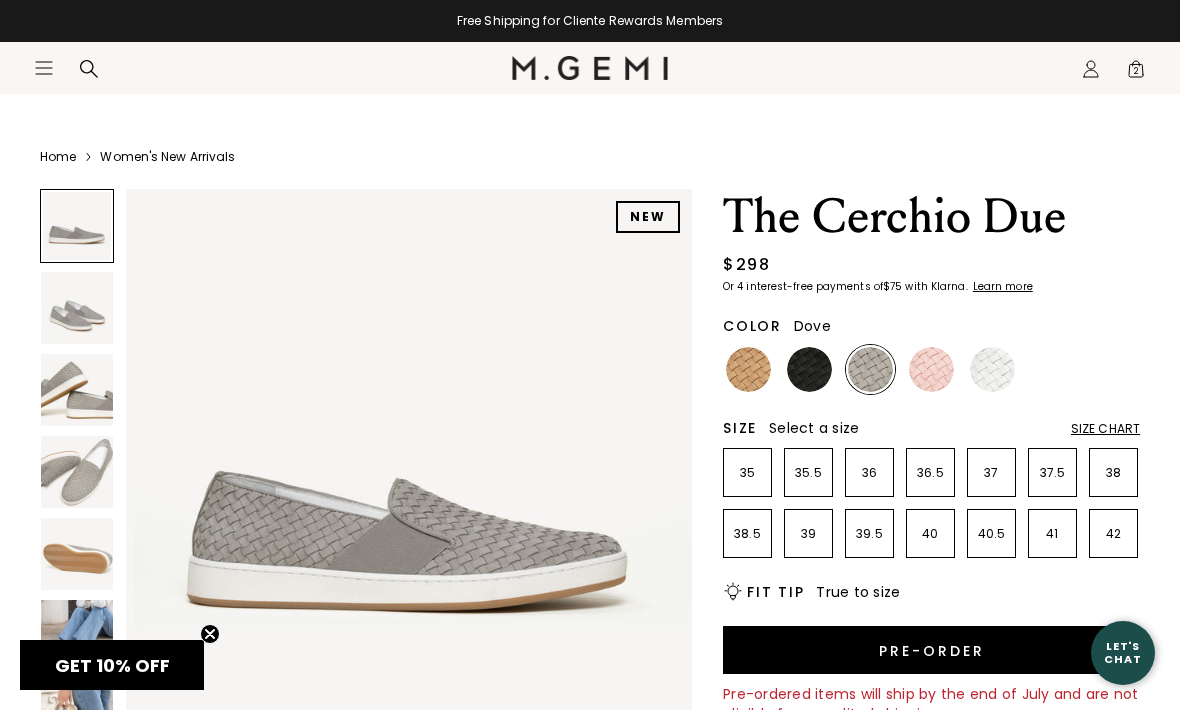 click at bounding box center [992, 369] 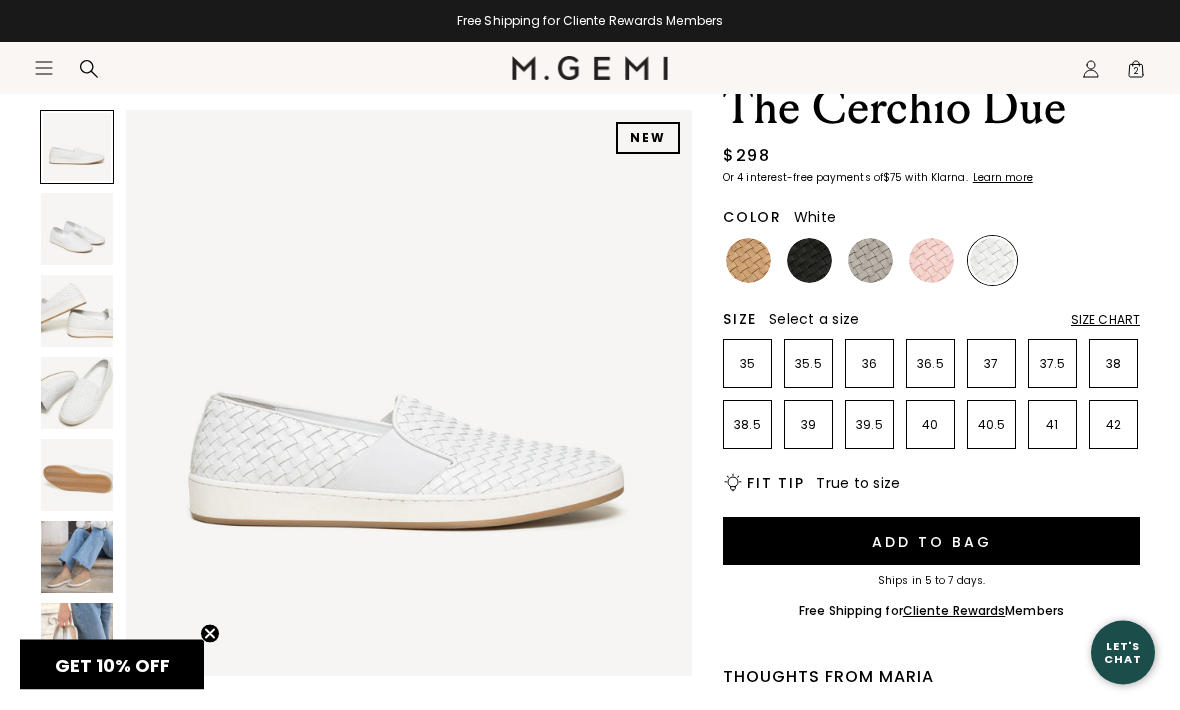 scroll, scrollTop: 132, scrollLeft: 0, axis: vertical 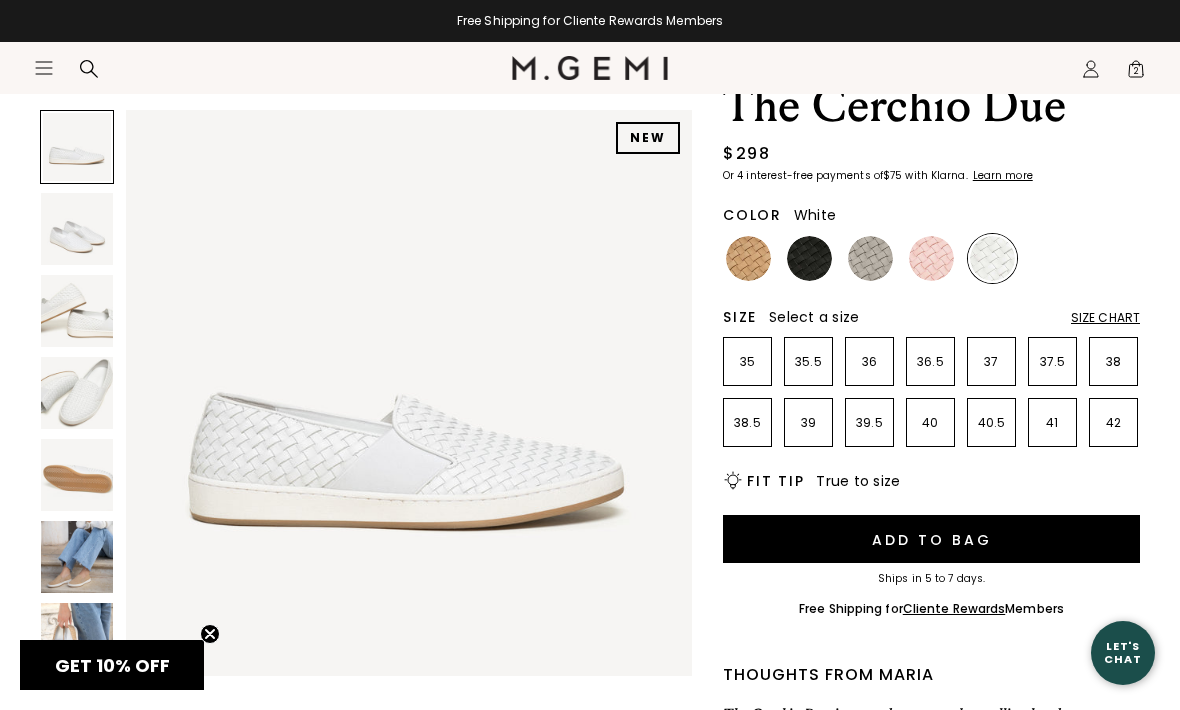 click at bounding box center [77, 639] 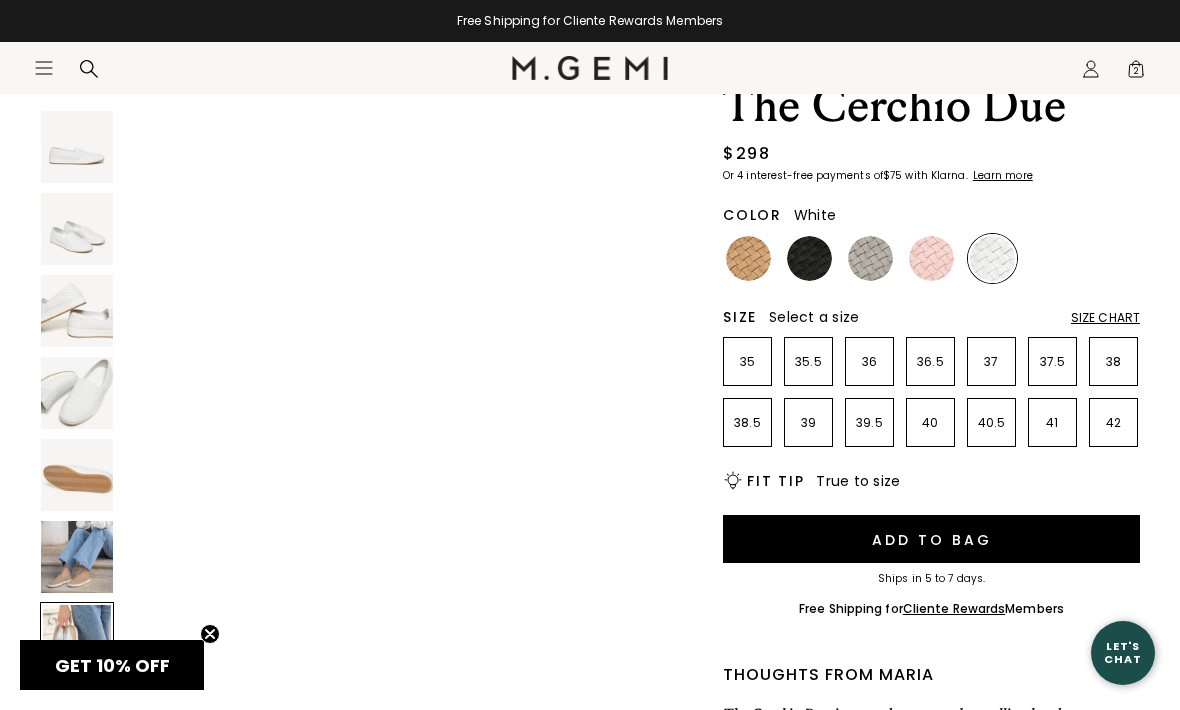 scroll, scrollTop: 3516, scrollLeft: 0, axis: vertical 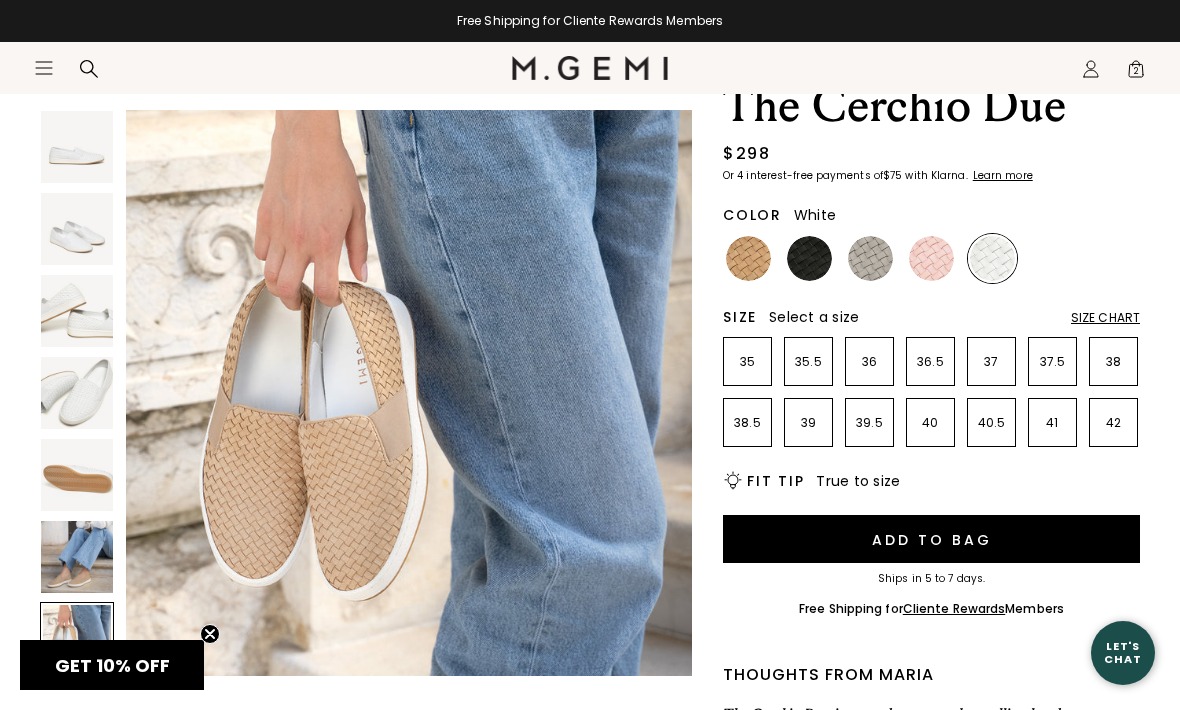 click at bounding box center (809, 258) 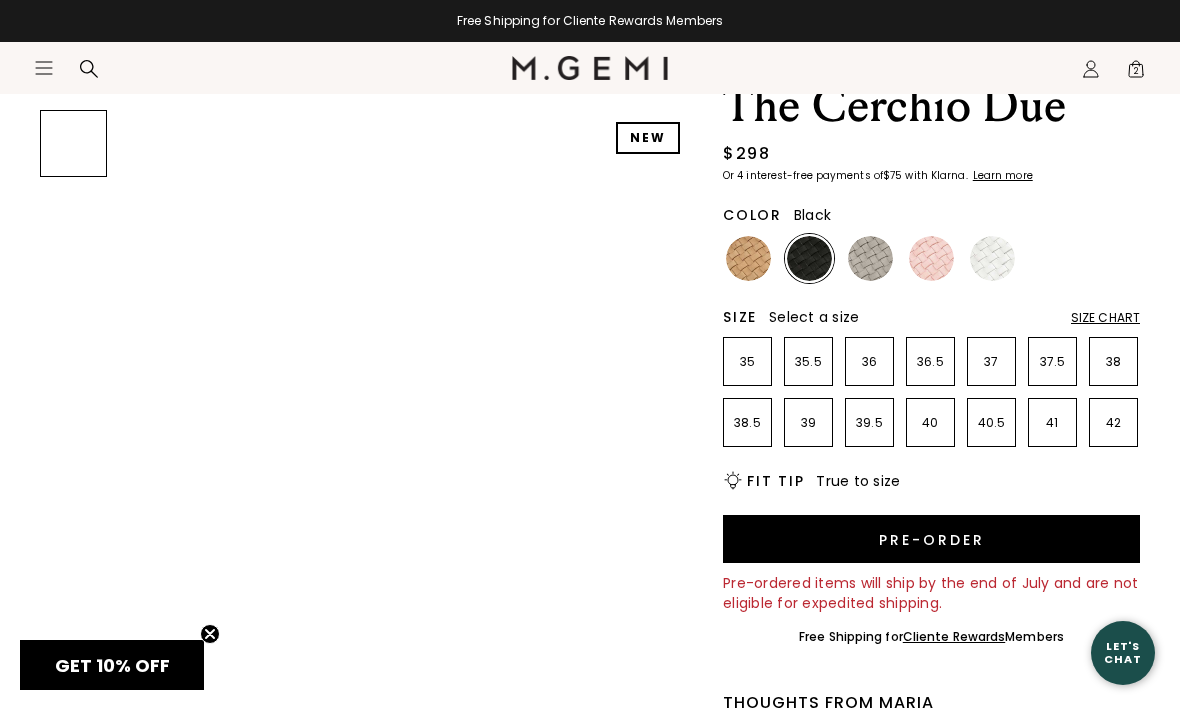 click at bounding box center [809, 258] 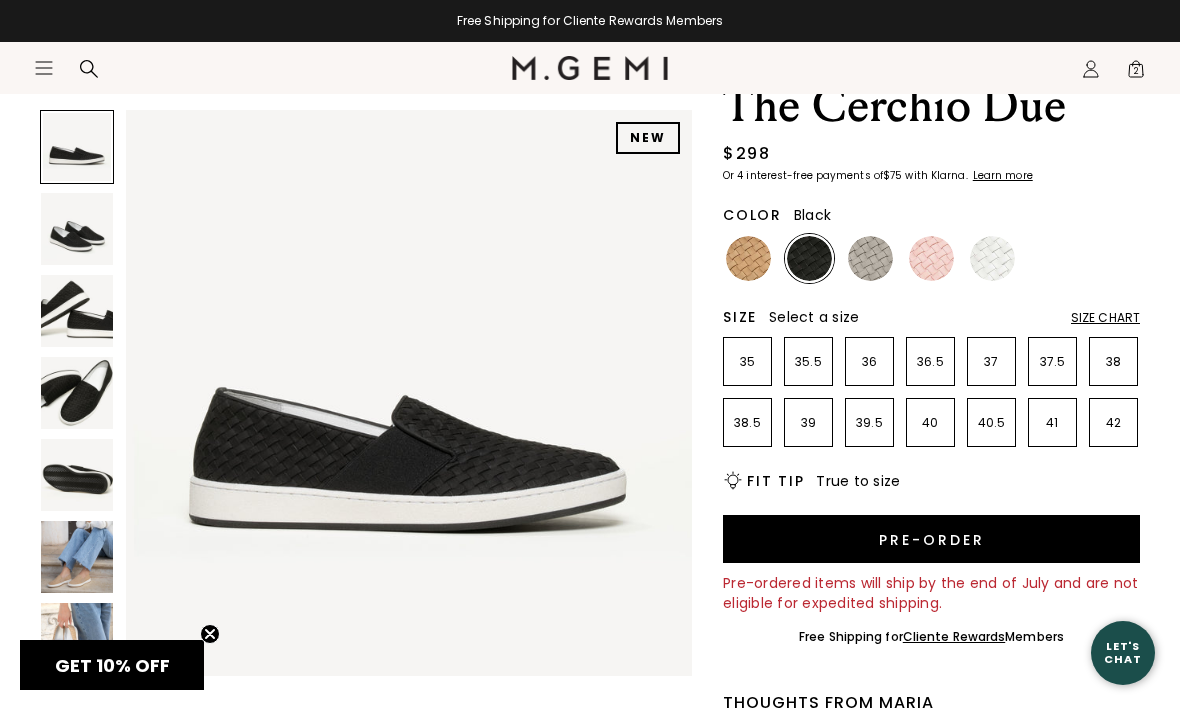 click on "The Cerchio Due $298
Or 4 interest-free payments of  $75   with Klarna Learn more
Color  Black Size Select a size Size Chart 35 35.5 36 36.5 37 37.5 38 38.5 39 39.5 40 40.5 41 42 Icons/20x20/bulb@2x Fit Tip True to size Pre-order Pre-ordered items will ship by the end of July and are not eligible for expedited shipping. Free Shipping for  Cliente Rewards  Members Thoughts from Maria The Cerchio Due is an update to our best-selling handwoven sneaker. We slimmed down the silhouette to feel more on trend, widened the elastic bands to offer even more flexibility, and tightened the signature weave to better highlight its handcraftsmanship. The original Cerchio was an M.Gemi classic and customer favorite, but we’re committed to always improving. I think you’ll love this one even more. Details Handwoven Italian nubuck leather upper
Italian leather lining
Natural rubber sole
Removable footbed
Handmade in Tuscany, Italy Shipping" at bounding box center (931, 666) 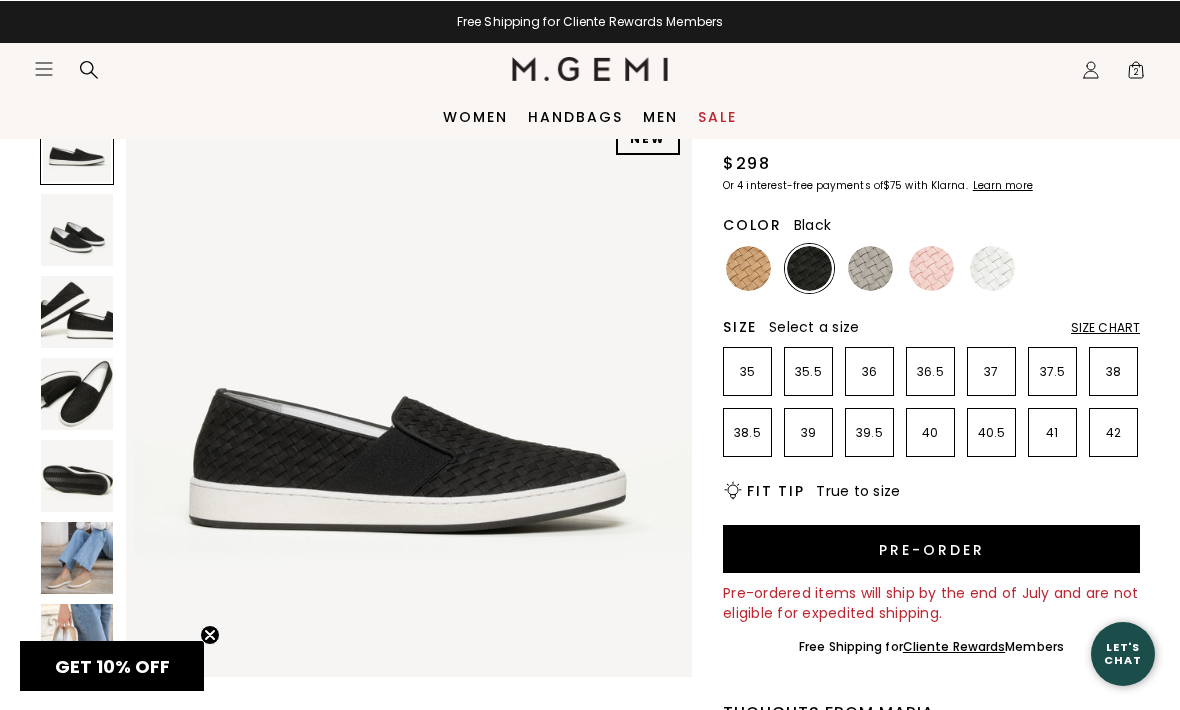 scroll, scrollTop: 122, scrollLeft: 0, axis: vertical 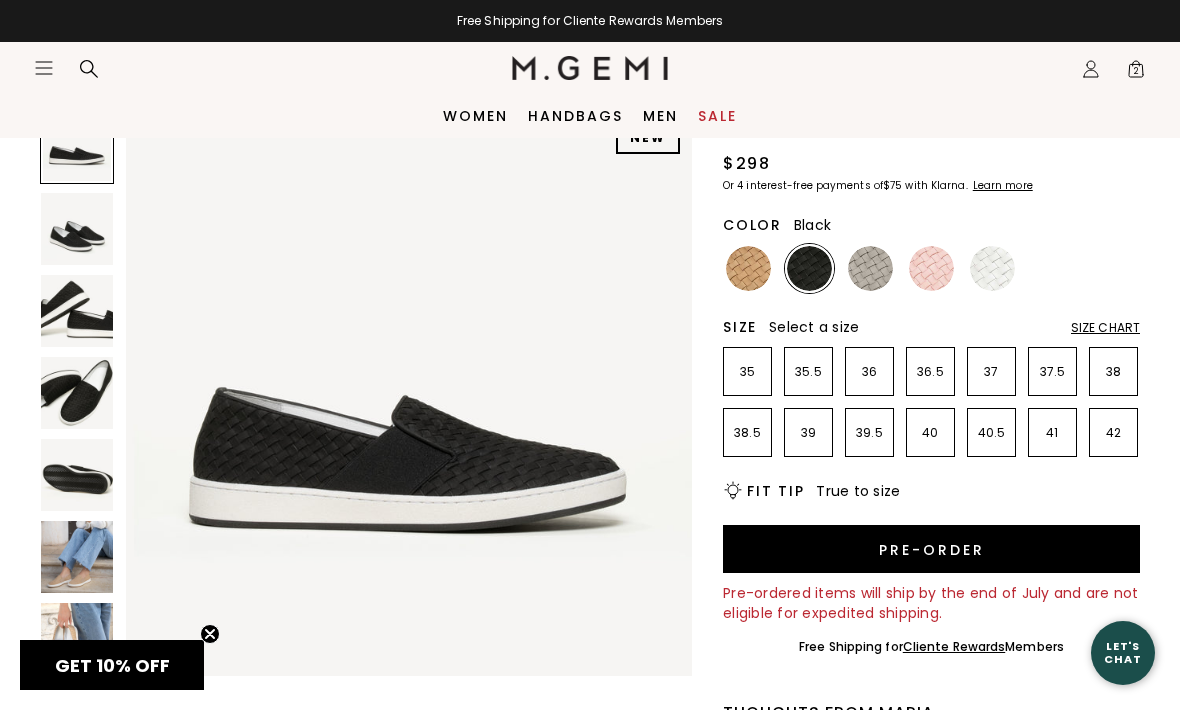 click at bounding box center [77, 639] 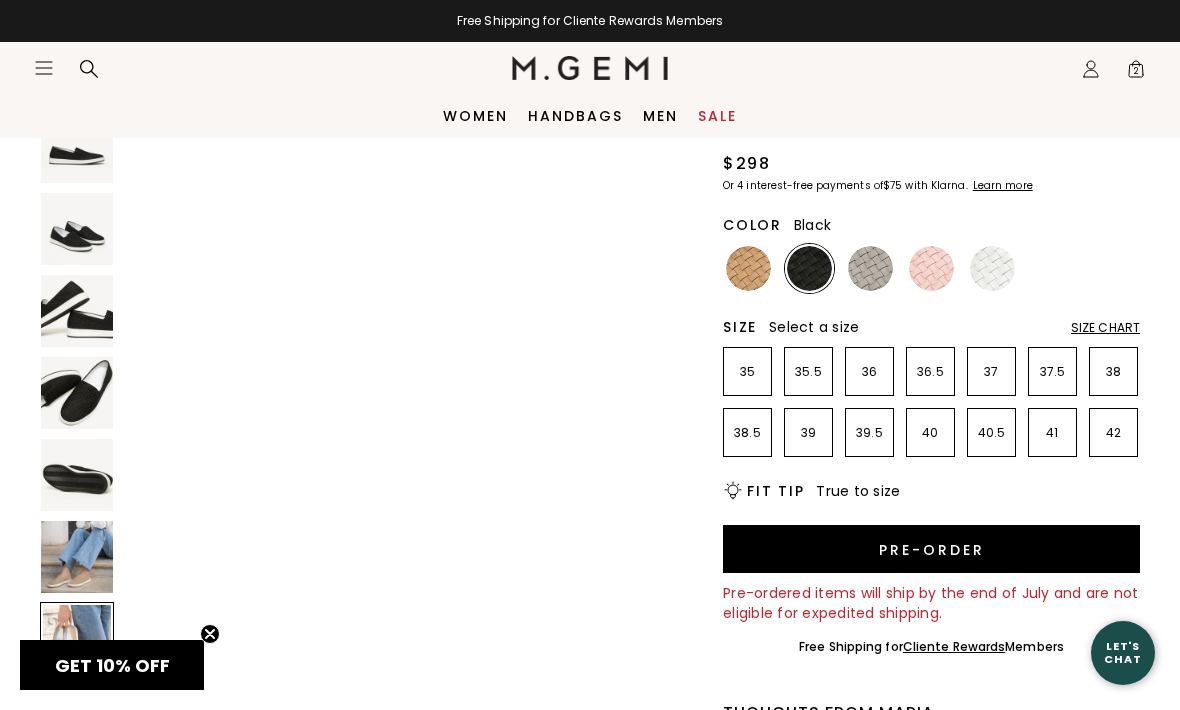 scroll, scrollTop: 3516, scrollLeft: 0, axis: vertical 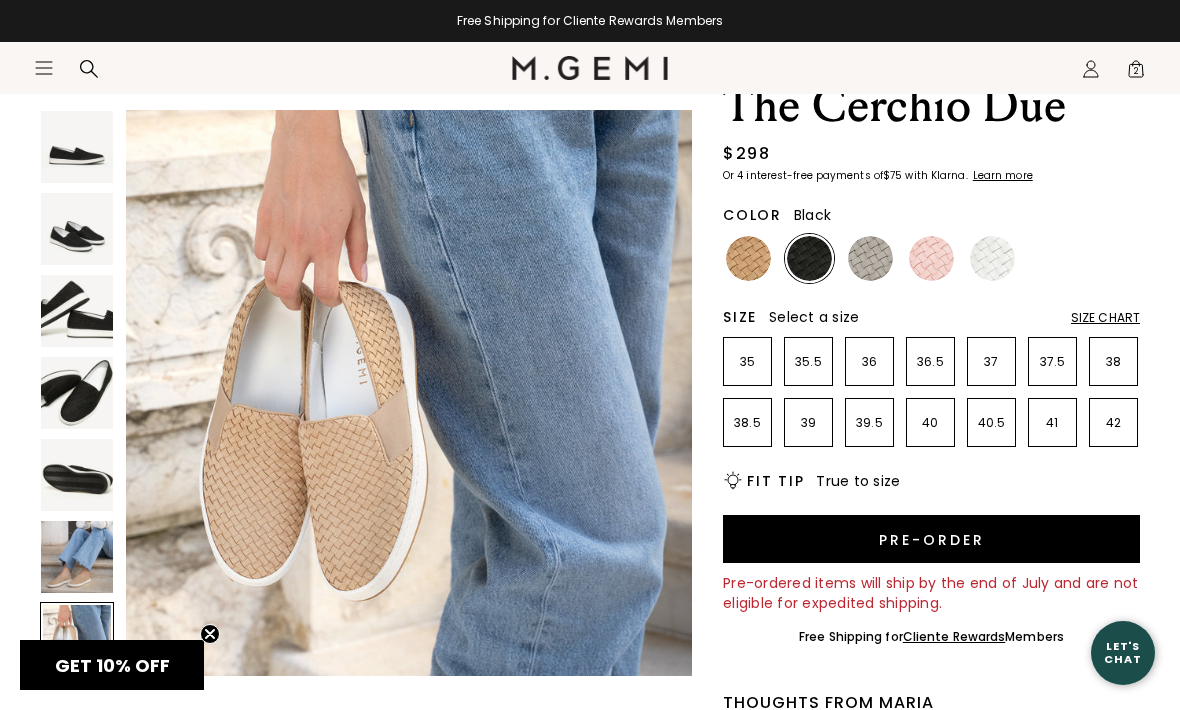 click at bounding box center (77, 557) 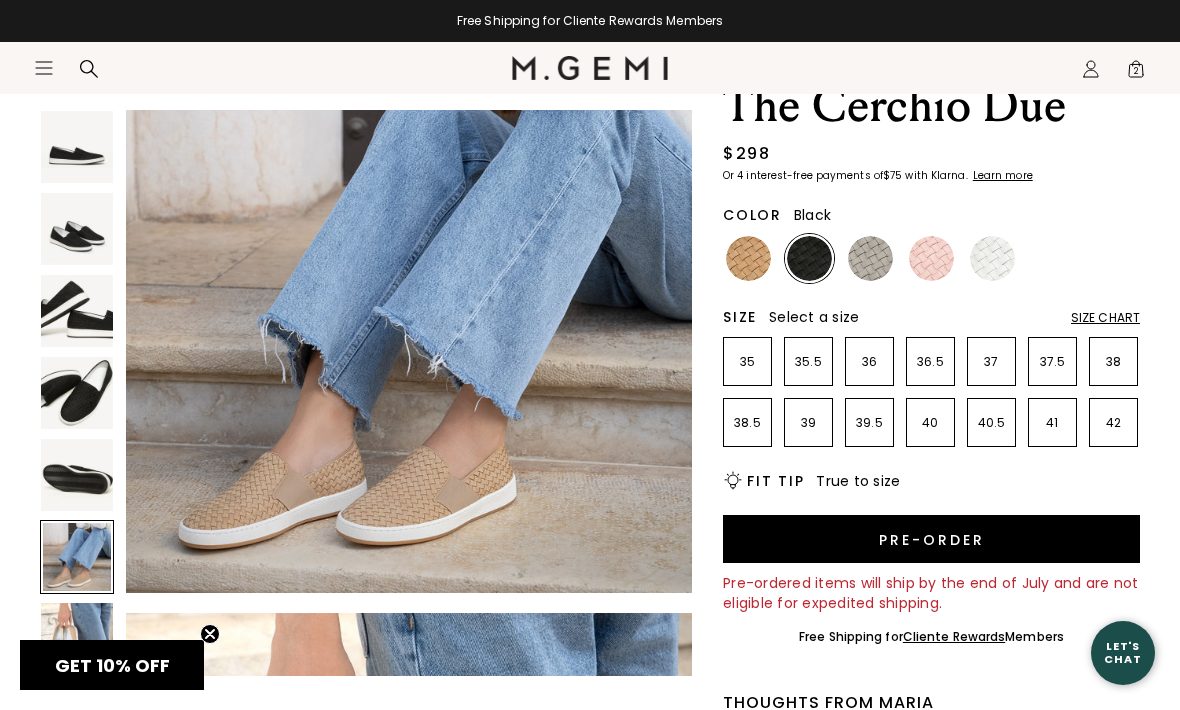 scroll, scrollTop: 2930, scrollLeft: 0, axis: vertical 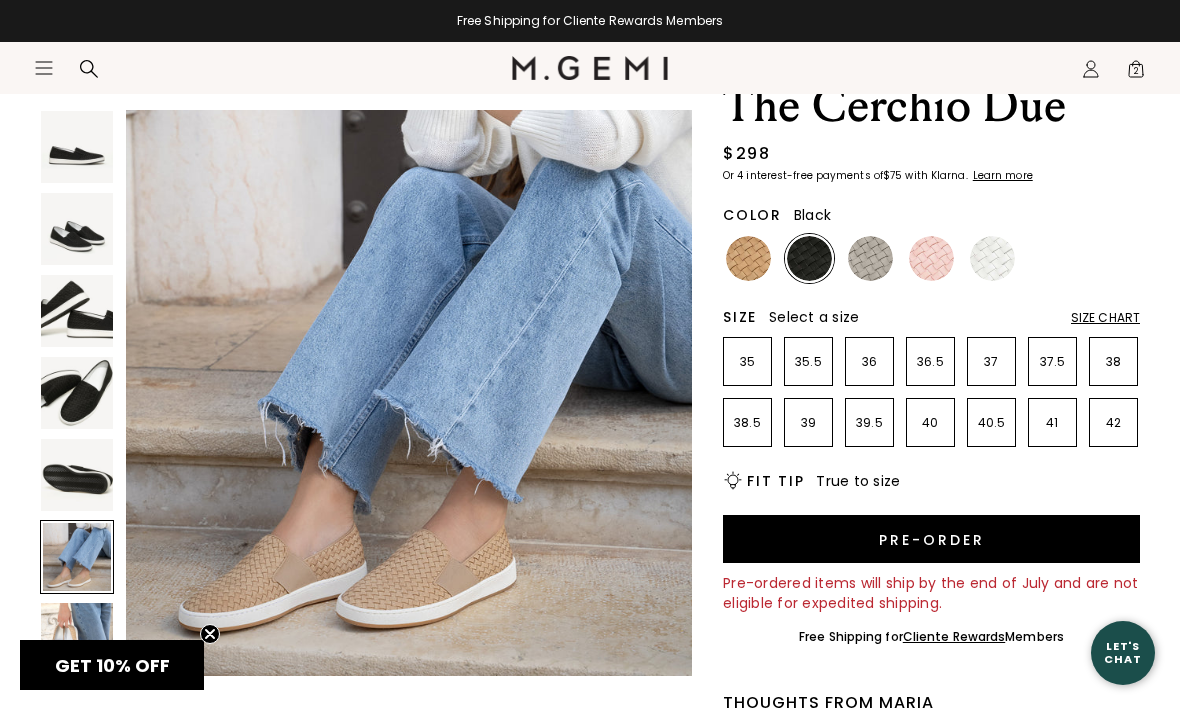 click at bounding box center [77, 393] 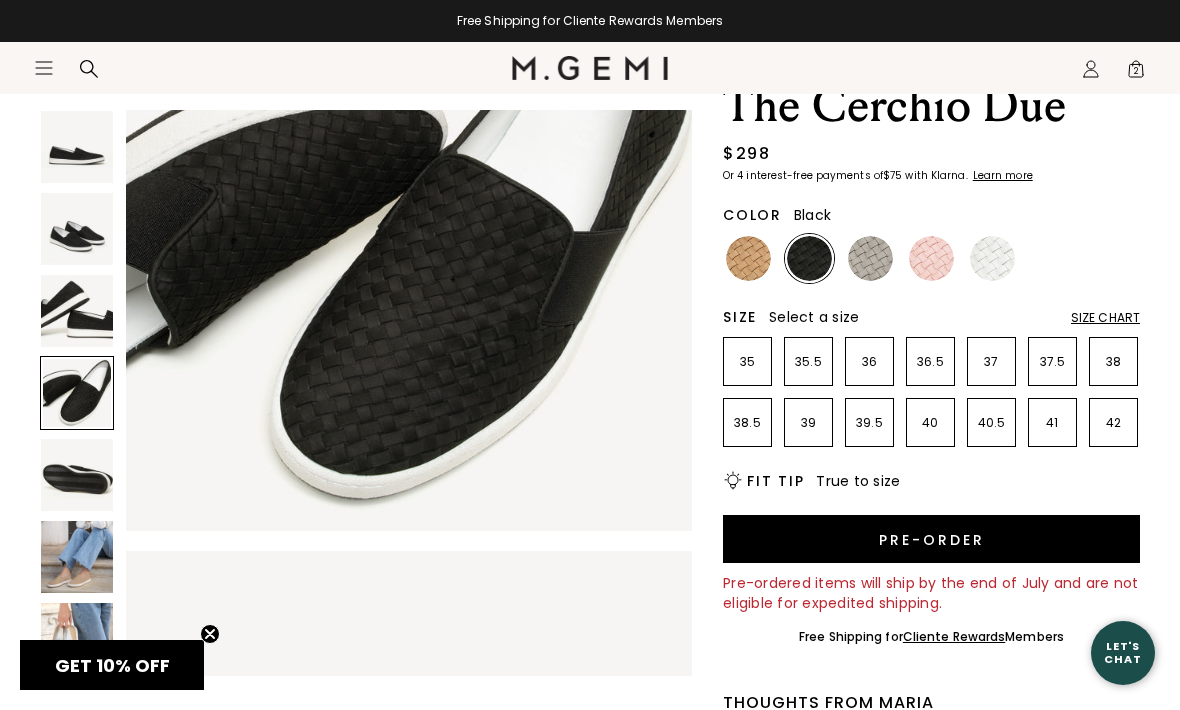 scroll, scrollTop: 1758, scrollLeft: 0, axis: vertical 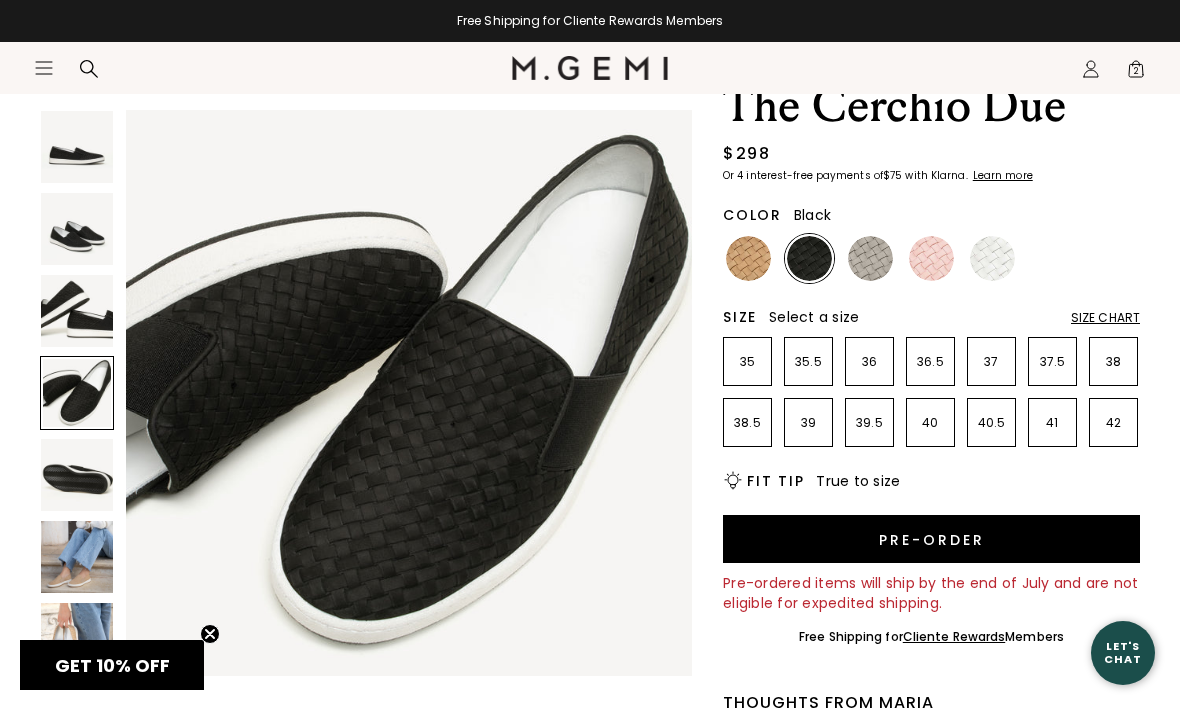click at bounding box center [870, 258] 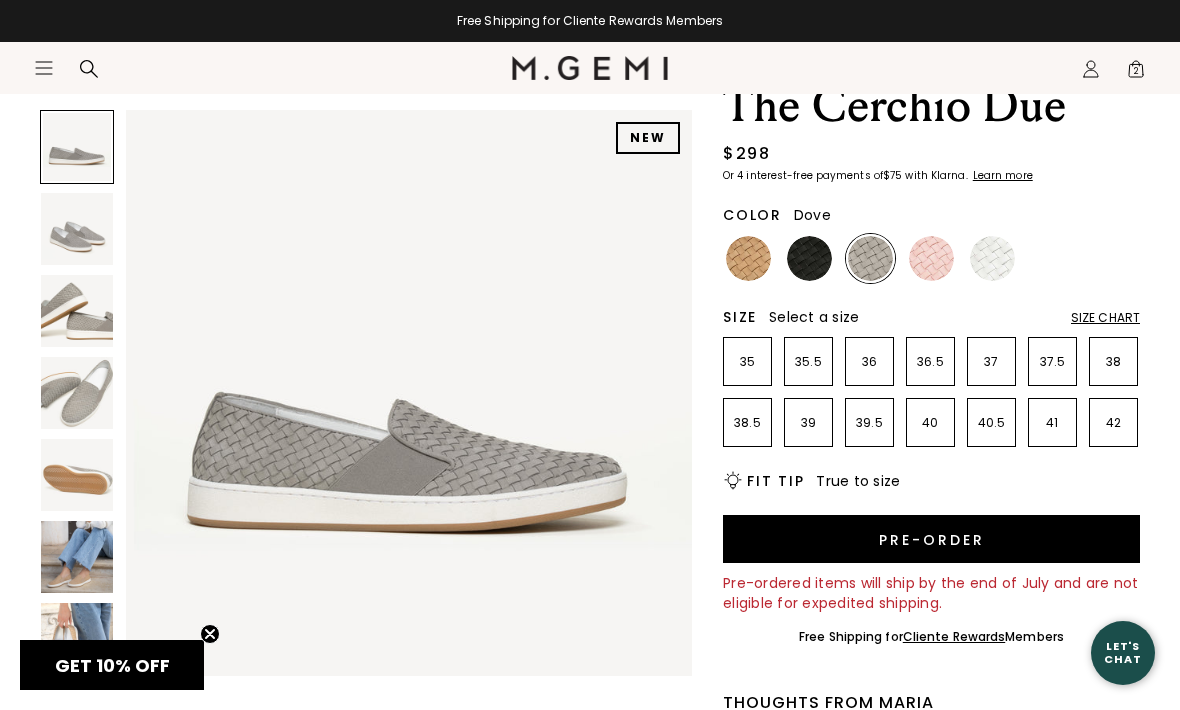 click on "Or 4 interest-free payments of" at bounding box center (803, 175) 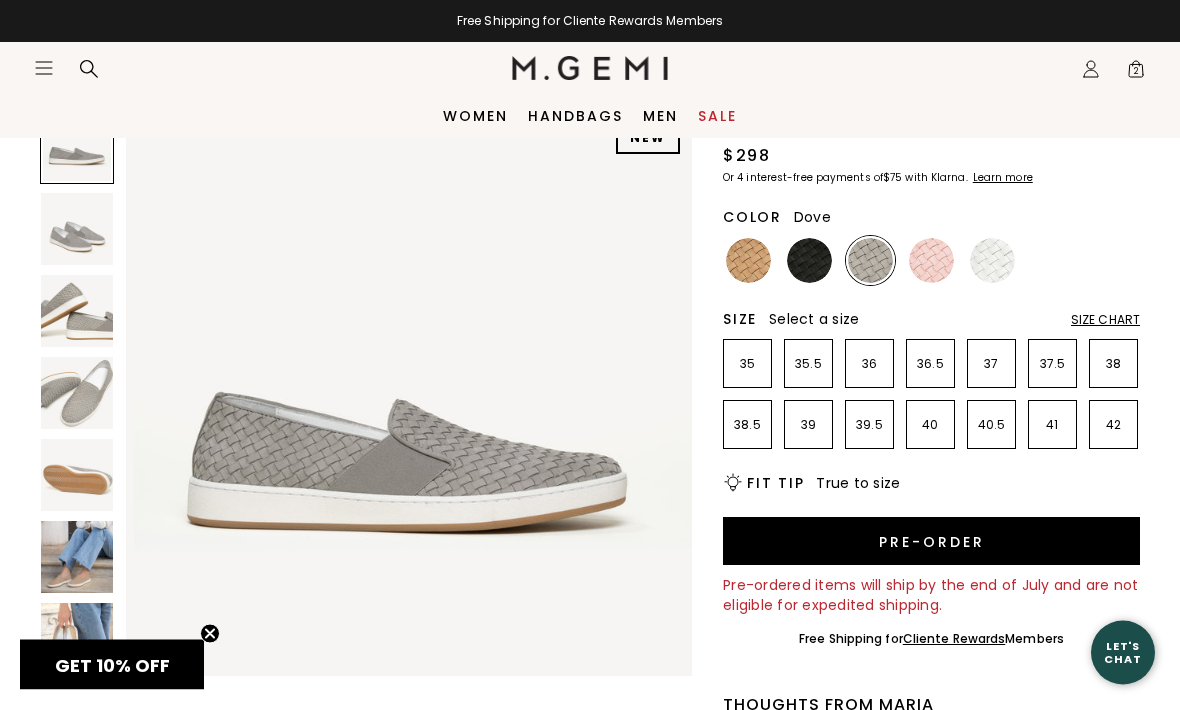 scroll, scrollTop: 130, scrollLeft: 0, axis: vertical 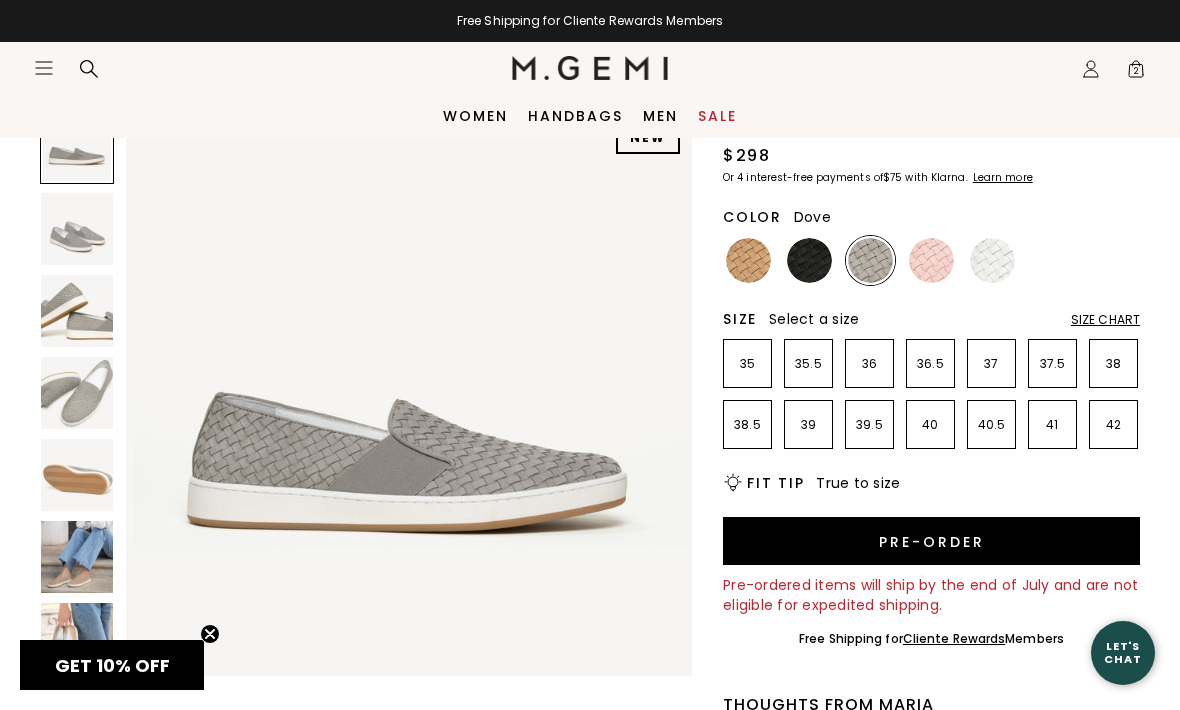 click at bounding box center [809, 260] 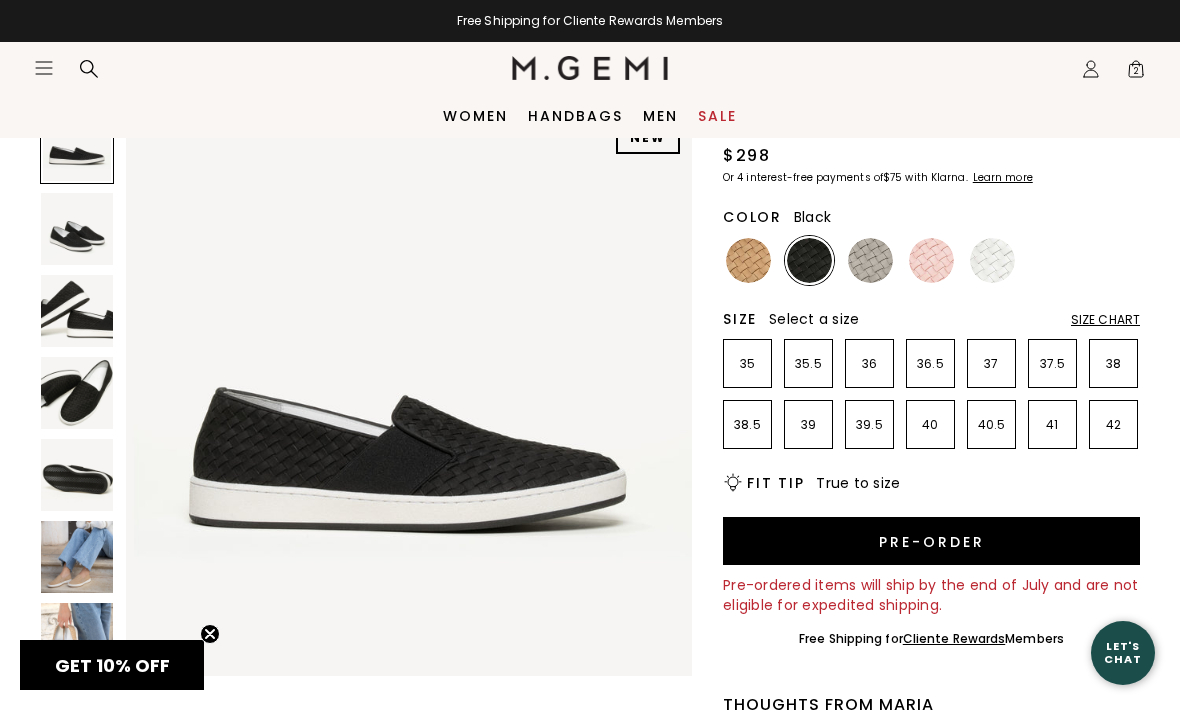 click at bounding box center (870, 260) 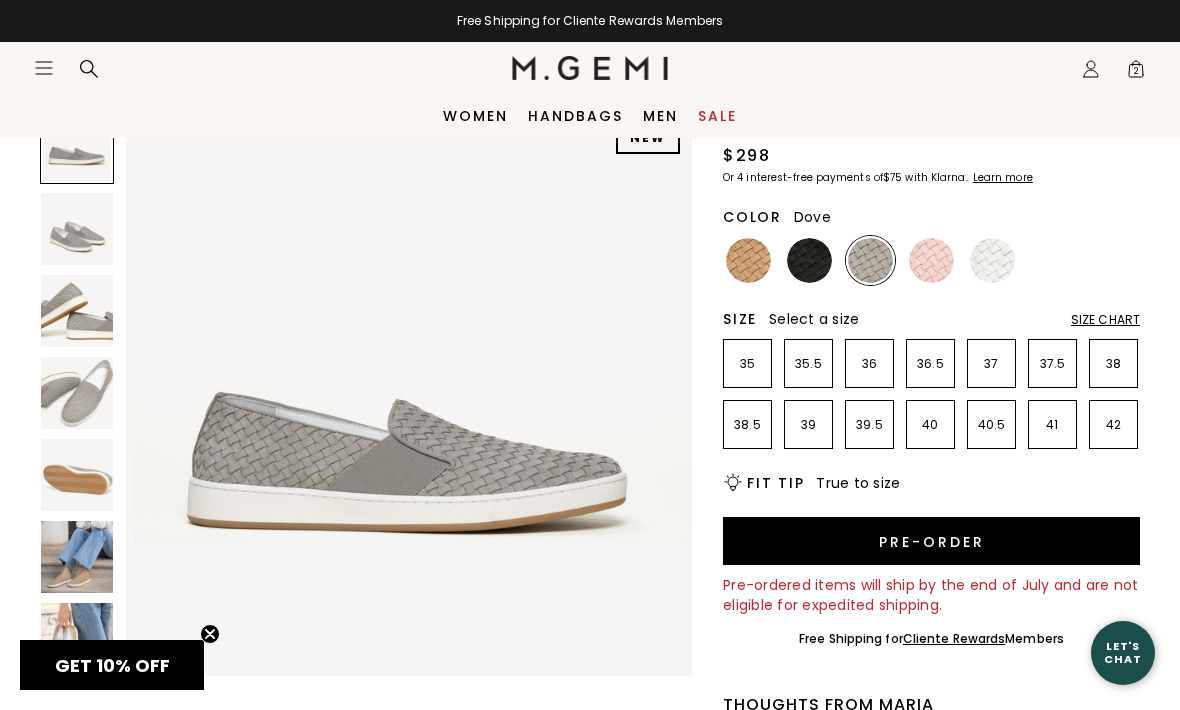 click at bounding box center [931, 260] 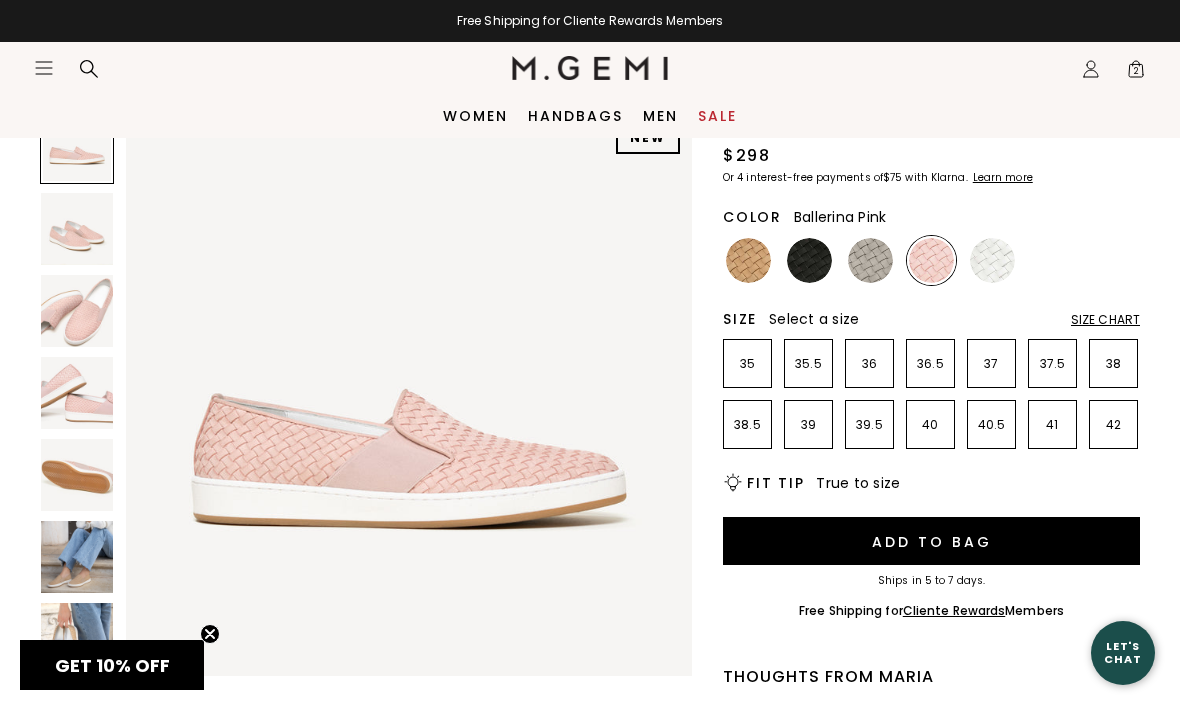 click at bounding box center (77, 311) 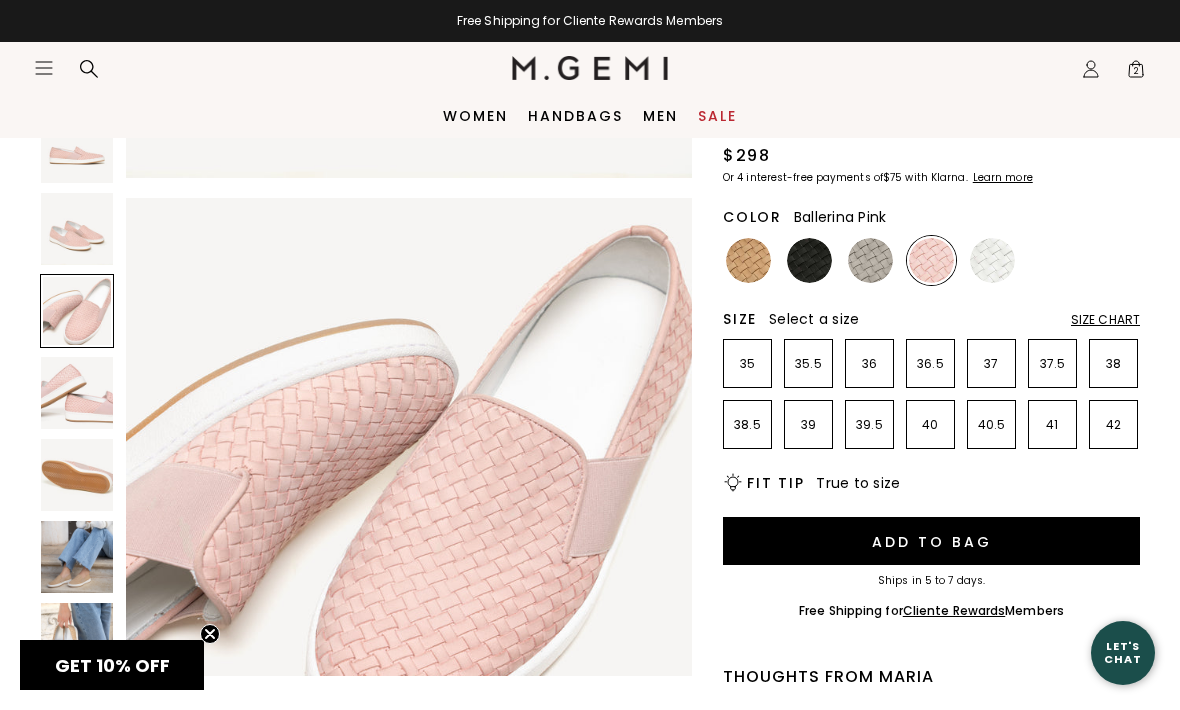 scroll, scrollTop: 1172, scrollLeft: 0, axis: vertical 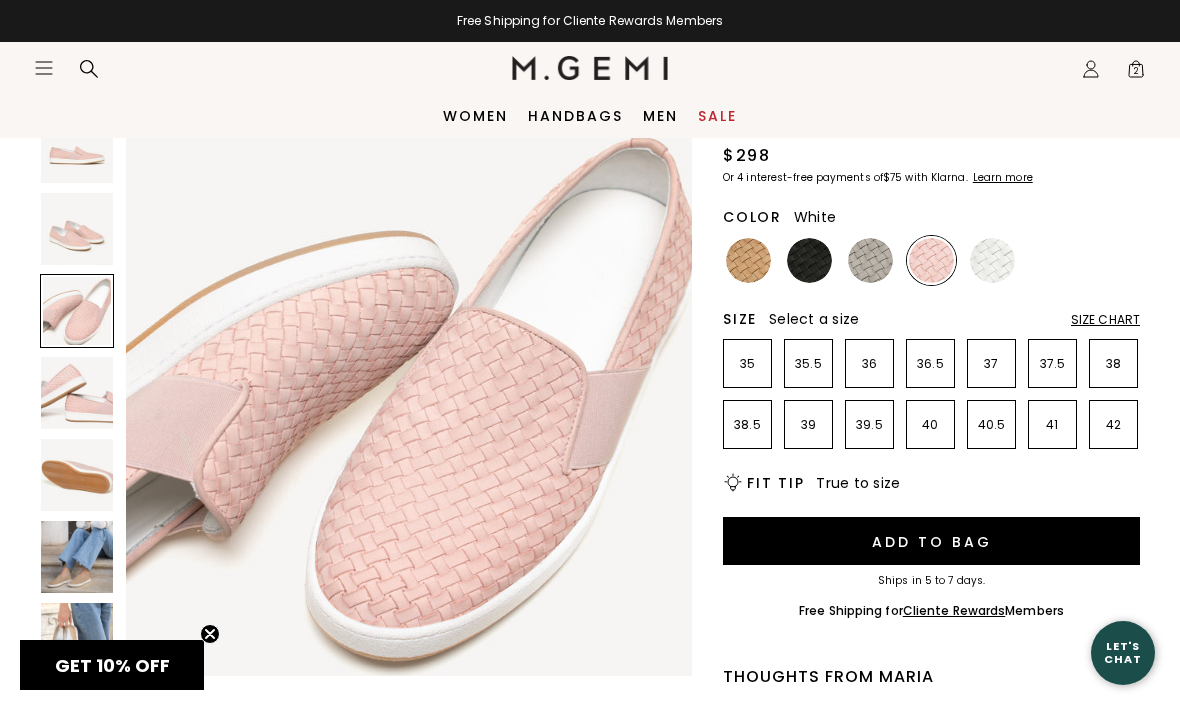 click at bounding box center [992, 260] 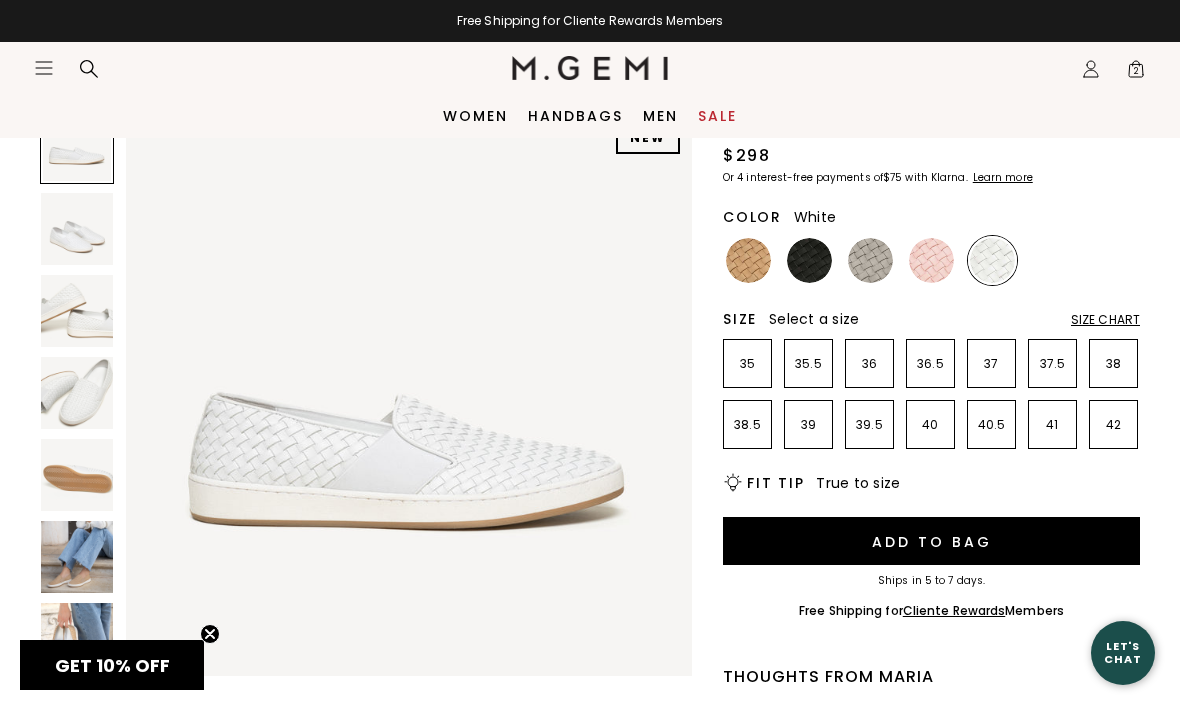 click at bounding box center (77, 393) 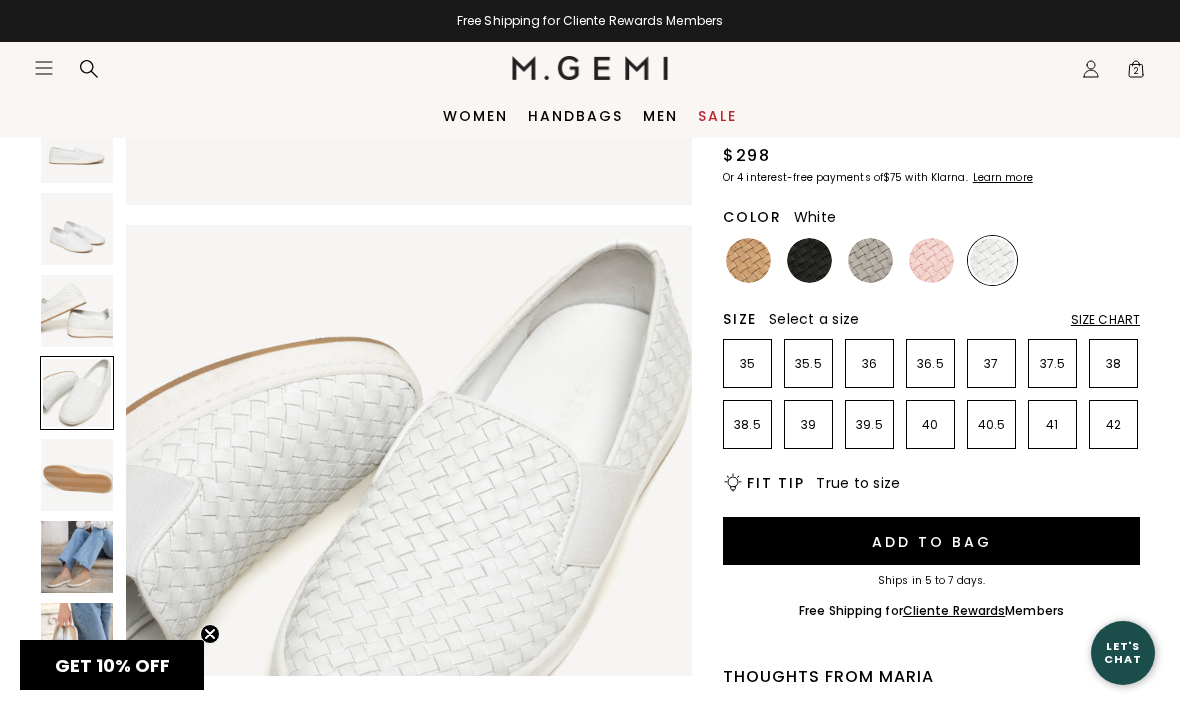 scroll, scrollTop: 1758, scrollLeft: 0, axis: vertical 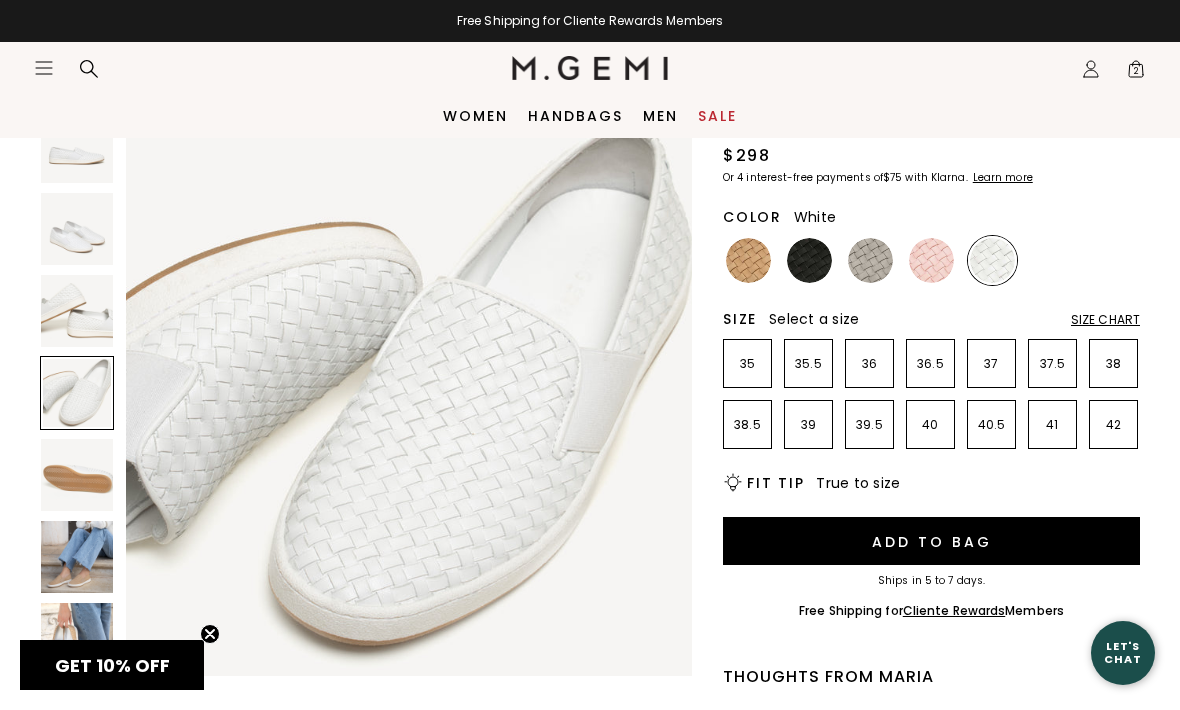 click at bounding box center [77, 557] 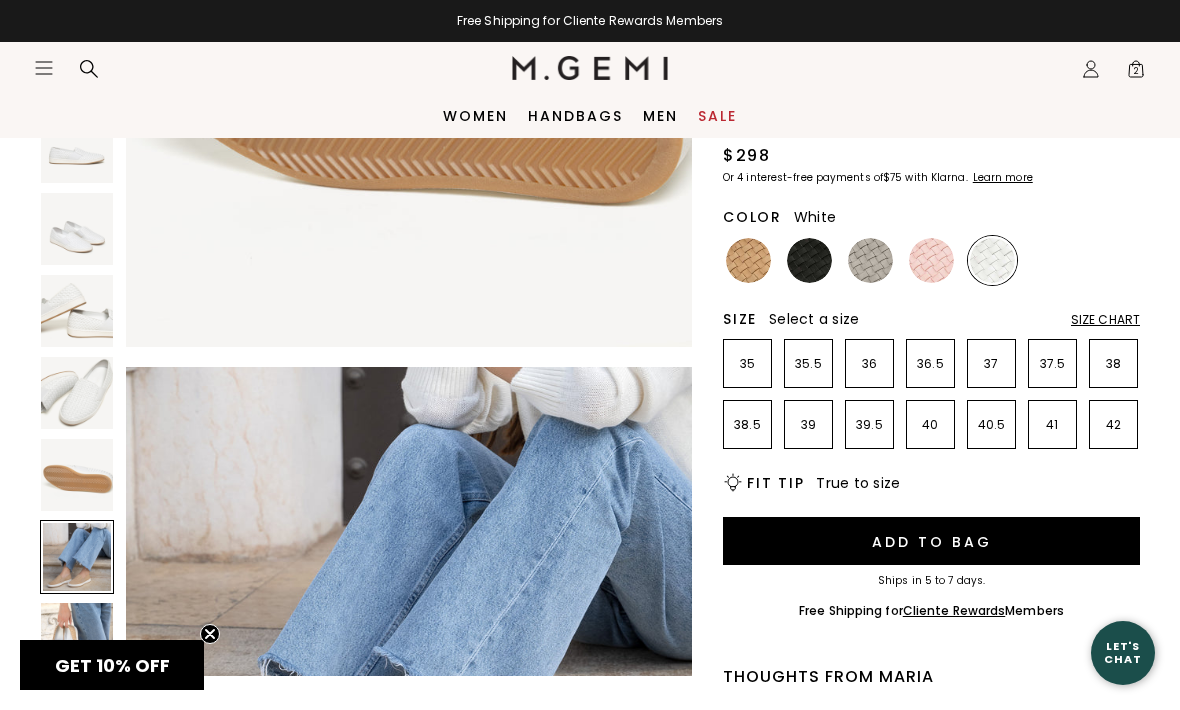 scroll, scrollTop: 2930, scrollLeft: 0, axis: vertical 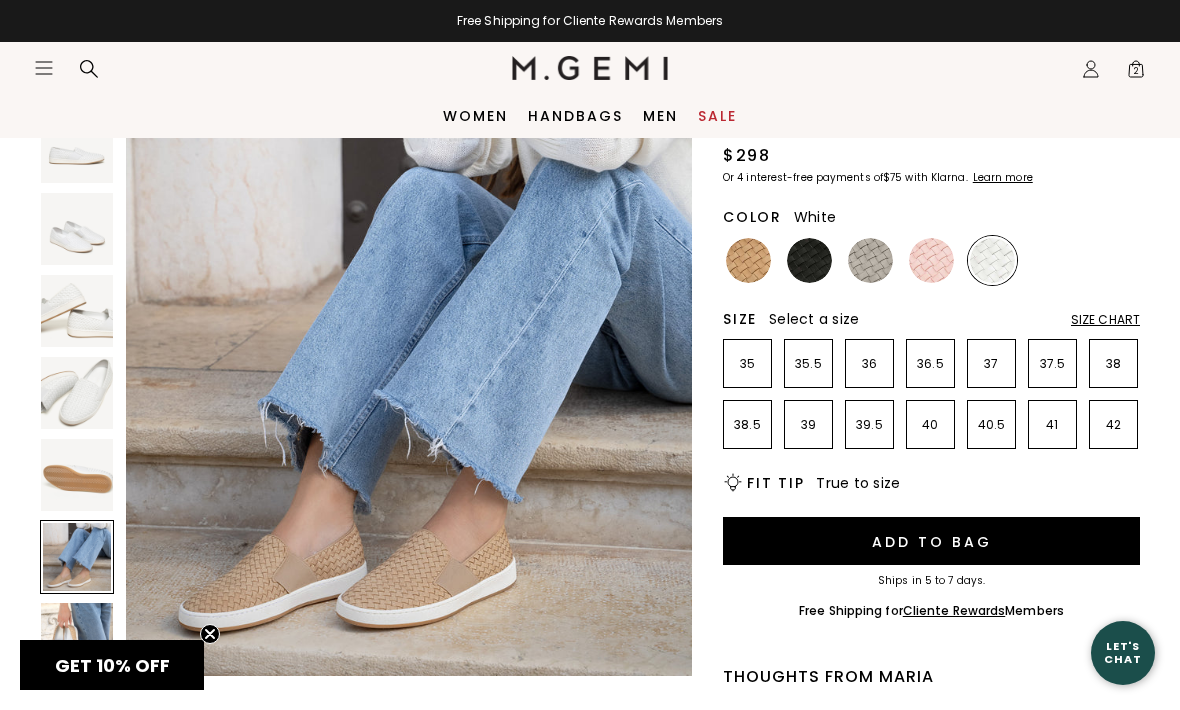 click at bounding box center [77, 639] 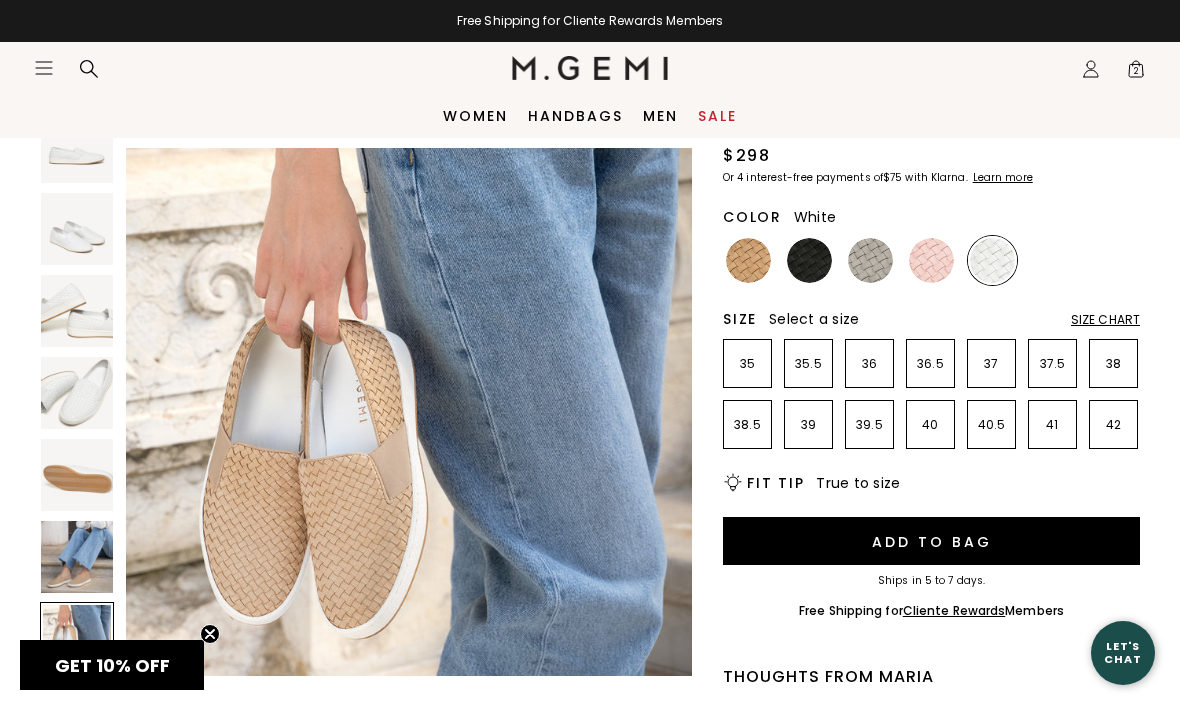 scroll, scrollTop: 3516, scrollLeft: 0, axis: vertical 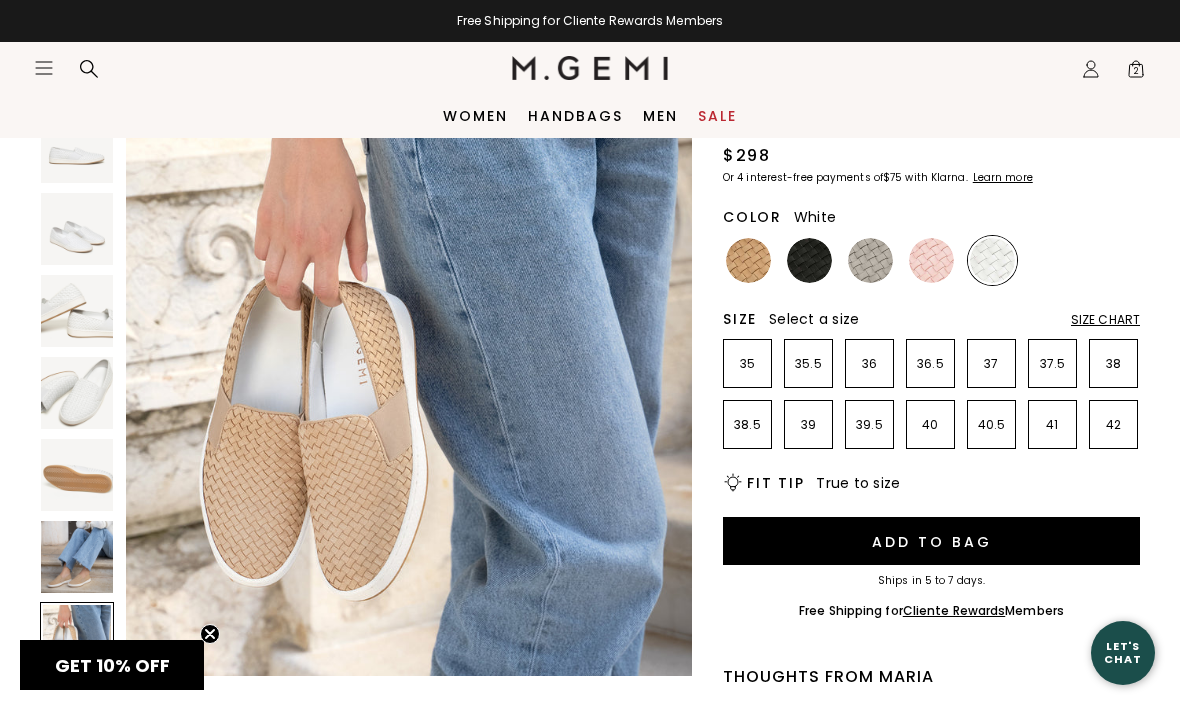 click at bounding box center [77, 393] 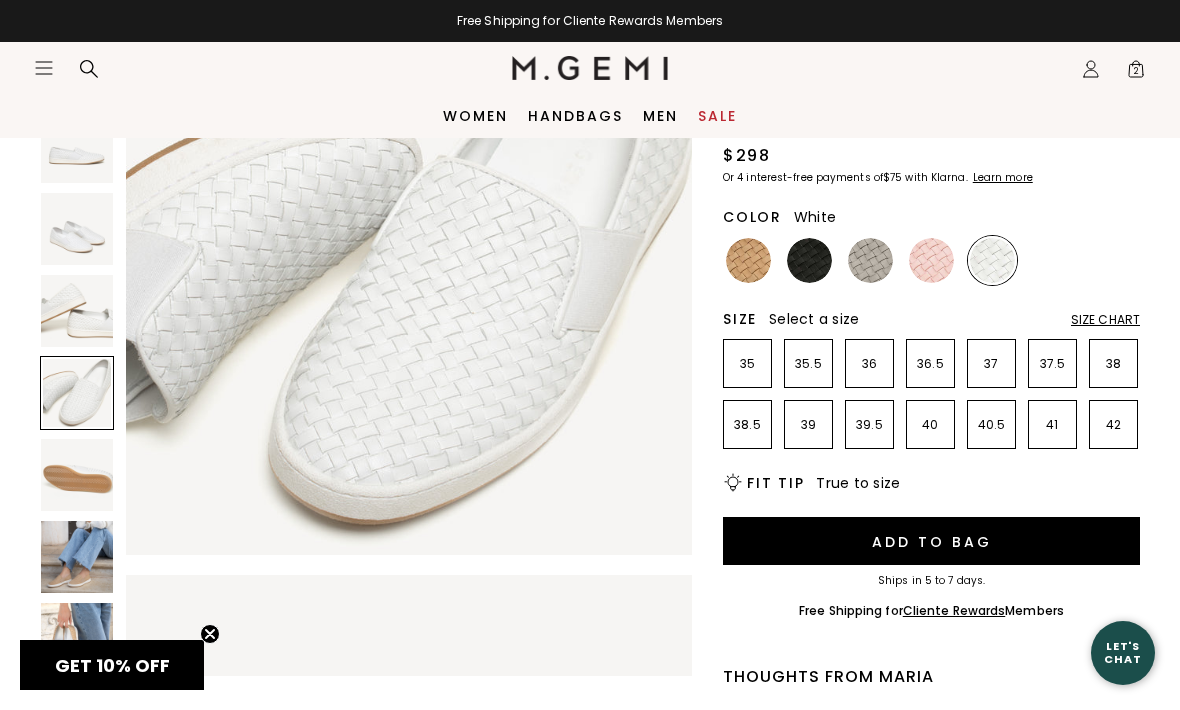 scroll, scrollTop: 1758, scrollLeft: 0, axis: vertical 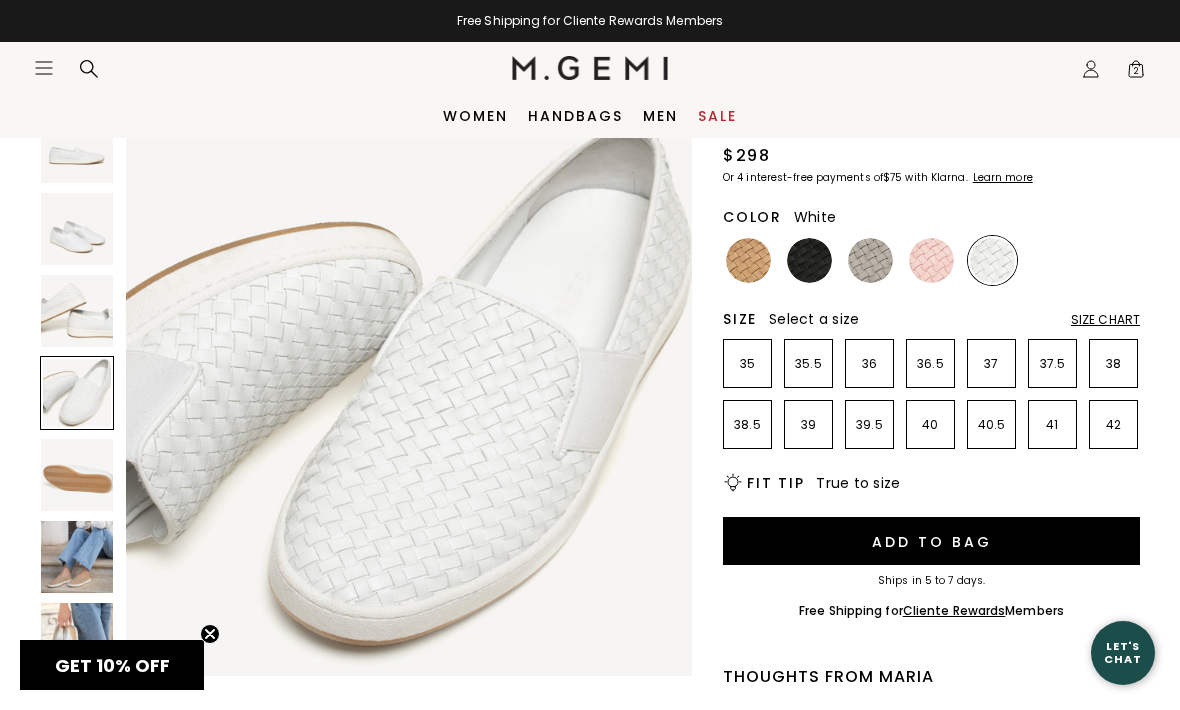 click at bounding box center [931, 260] 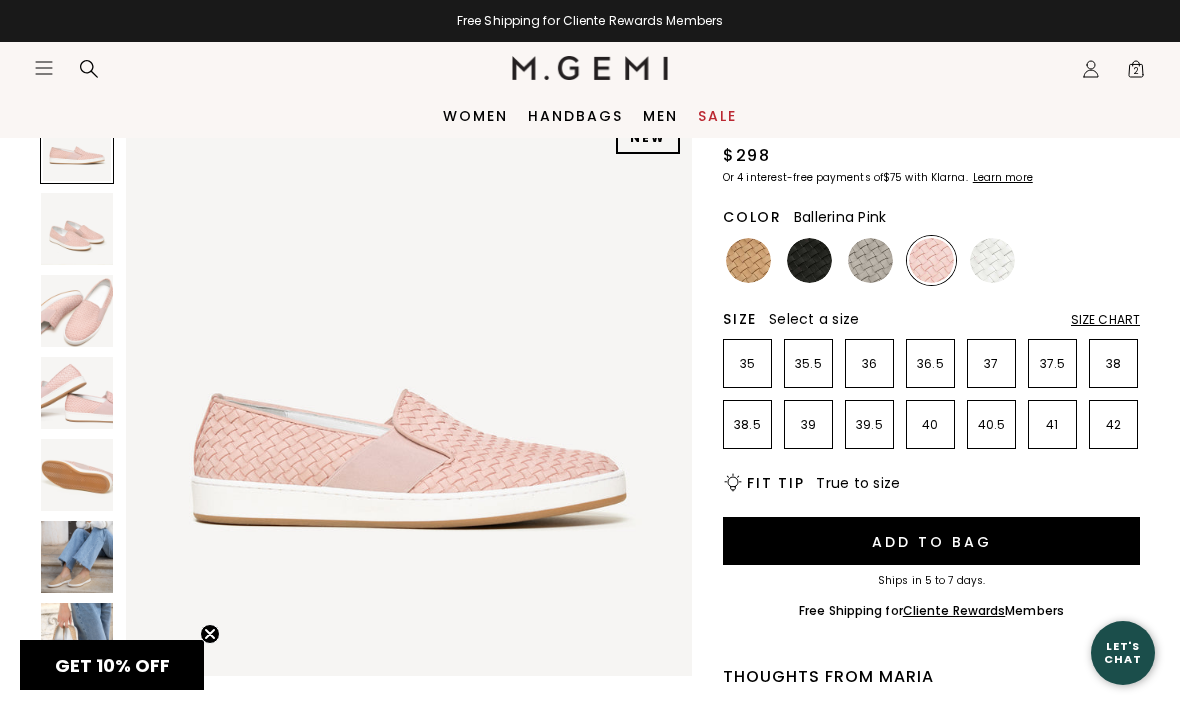 click at bounding box center (77, 311) 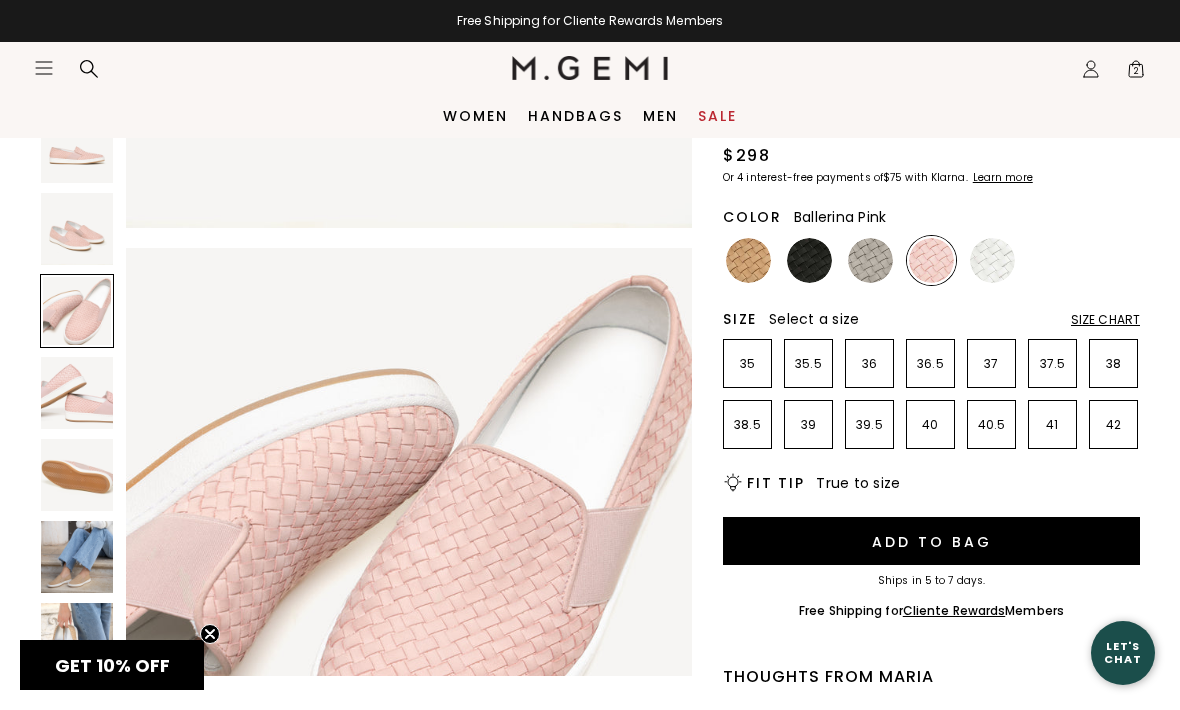 scroll, scrollTop: 1172, scrollLeft: 0, axis: vertical 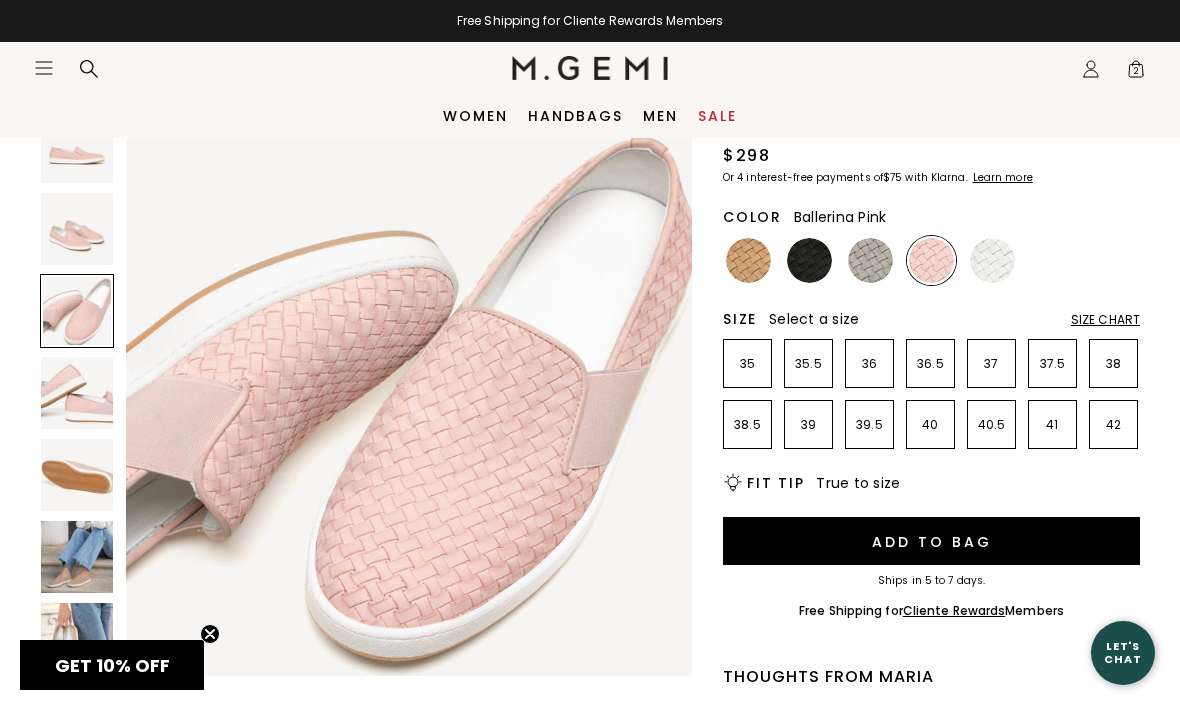 click at bounding box center [77, 229] 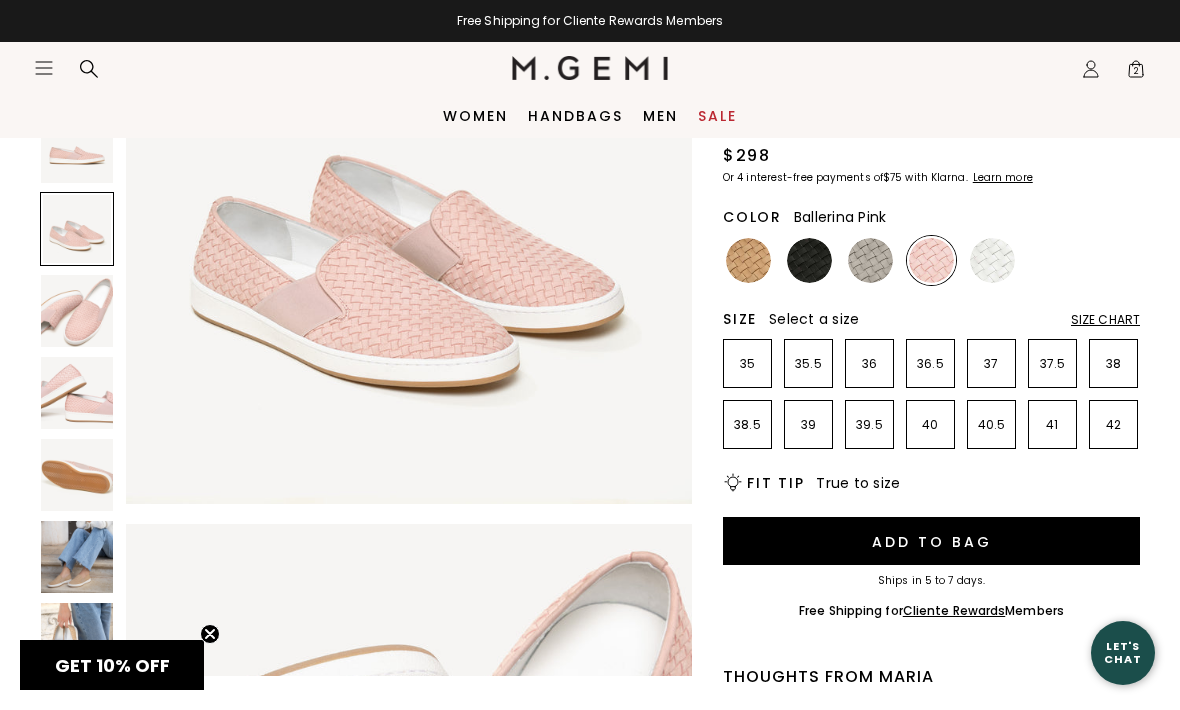 scroll, scrollTop: 586, scrollLeft: 0, axis: vertical 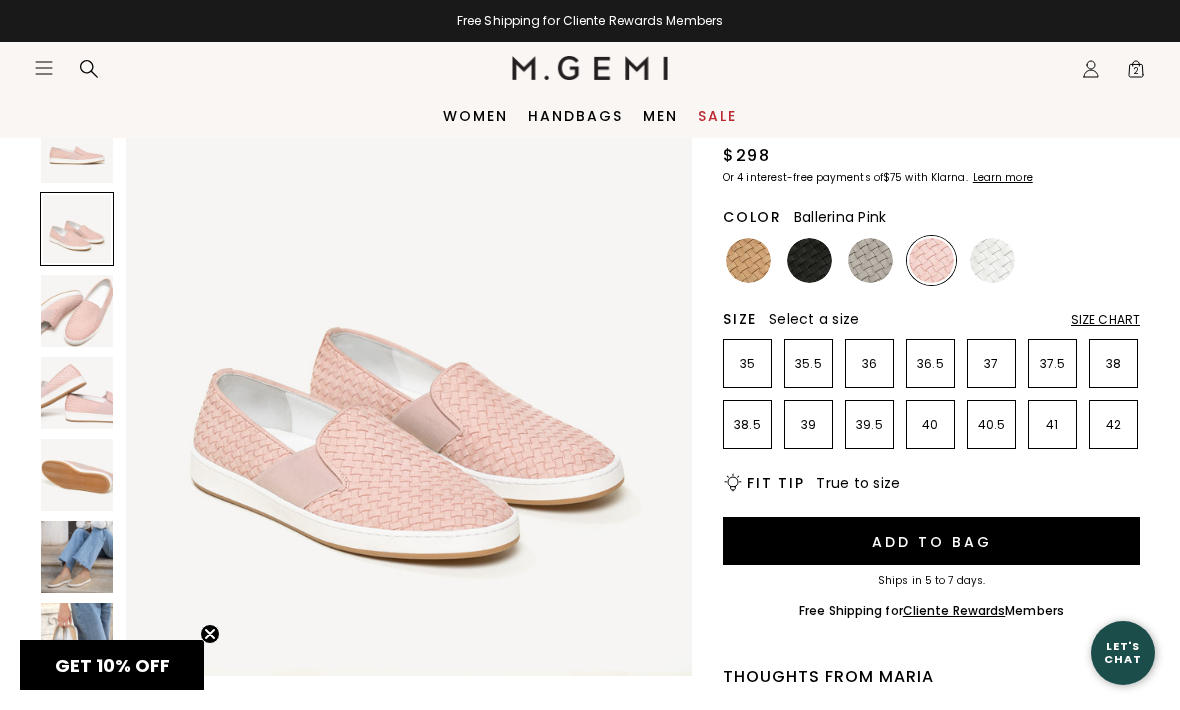 click at bounding box center [77, 393] 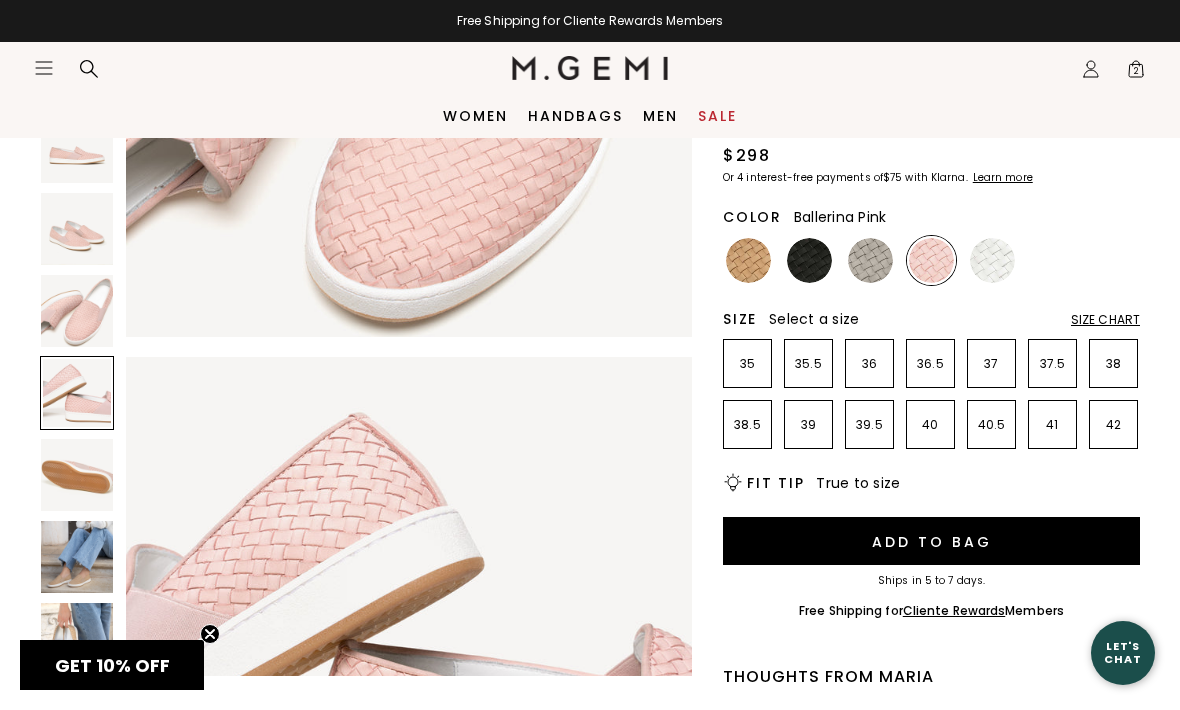 scroll, scrollTop: 1758, scrollLeft: 0, axis: vertical 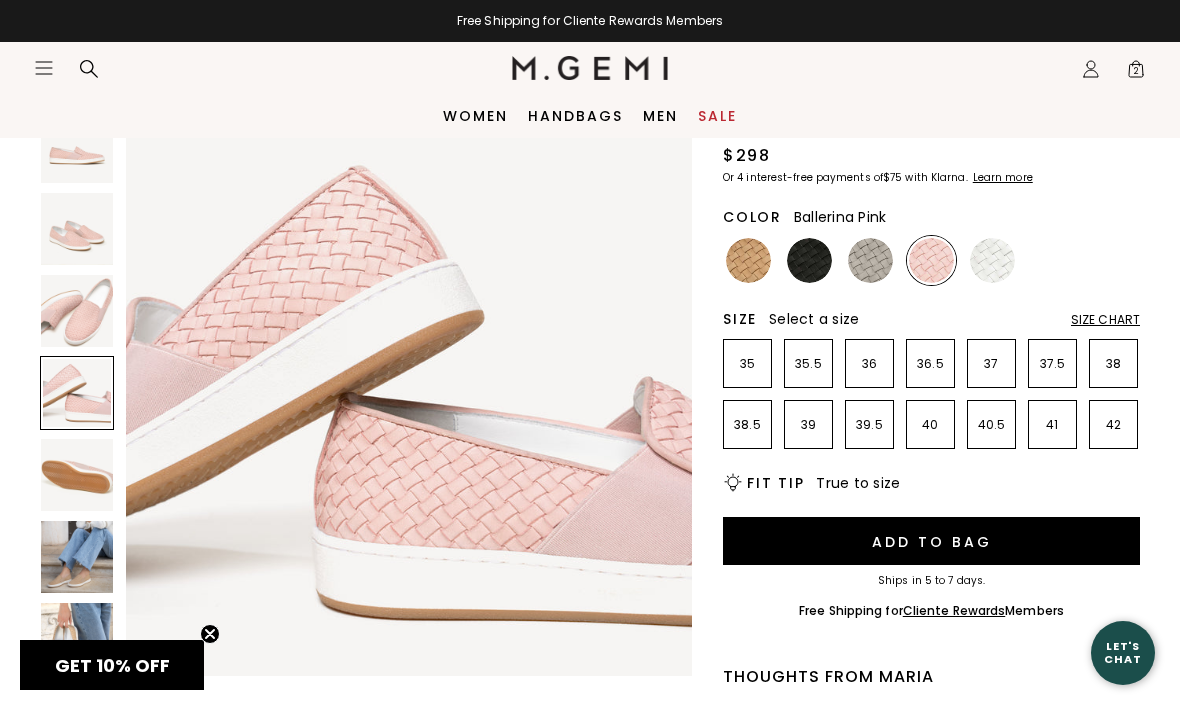 click at bounding box center [77, 475] 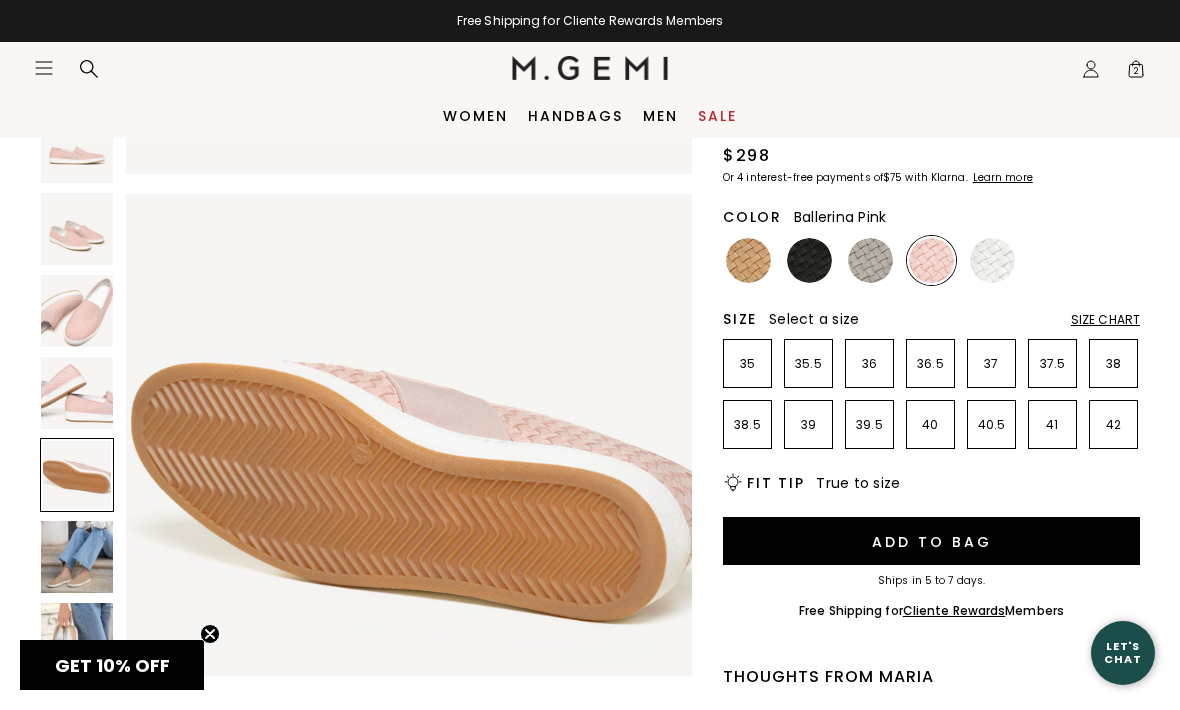 scroll, scrollTop: 2344, scrollLeft: 0, axis: vertical 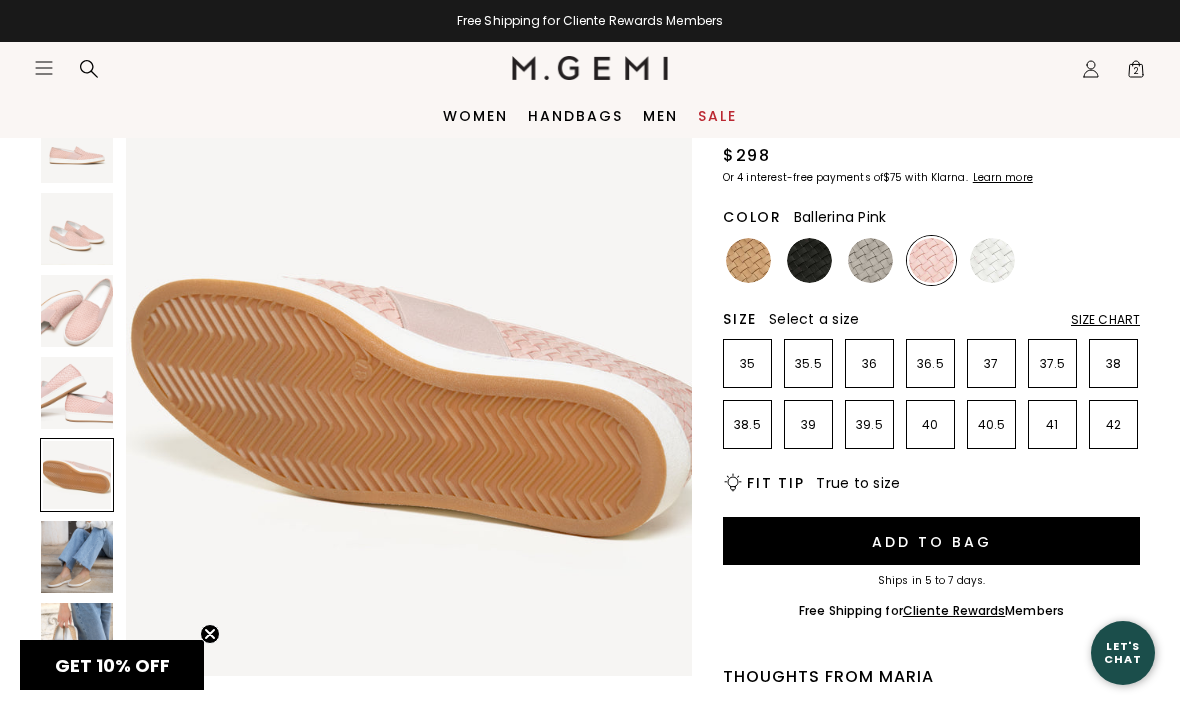 click at bounding box center (77, 229) 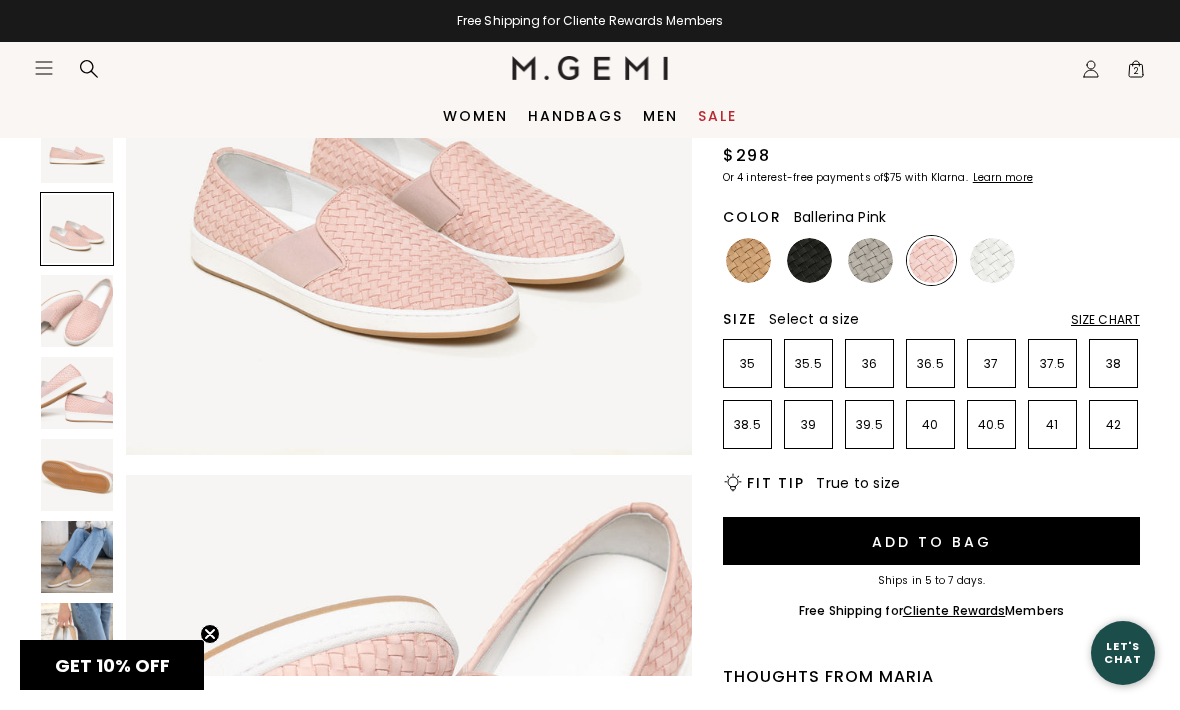 scroll, scrollTop: 586, scrollLeft: 0, axis: vertical 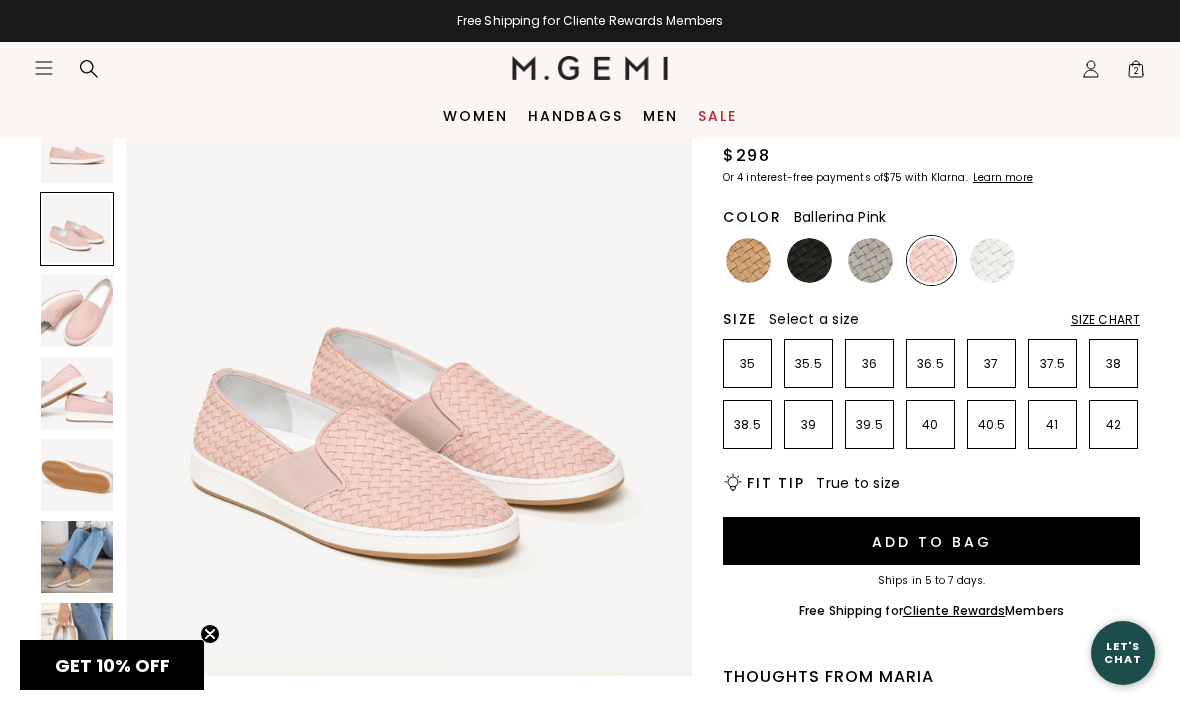 click at bounding box center [77, 147] 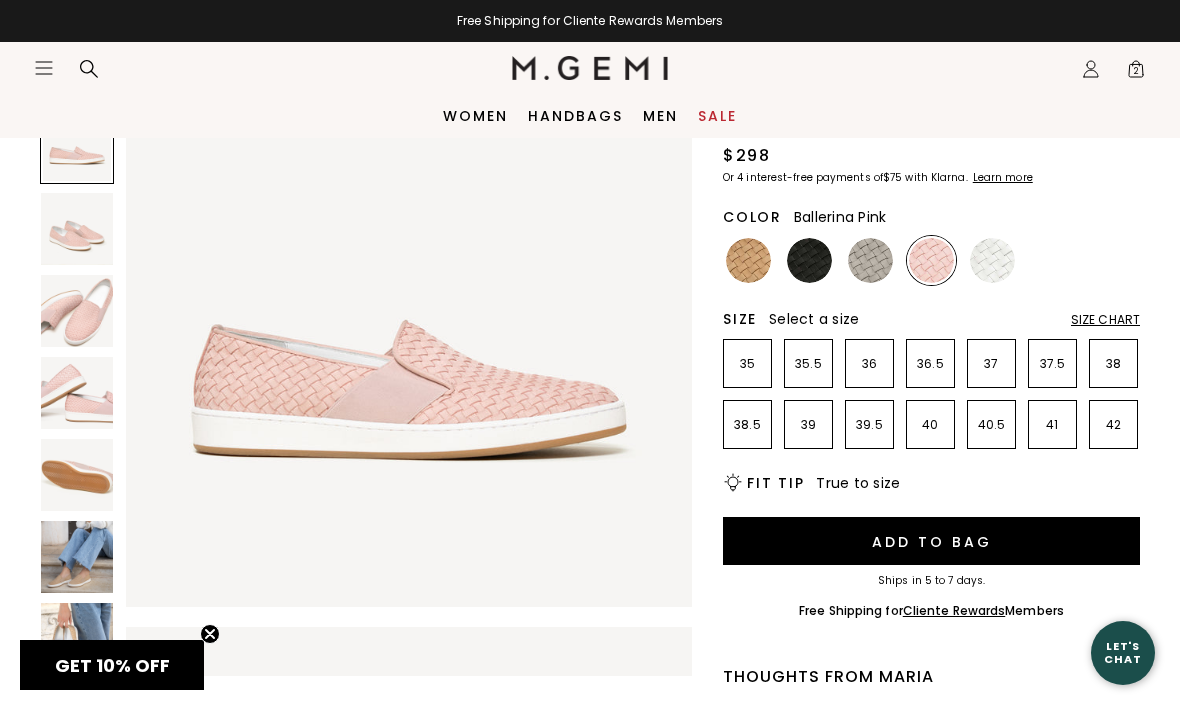 scroll, scrollTop: 0, scrollLeft: 0, axis: both 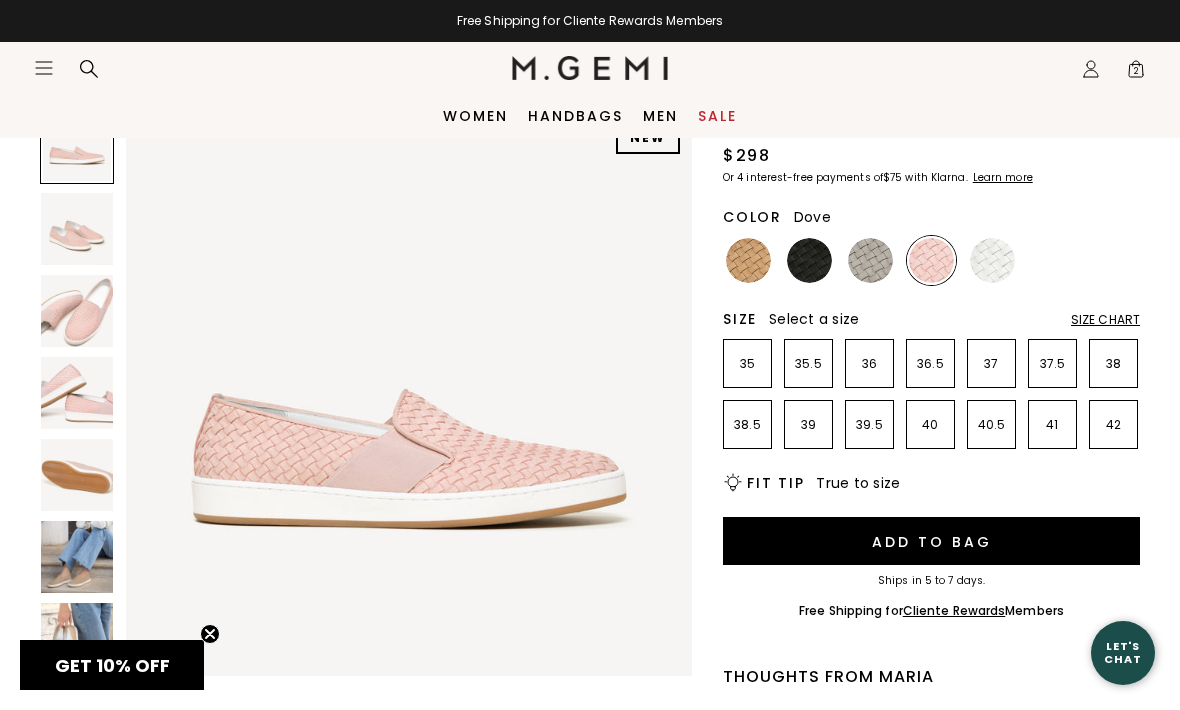 click at bounding box center [870, 260] 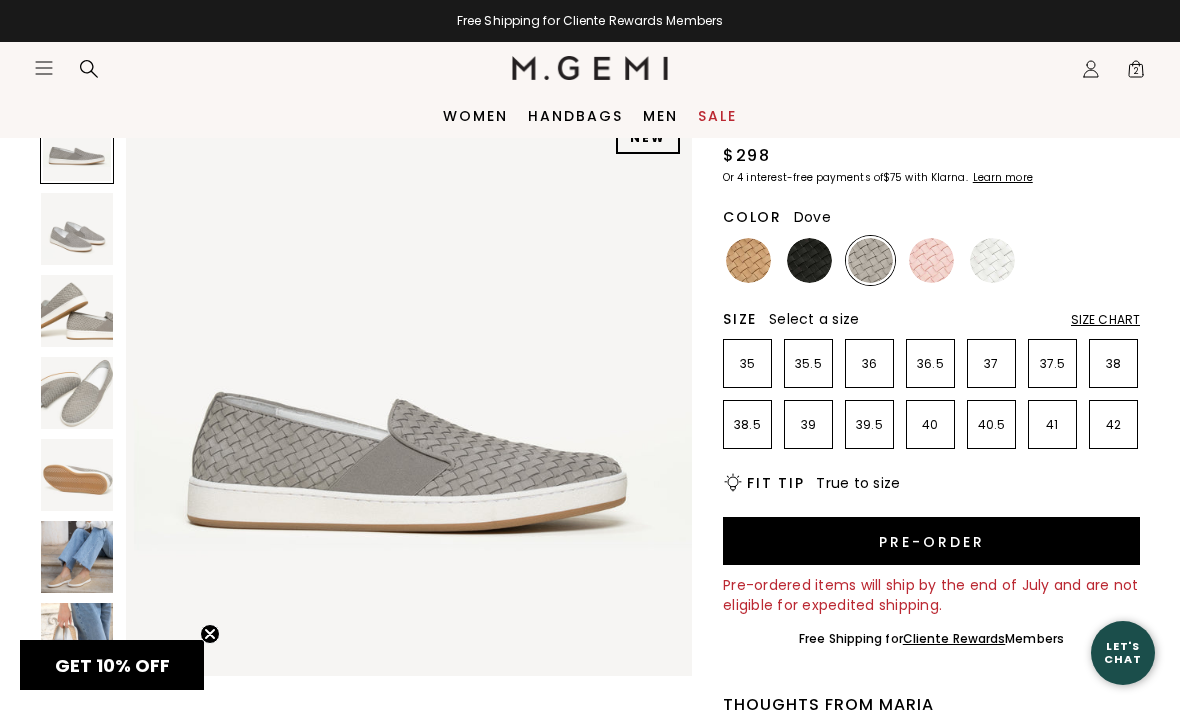 click at bounding box center (77, 393) 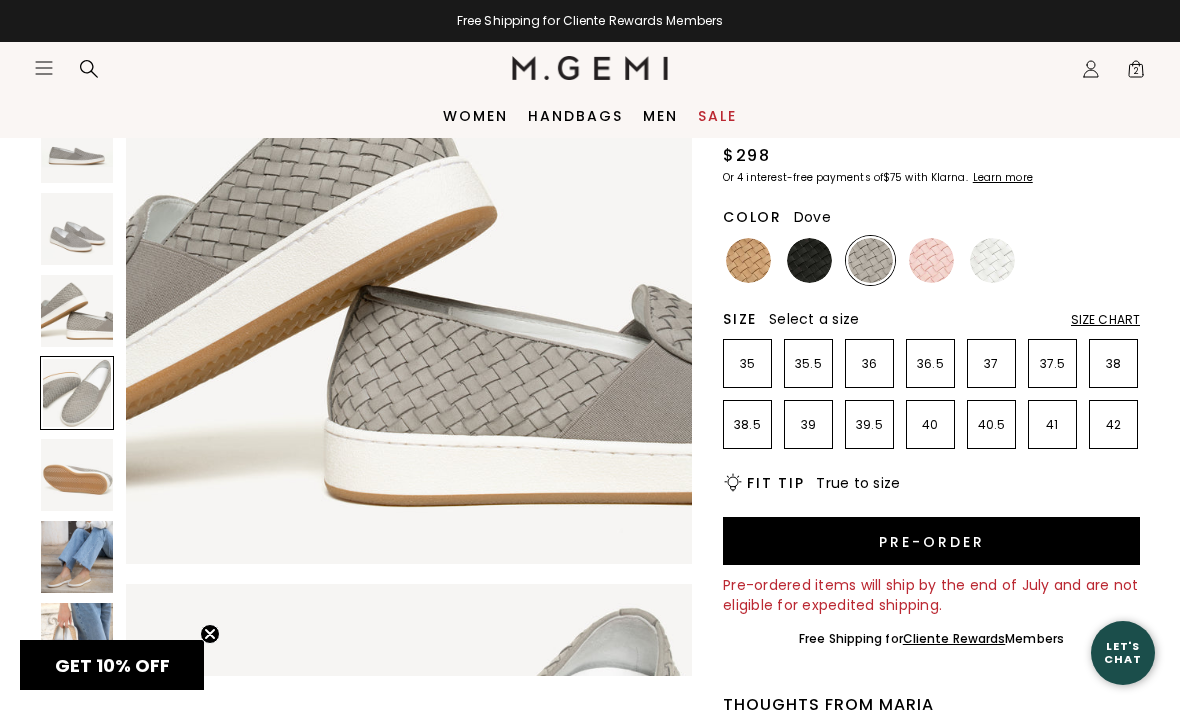 scroll, scrollTop: 1758, scrollLeft: 0, axis: vertical 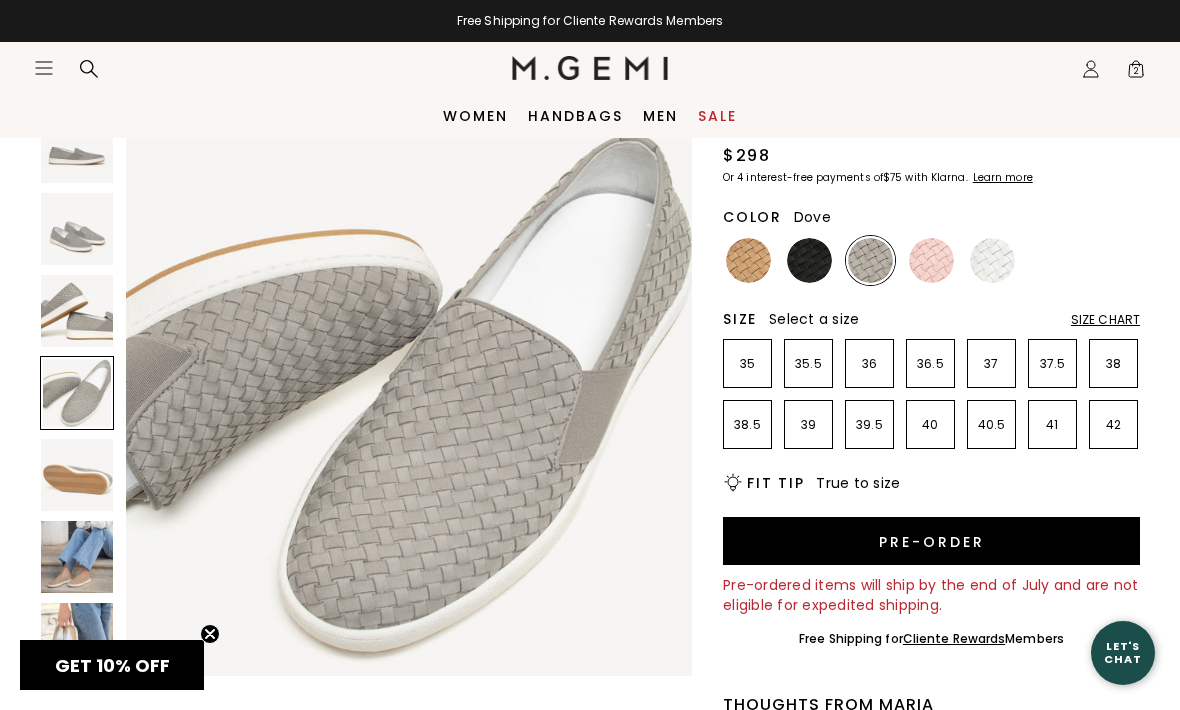 click on "38.5" at bounding box center [747, 425] 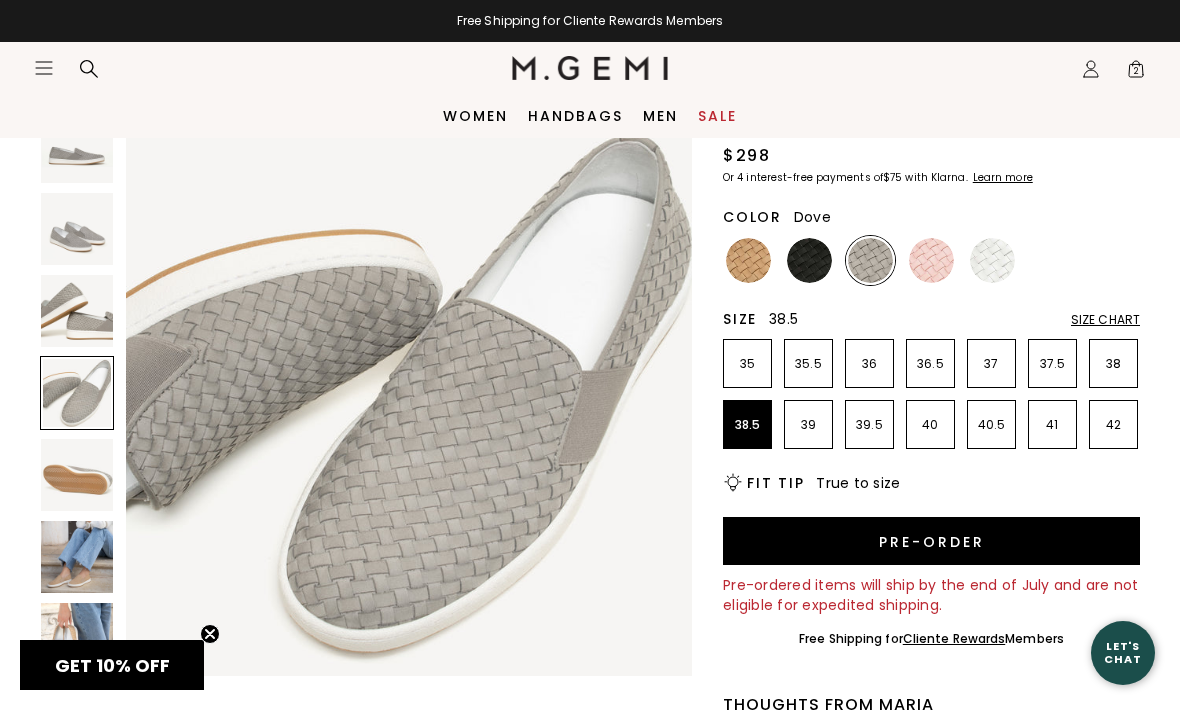 click on "Pre-order" at bounding box center [931, 541] 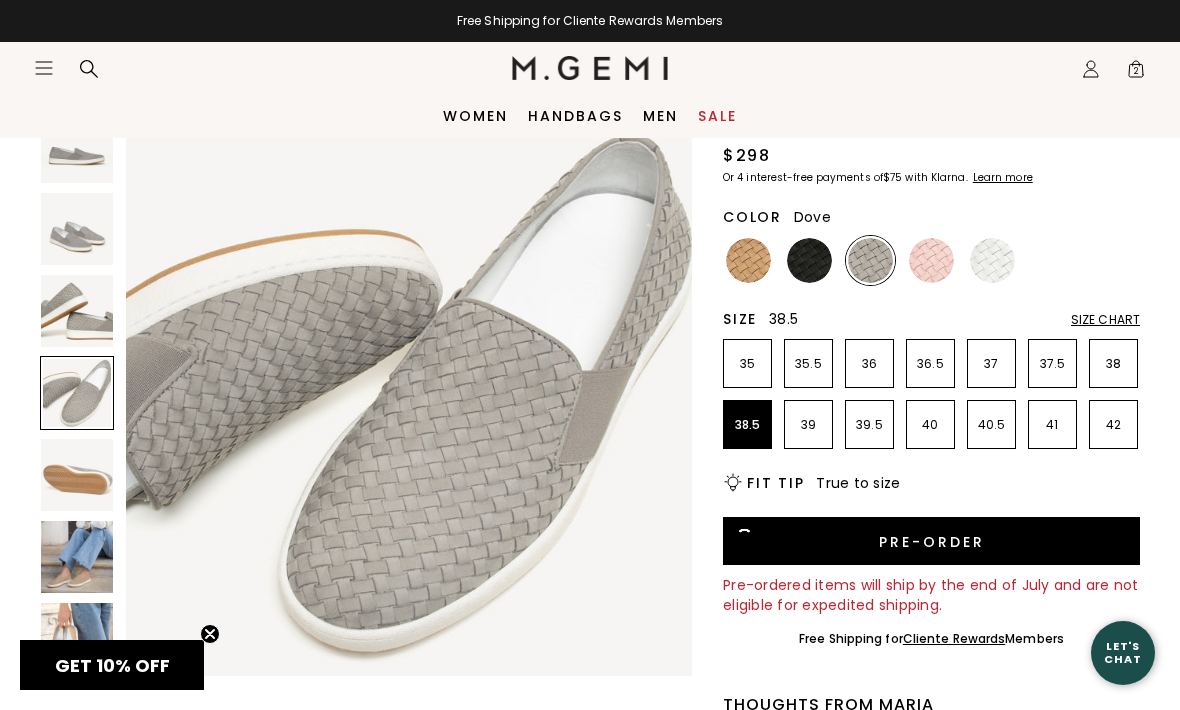 scroll, scrollTop: 0, scrollLeft: 0, axis: both 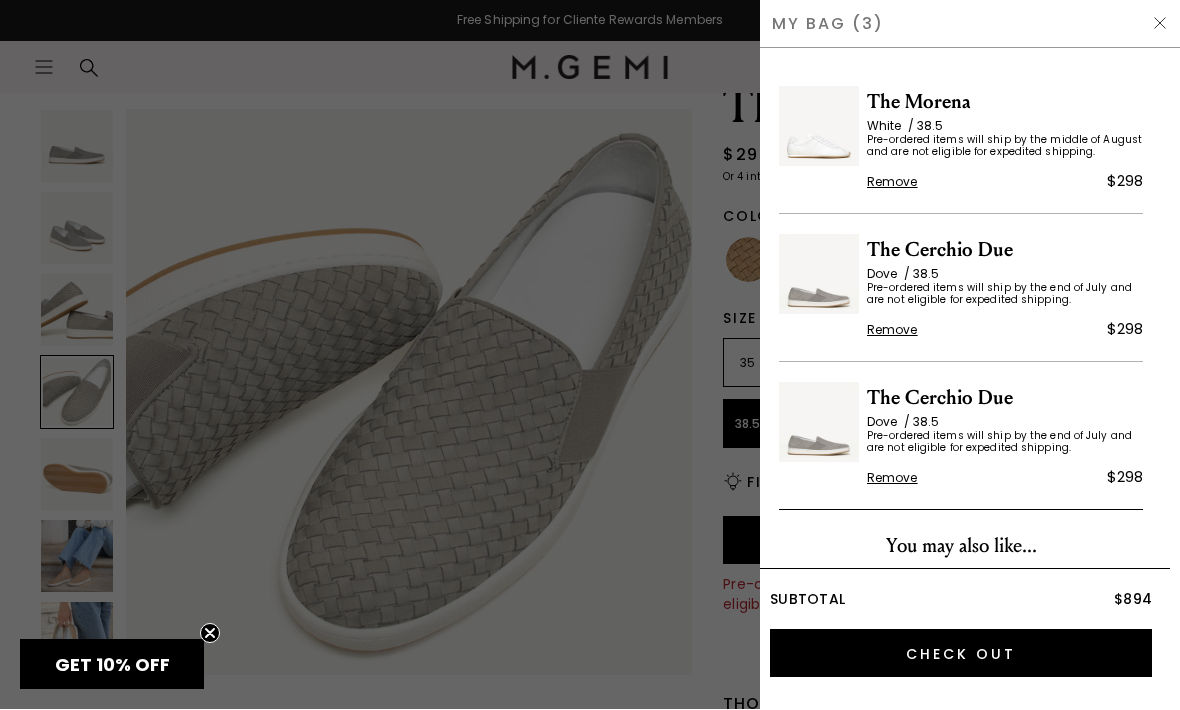 click at bounding box center (1160, 24) 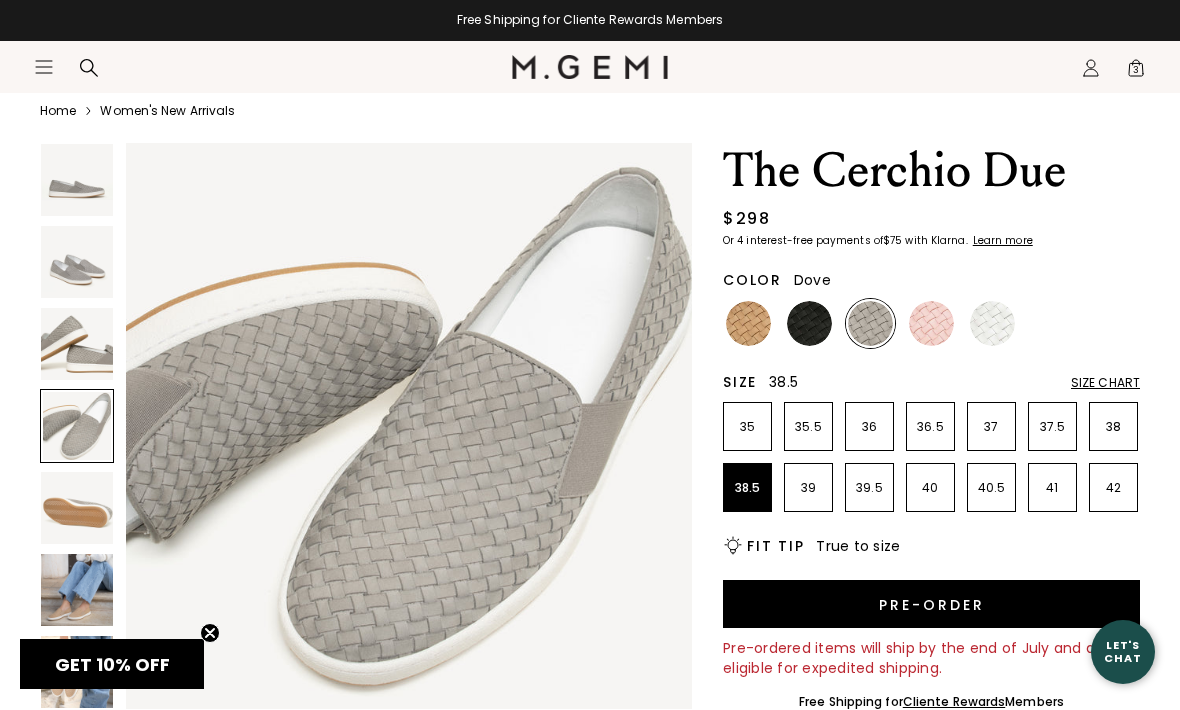 scroll, scrollTop: 130, scrollLeft: 0, axis: vertical 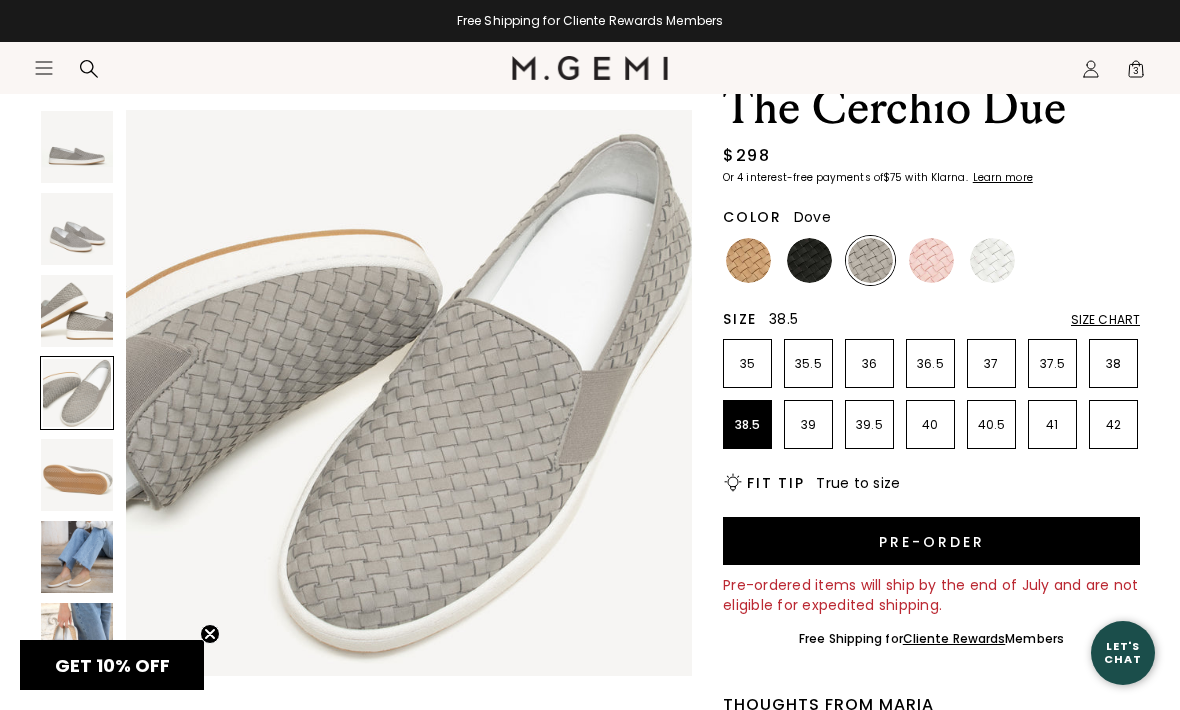 click on "3" at bounding box center [1136, 73] 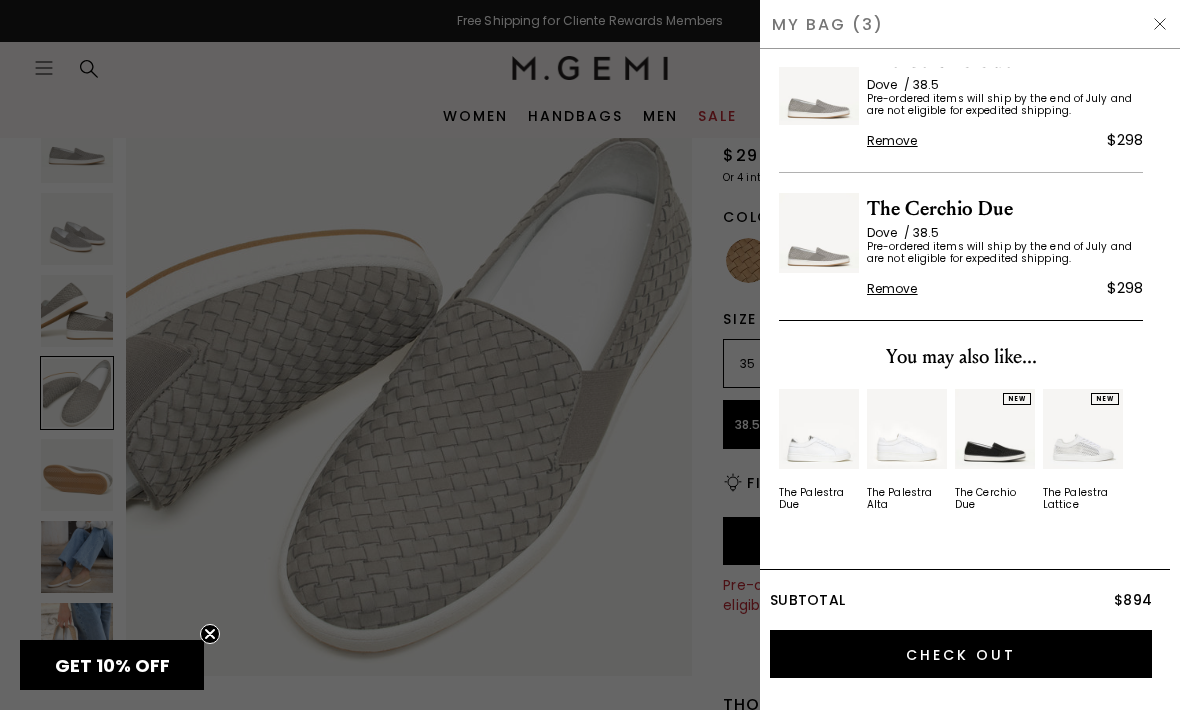 scroll, scrollTop: 190, scrollLeft: 0, axis: vertical 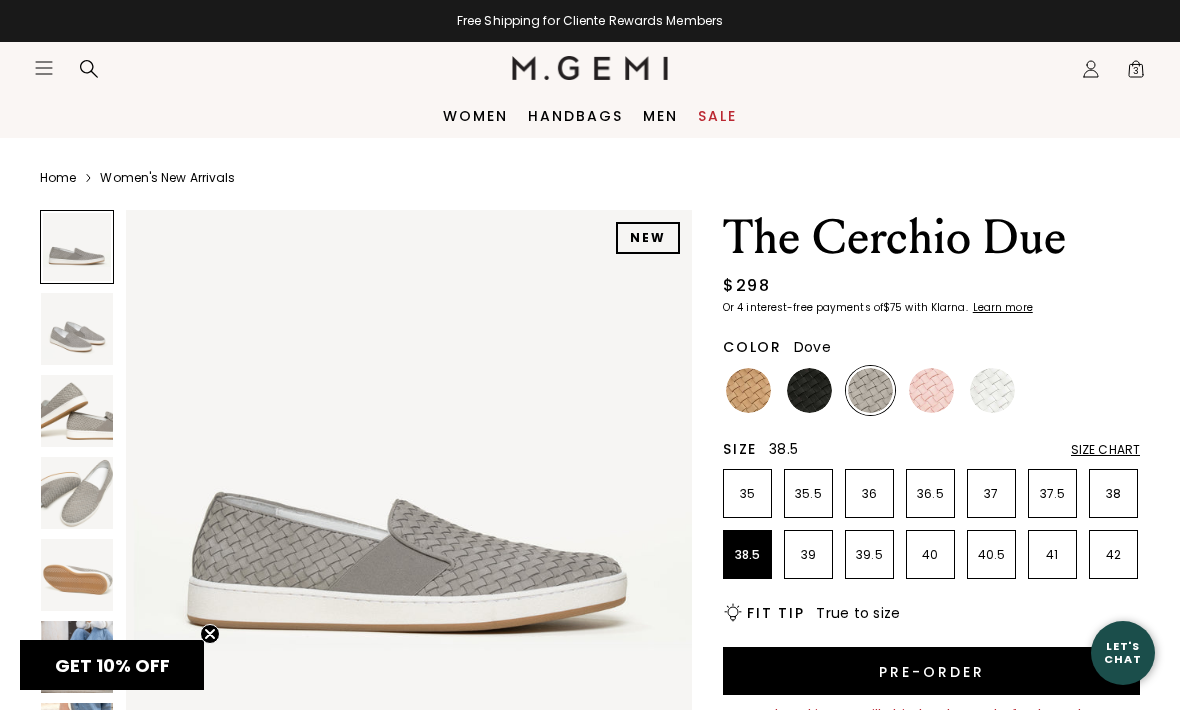 click on "Women" at bounding box center (475, 116) 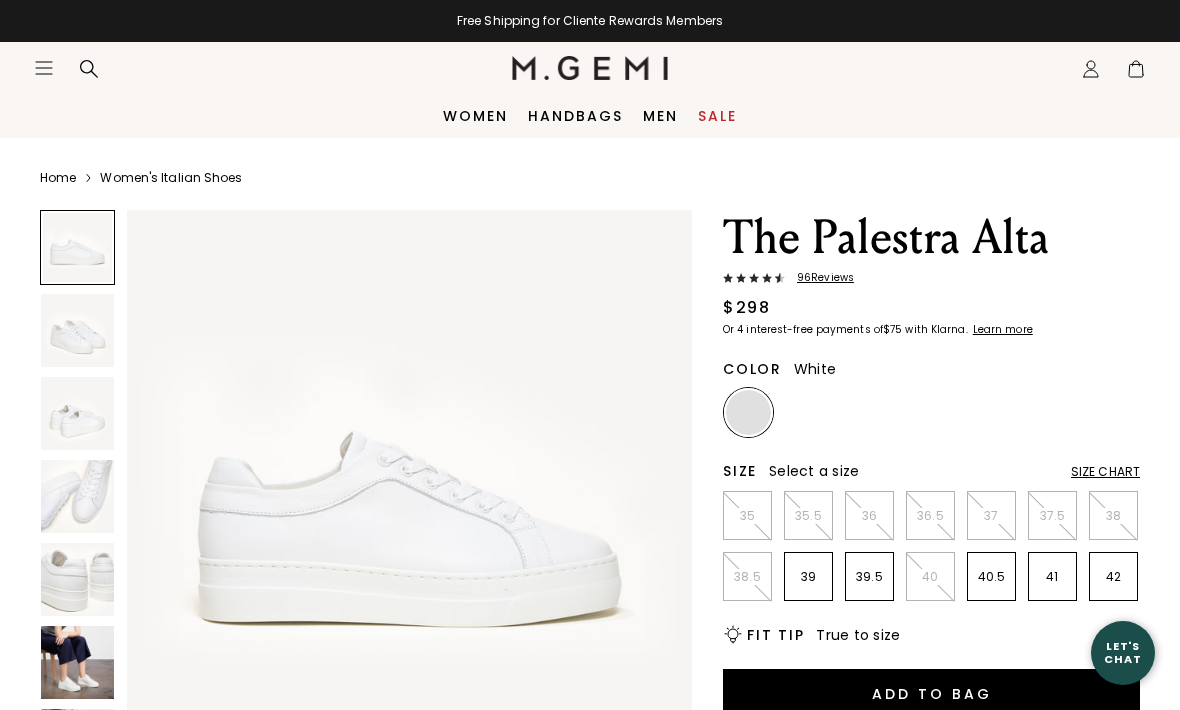 scroll, scrollTop: 0, scrollLeft: 0, axis: both 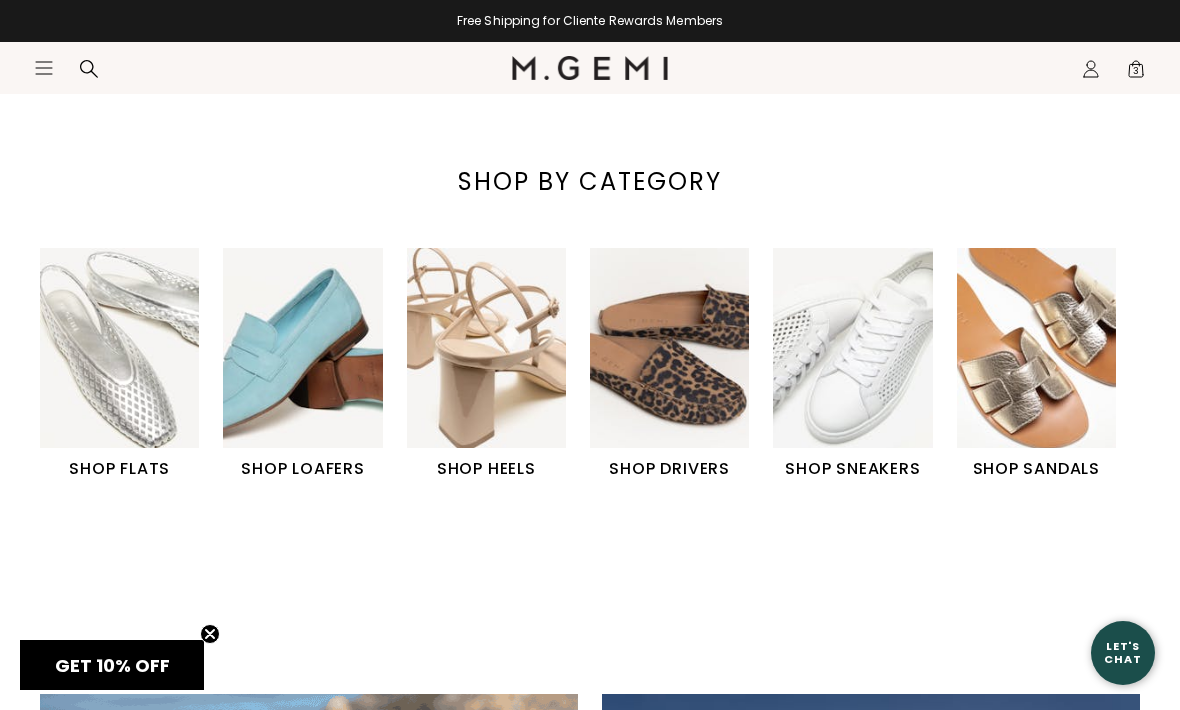 click at bounding box center (669, 347) 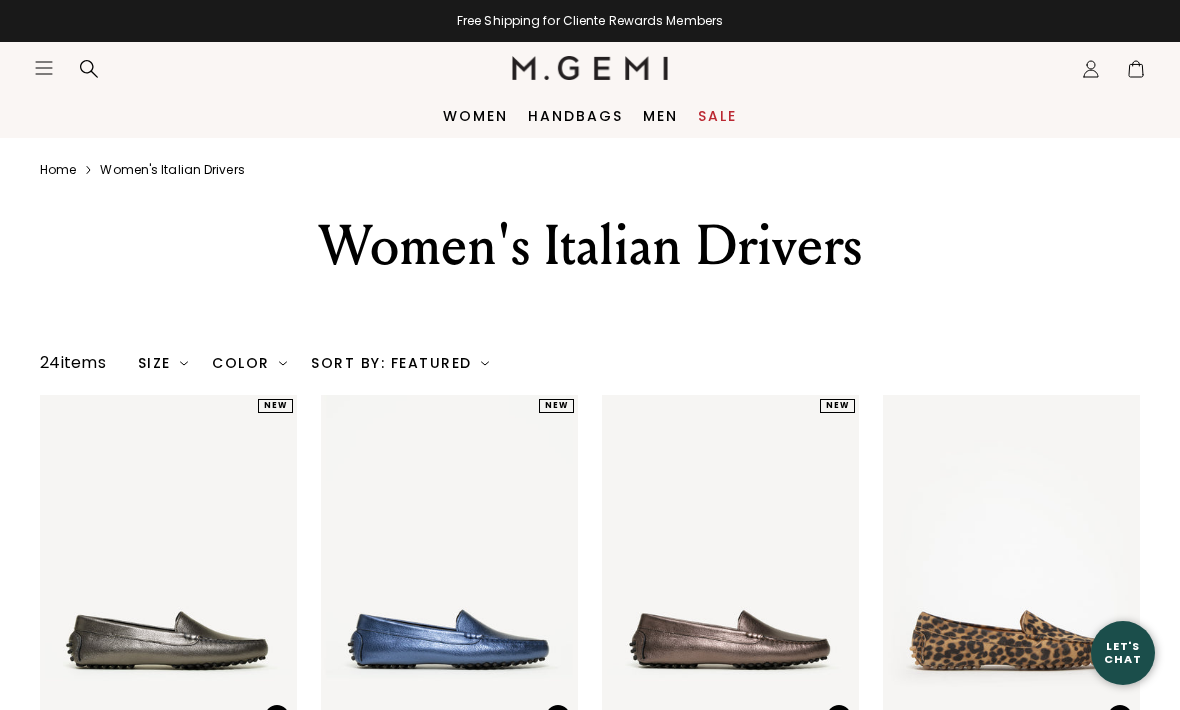 scroll, scrollTop: 0, scrollLeft: 0, axis: both 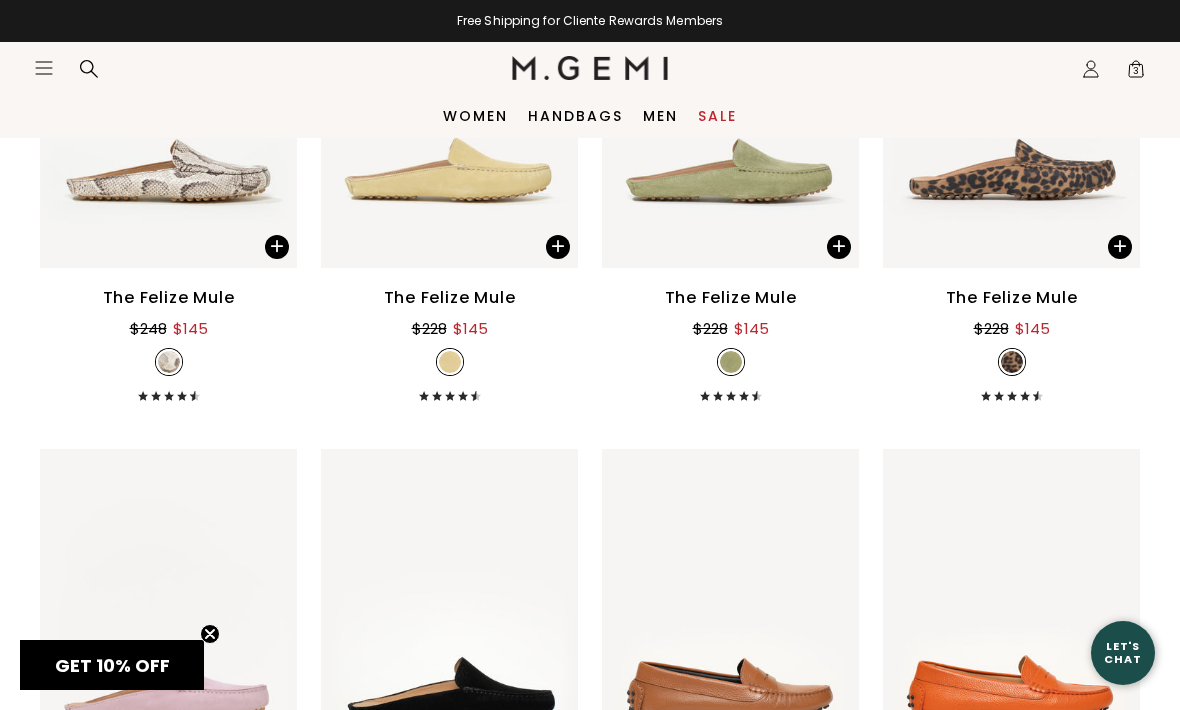 click on "The Felize Mule" at bounding box center [450, 298] 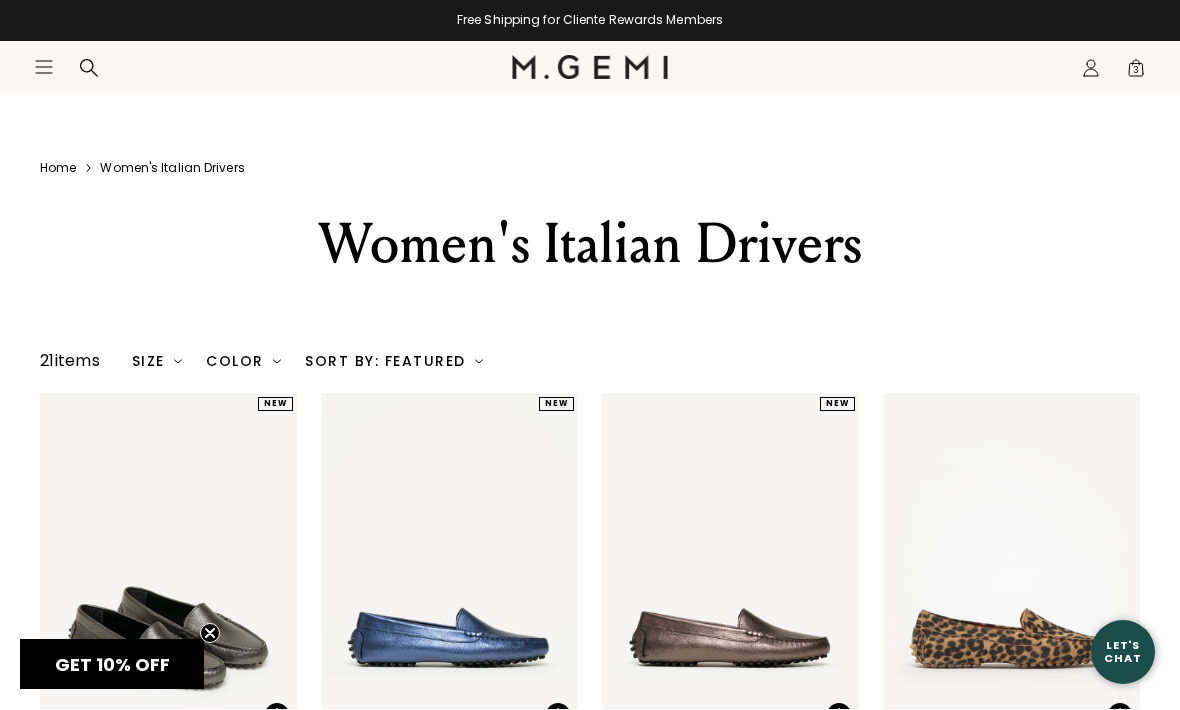 scroll, scrollTop: 2, scrollLeft: 0, axis: vertical 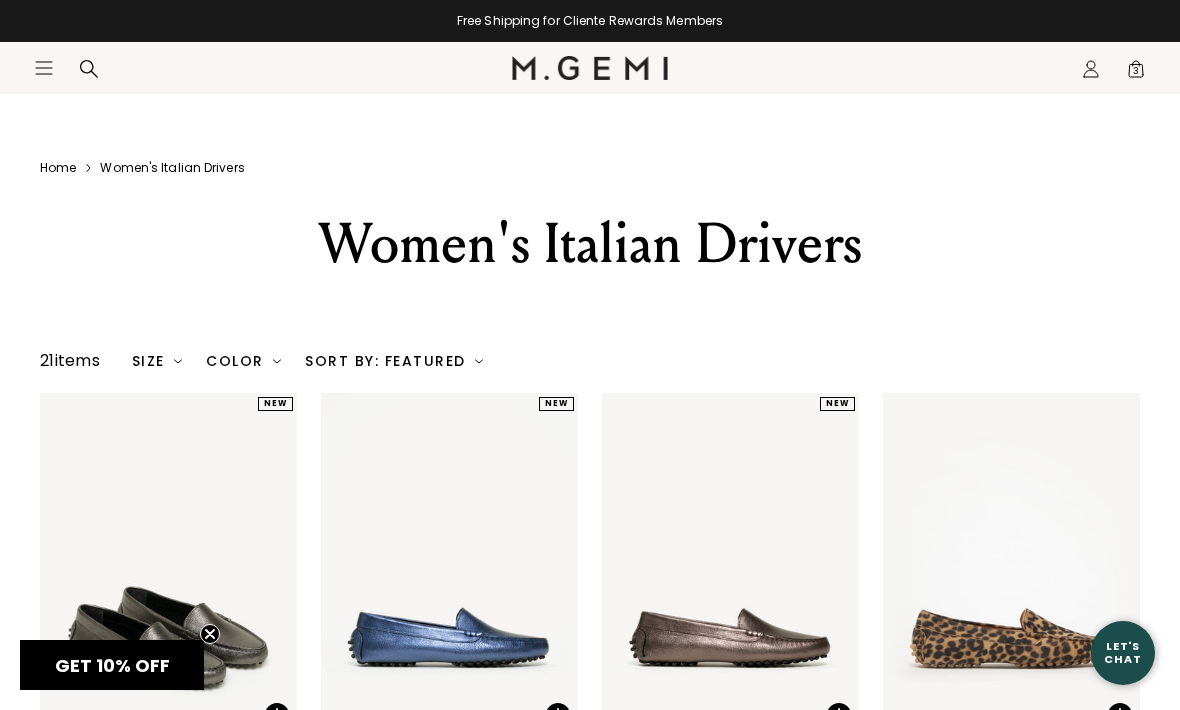 click on "Icons/20x20/hamburger@2x
Women
Shop All Shoes
New Arrivals
Bestsellers Essentials" at bounding box center (590, 90) 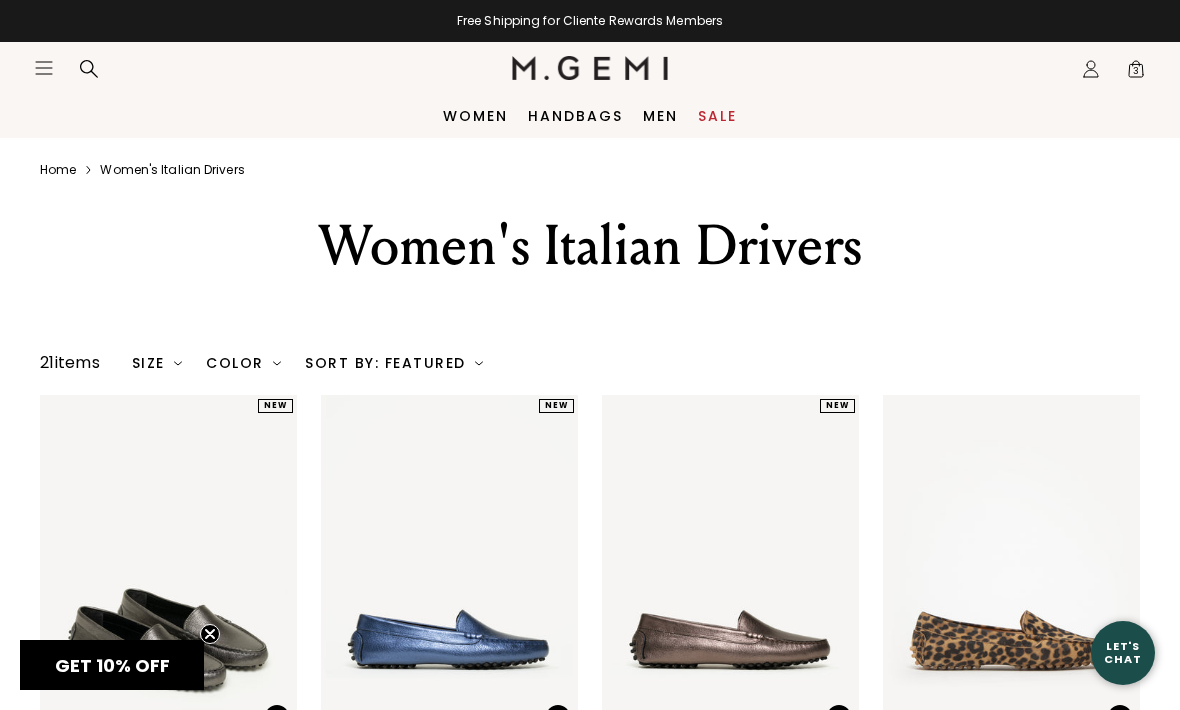click on "Women" at bounding box center [475, 116] 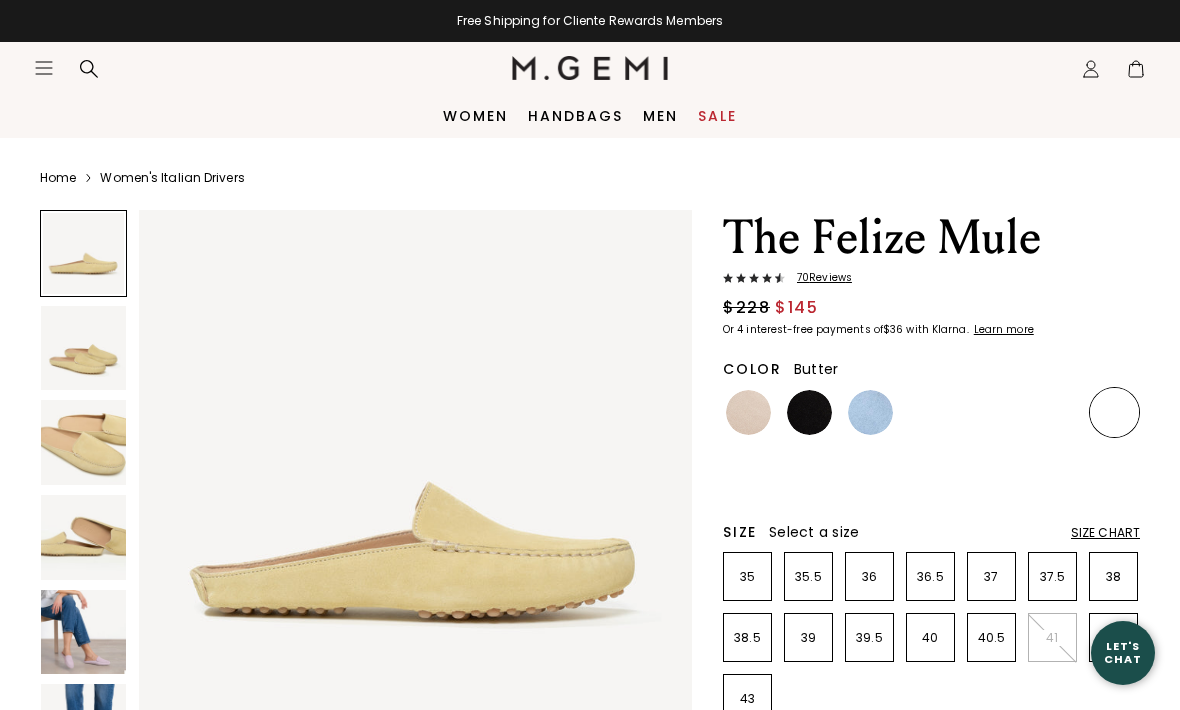 scroll, scrollTop: 0, scrollLeft: 0, axis: both 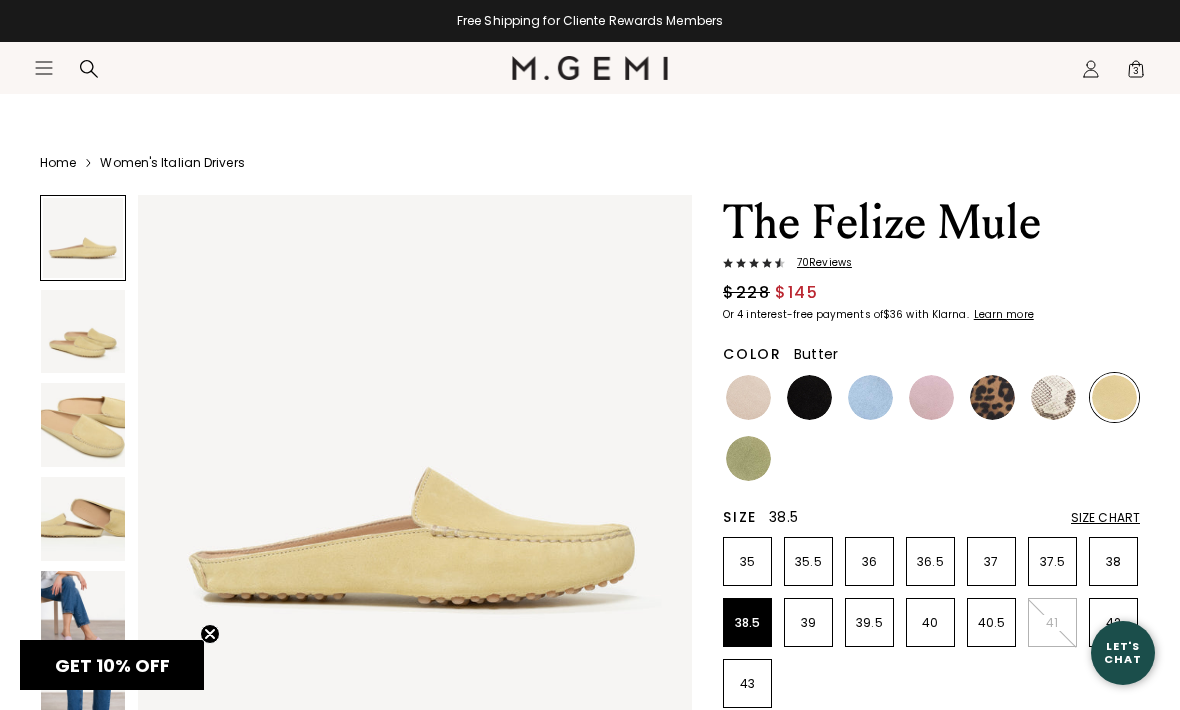 click on "38.5" at bounding box center [747, 622] 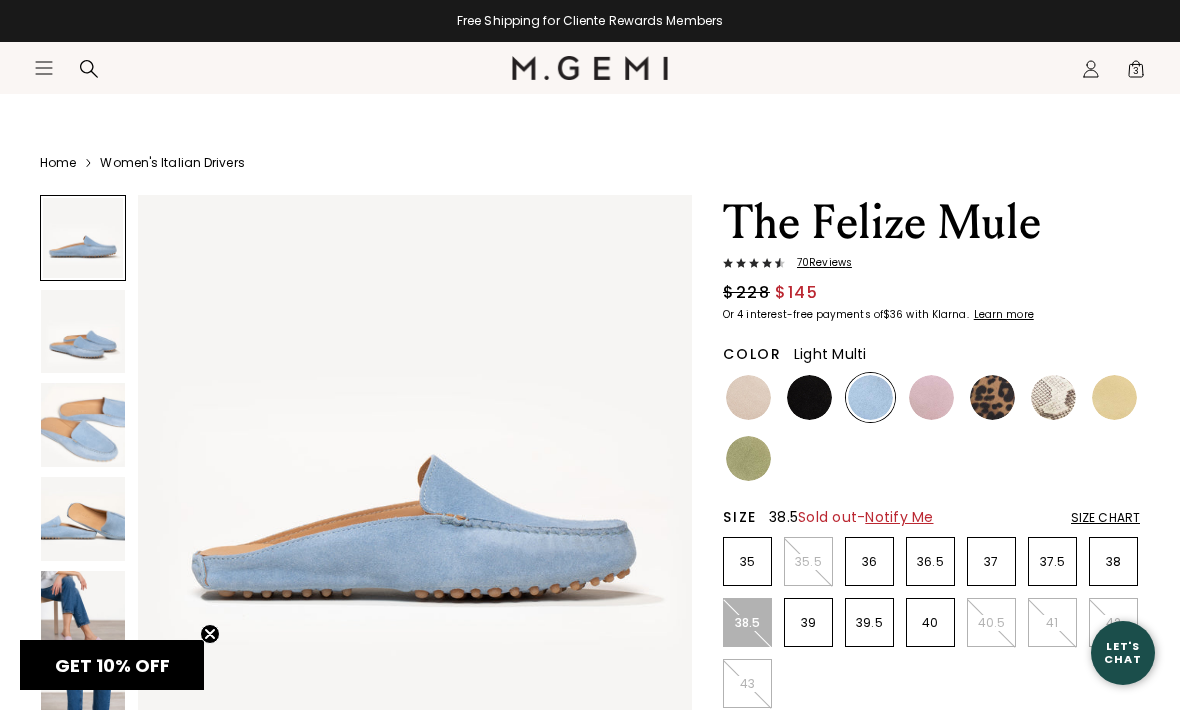 click at bounding box center [1053, 397] 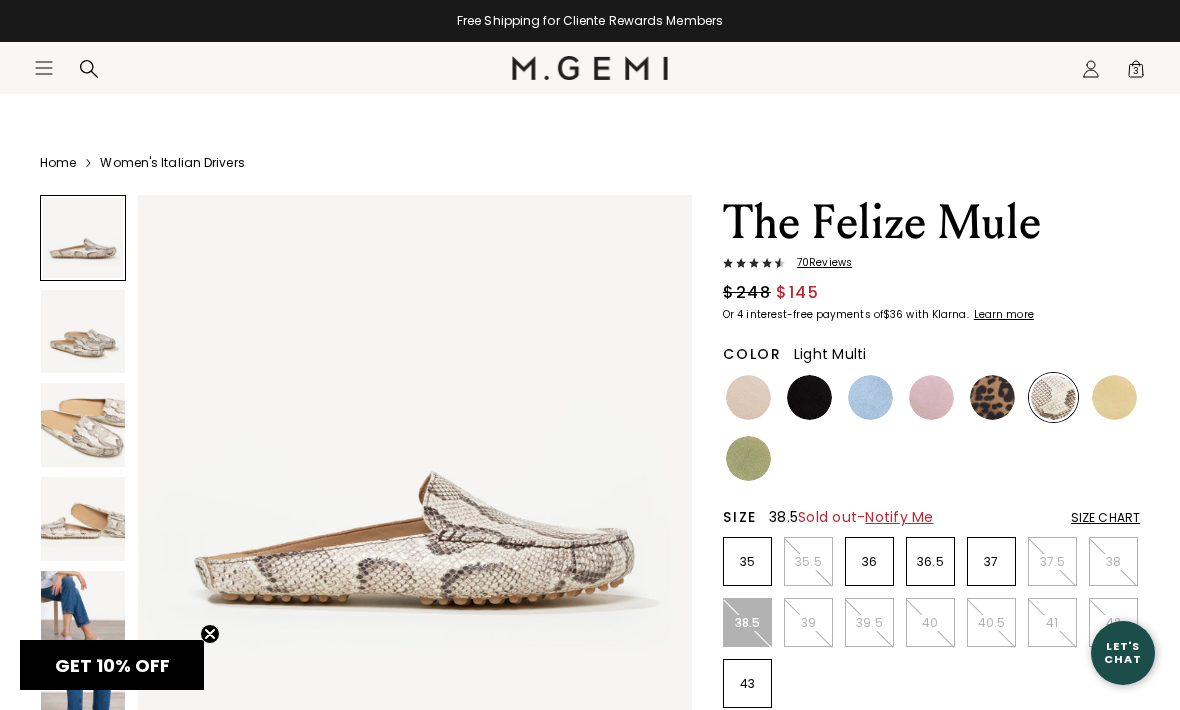click at bounding box center (748, 458) 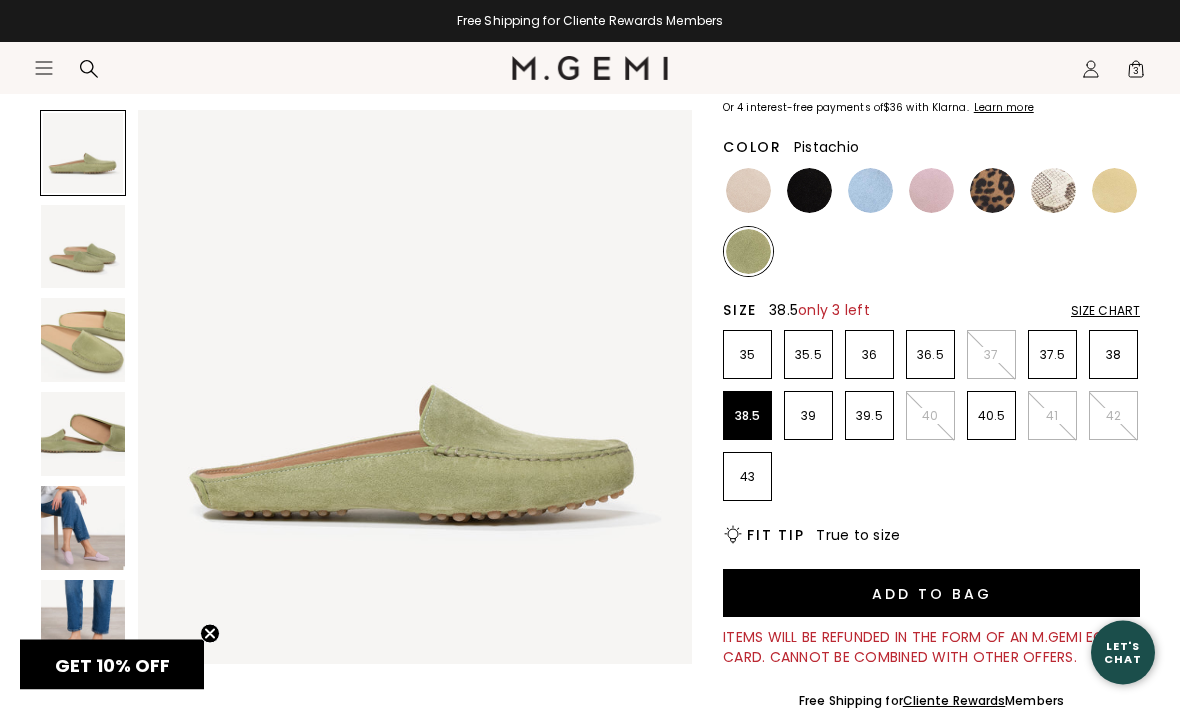 scroll, scrollTop: 222, scrollLeft: 0, axis: vertical 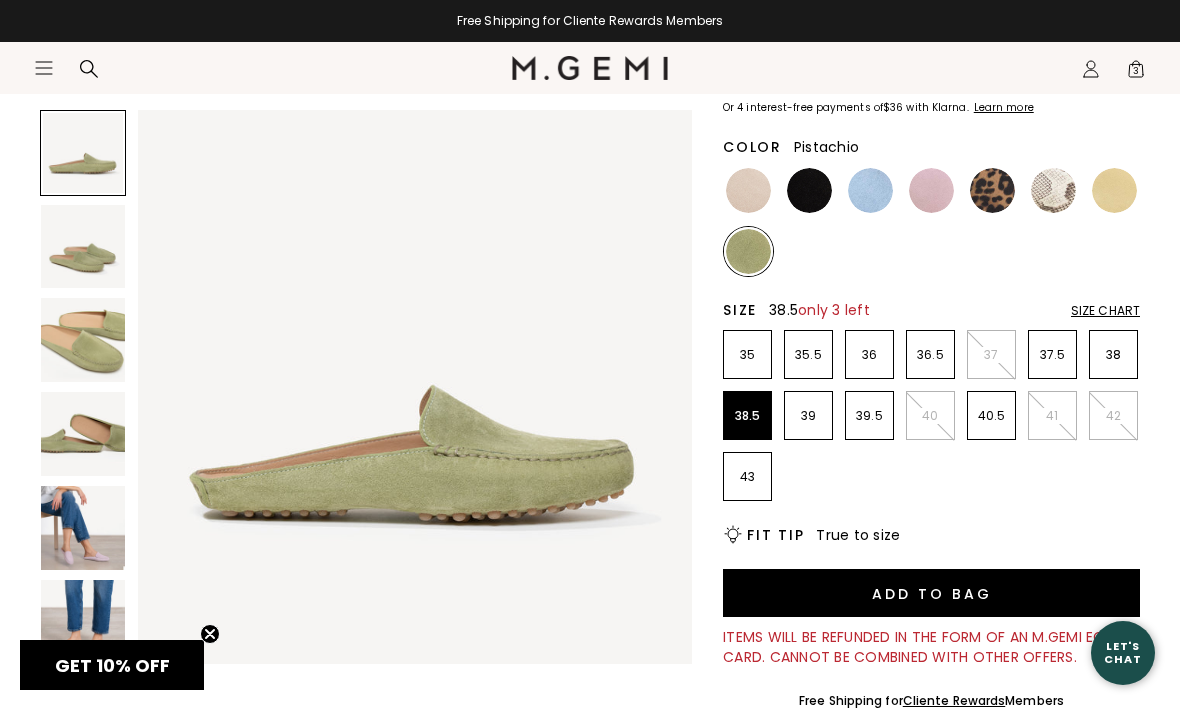 click at bounding box center (748, 190) 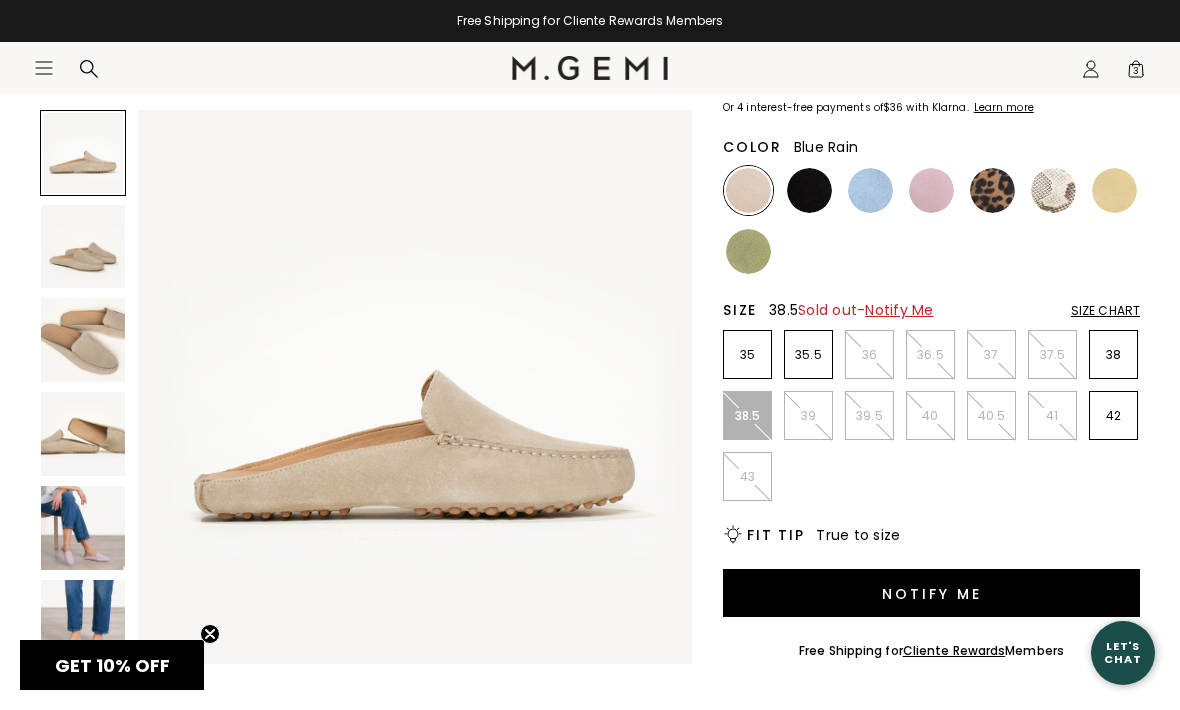 click at bounding box center (870, 190) 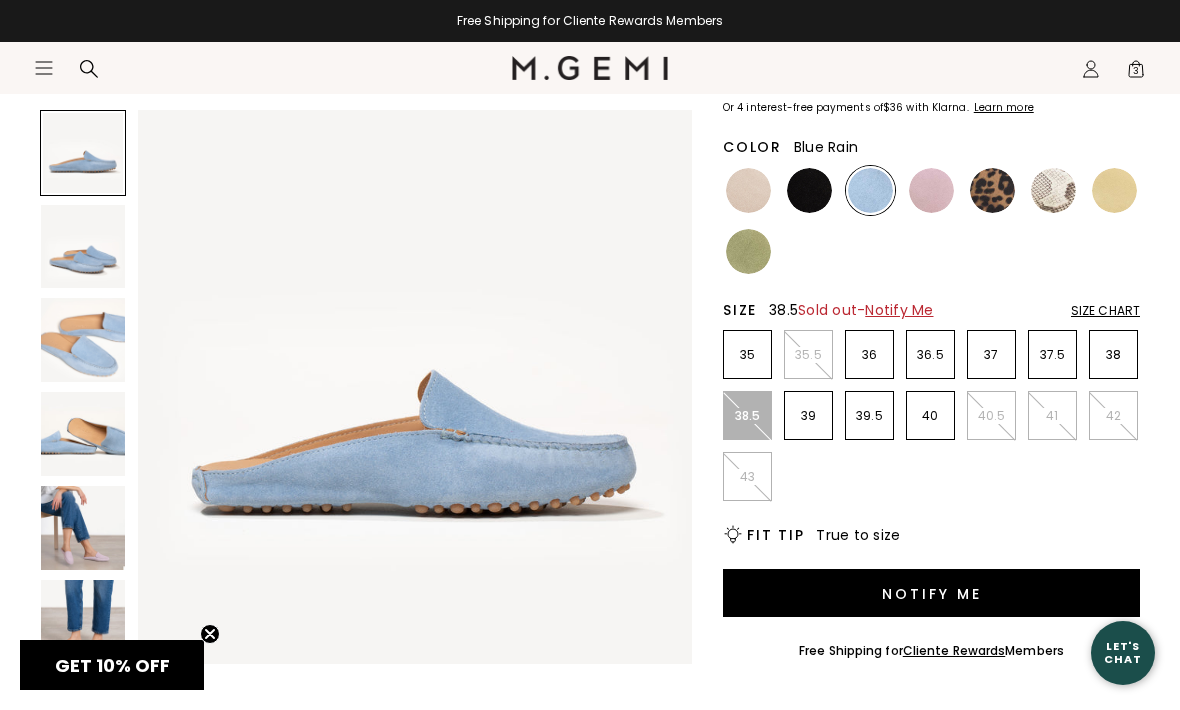 click at bounding box center [870, 190] 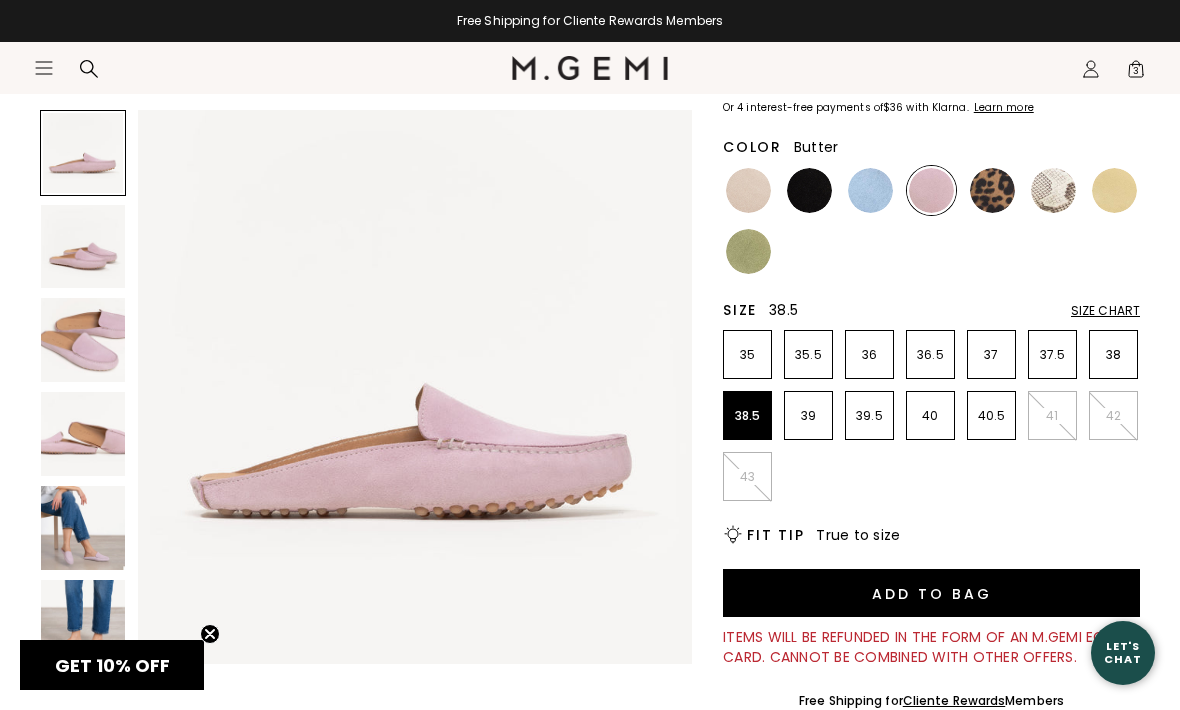 click at bounding box center [1114, 190] 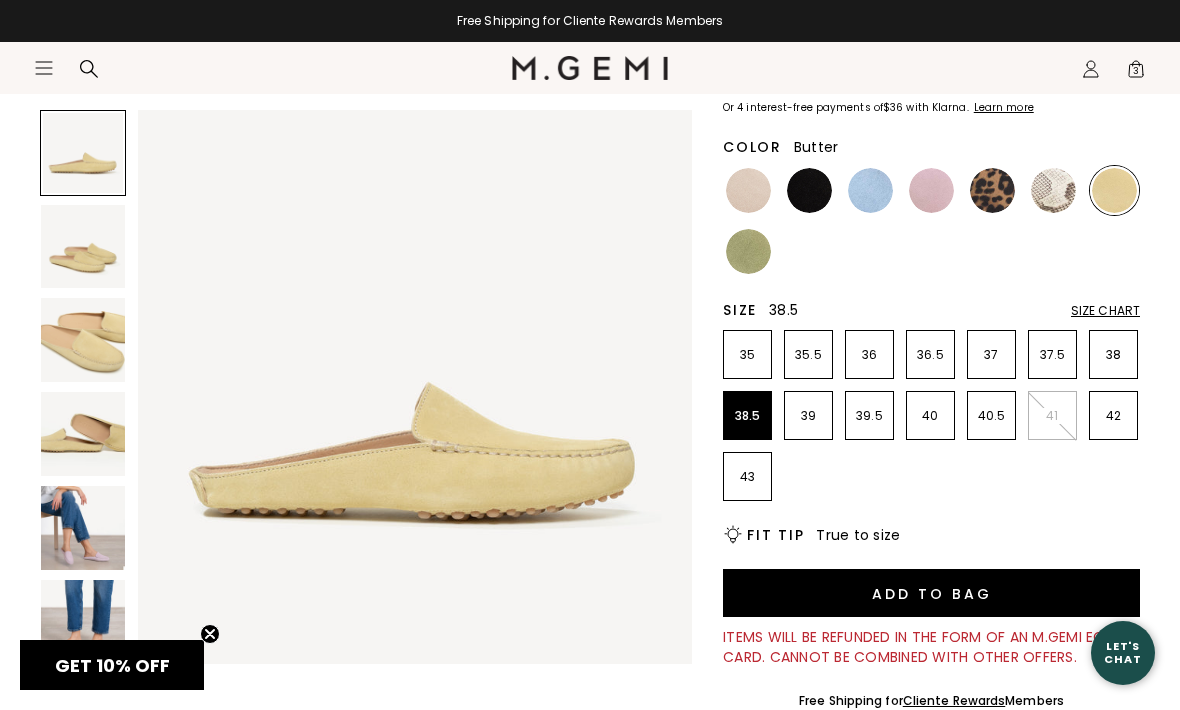 click at bounding box center [748, 251] 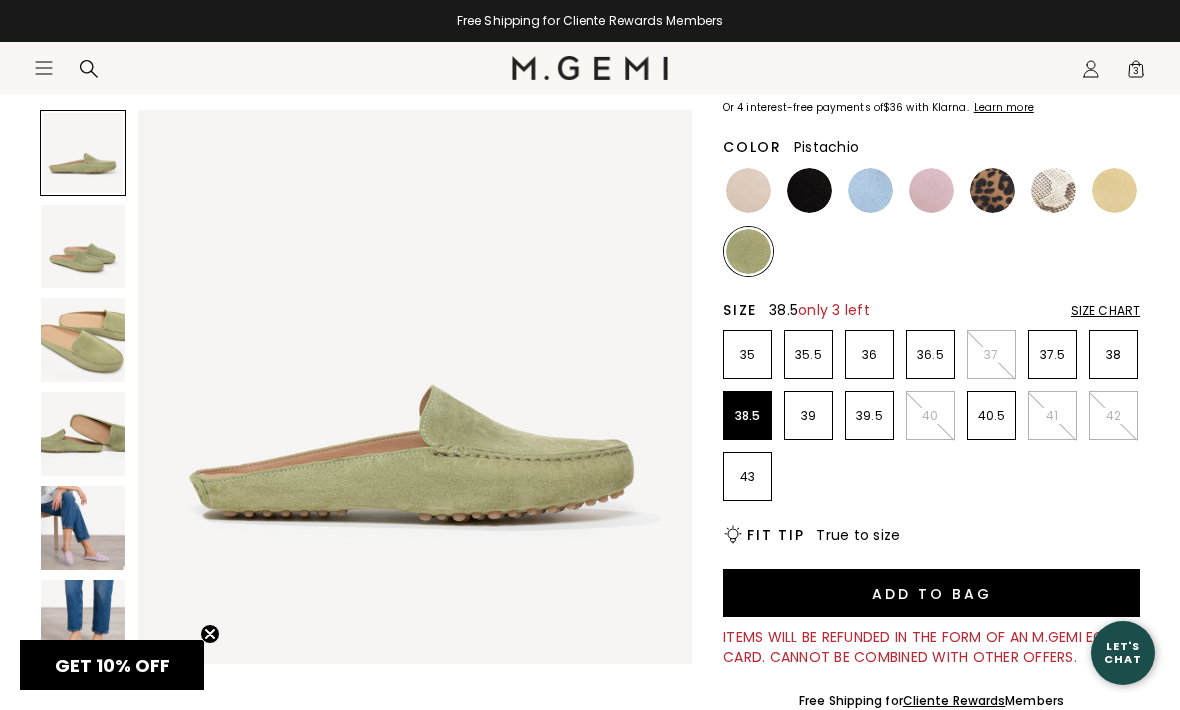 click on "Color  Pistachio" at bounding box center (931, 143) 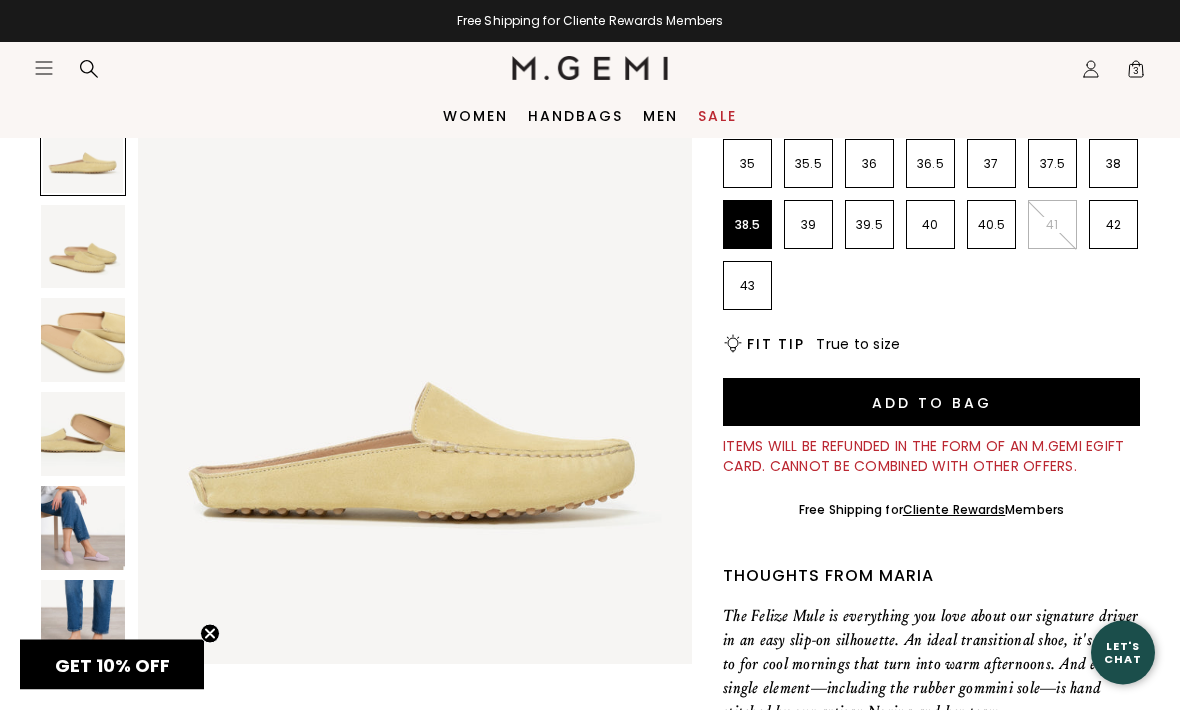 scroll, scrollTop: 413, scrollLeft: 0, axis: vertical 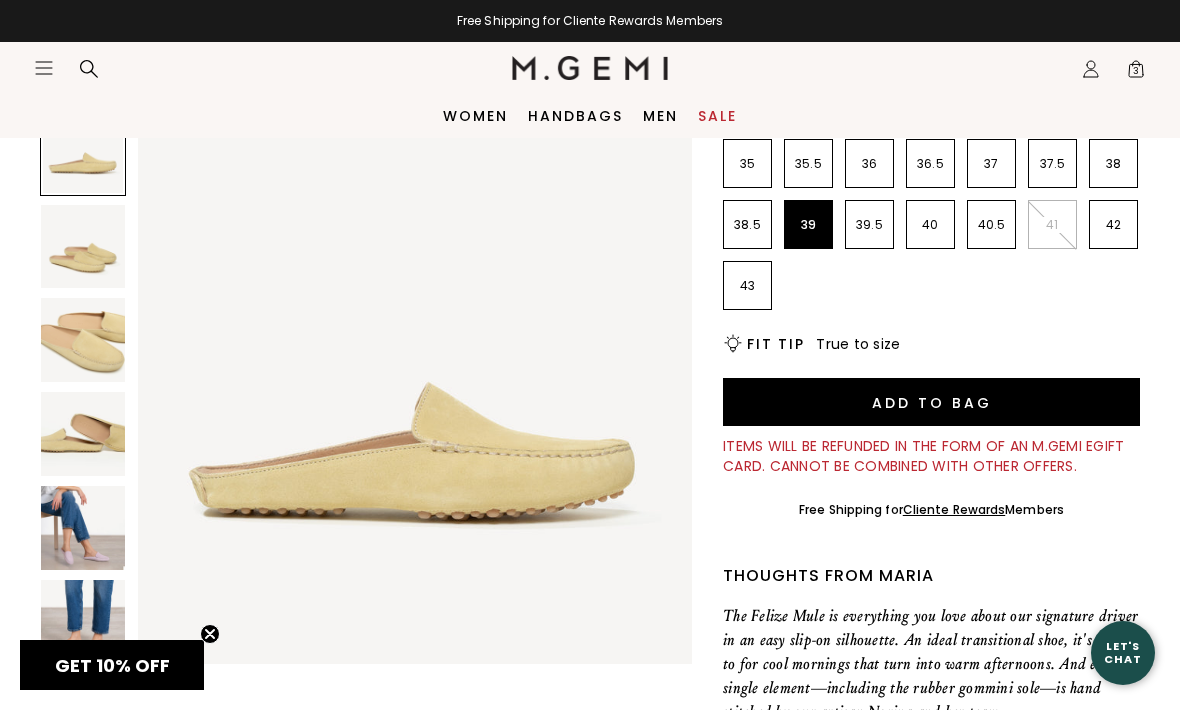click on "39" at bounding box center [808, 225] 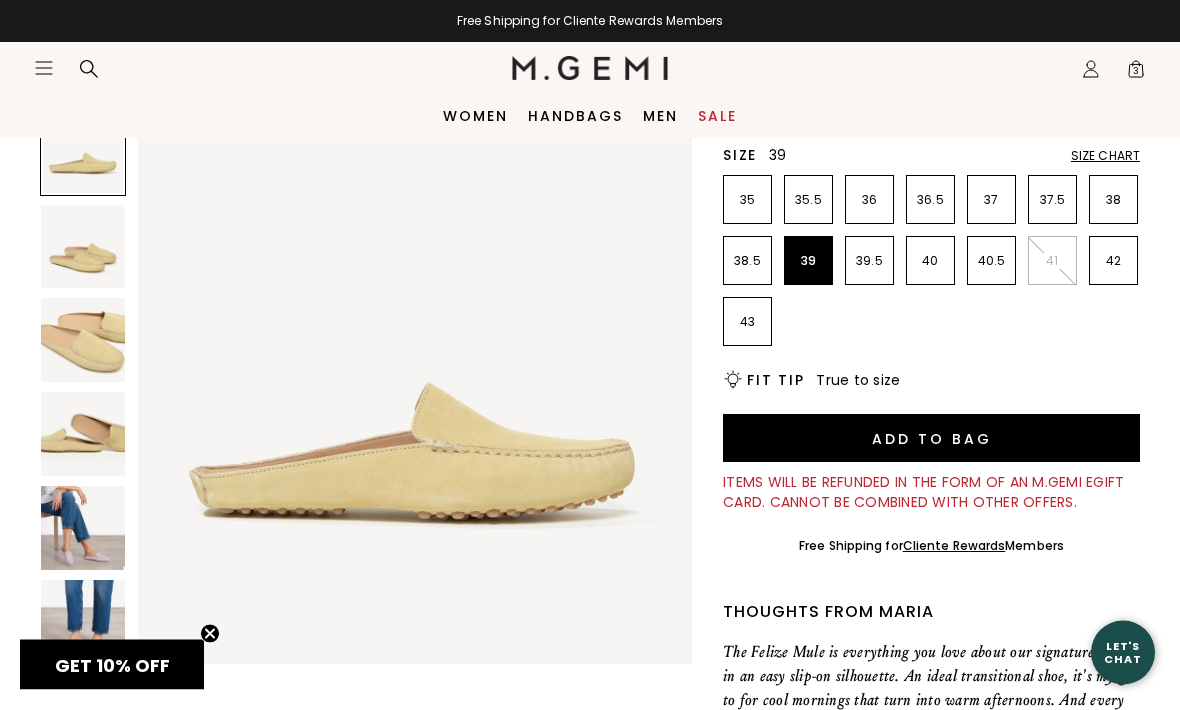 scroll, scrollTop: 370, scrollLeft: 0, axis: vertical 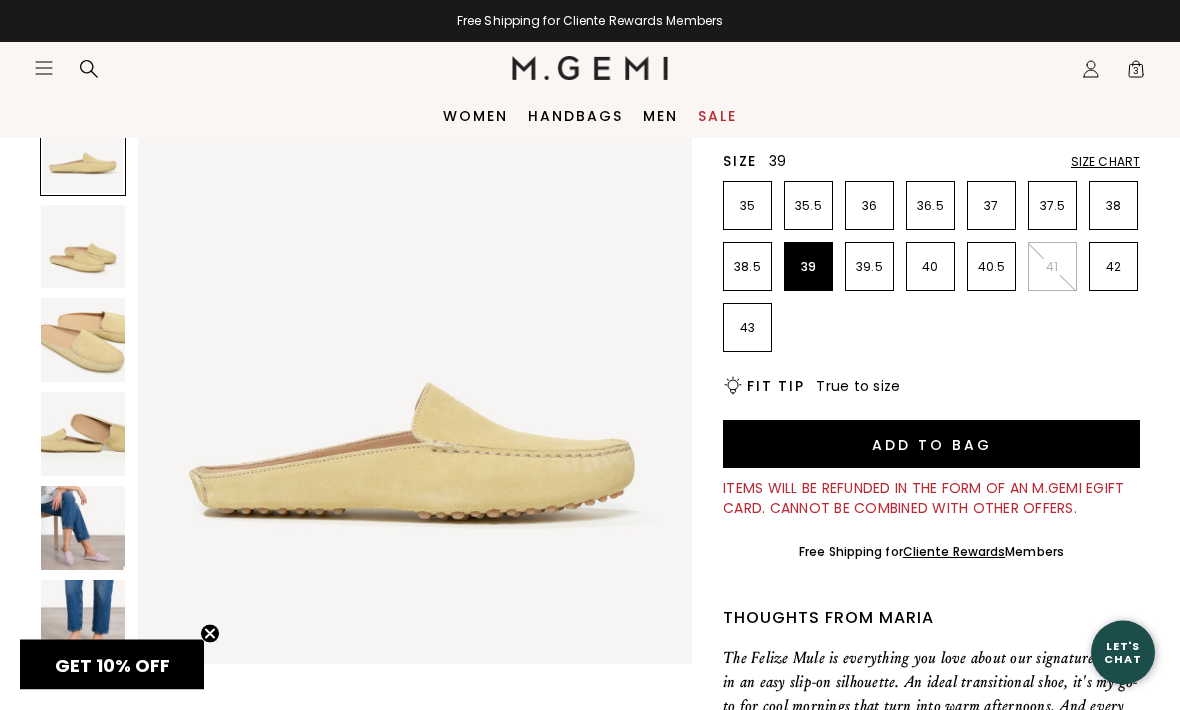 click on "Add to Bag" at bounding box center (931, 445) 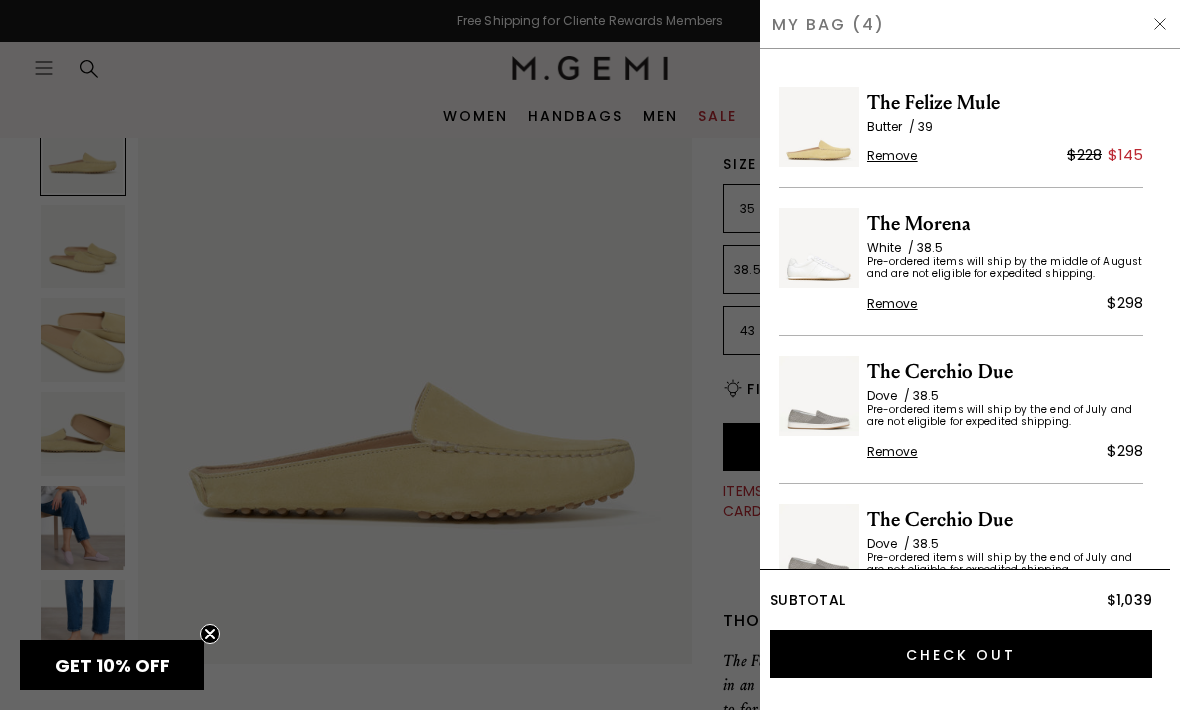 scroll, scrollTop: 66, scrollLeft: 0, axis: vertical 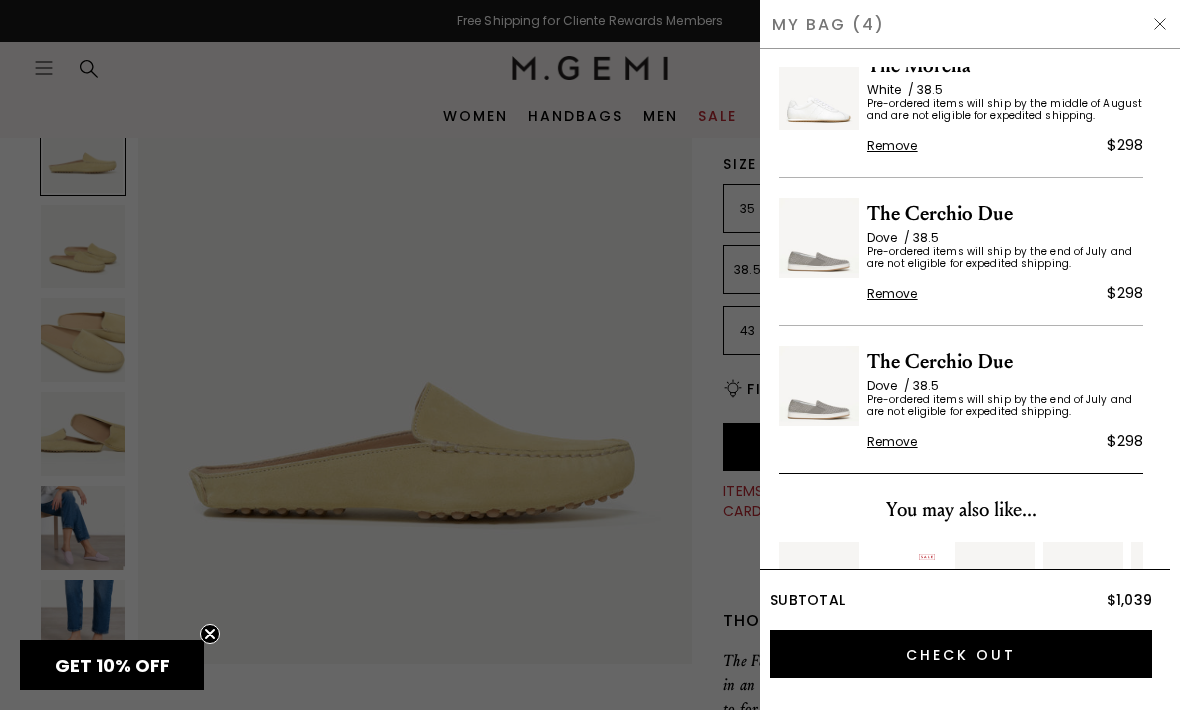 click on "Remove" at bounding box center [892, 442] 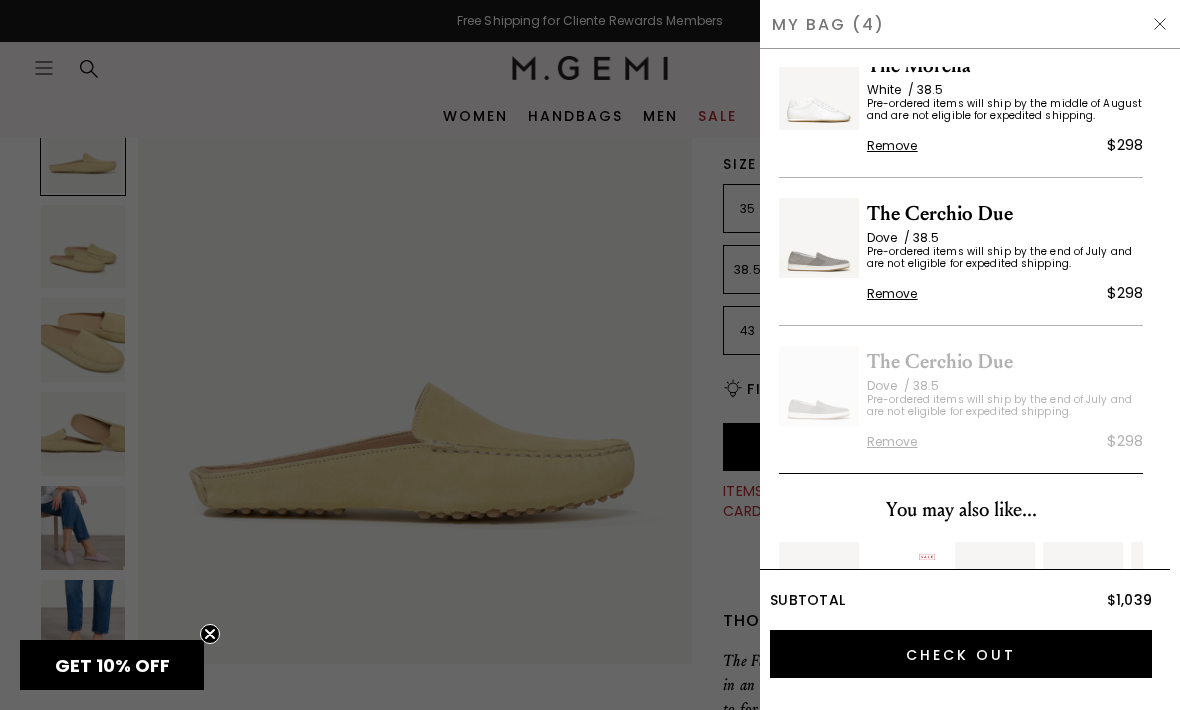 scroll, scrollTop: 0, scrollLeft: 0, axis: both 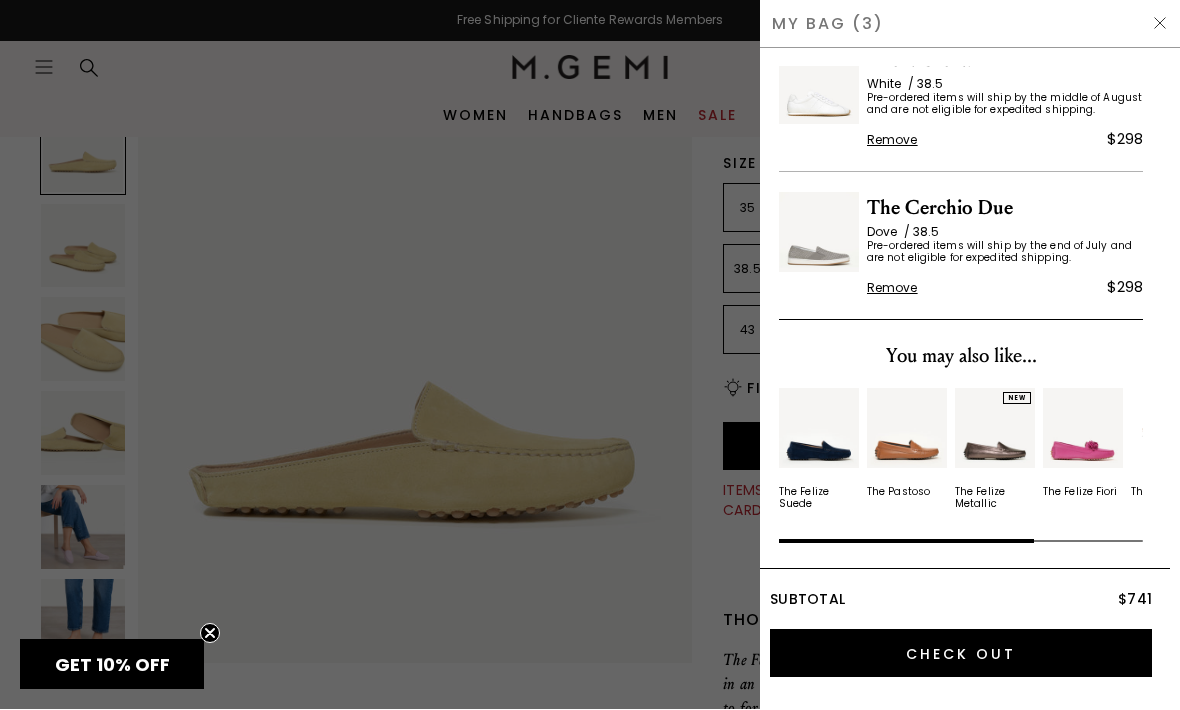 click at bounding box center (590, 355) 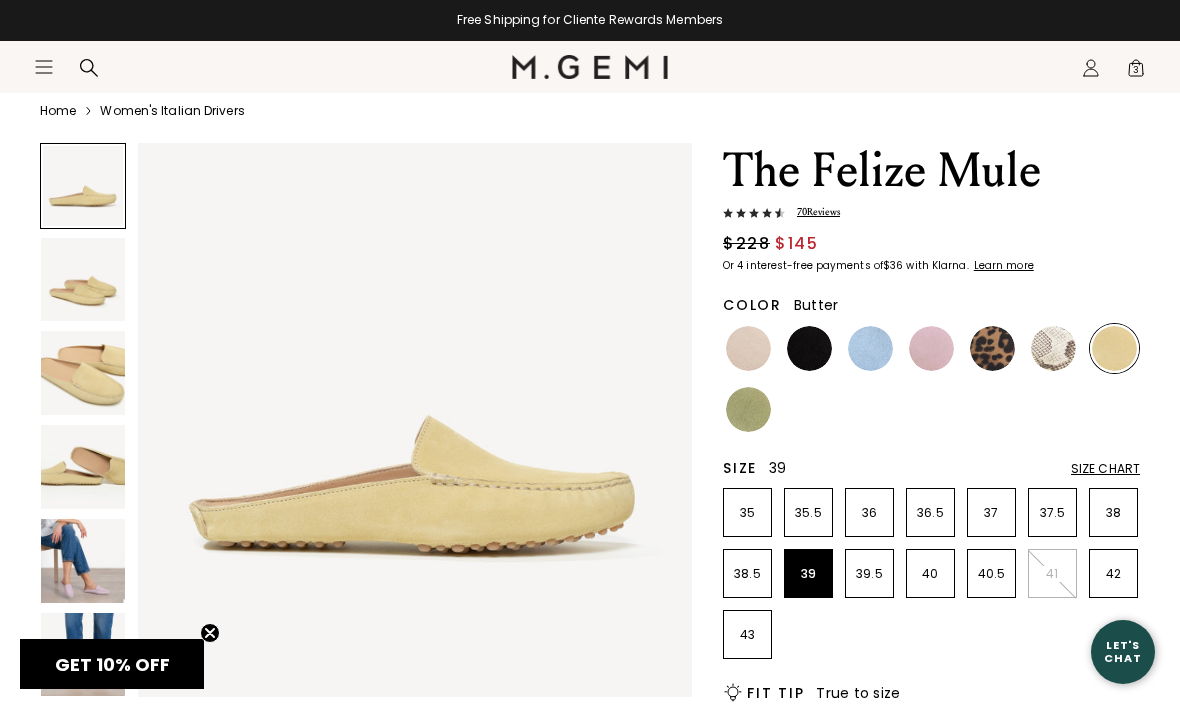scroll, scrollTop: 371, scrollLeft: 0, axis: vertical 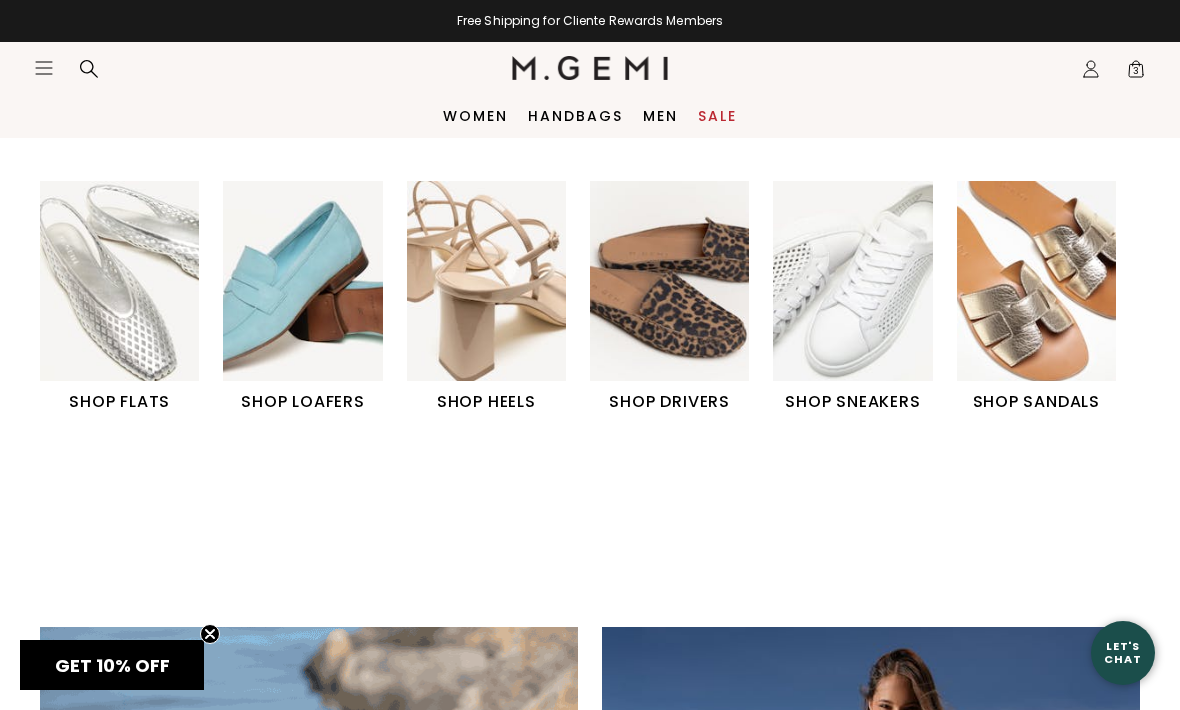 click at bounding box center [302, 280] 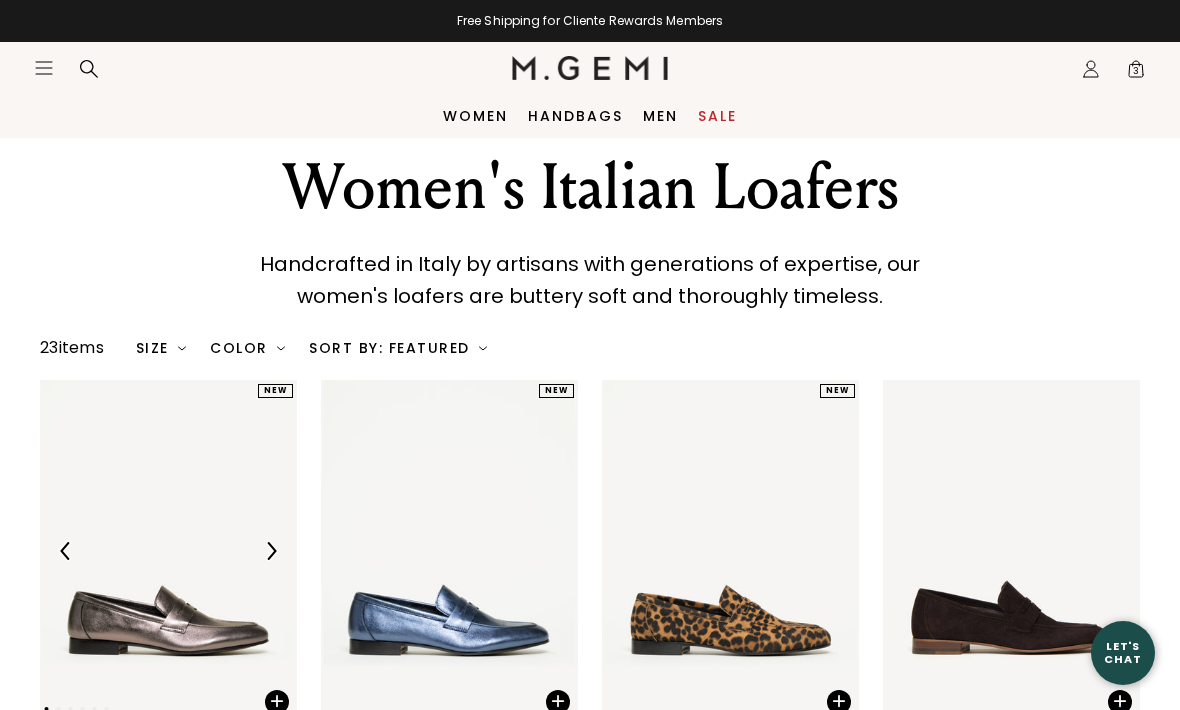 scroll, scrollTop: 83, scrollLeft: 0, axis: vertical 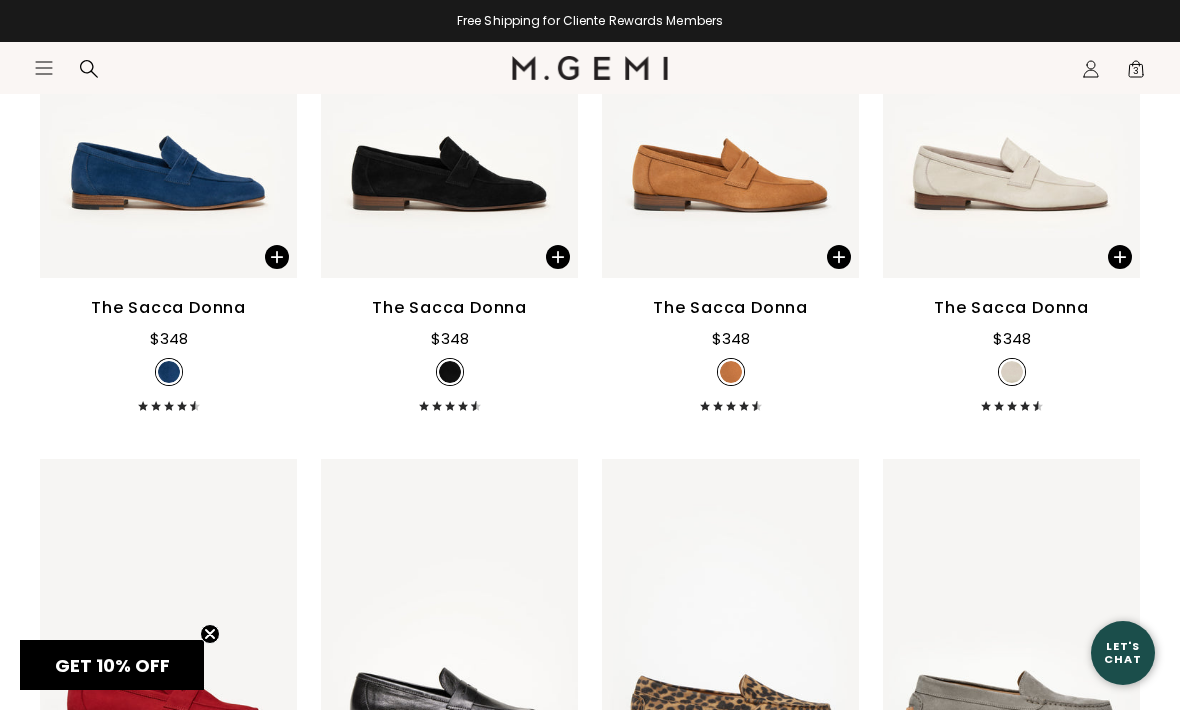 click on "The Sacca Donna" at bounding box center (1011, 308) 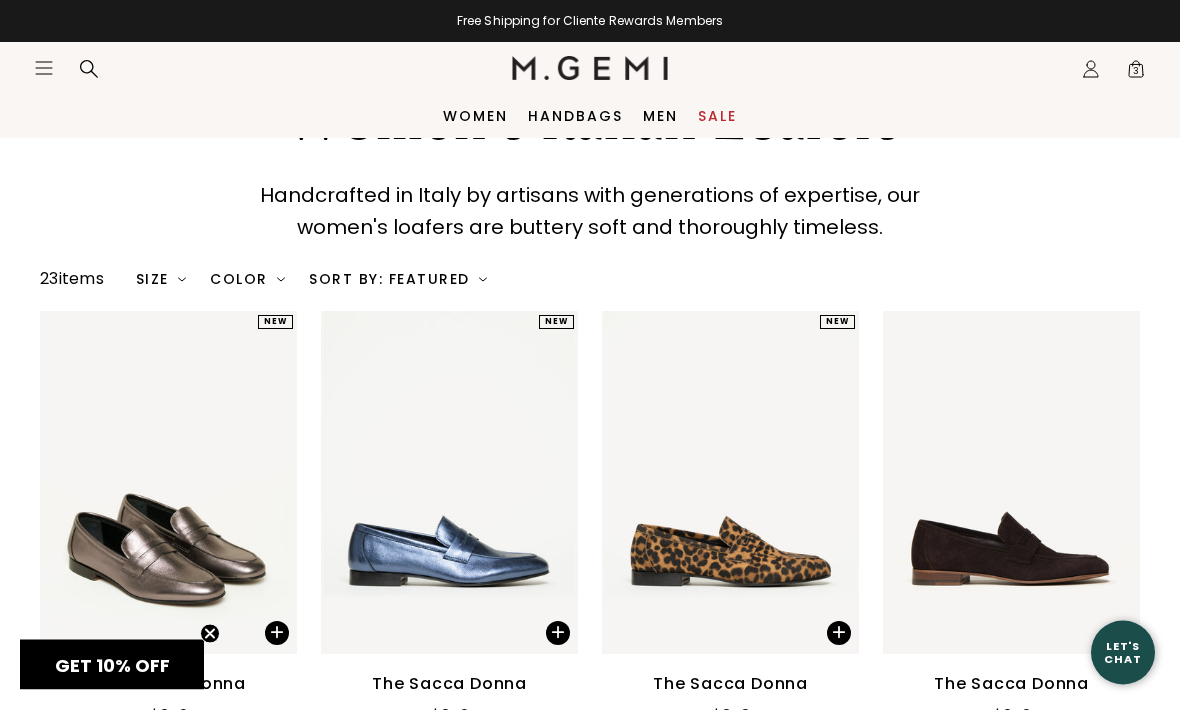 scroll, scrollTop: 0, scrollLeft: 0, axis: both 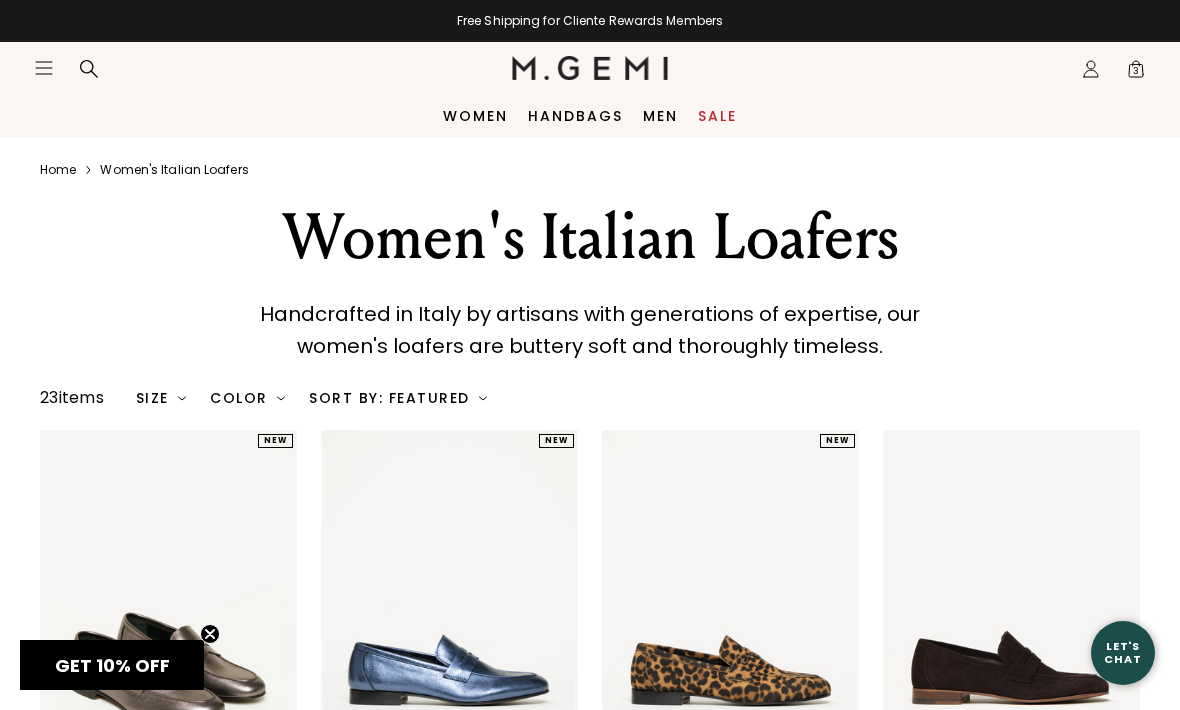 click on "Women" at bounding box center [475, 116] 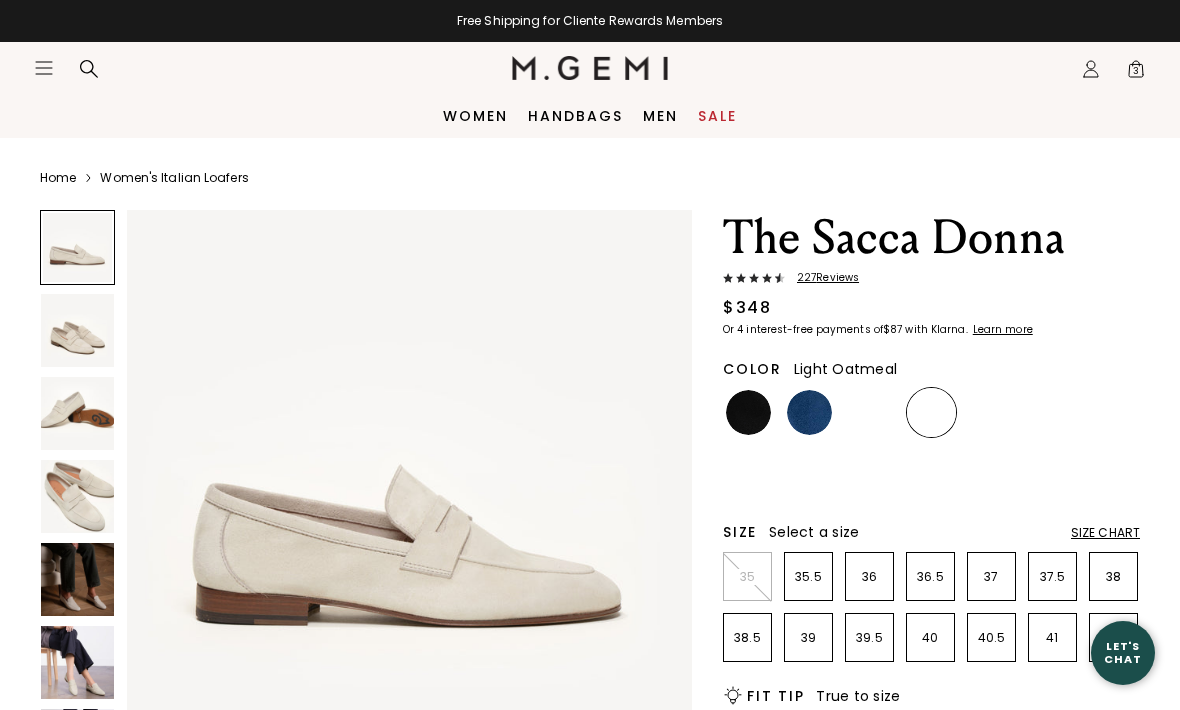 scroll, scrollTop: 0, scrollLeft: 0, axis: both 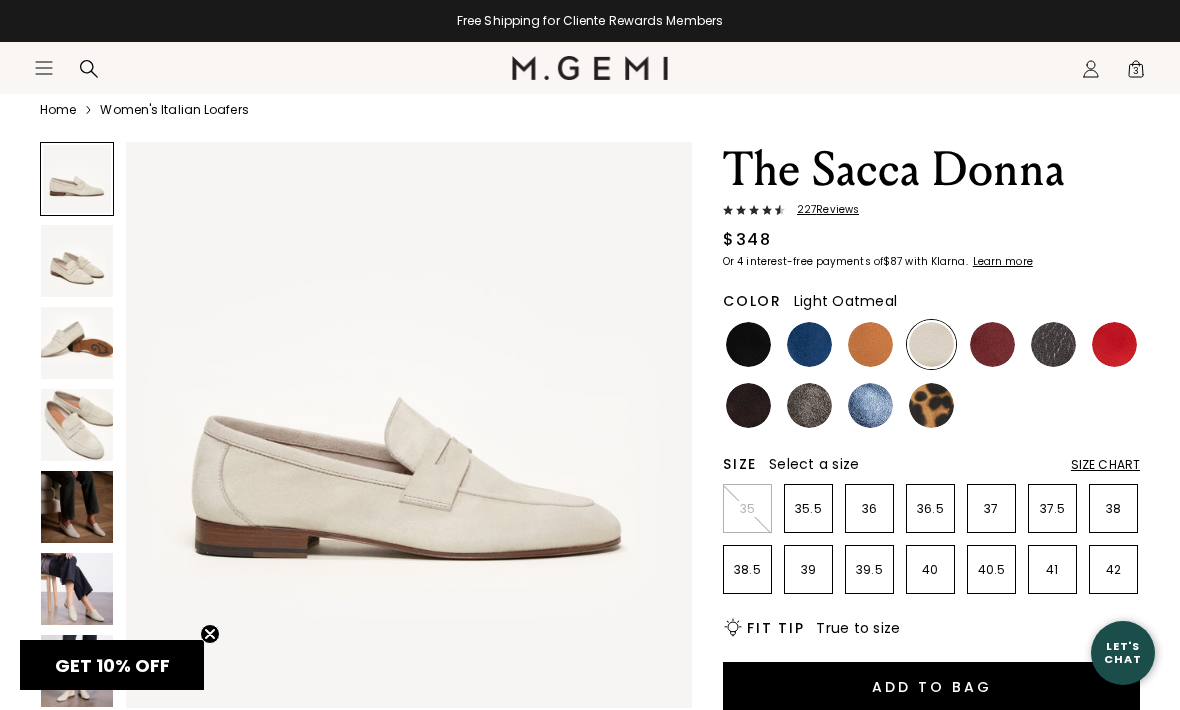click at bounding box center (809, 344) 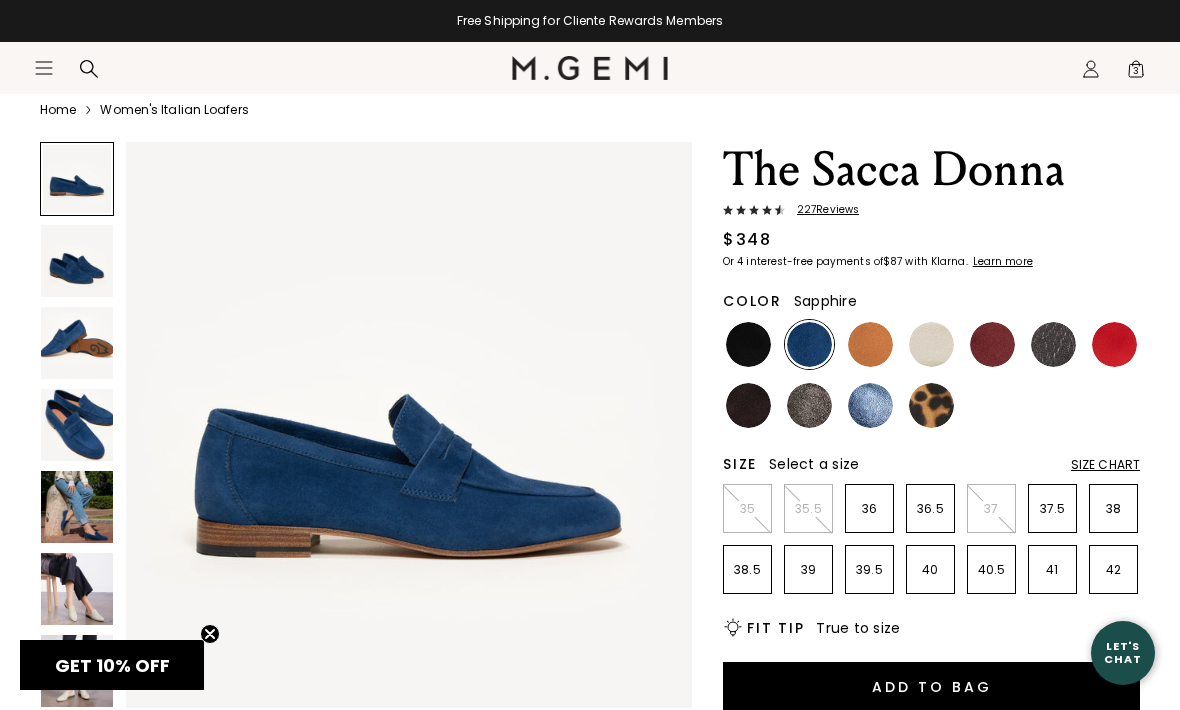 click at bounding box center [870, 405] 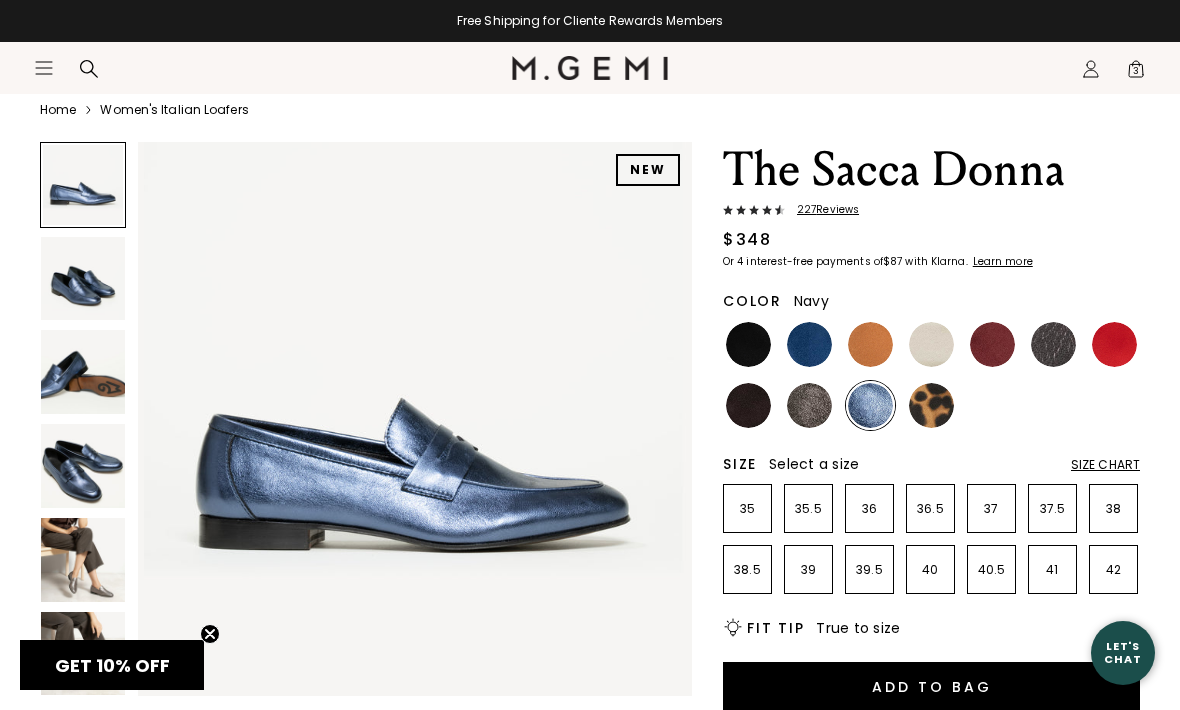 click at bounding box center (809, 344) 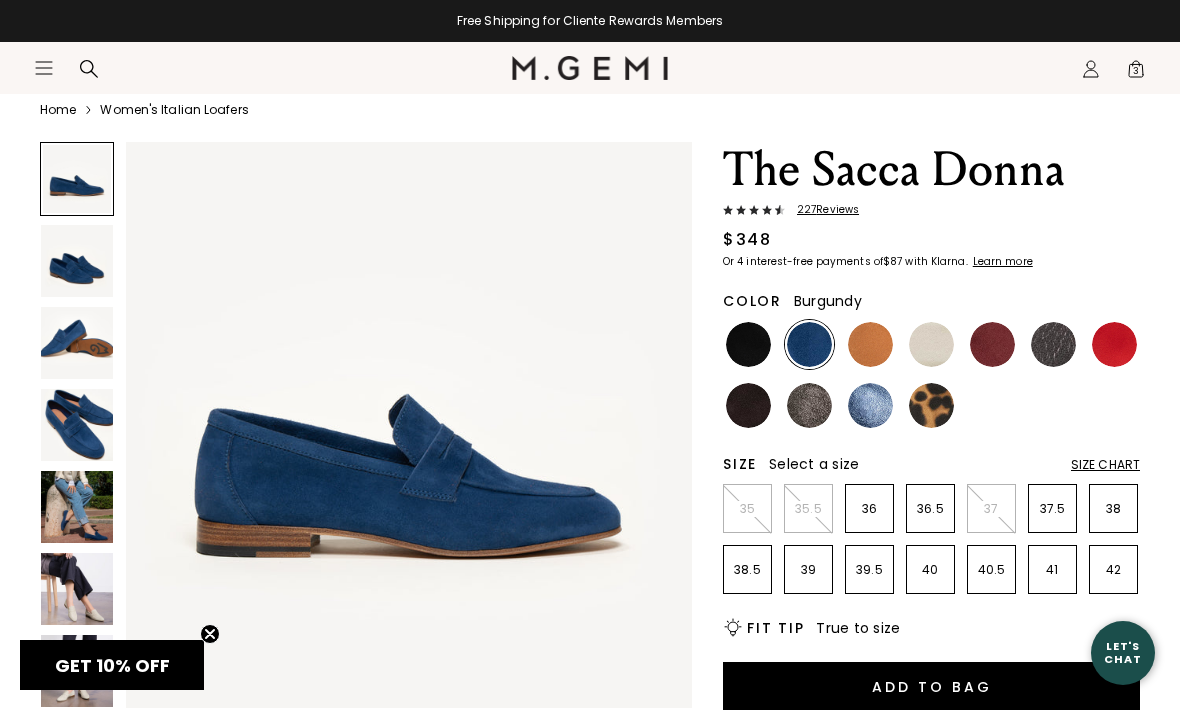 click at bounding box center (992, 344) 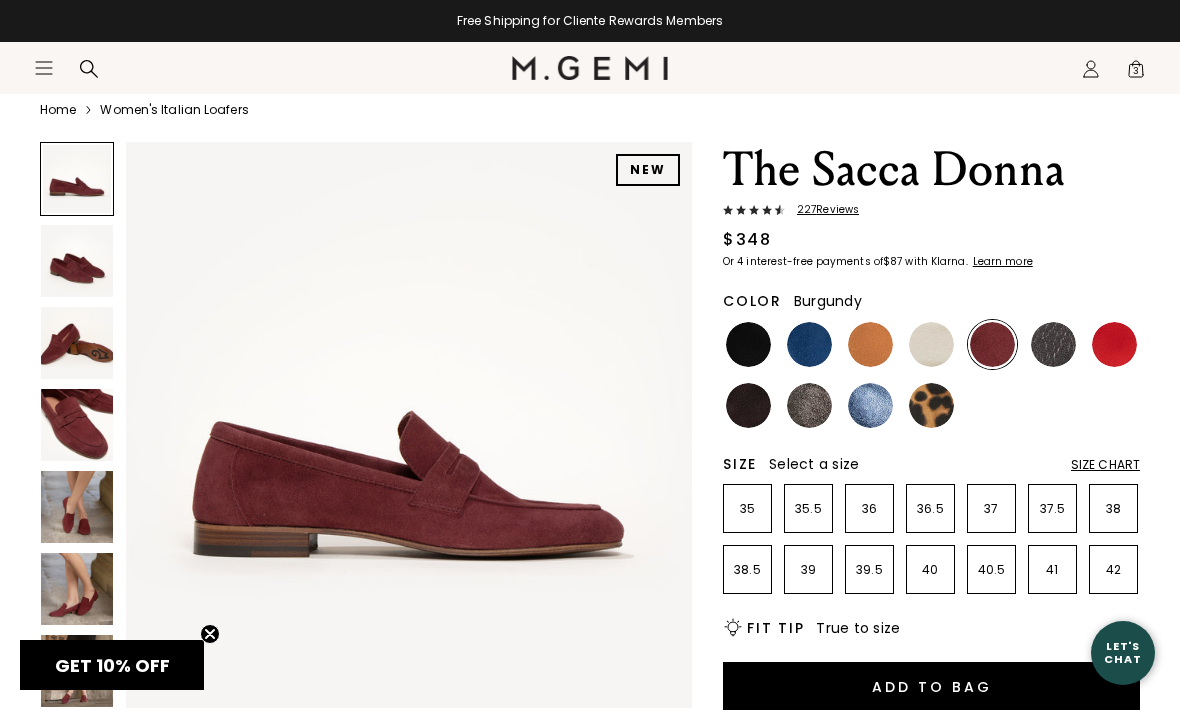 click at bounding box center [1053, 344] 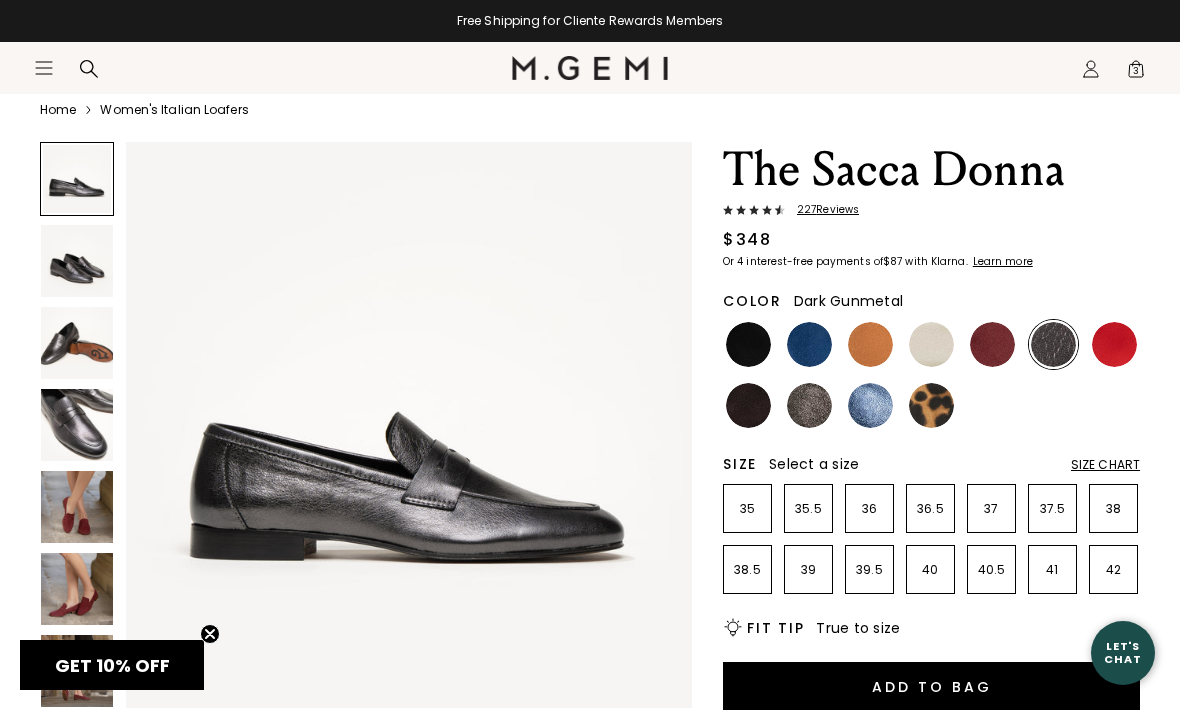 click at bounding box center (1114, 344) 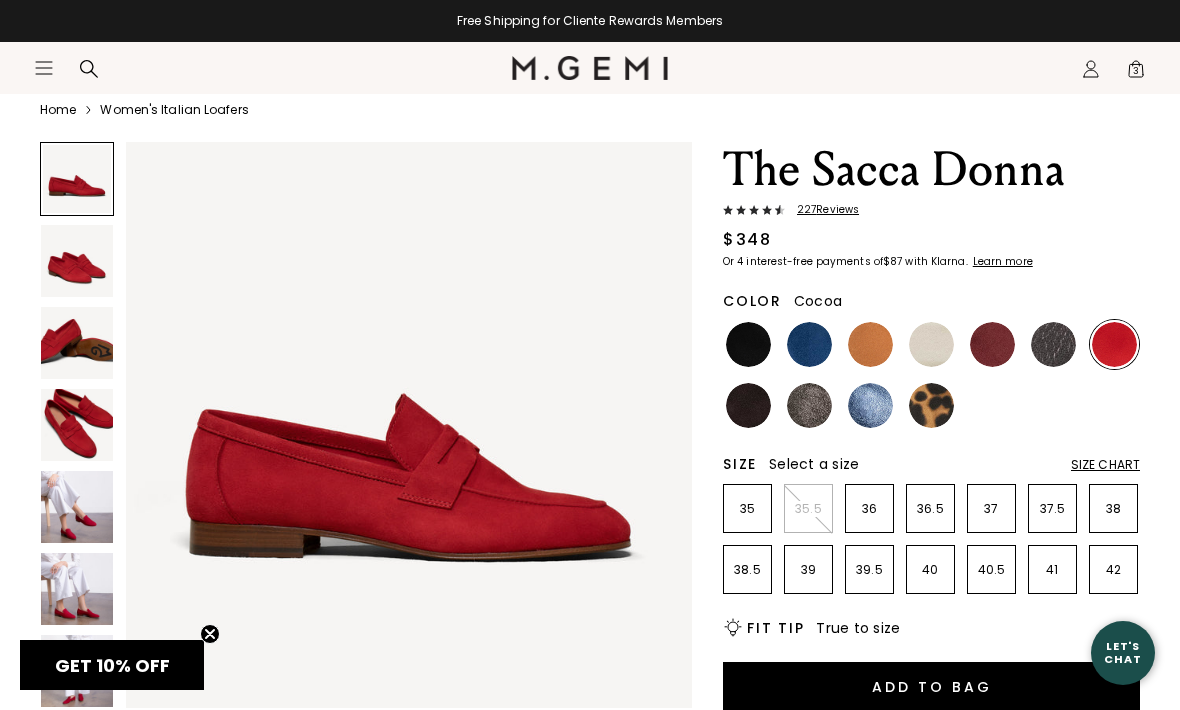 click at bounding box center (809, 405) 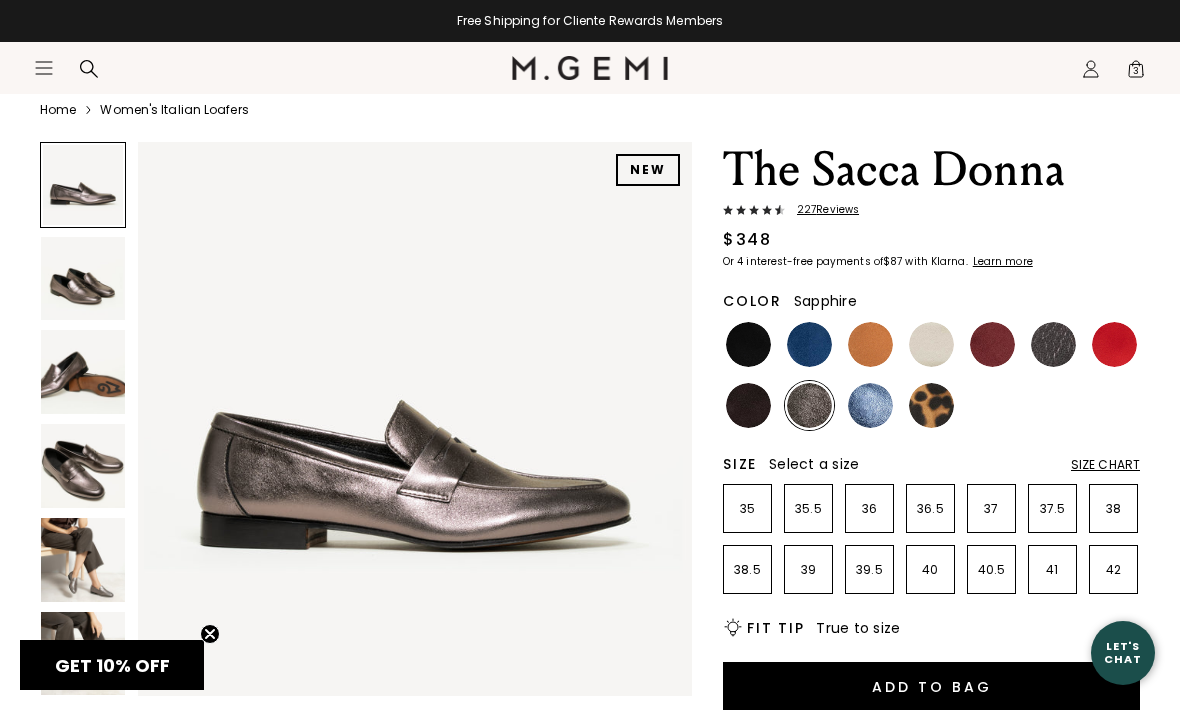 click at bounding box center (870, 405) 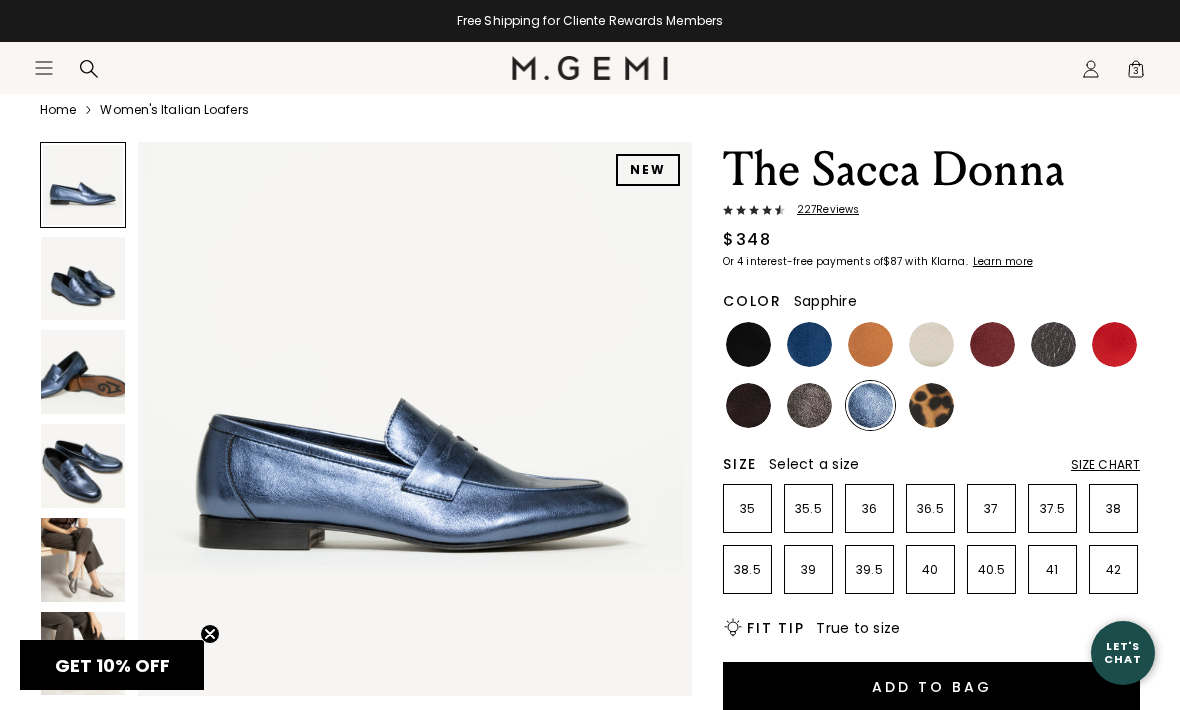 click at bounding box center [931, 405] 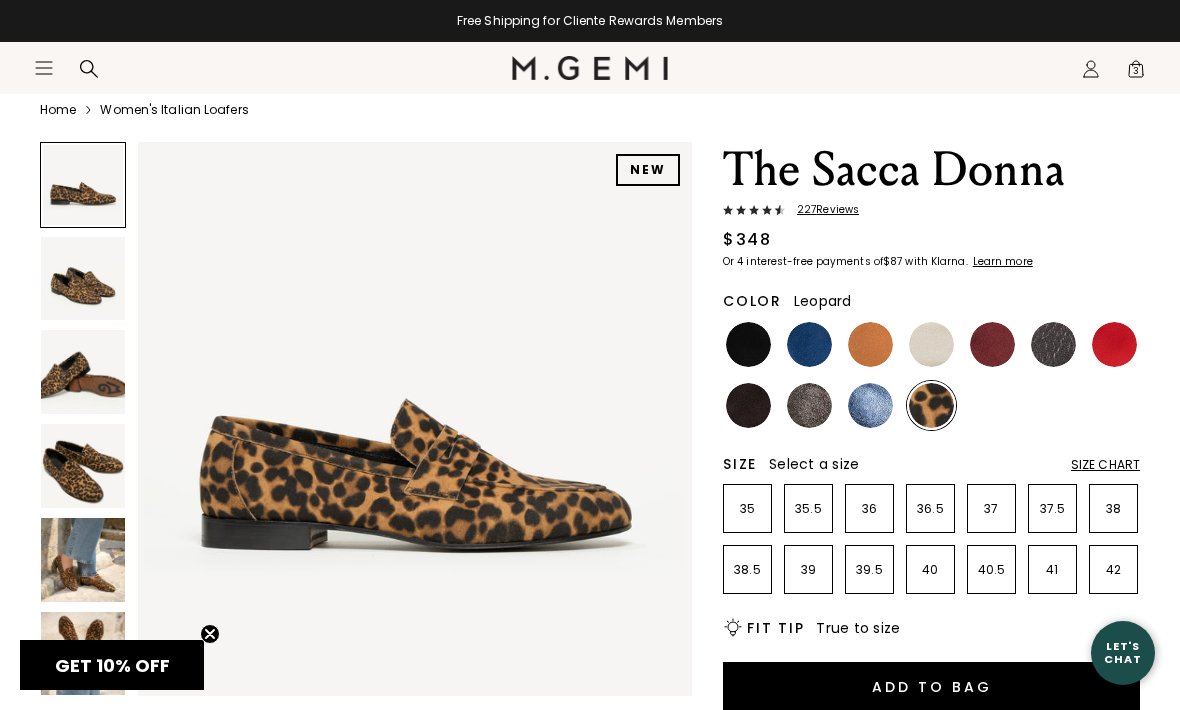 click at bounding box center [748, 344] 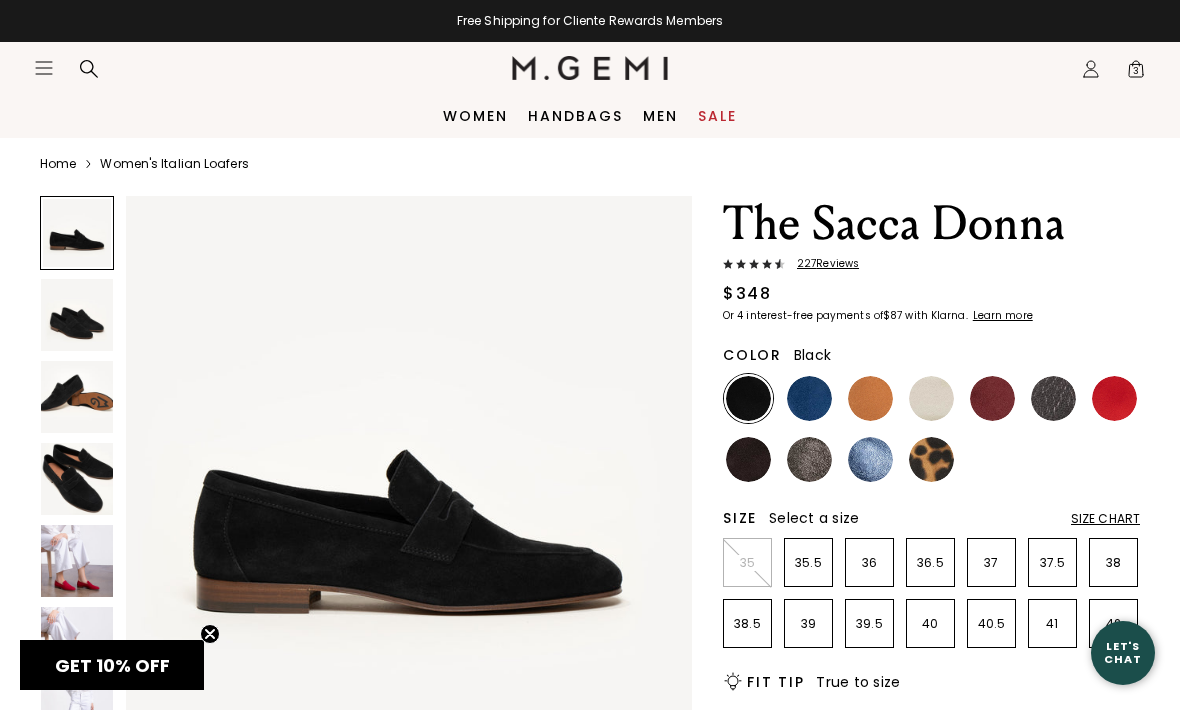 scroll, scrollTop: 0, scrollLeft: 0, axis: both 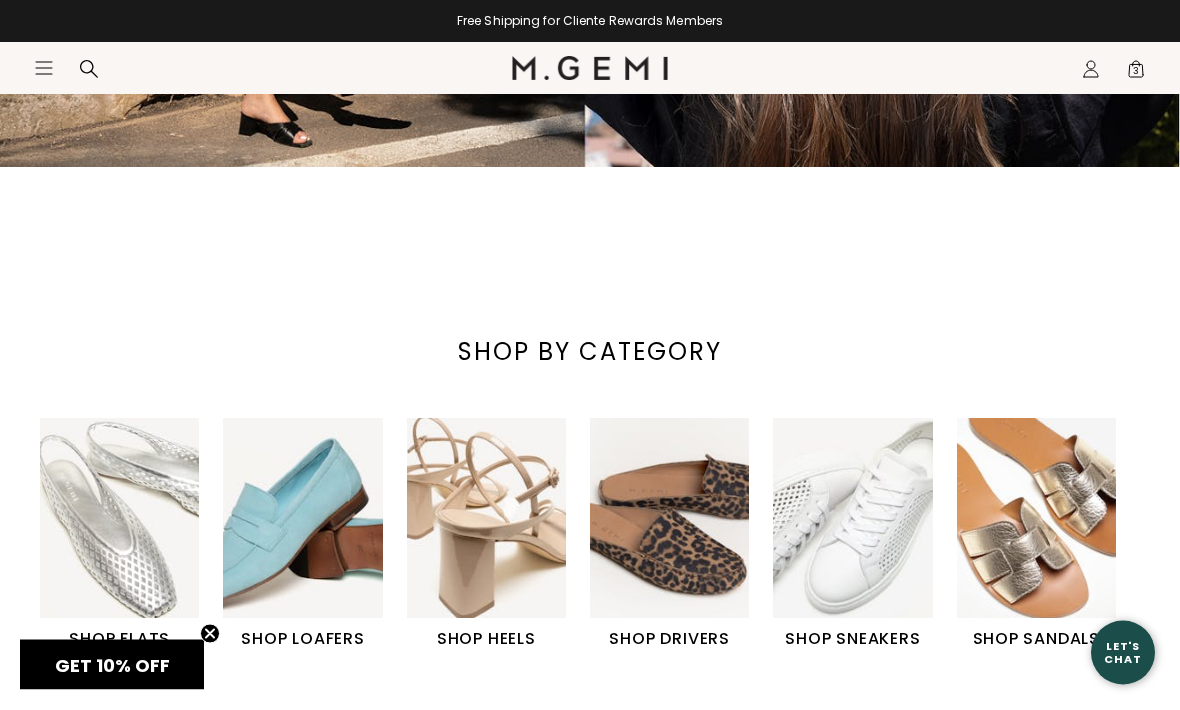 click at bounding box center [119, 518] 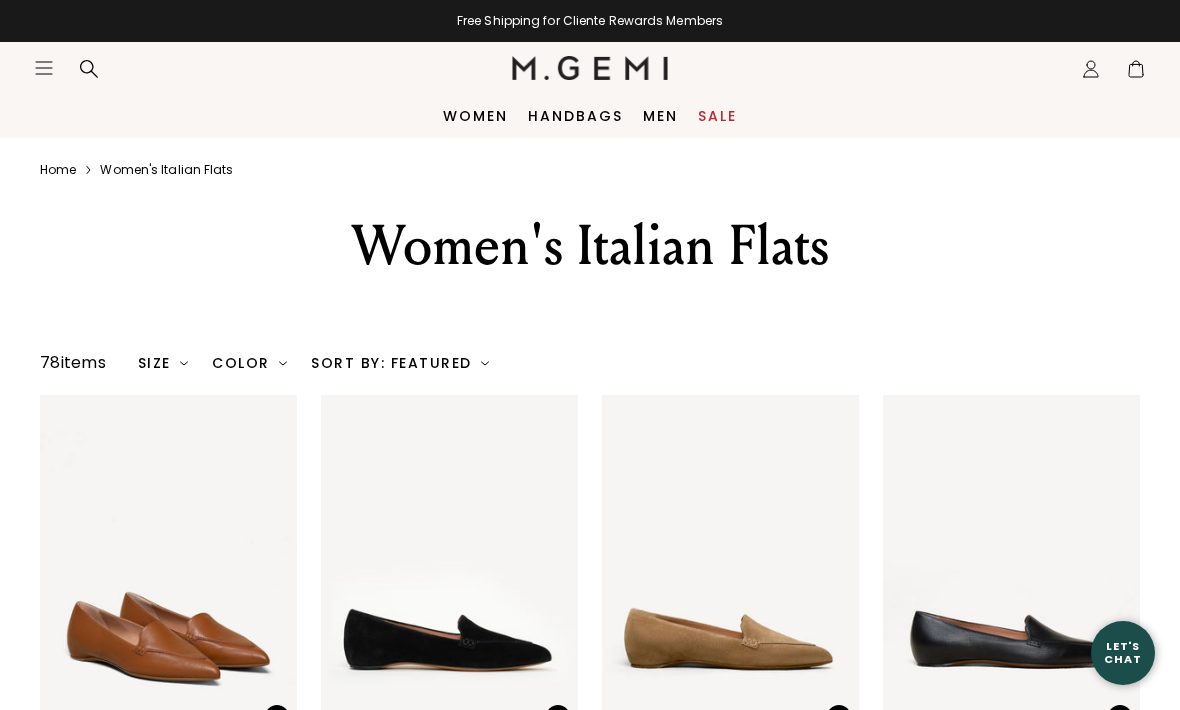 scroll, scrollTop: 0, scrollLeft: 0, axis: both 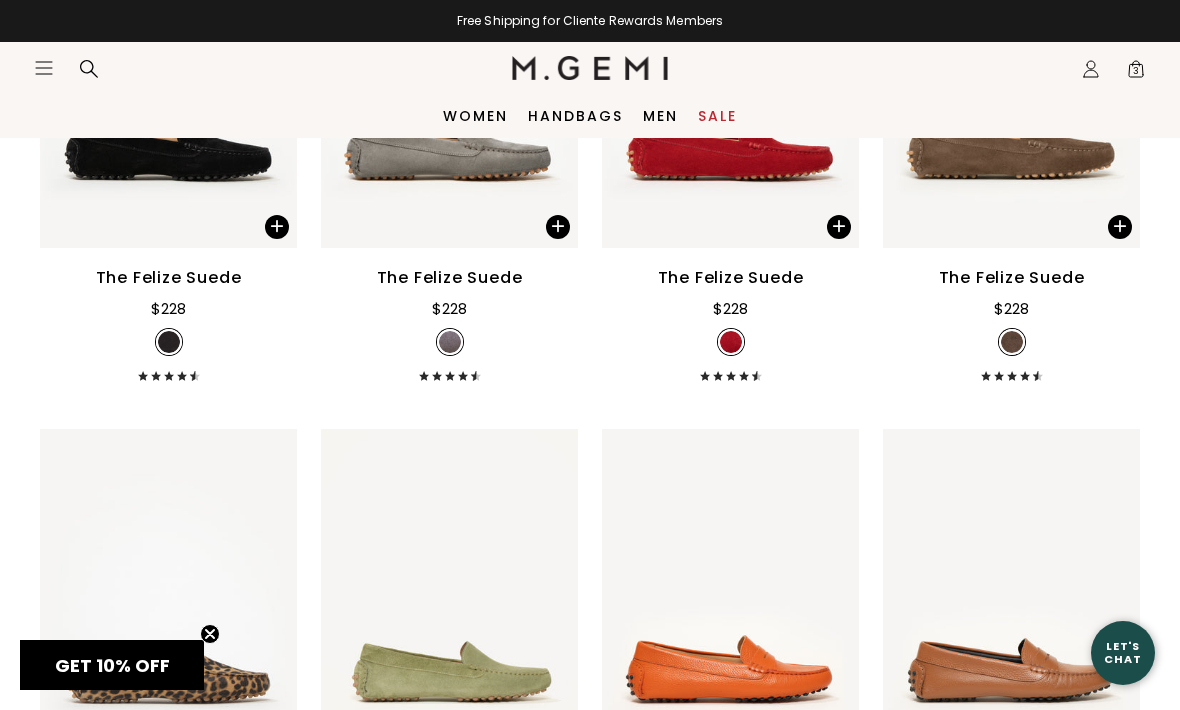 click on "The Felize Suede $228 + 5" at bounding box center (1011, 323) 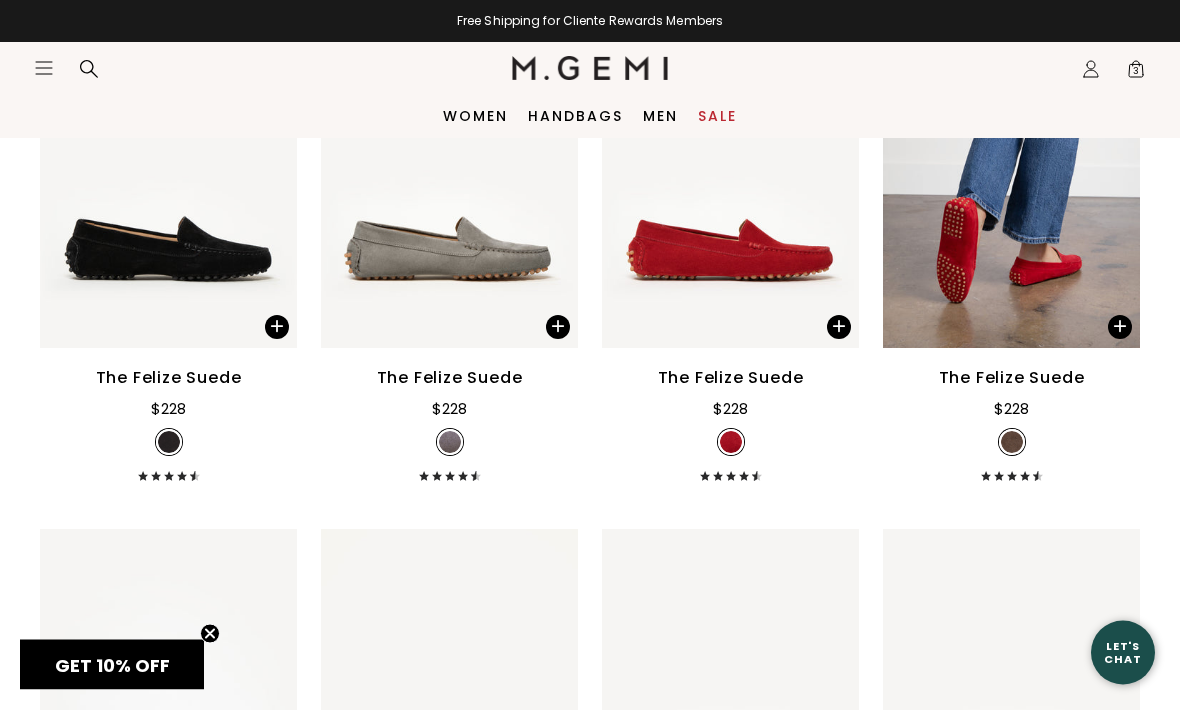 scroll, scrollTop: 8255, scrollLeft: 0, axis: vertical 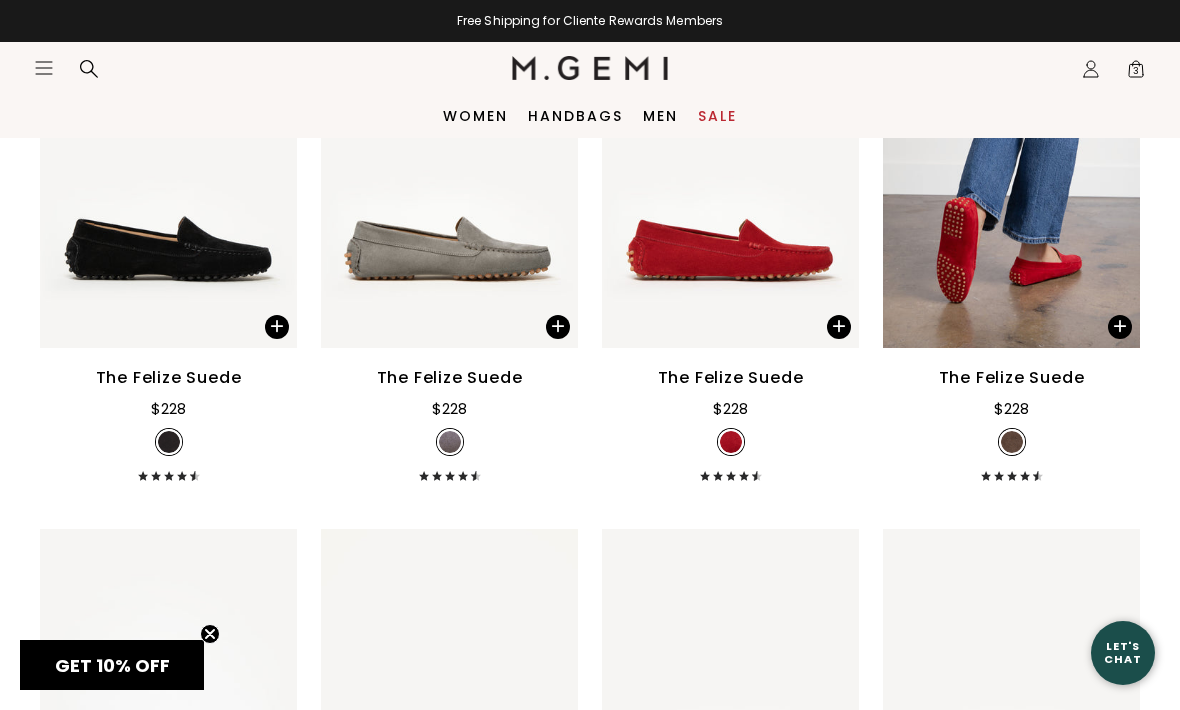 click on "Women" at bounding box center (475, 116) 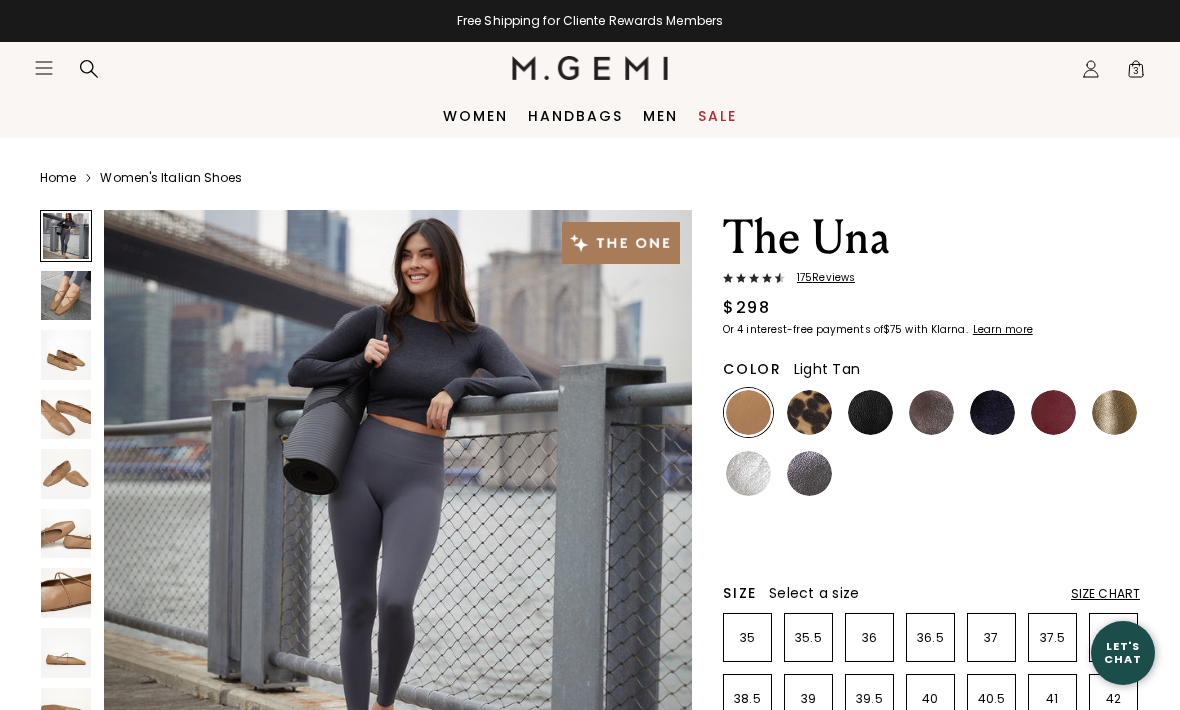 scroll, scrollTop: 0, scrollLeft: 0, axis: both 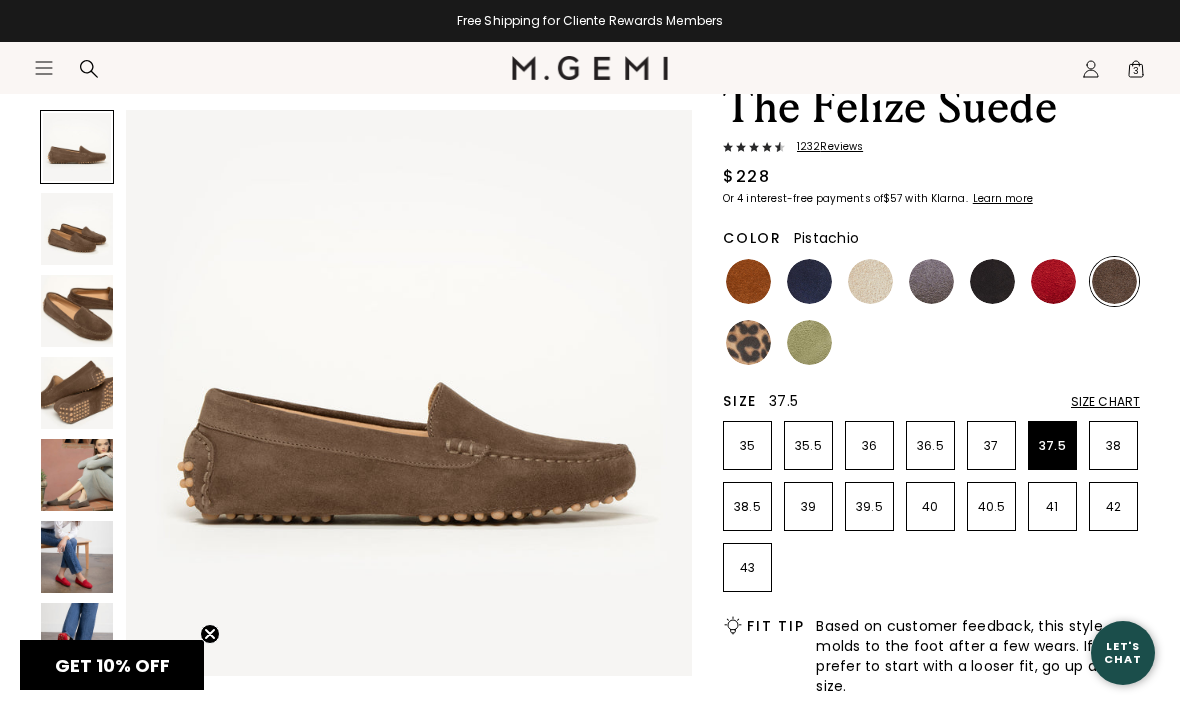 click at bounding box center [809, 342] 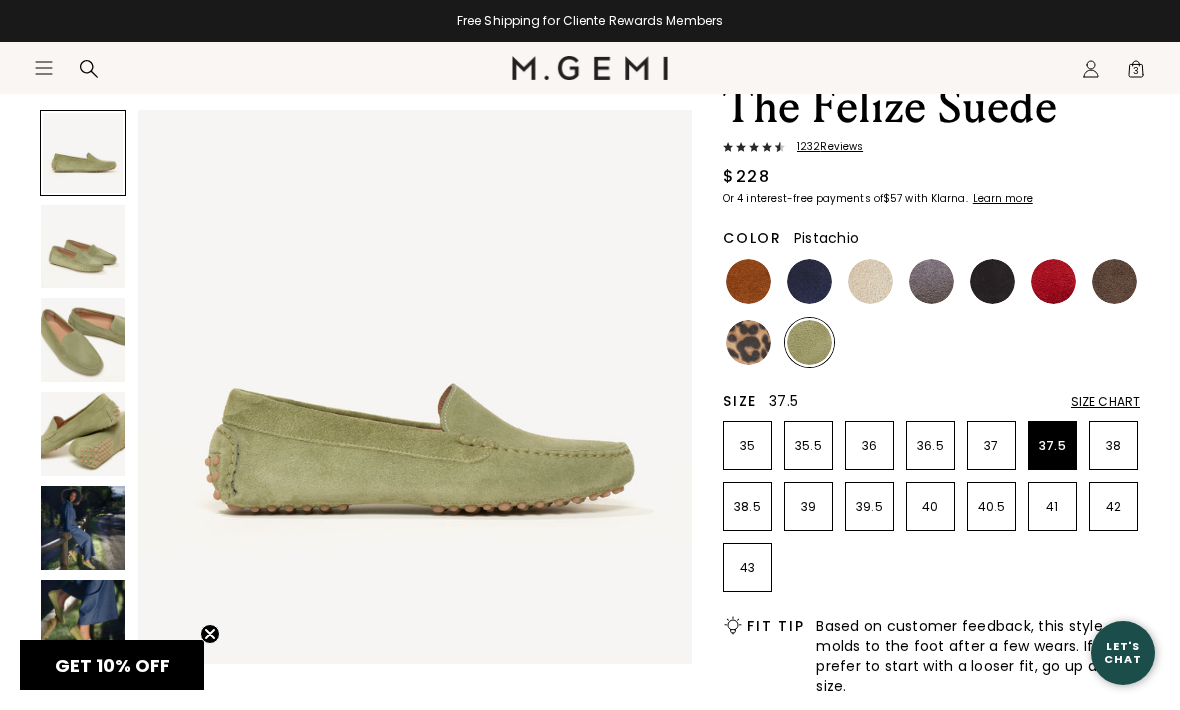 click on "Size Chart" at bounding box center [1105, 402] 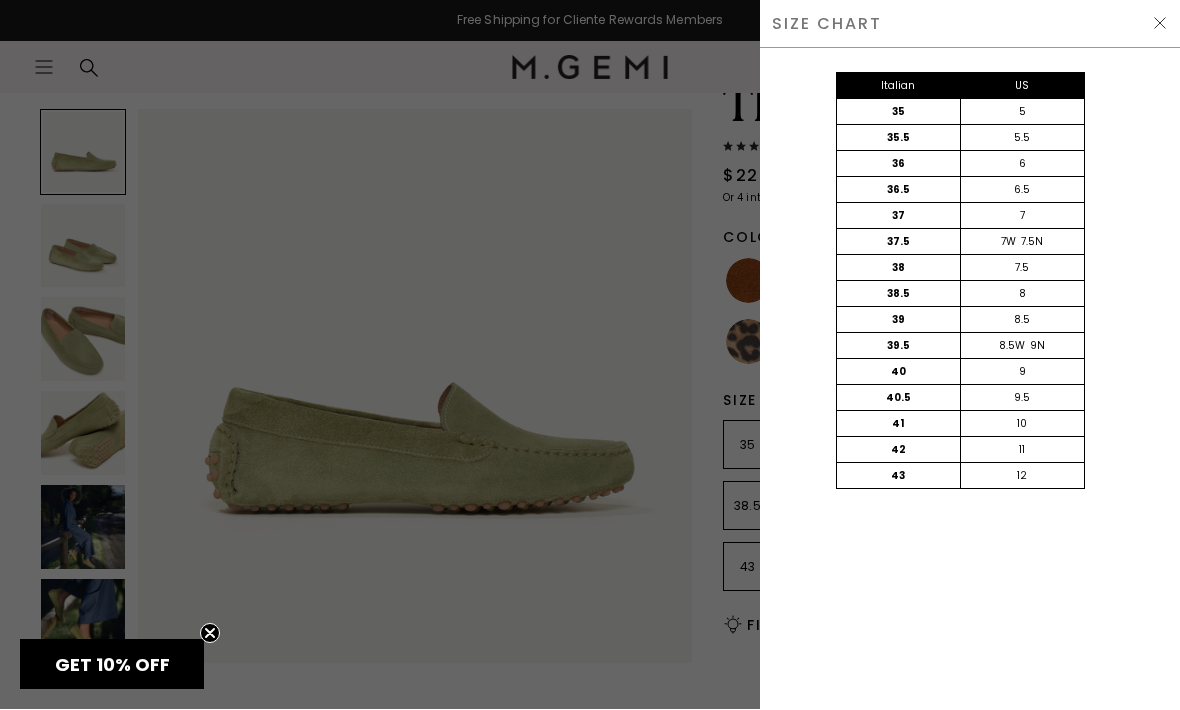 scroll, scrollTop: 1, scrollLeft: 0, axis: vertical 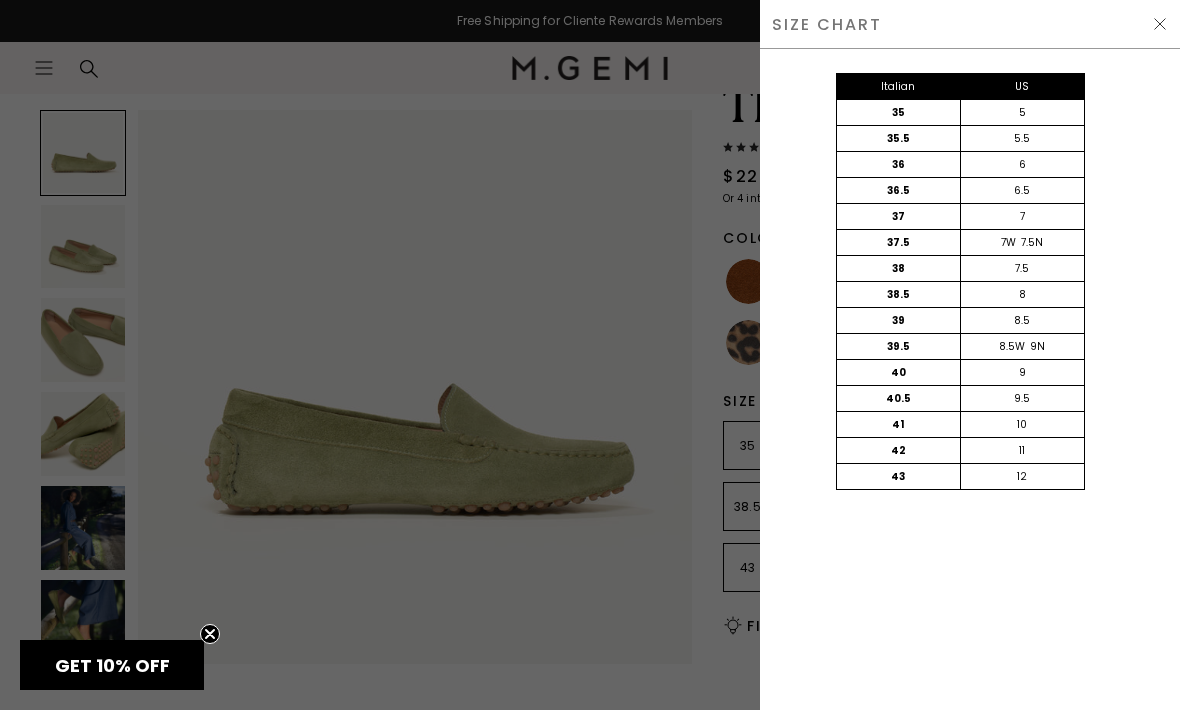 click on "Italian US 35 5 35.5 5.5 36 6 36.5 6.5 37 7 37.5 7W 7.5N 38 7.5 38.5 8 39 8.5 39.5 8.5W 9N 40 9 40.5 9.5 41 10 42 11 43 12" at bounding box center [960, 301] 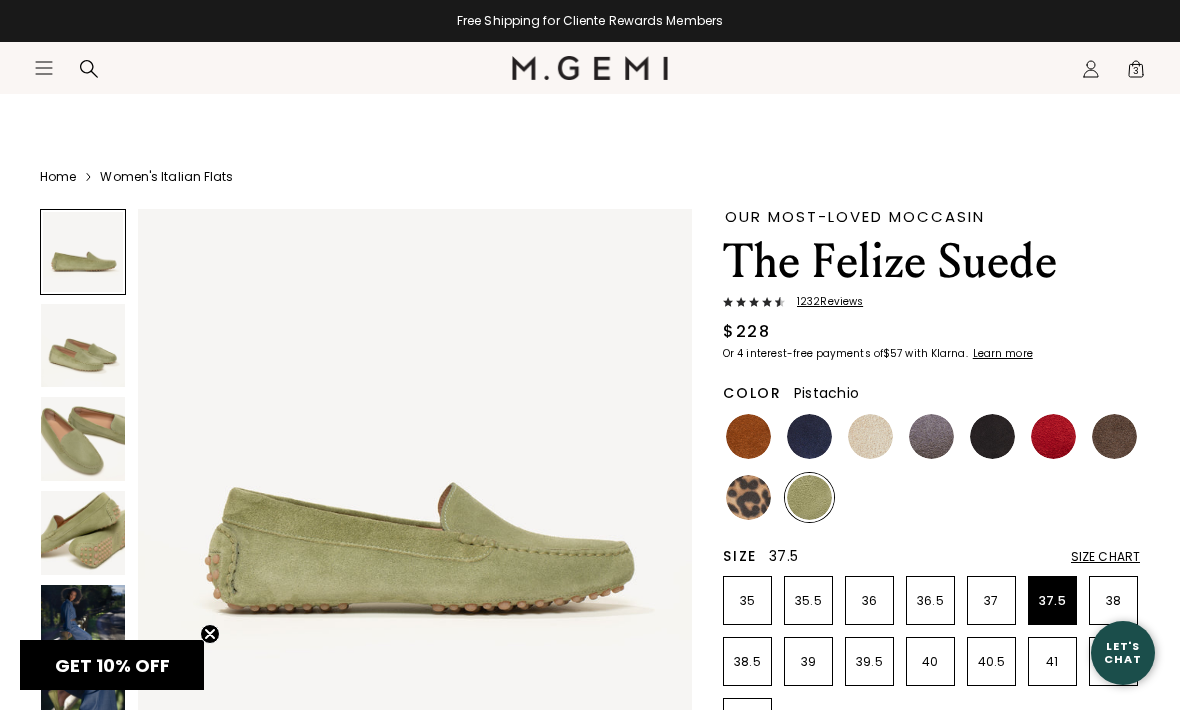 scroll, scrollTop: 156, scrollLeft: 0, axis: vertical 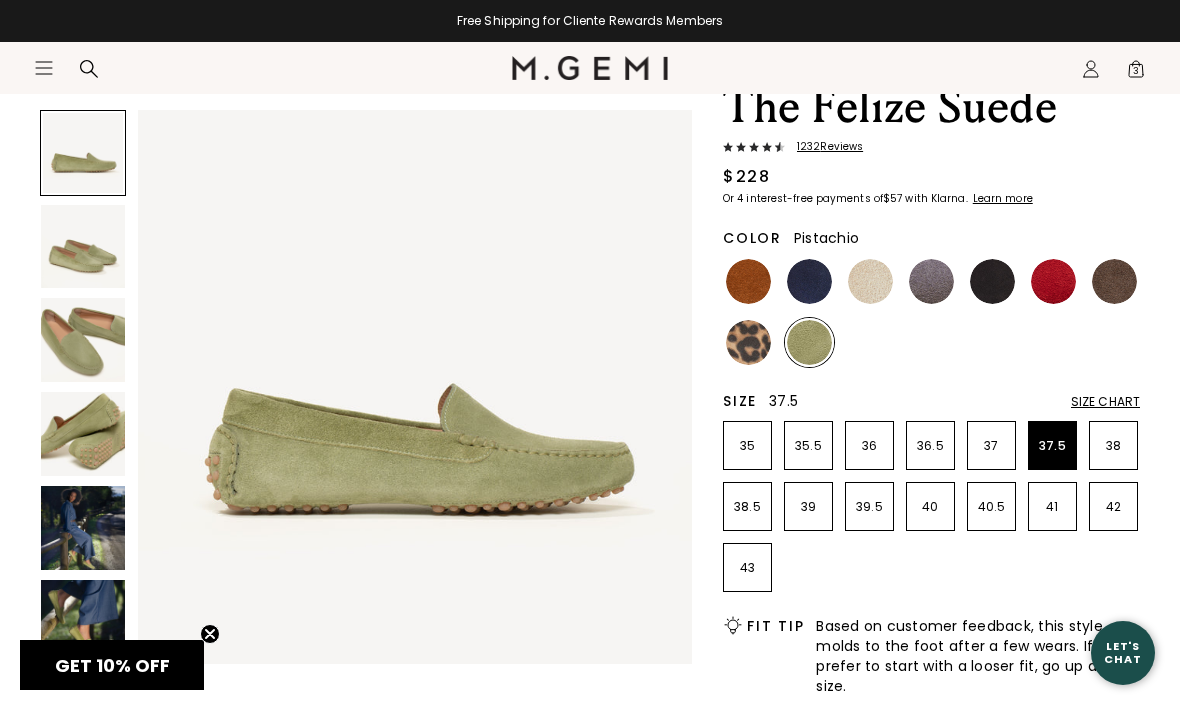 click at bounding box center (931, 281) 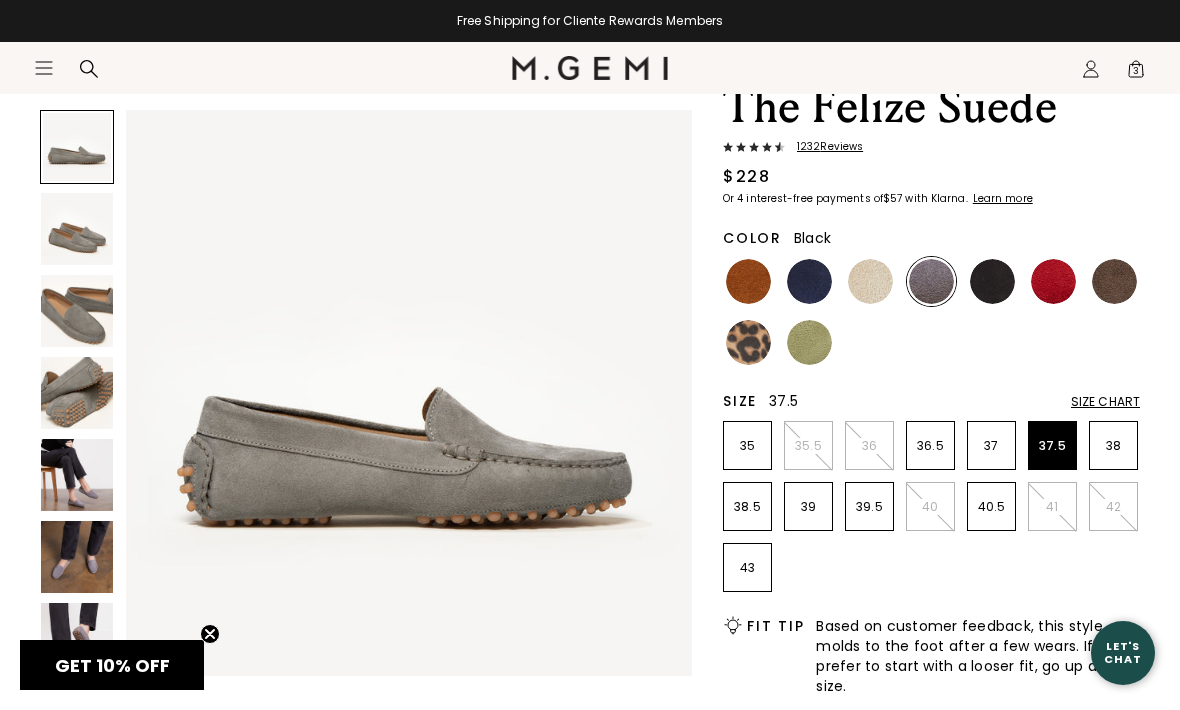 click at bounding box center (992, 281) 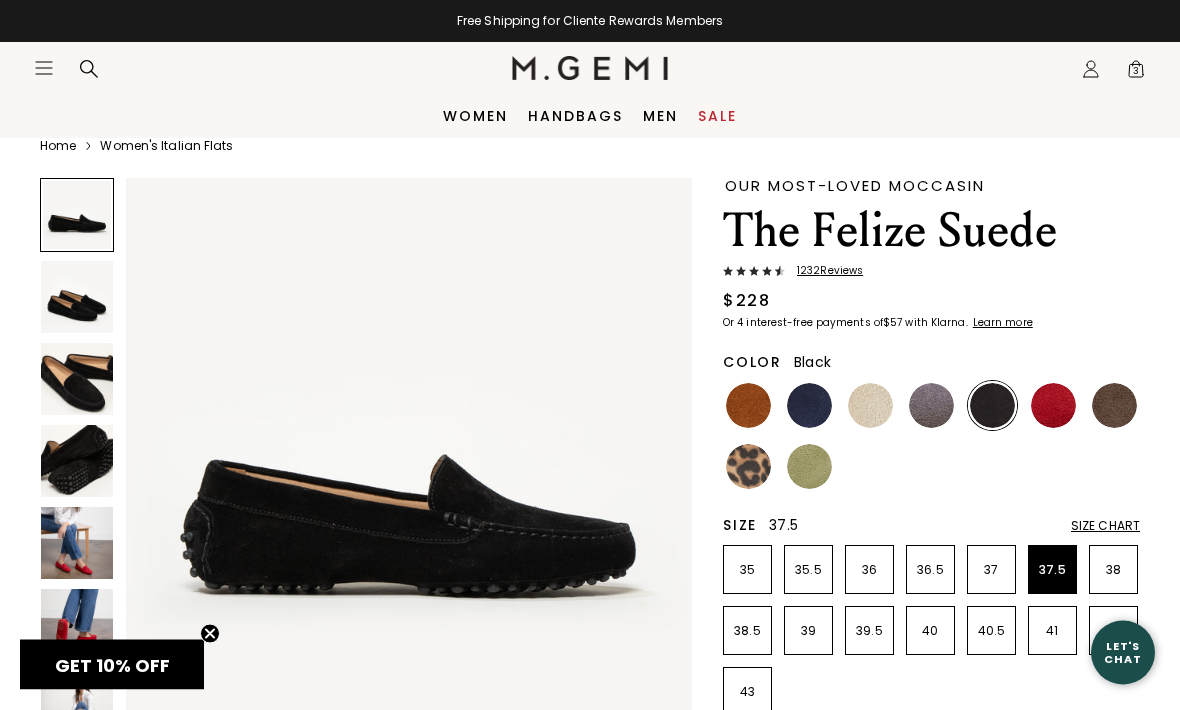 scroll, scrollTop: 0, scrollLeft: 0, axis: both 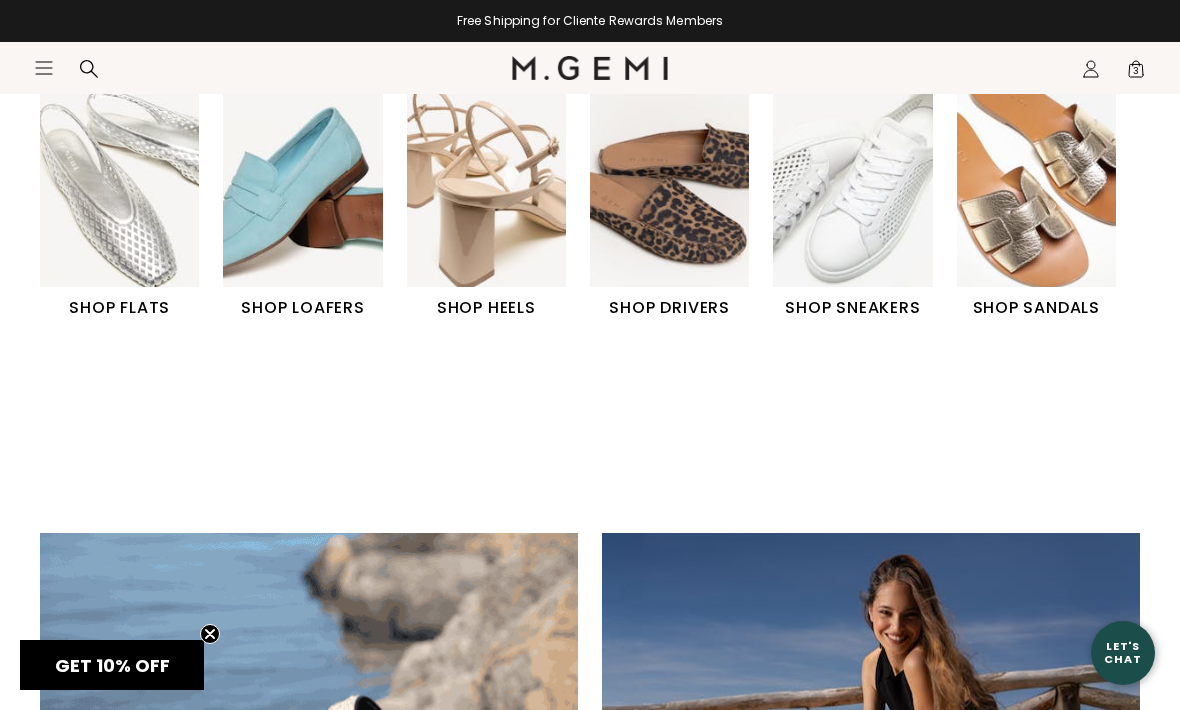 click at bounding box center (1036, 186) 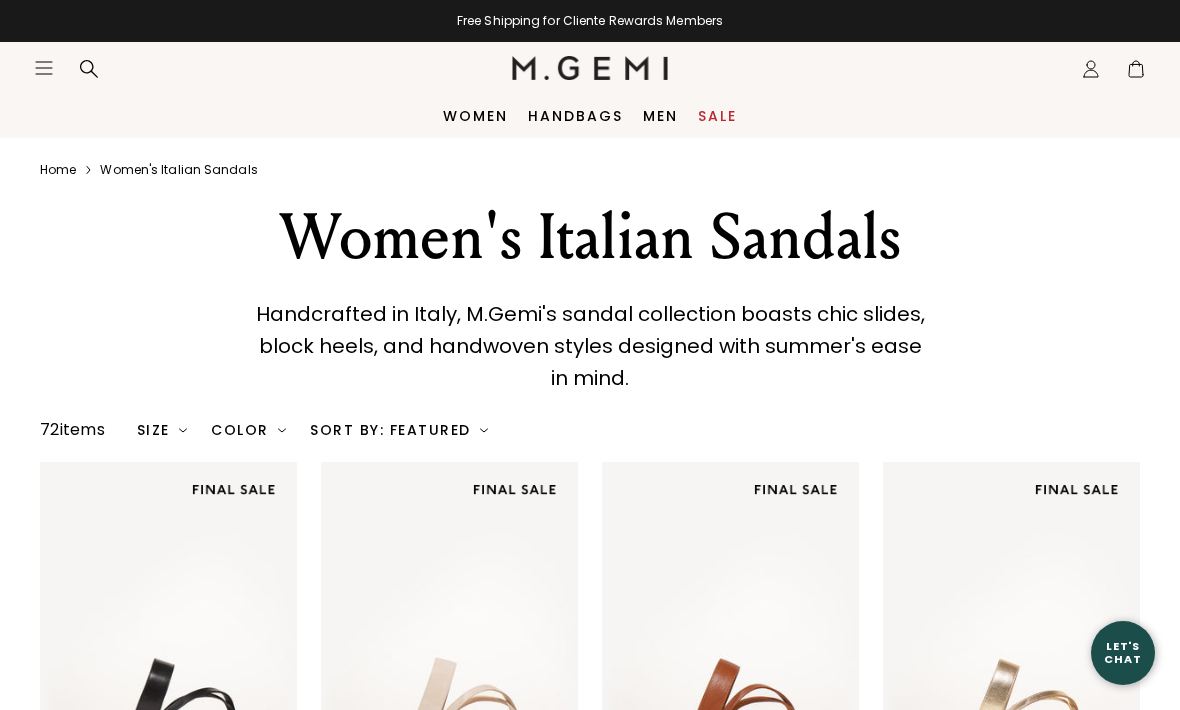 scroll, scrollTop: 0, scrollLeft: 0, axis: both 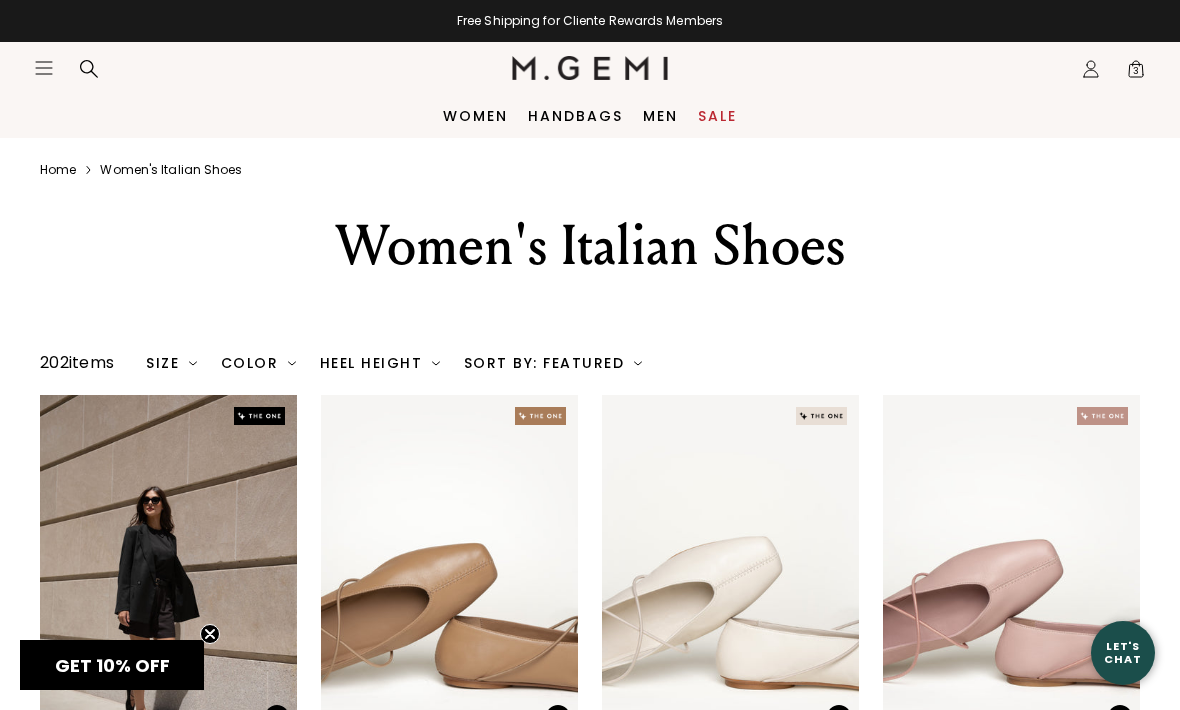 click on "Women" at bounding box center [475, 116] 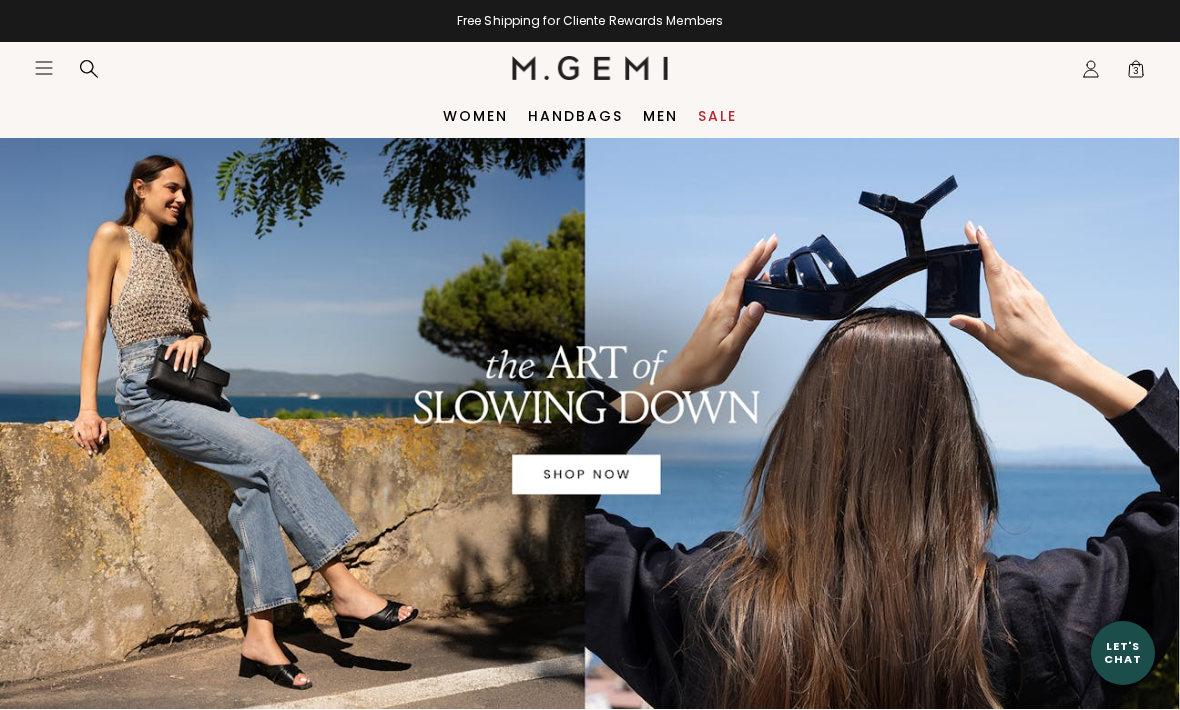 scroll, scrollTop: 0, scrollLeft: 0, axis: both 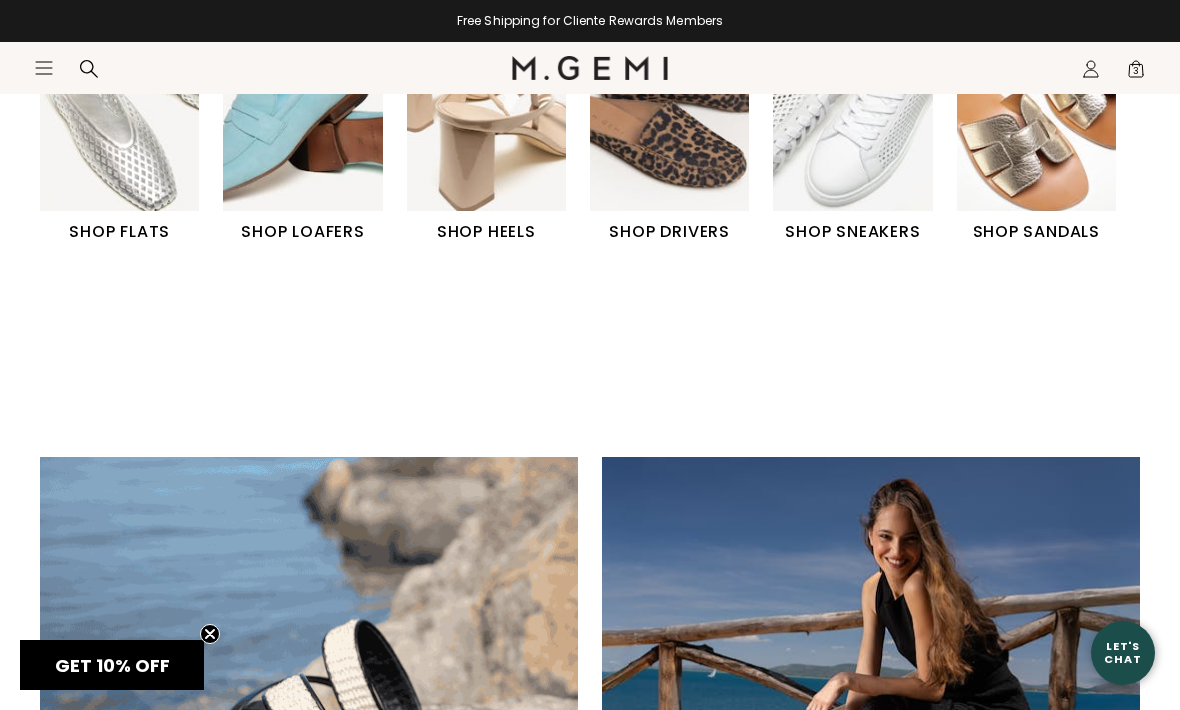 click at bounding box center [1036, 110] 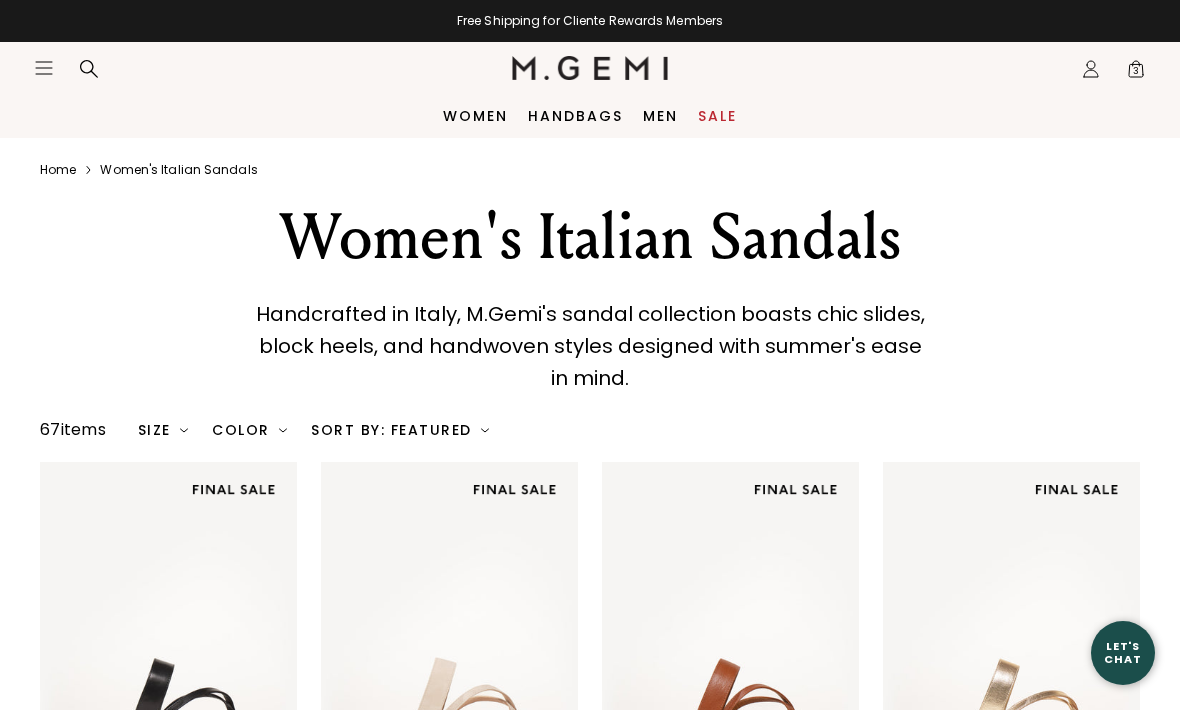 scroll, scrollTop: 0, scrollLeft: 0, axis: both 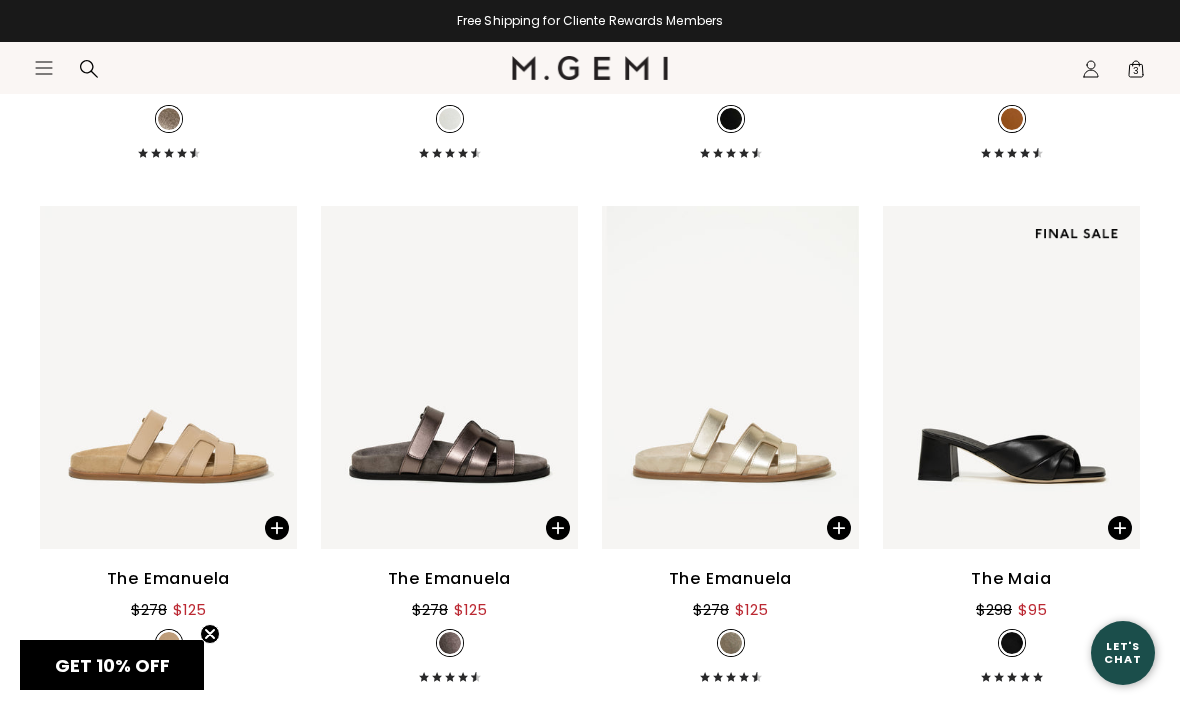 click on "The Emanuela" at bounding box center (450, 579) 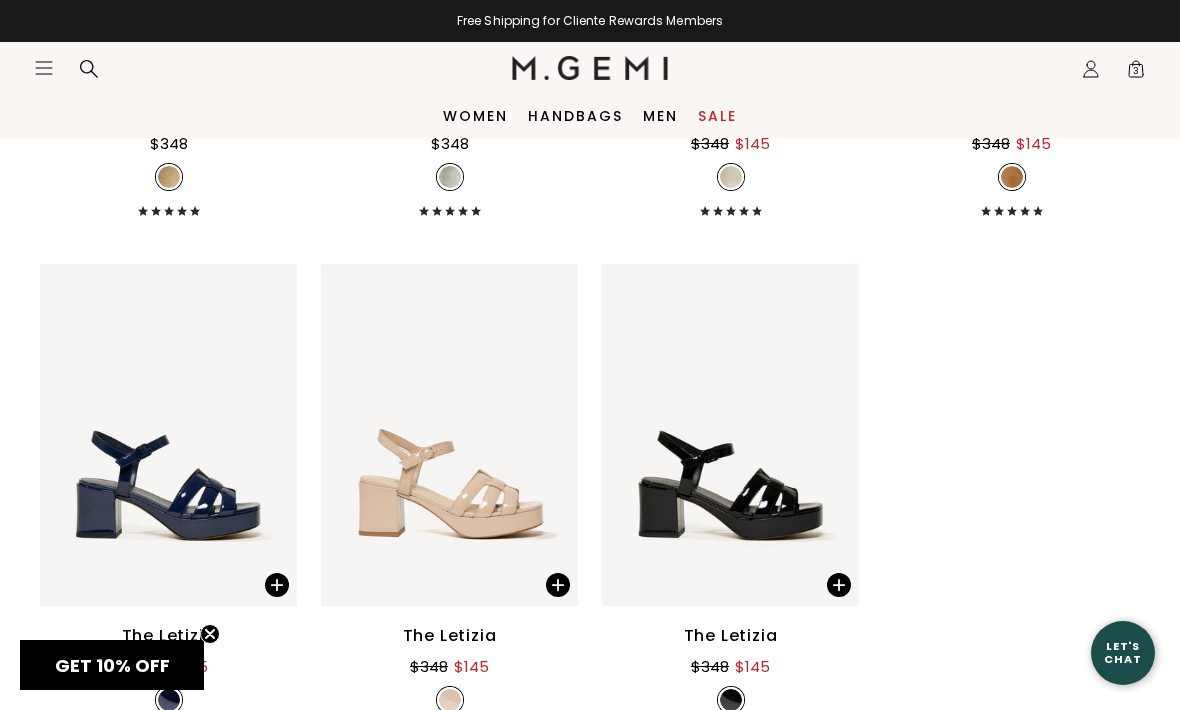 scroll, scrollTop: 8575, scrollLeft: 0, axis: vertical 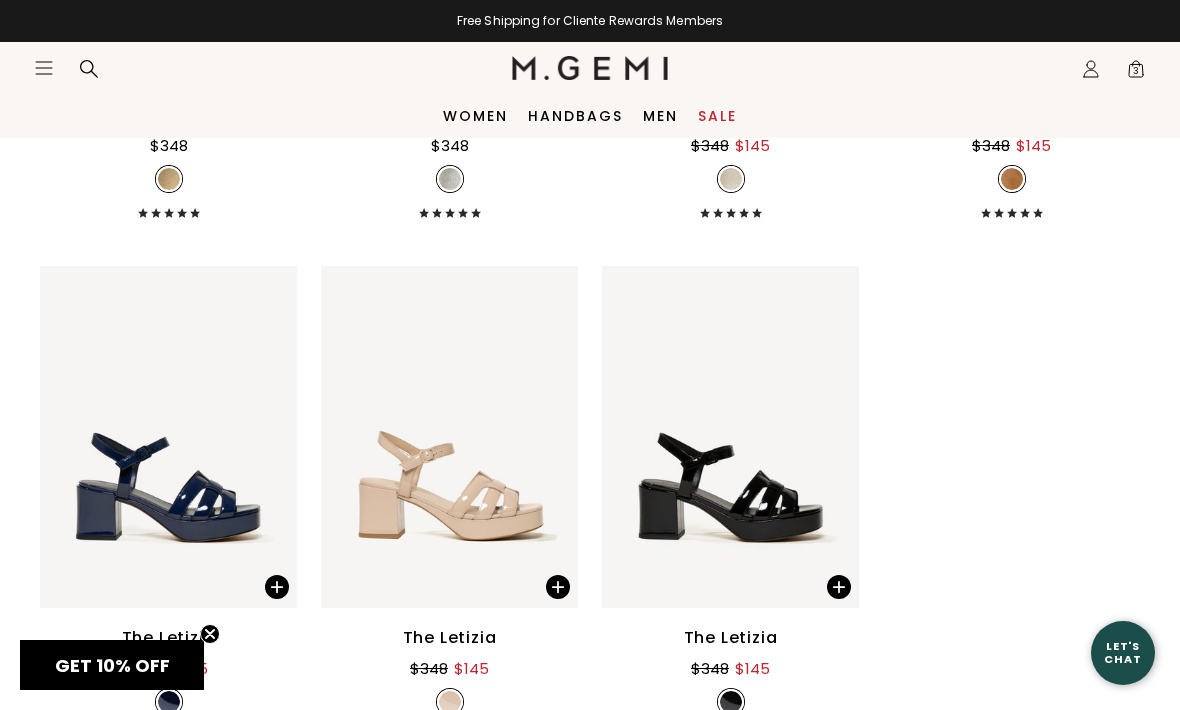 click on "Sale" at bounding box center [717, 116] 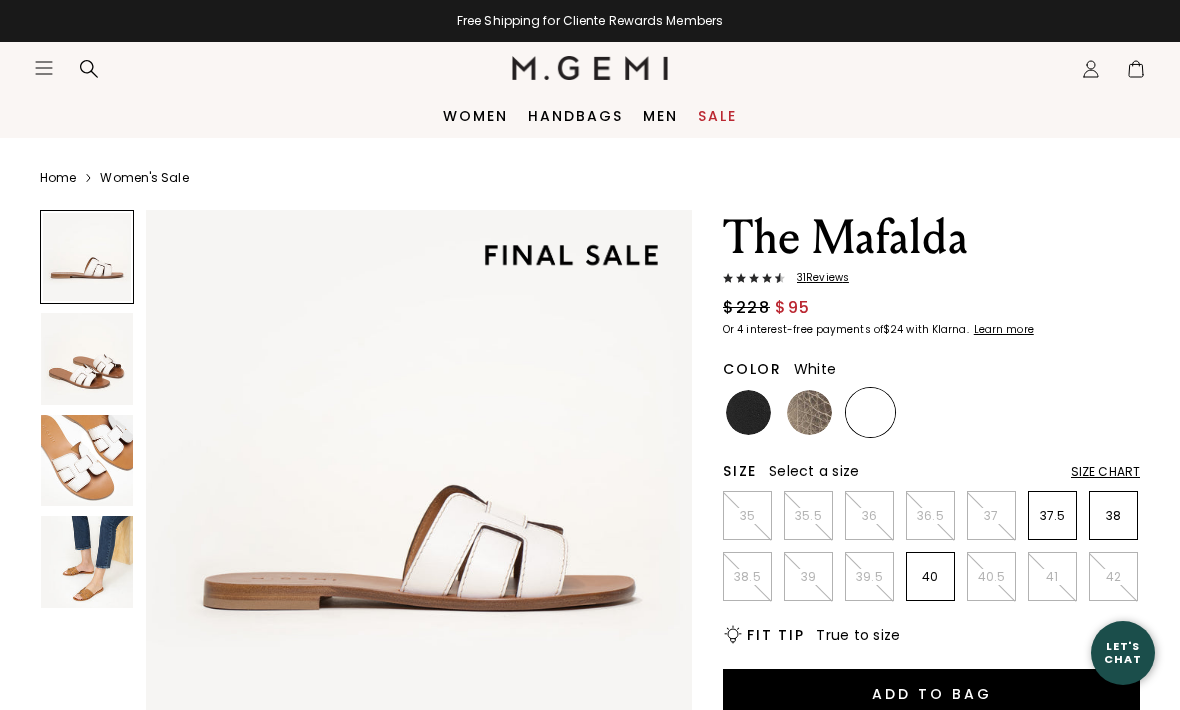 scroll, scrollTop: 0, scrollLeft: 0, axis: both 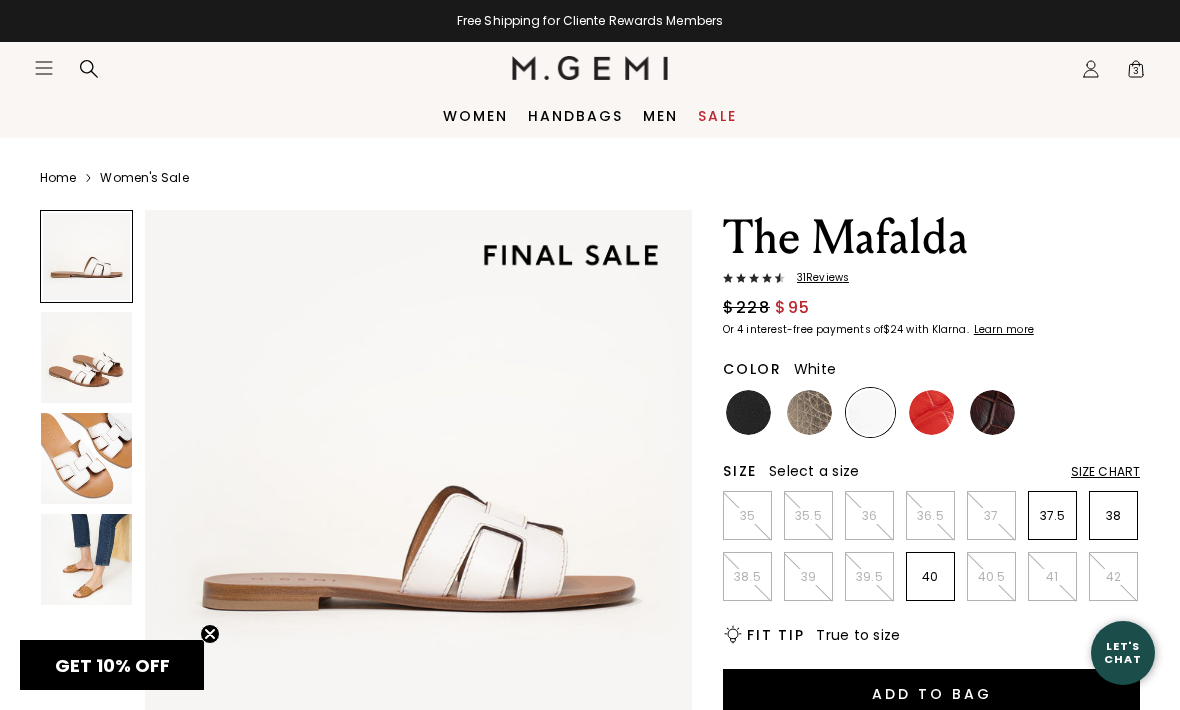 click on "Color  White" at bounding box center (931, 365) 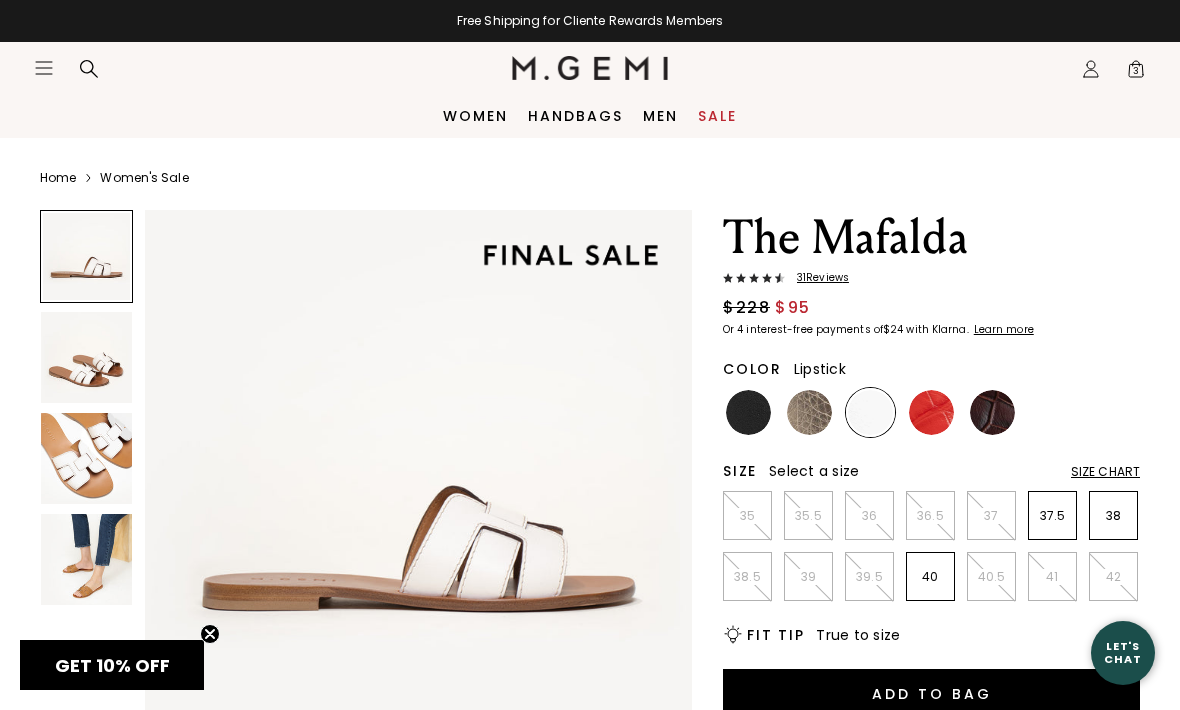 click at bounding box center [931, 412] 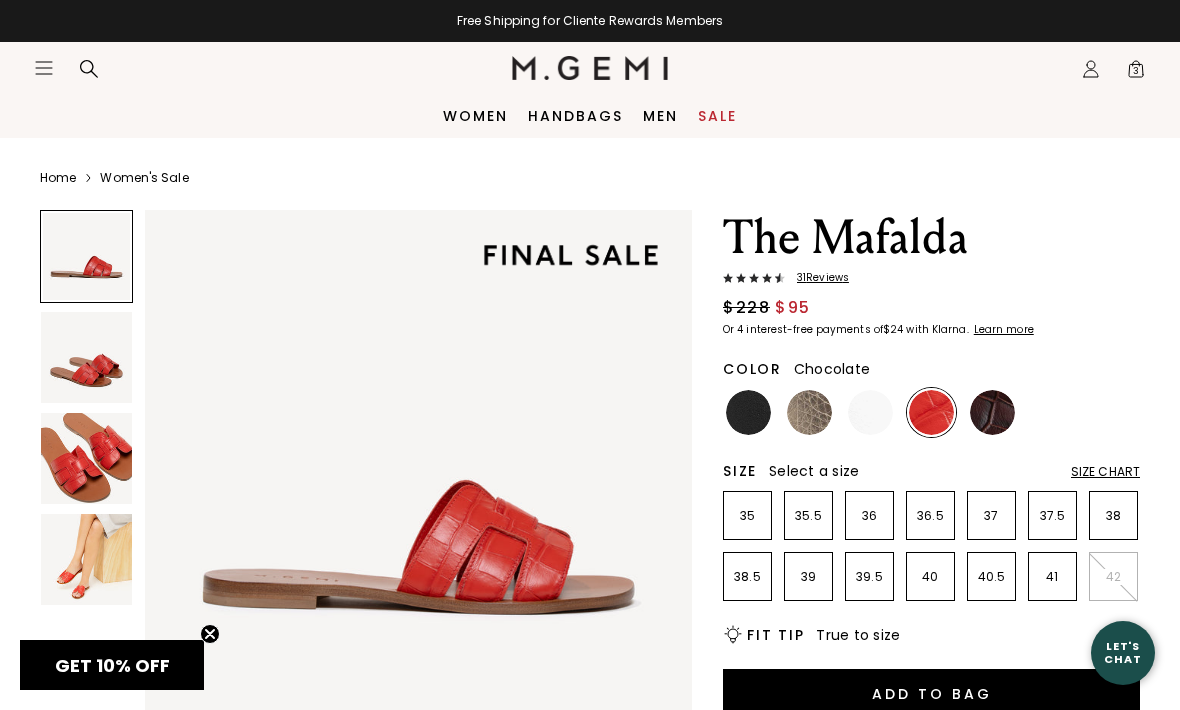 click at bounding box center [992, 412] 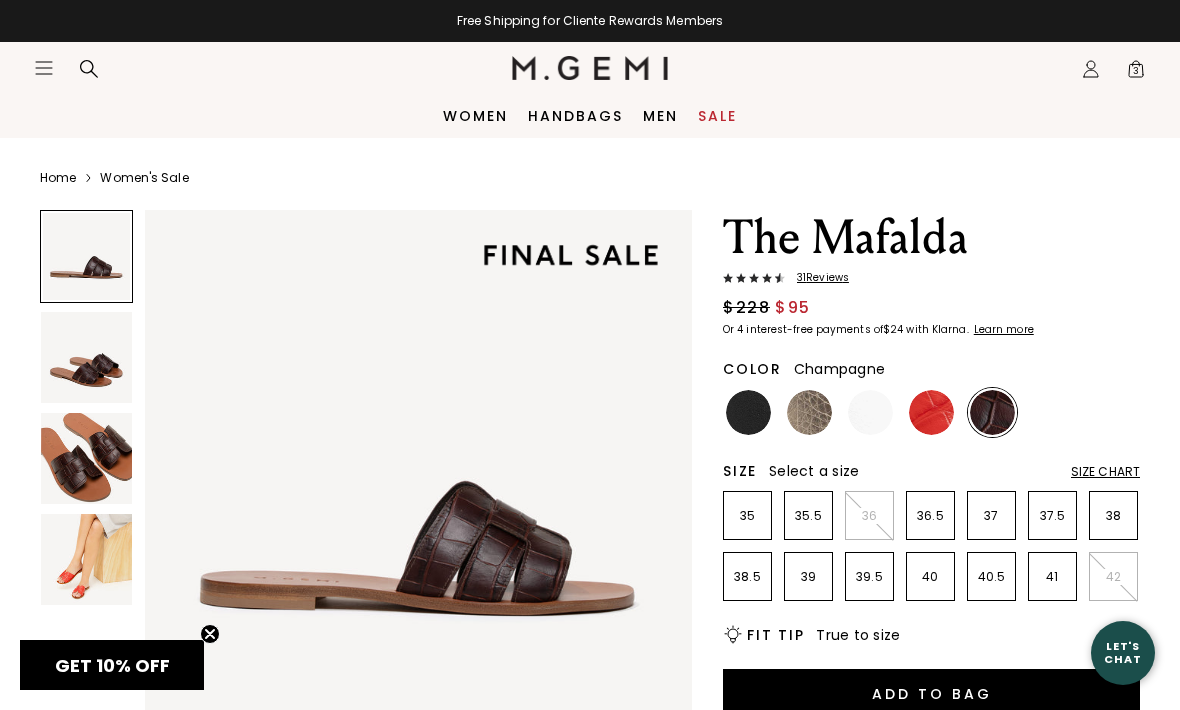click at bounding box center (809, 412) 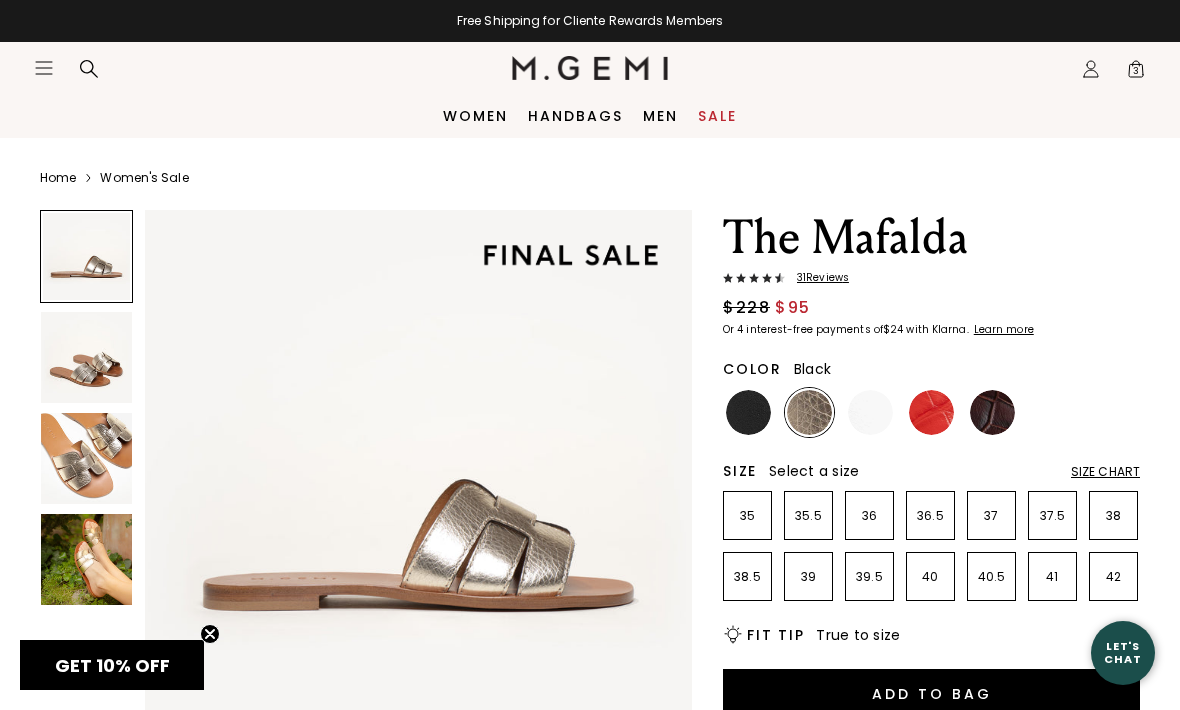 click at bounding box center (748, 412) 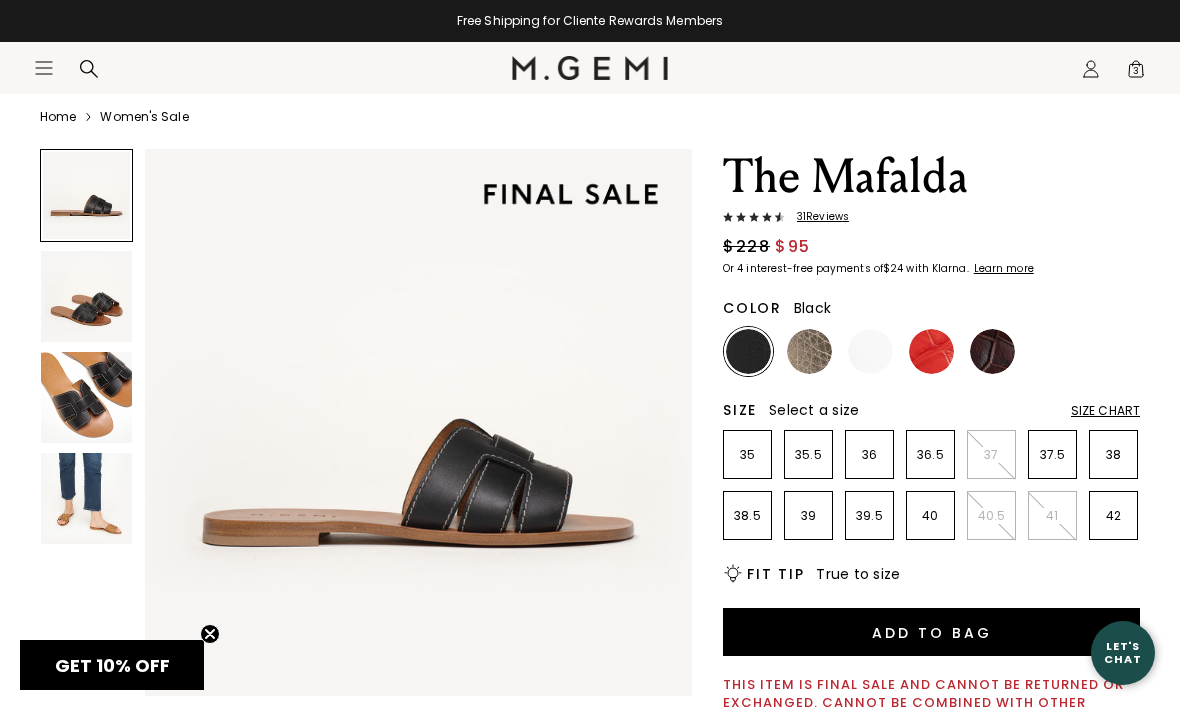 scroll, scrollTop: 63, scrollLeft: 0, axis: vertical 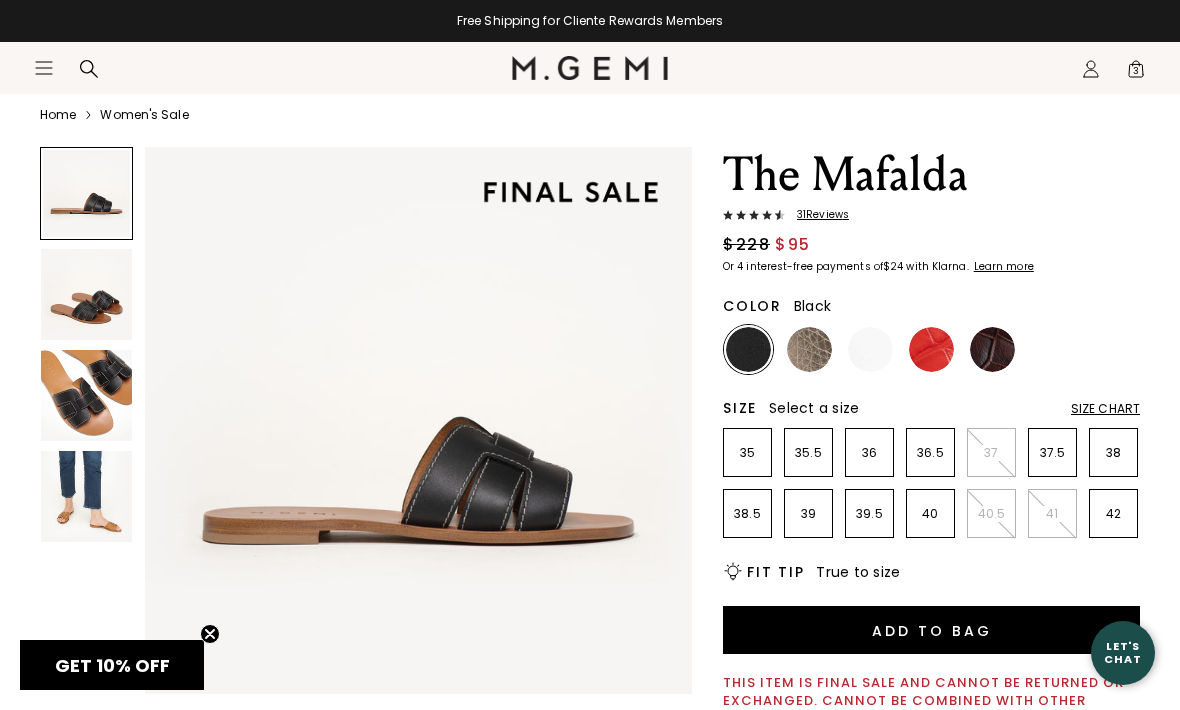 click at bounding box center [86, 496] 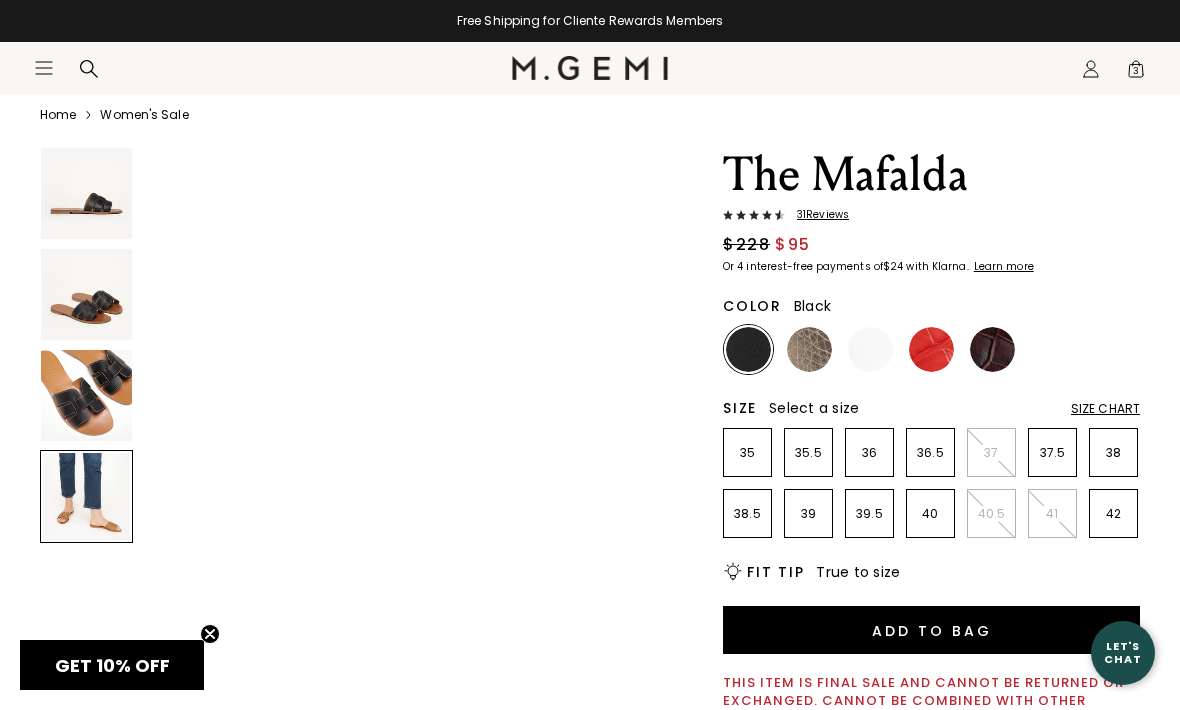 scroll, scrollTop: 1701, scrollLeft: 0, axis: vertical 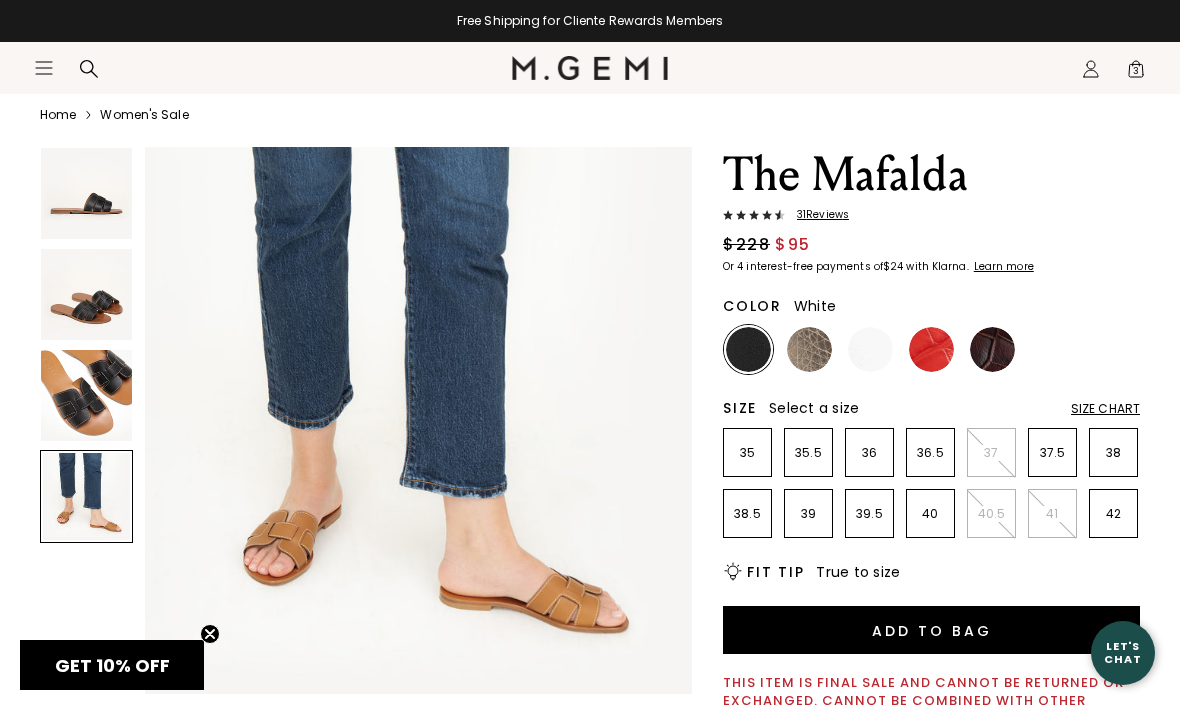click at bounding box center [870, 349] 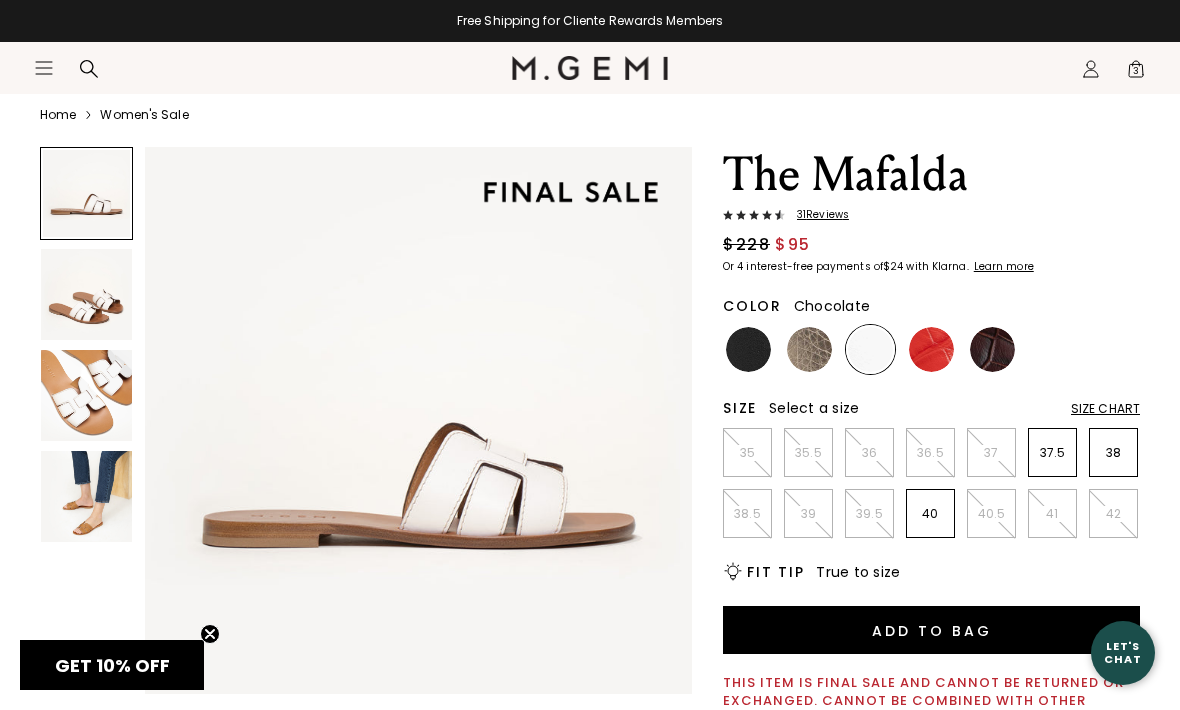 click at bounding box center [992, 349] 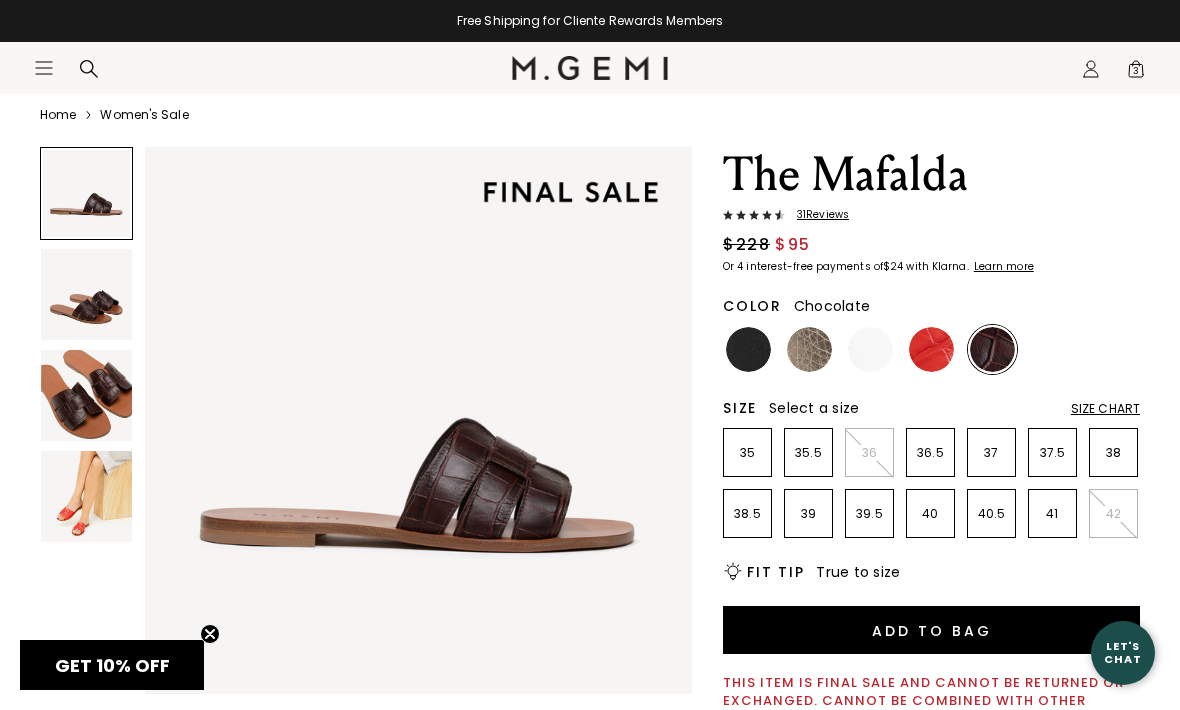 click at bounding box center [86, 395] 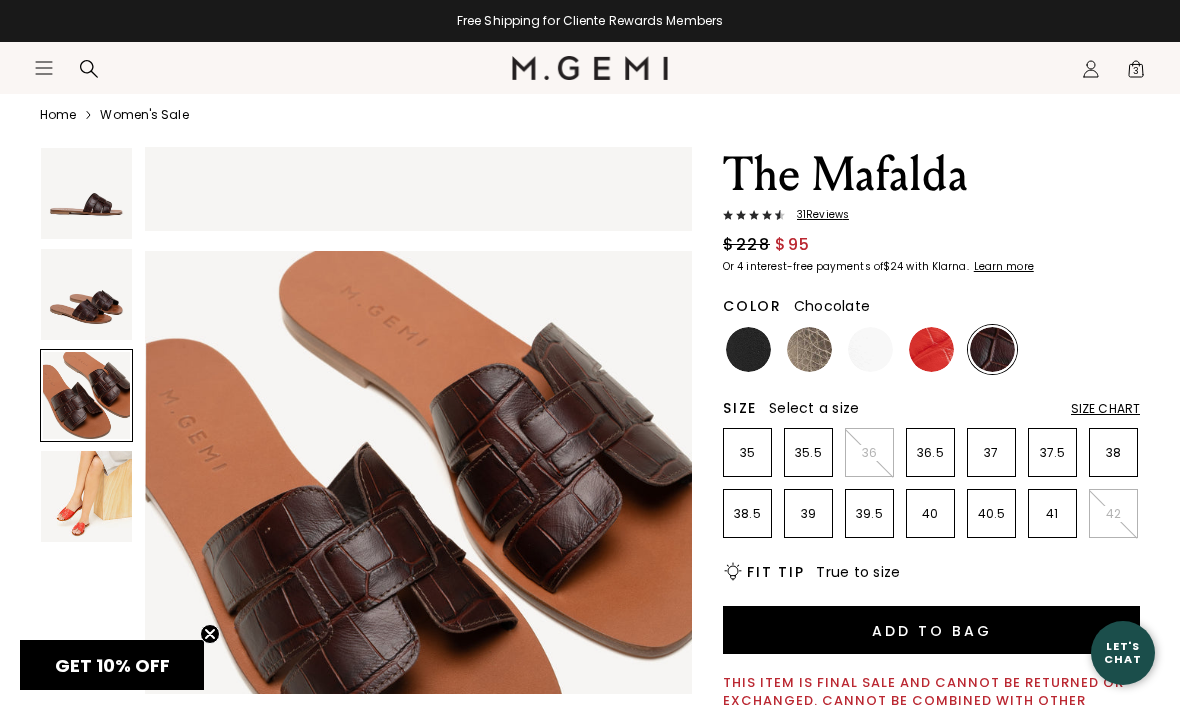 scroll, scrollTop: 1134, scrollLeft: 0, axis: vertical 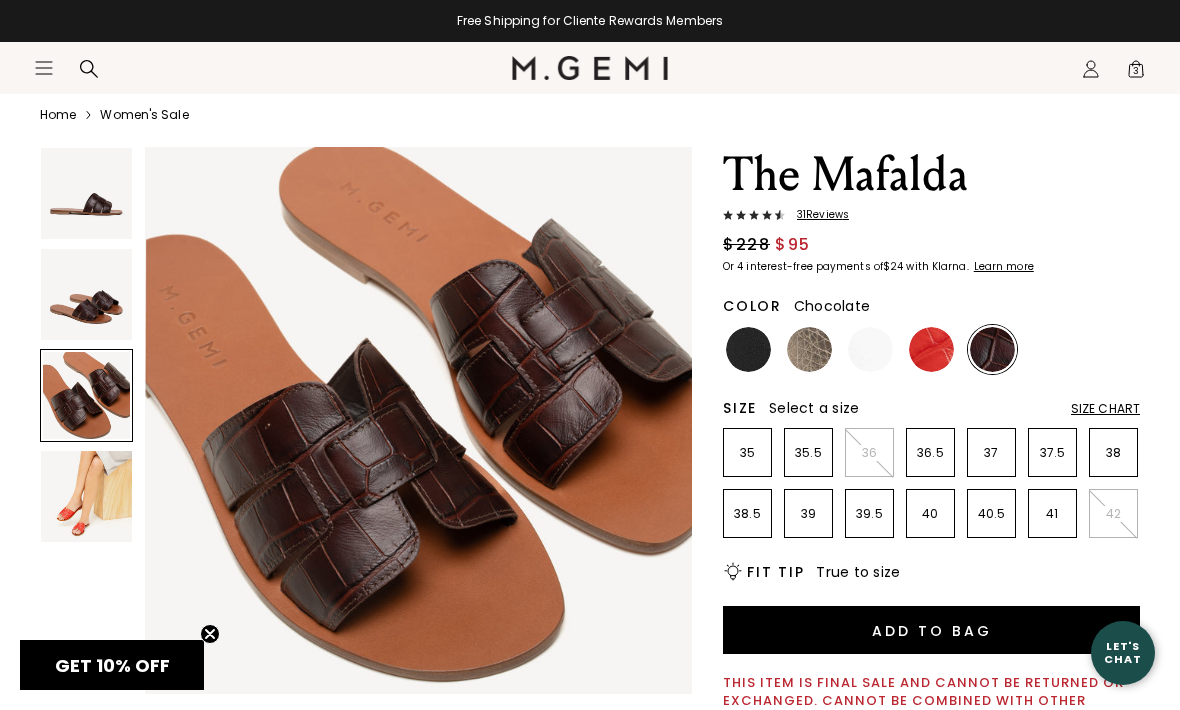 click at bounding box center [86, 294] 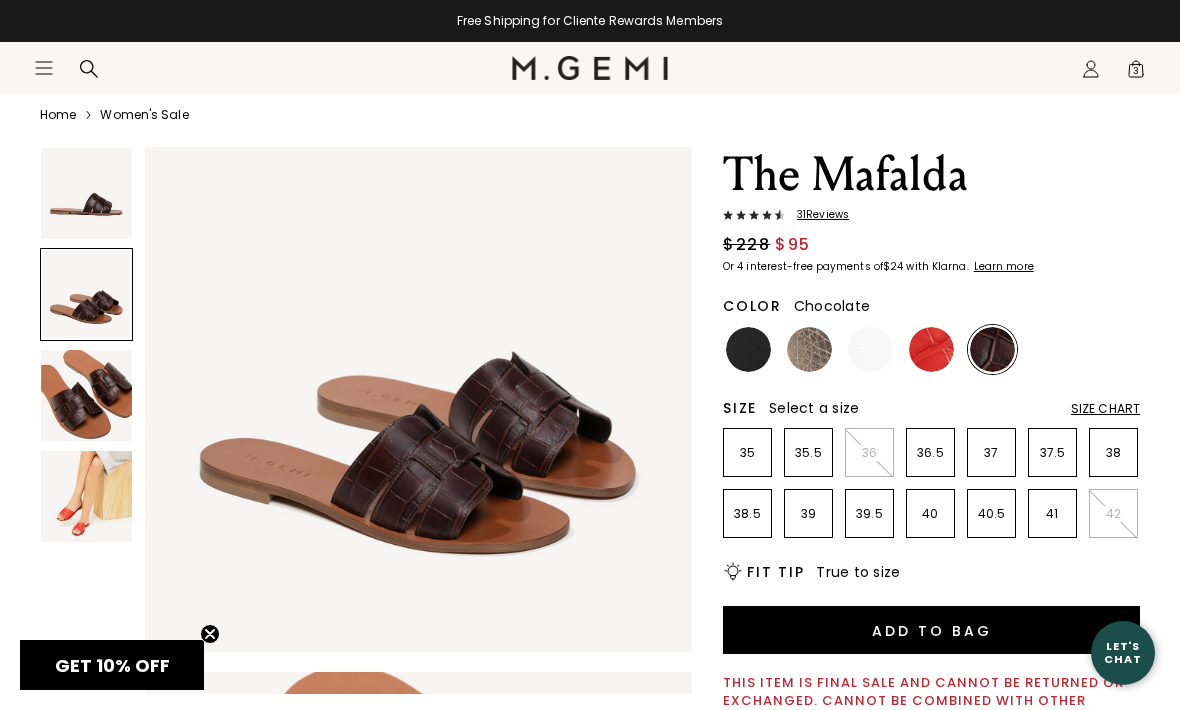 scroll, scrollTop: 567, scrollLeft: 0, axis: vertical 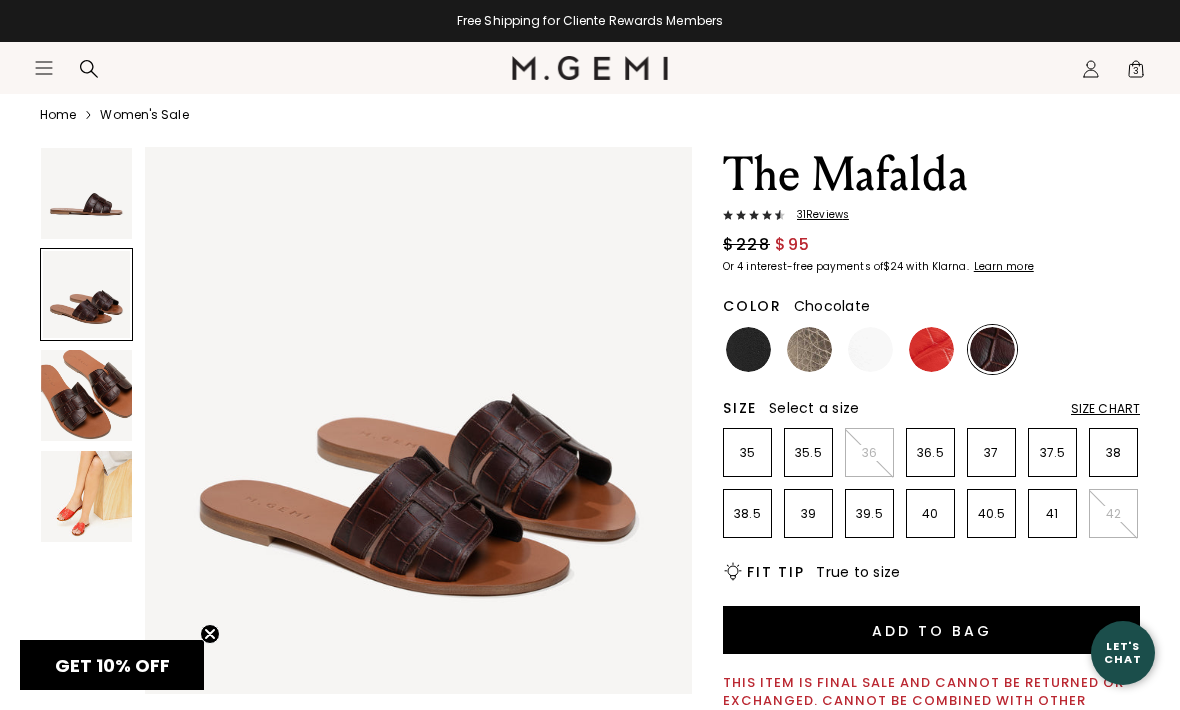 click at bounding box center [86, 193] 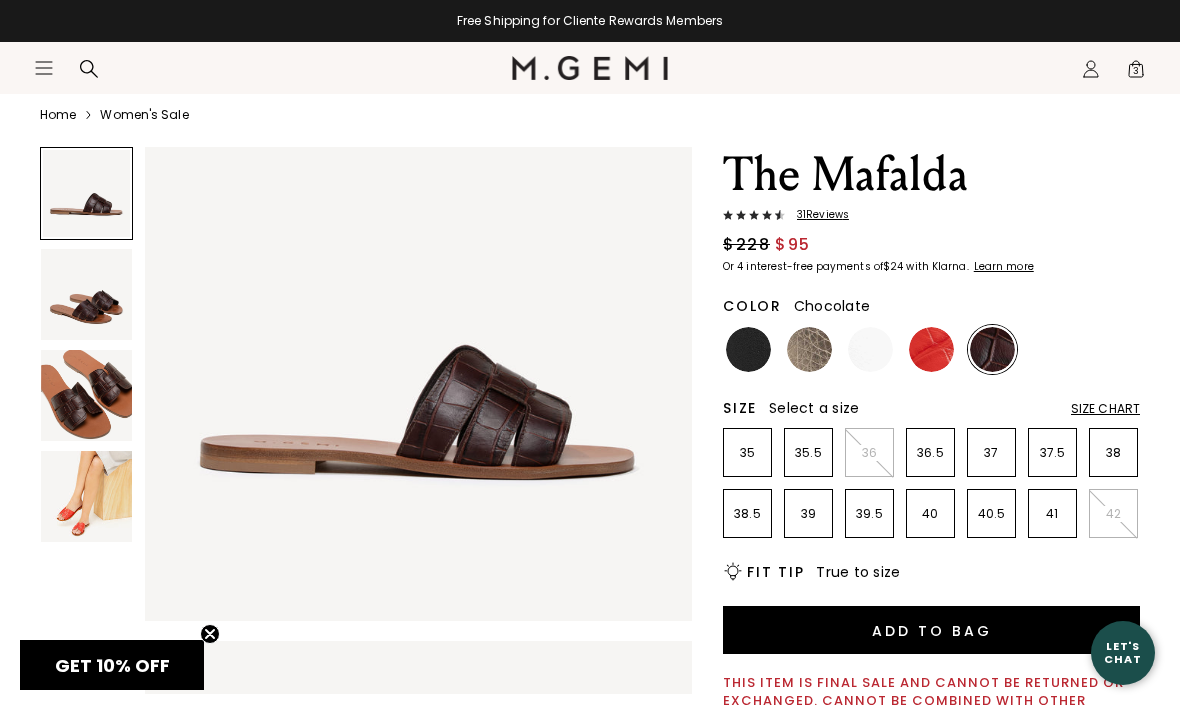 scroll, scrollTop: 0, scrollLeft: 0, axis: both 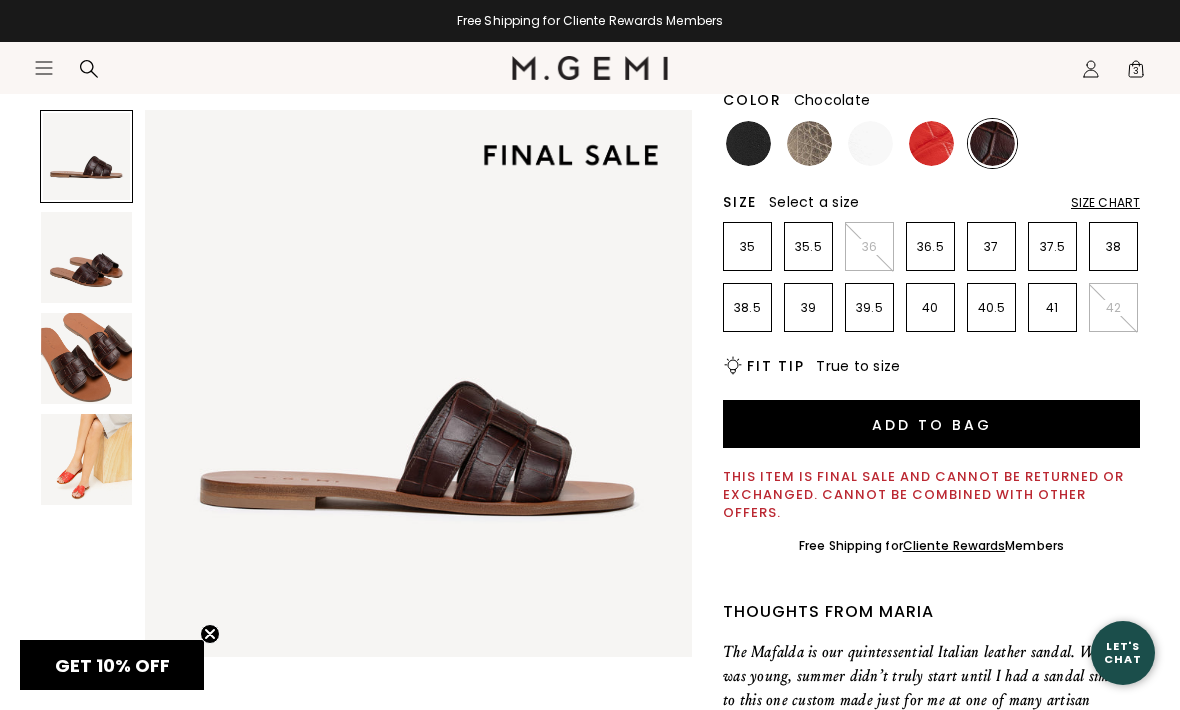 click on "Icons/20x20/hamburger@2x
Women
Shop All Shoes
New Arrivals
Bestsellers Essentials" at bounding box center [590, 90] 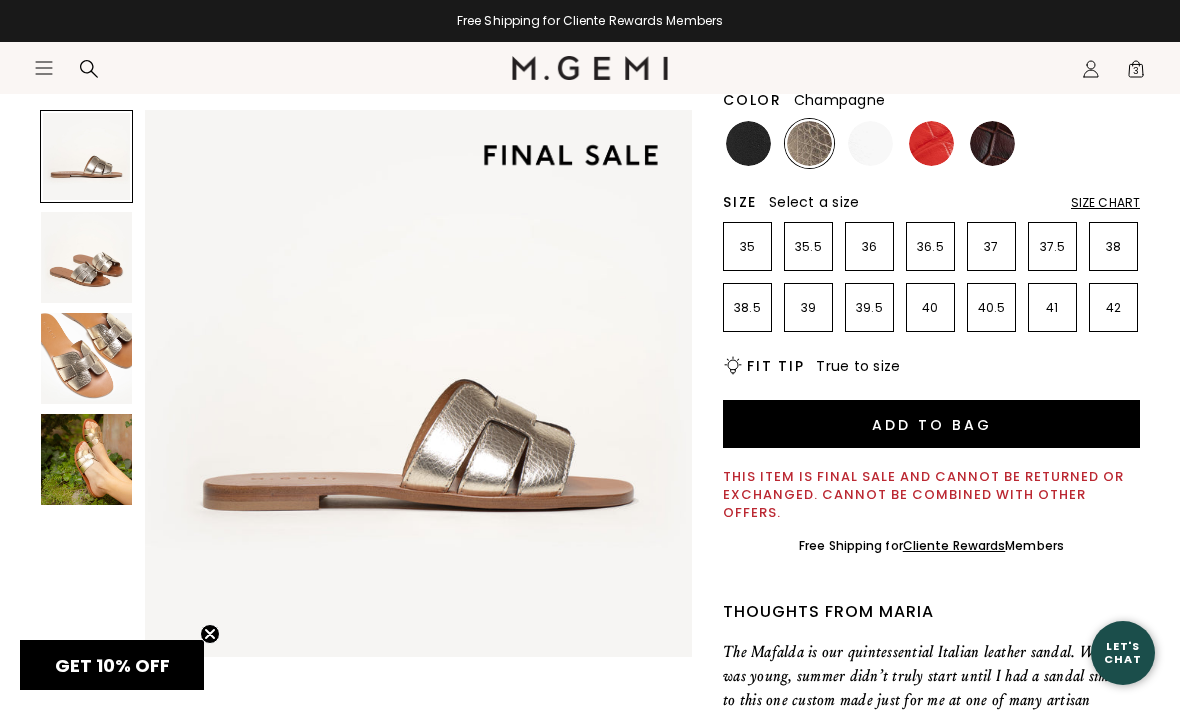 click at bounding box center [86, 358] 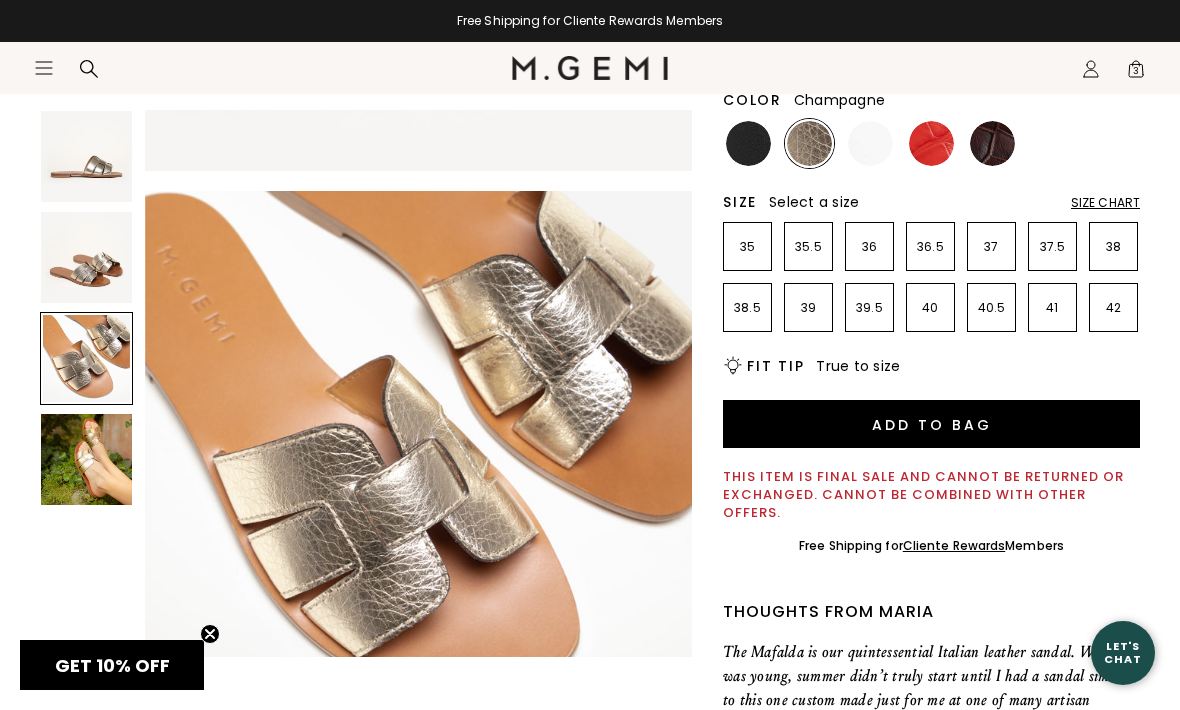 scroll, scrollTop: 1134, scrollLeft: 0, axis: vertical 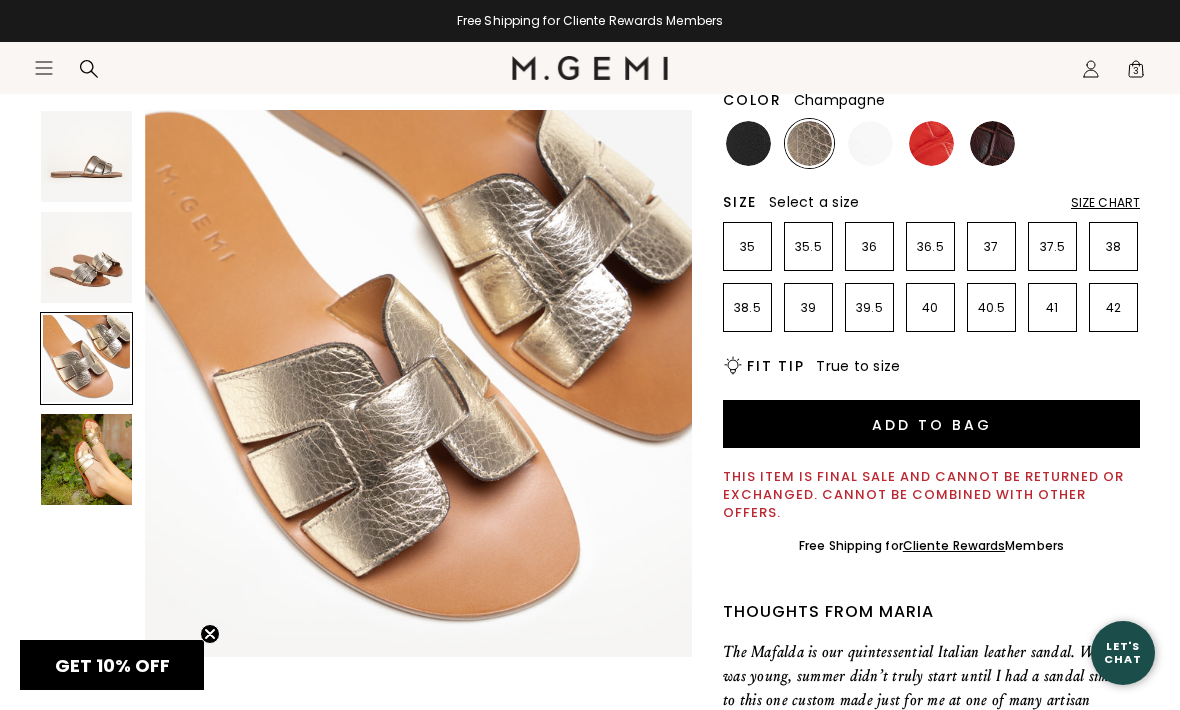 click on "38.5" at bounding box center [747, 308] 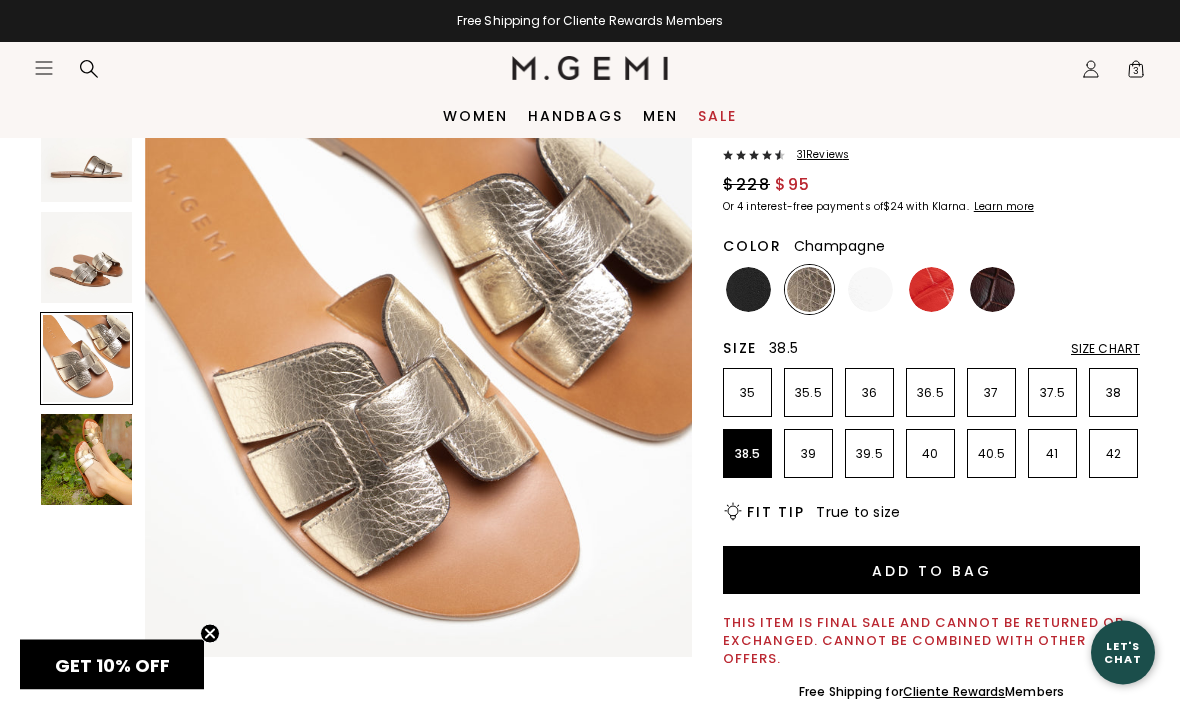 scroll, scrollTop: 122, scrollLeft: 0, axis: vertical 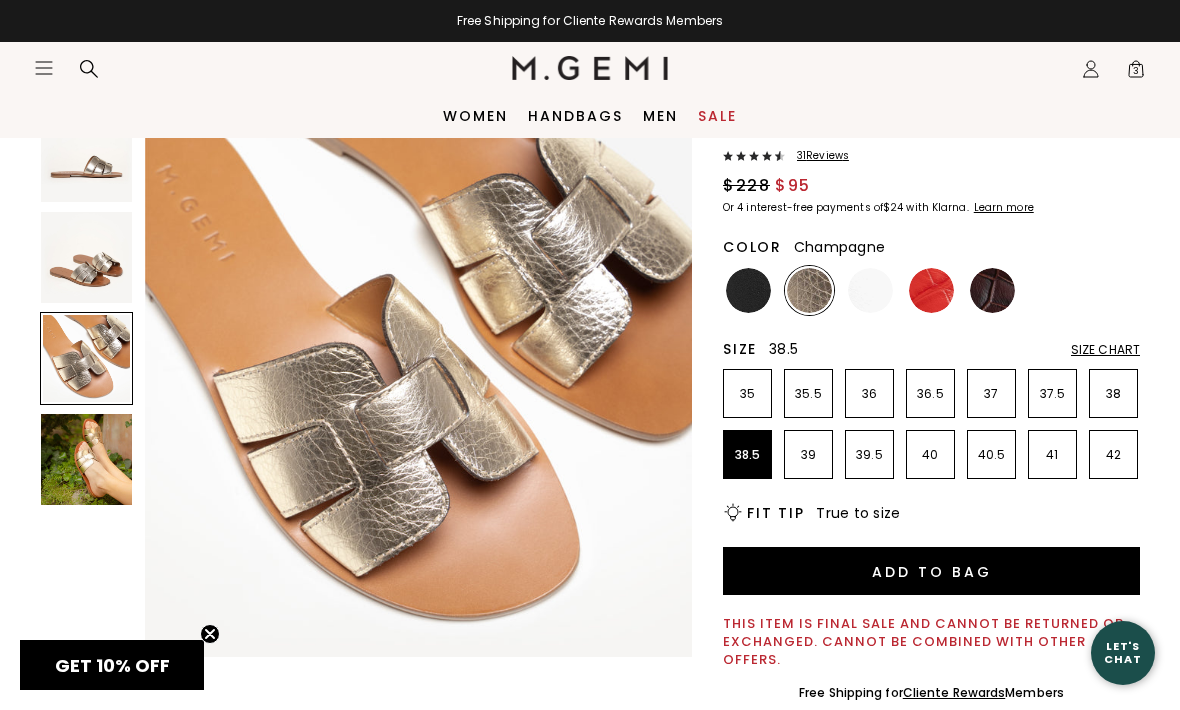 click on "Add to Bag" at bounding box center (931, 571) 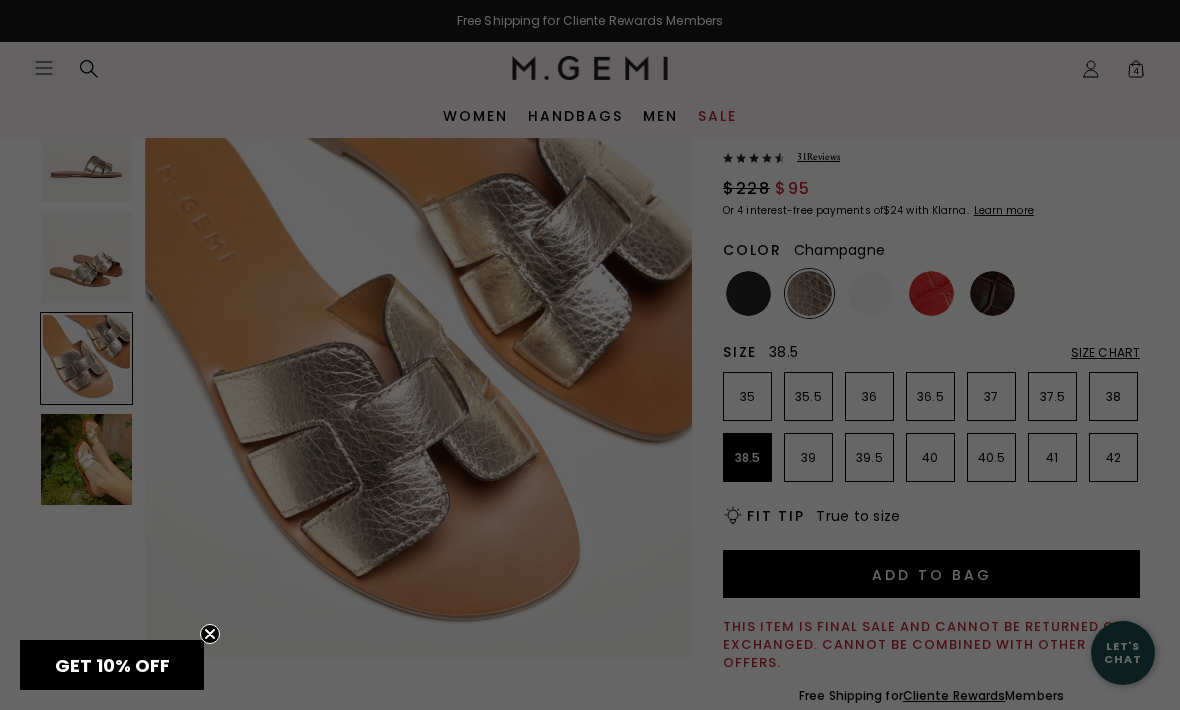scroll, scrollTop: 1, scrollLeft: 0, axis: vertical 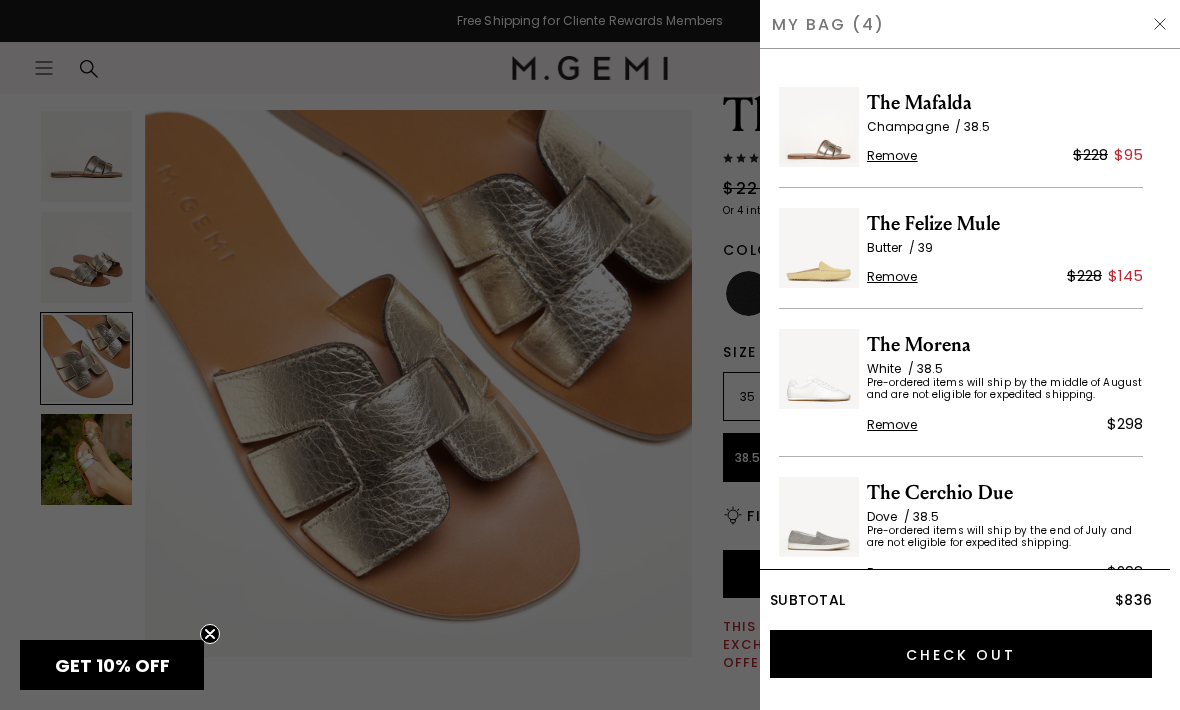 click at bounding box center (590, 355) 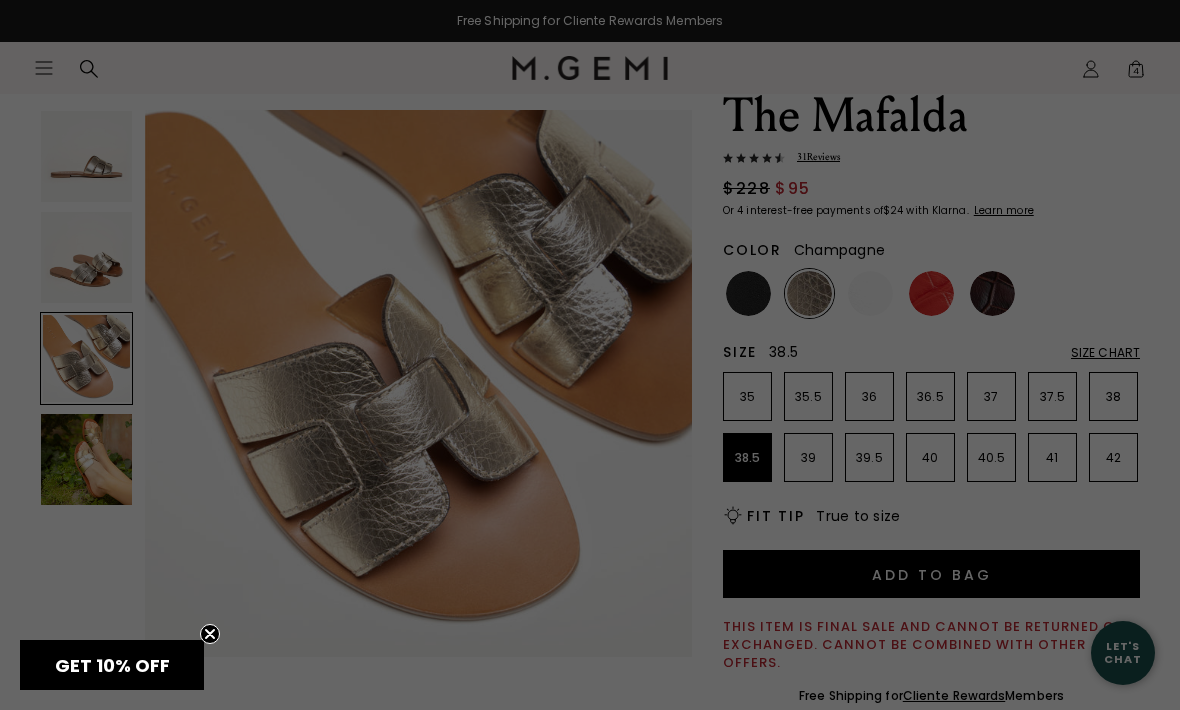 scroll, scrollTop: 122, scrollLeft: 0, axis: vertical 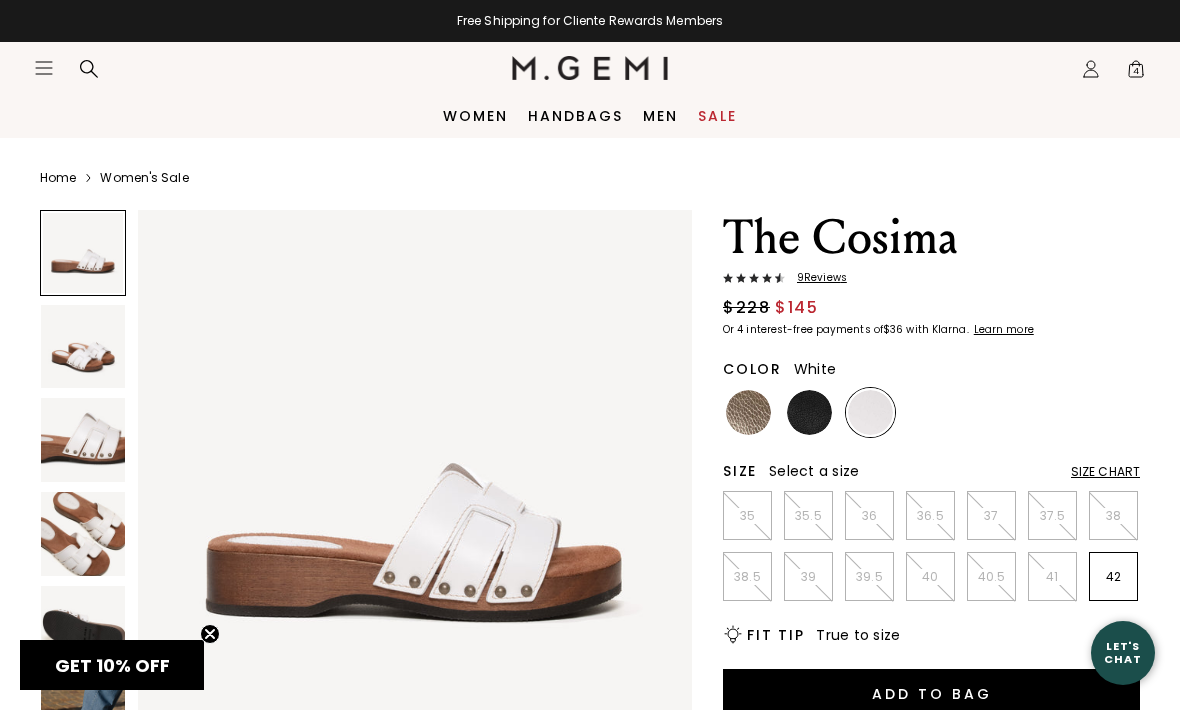 click at bounding box center [748, 412] 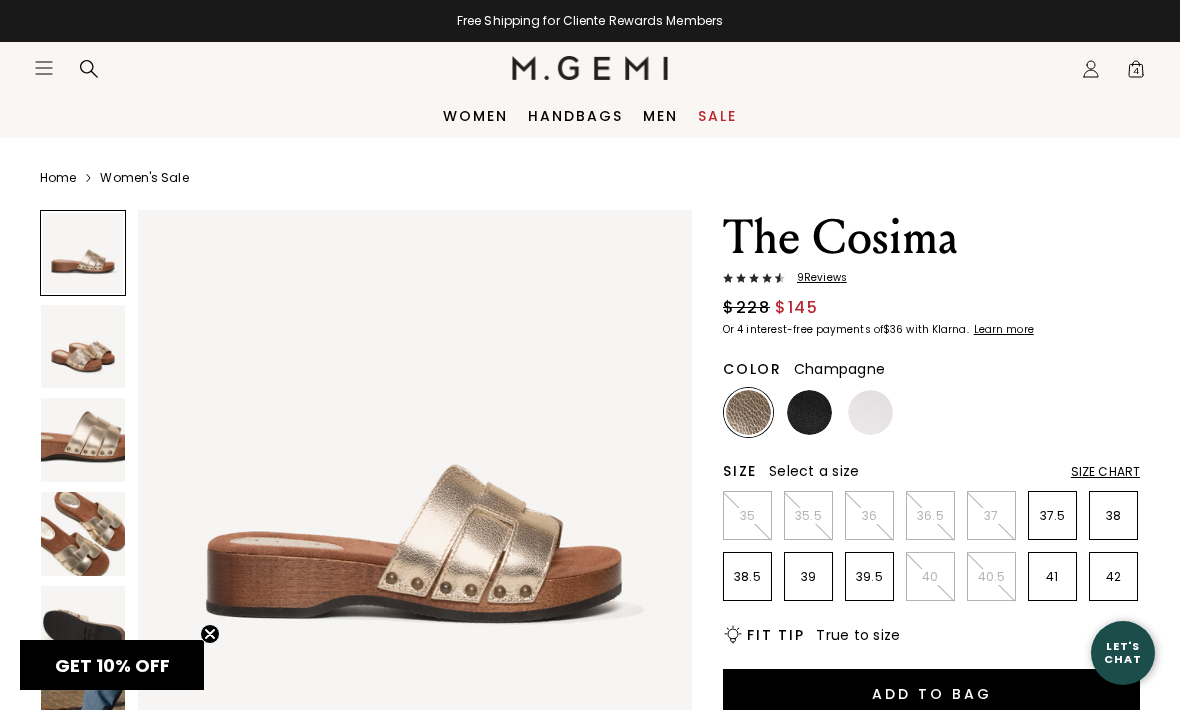 click at bounding box center [870, 412] 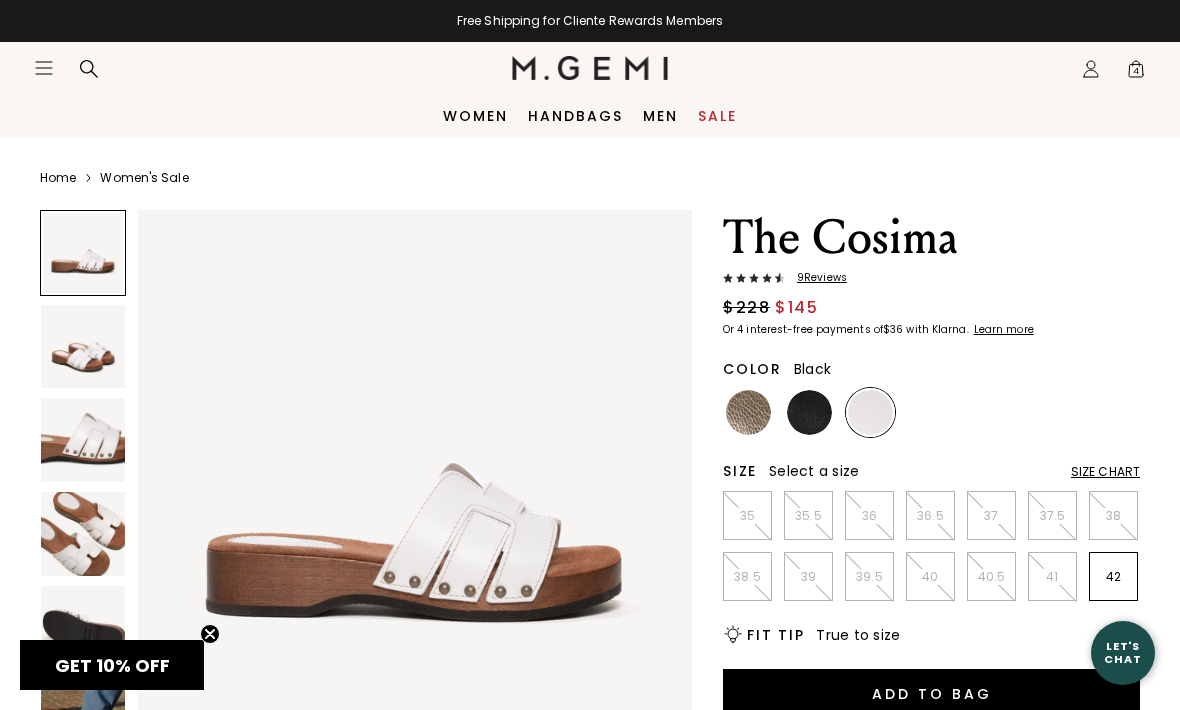 click at bounding box center [809, 412] 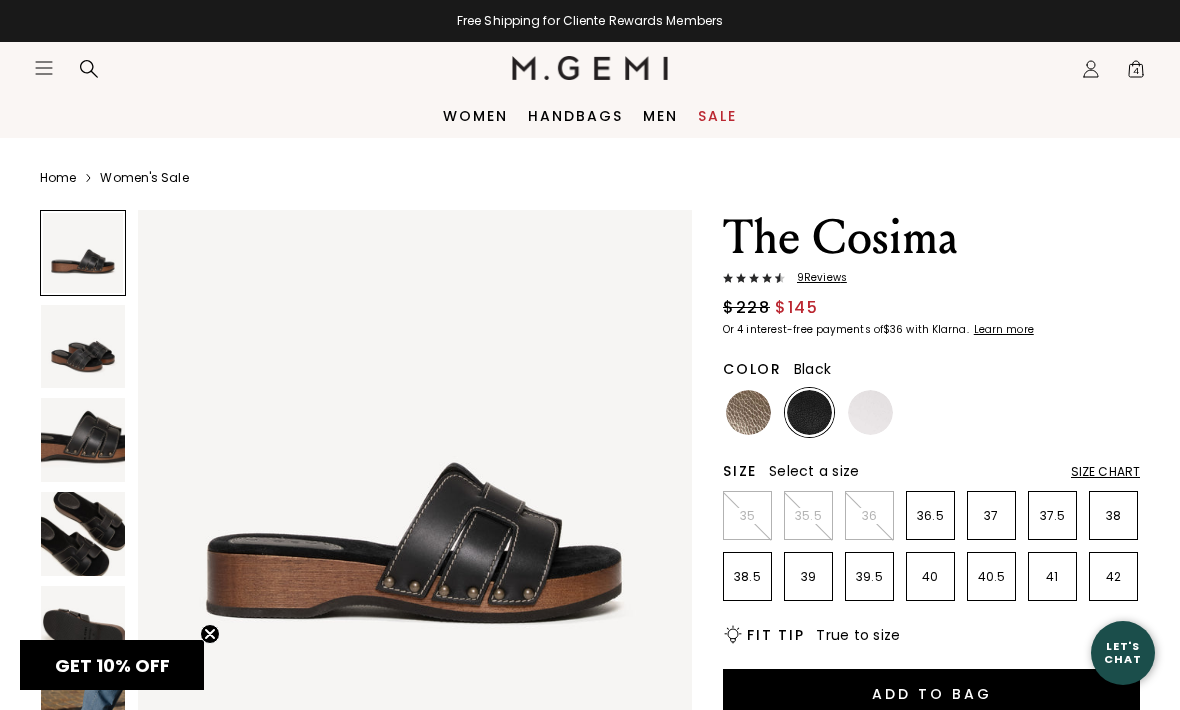 click at bounding box center (83, 534) 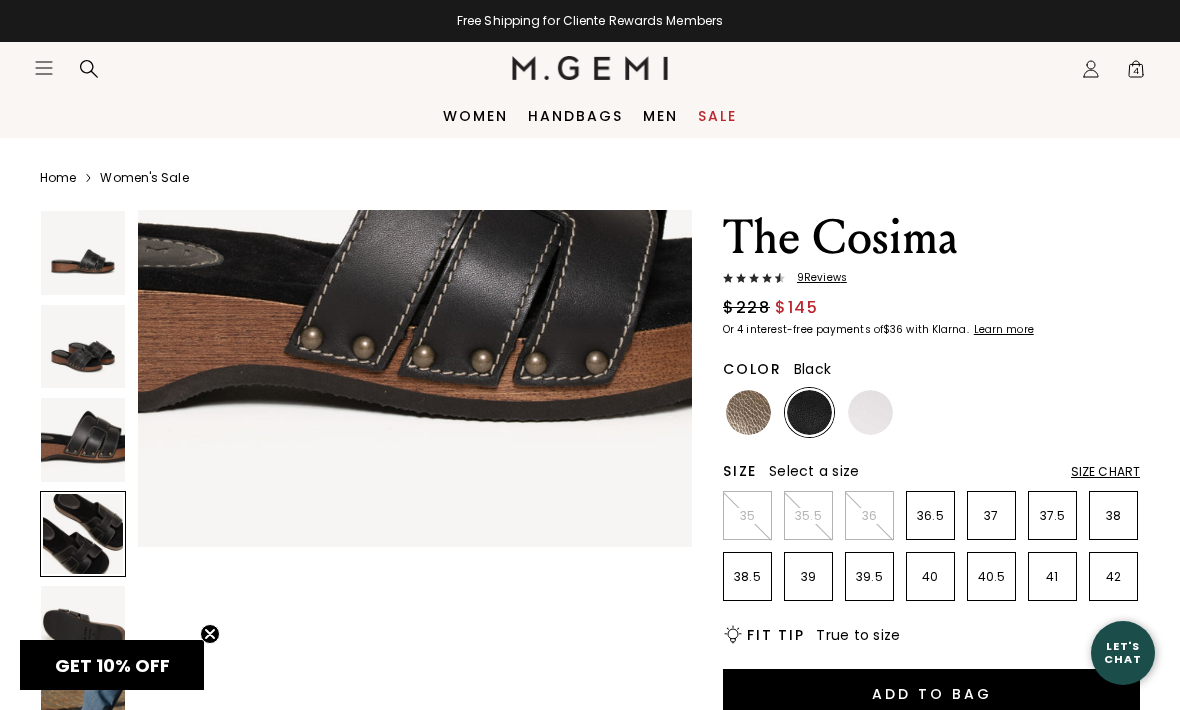 scroll, scrollTop: 1723, scrollLeft: 0, axis: vertical 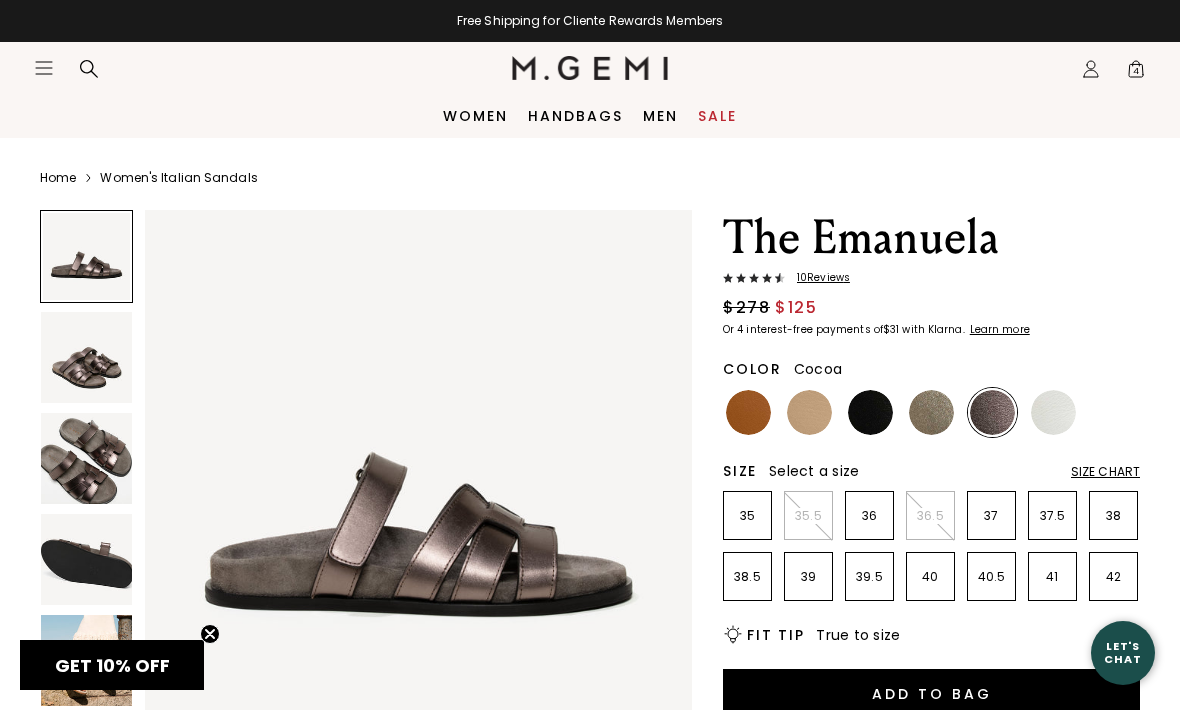 click at bounding box center [809, 412] 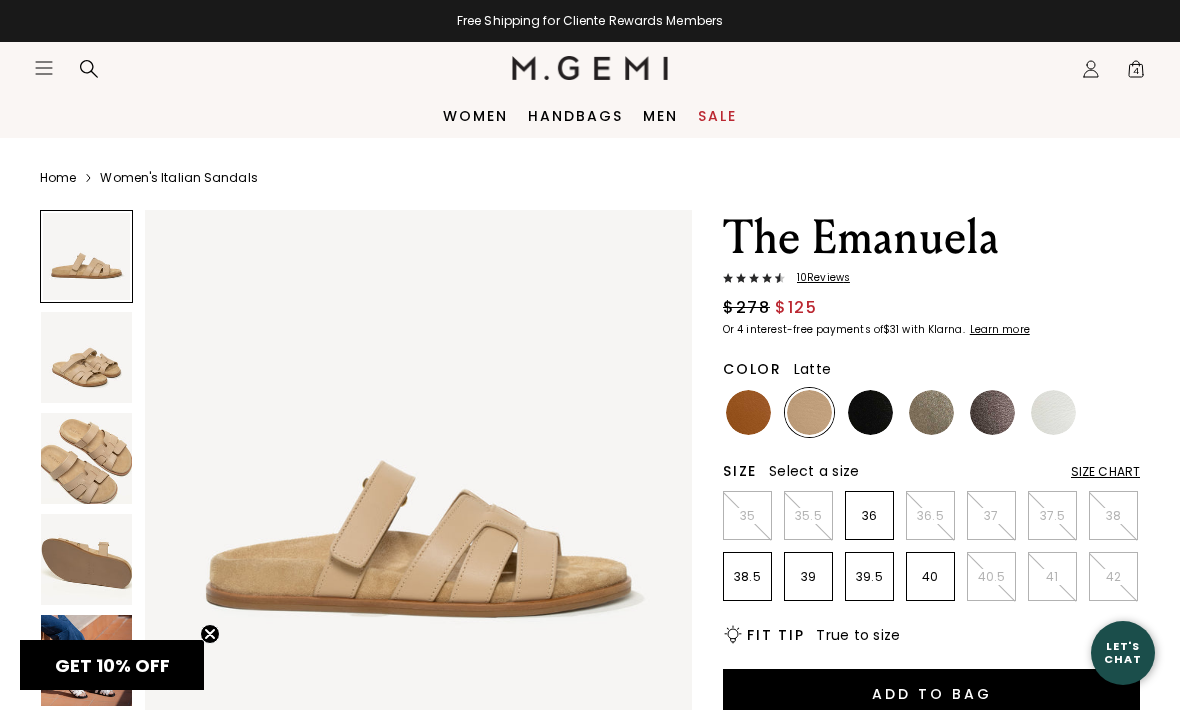 click at bounding box center (1053, 412) 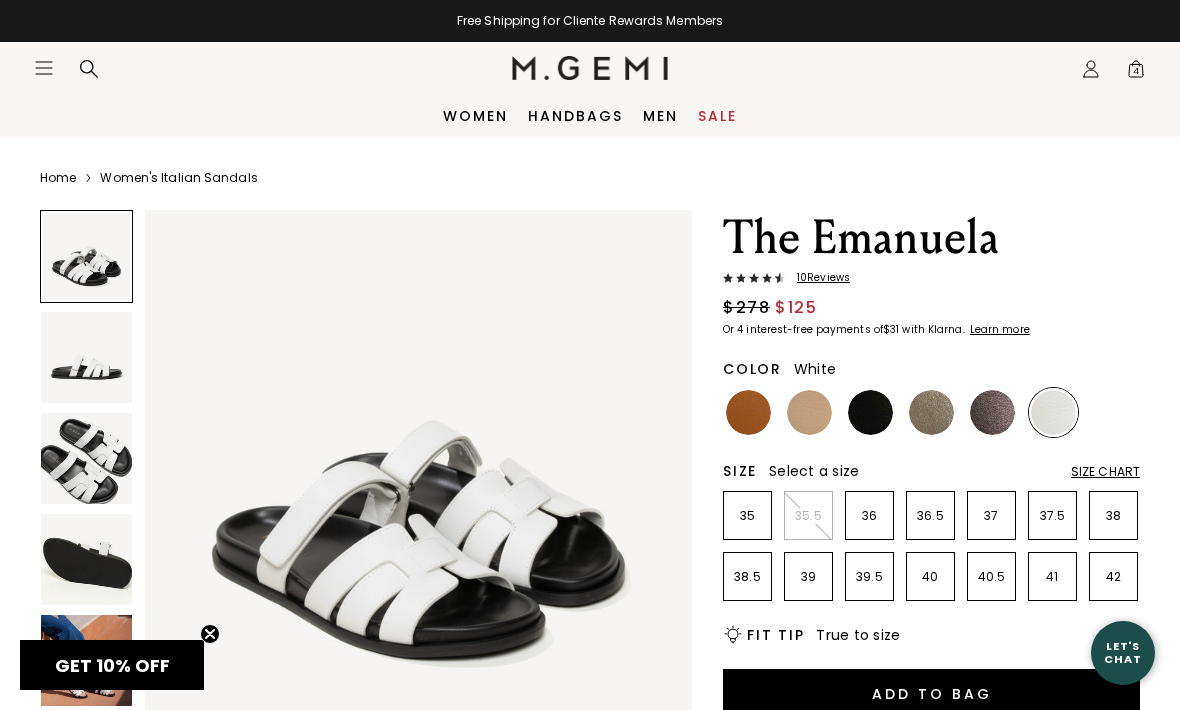 click at bounding box center (992, 412) 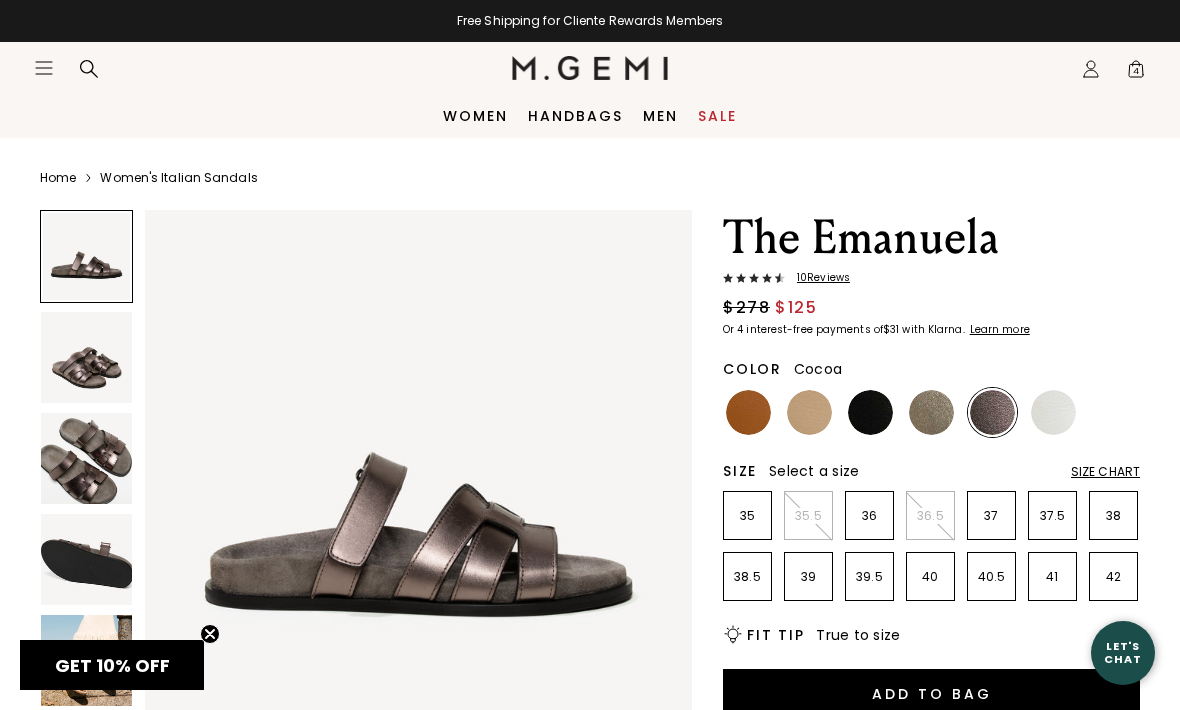 click at bounding box center [931, 412] 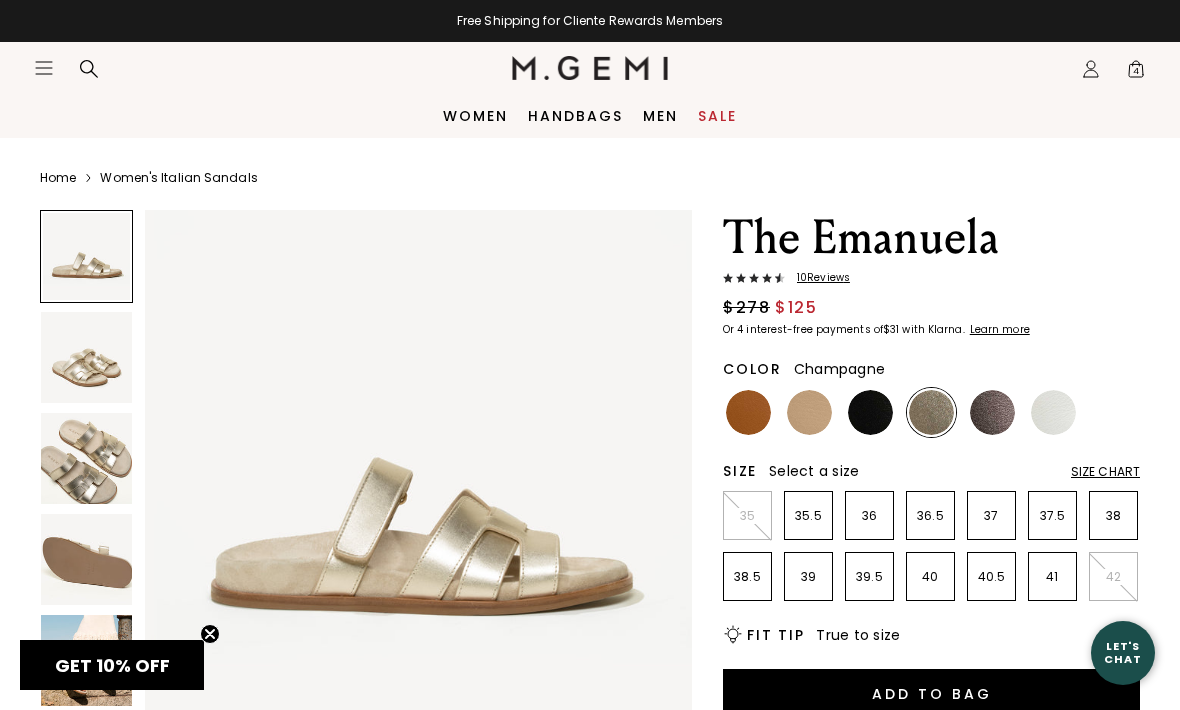 click at bounding box center [992, 412] 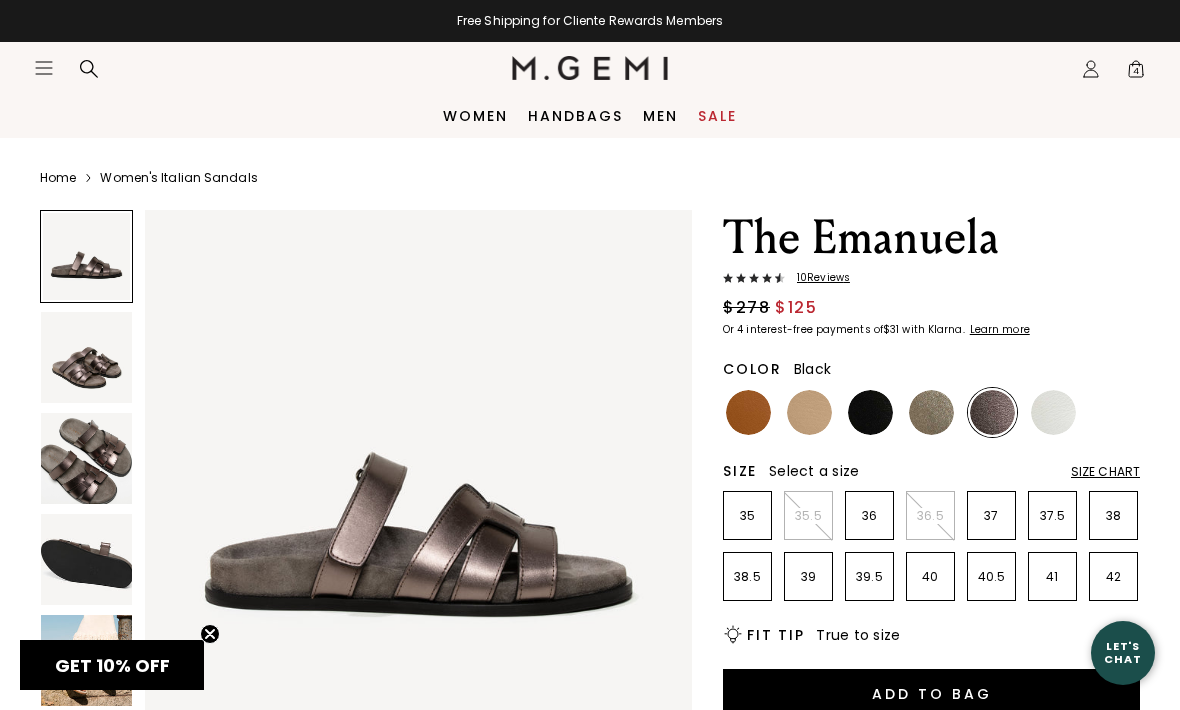 click at bounding box center (870, 412) 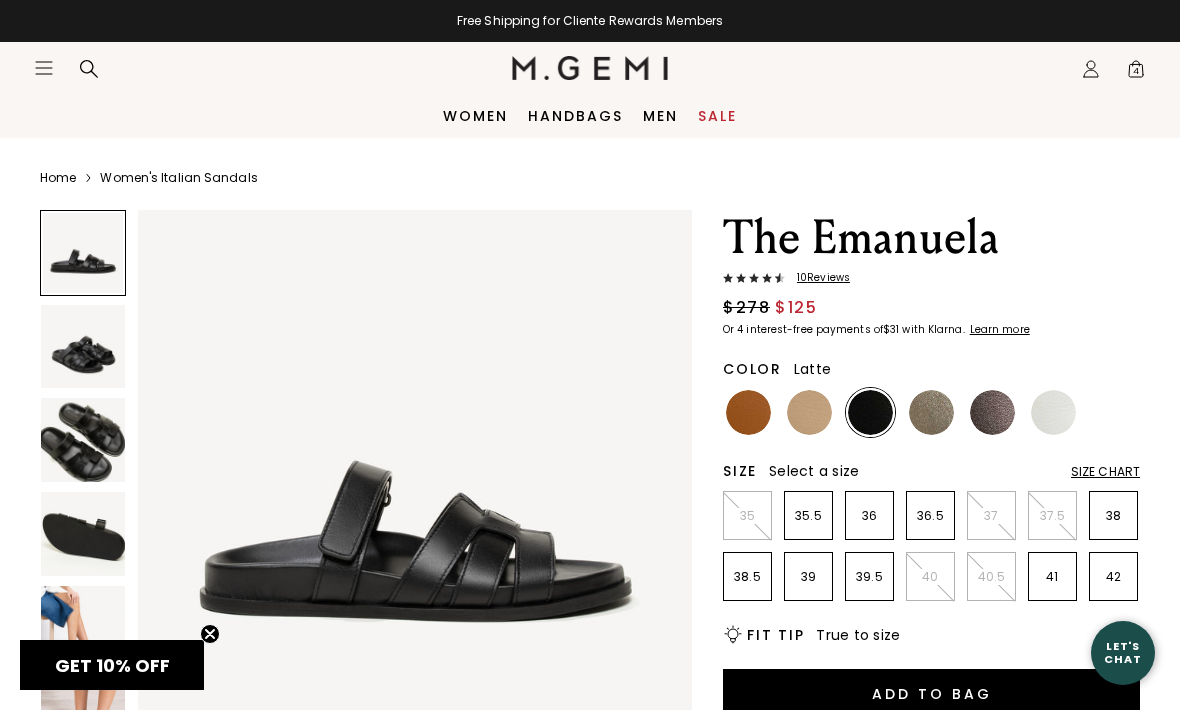 click at bounding box center [809, 412] 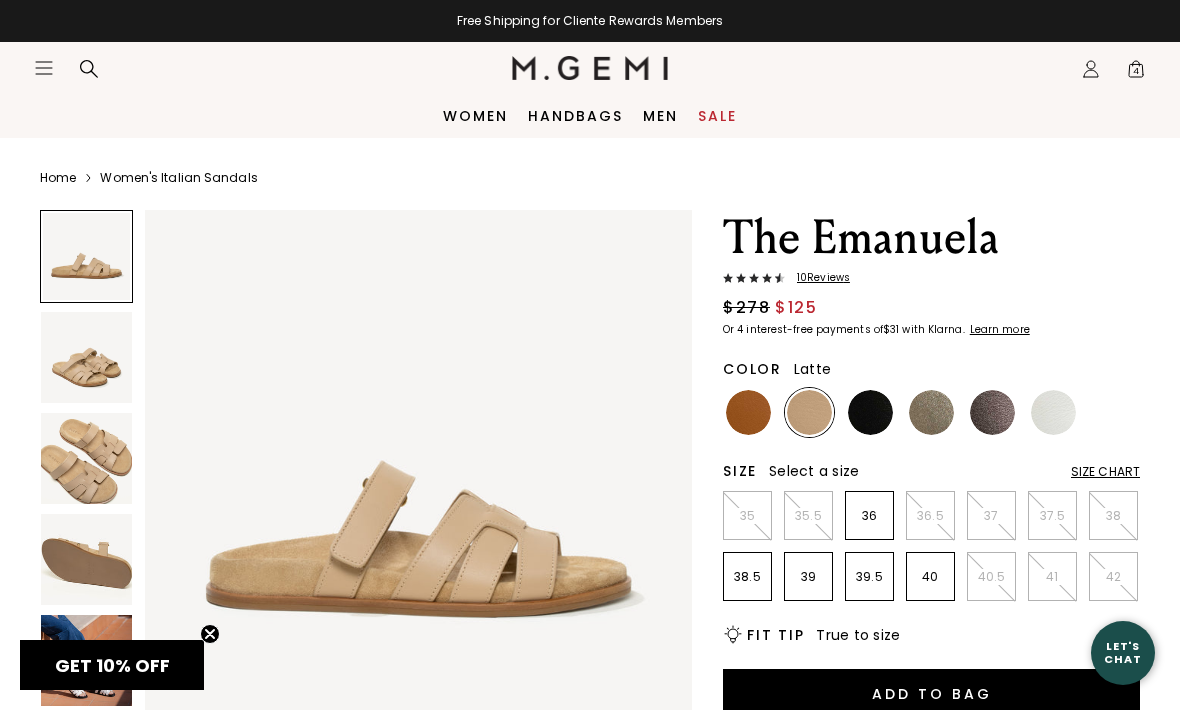 click at bounding box center (748, 412) 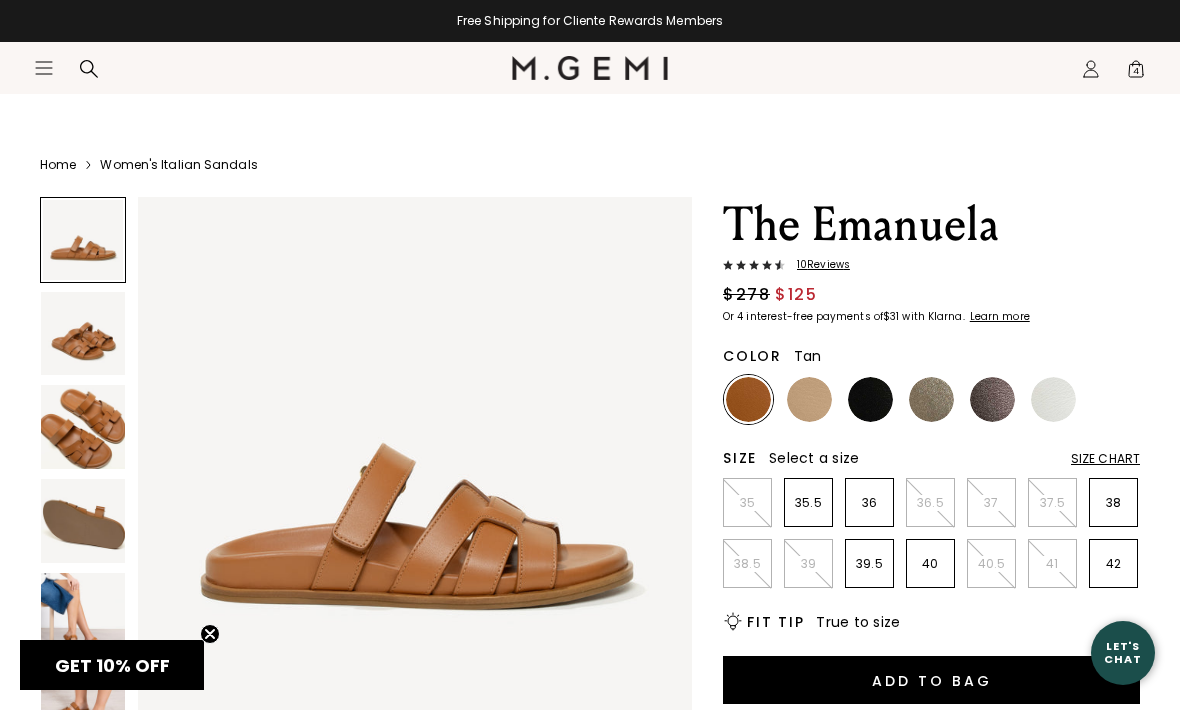 scroll, scrollTop: 31, scrollLeft: 0, axis: vertical 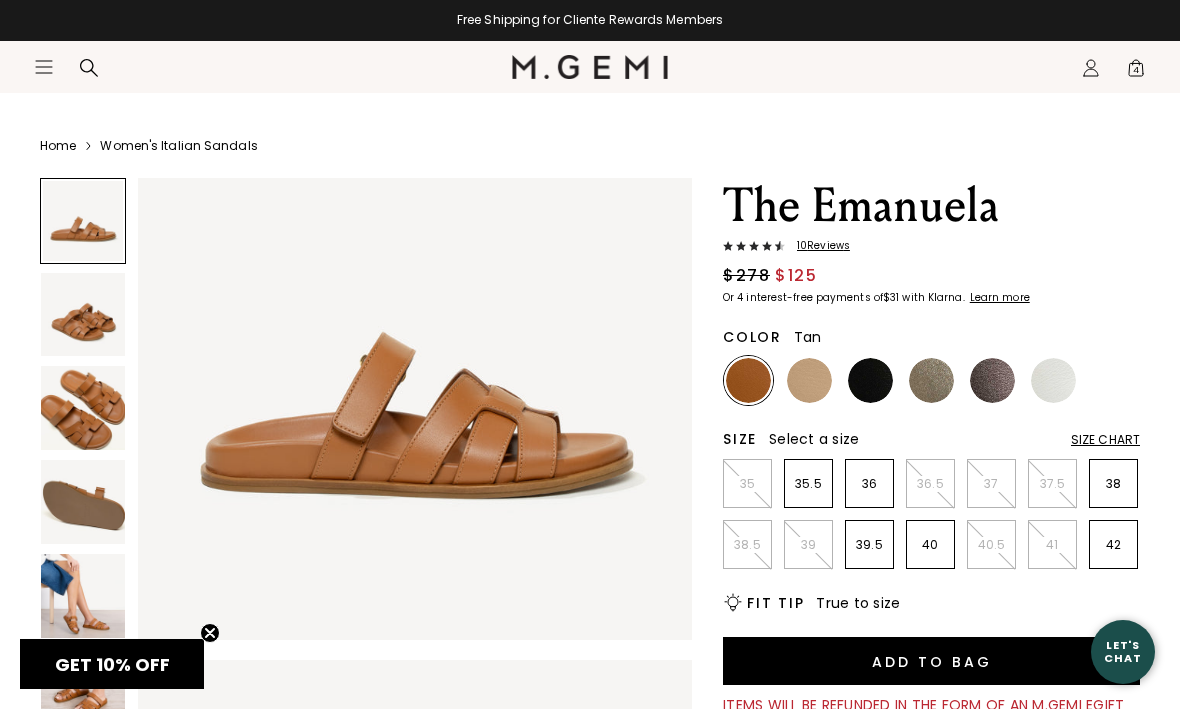 click at bounding box center [415, 364] 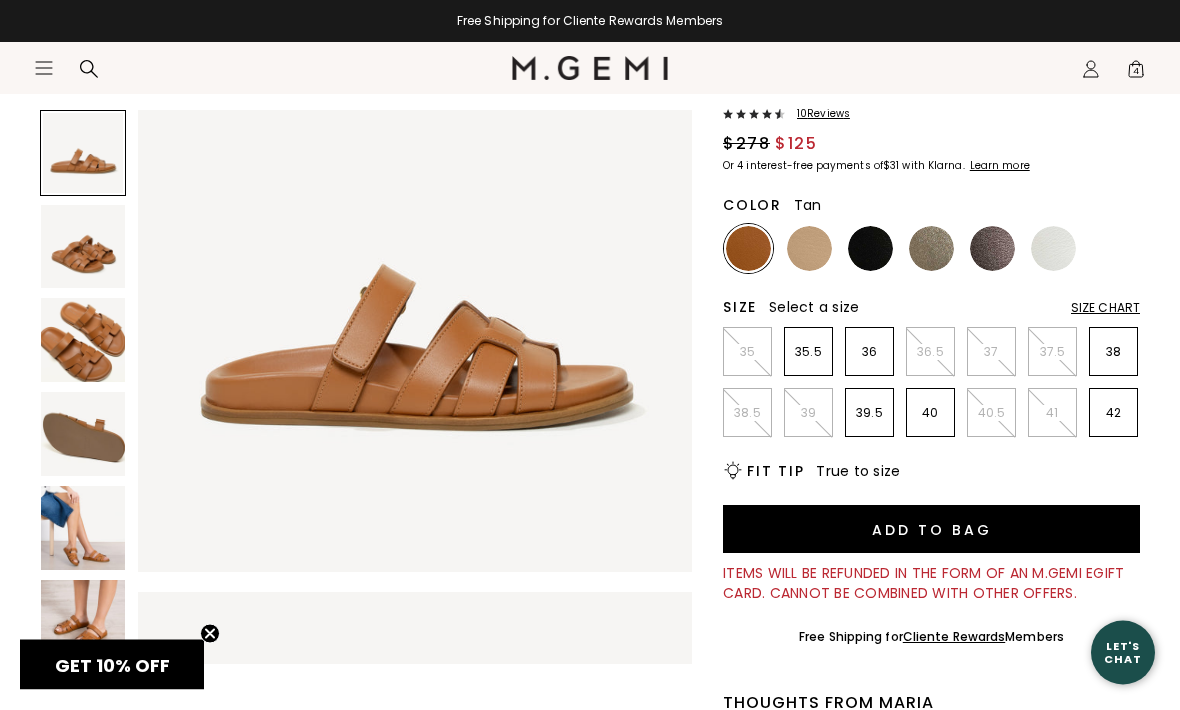 scroll, scrollTop: 167, scrollLeft: 0, axis: vertical 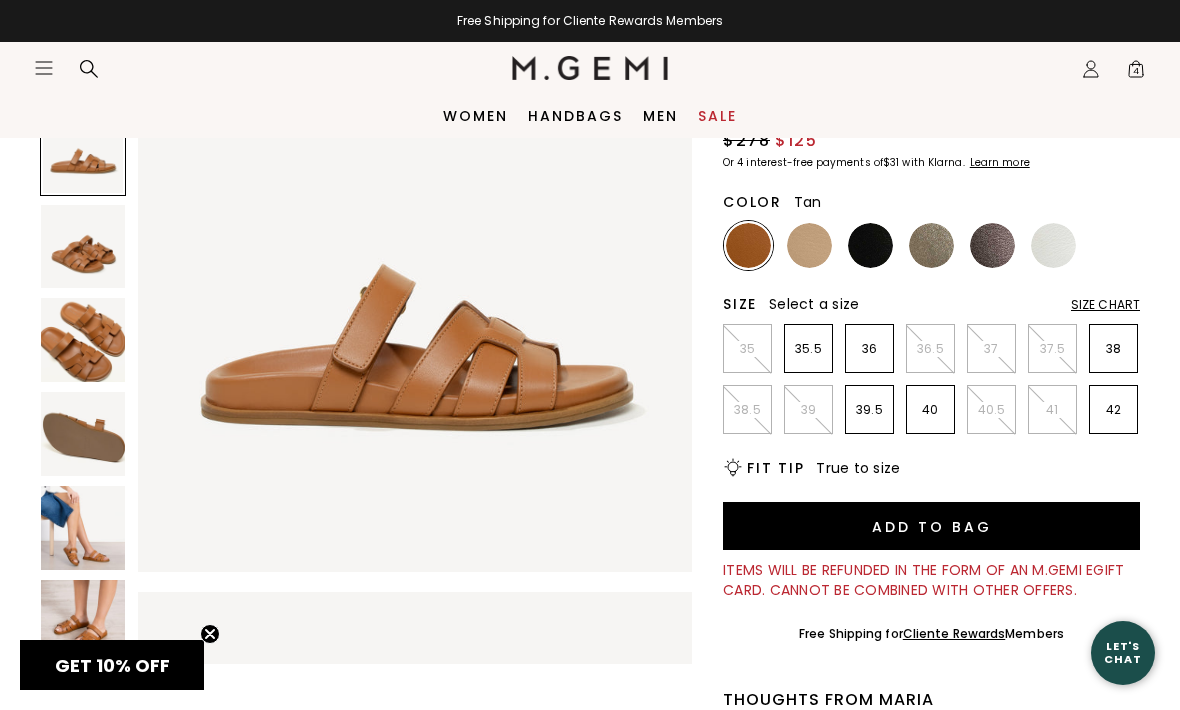 click at bounding box center [83, 528] 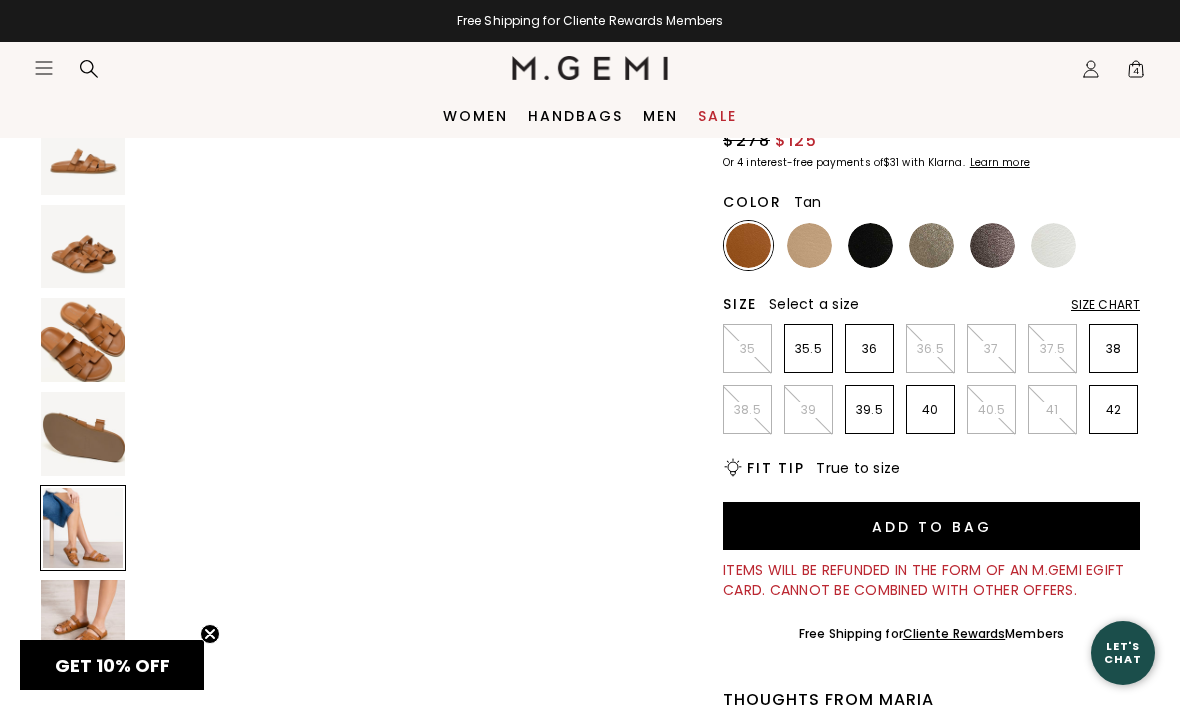 scroll, scrollTop: 2297, scrollLeft: 0, axis: vertical 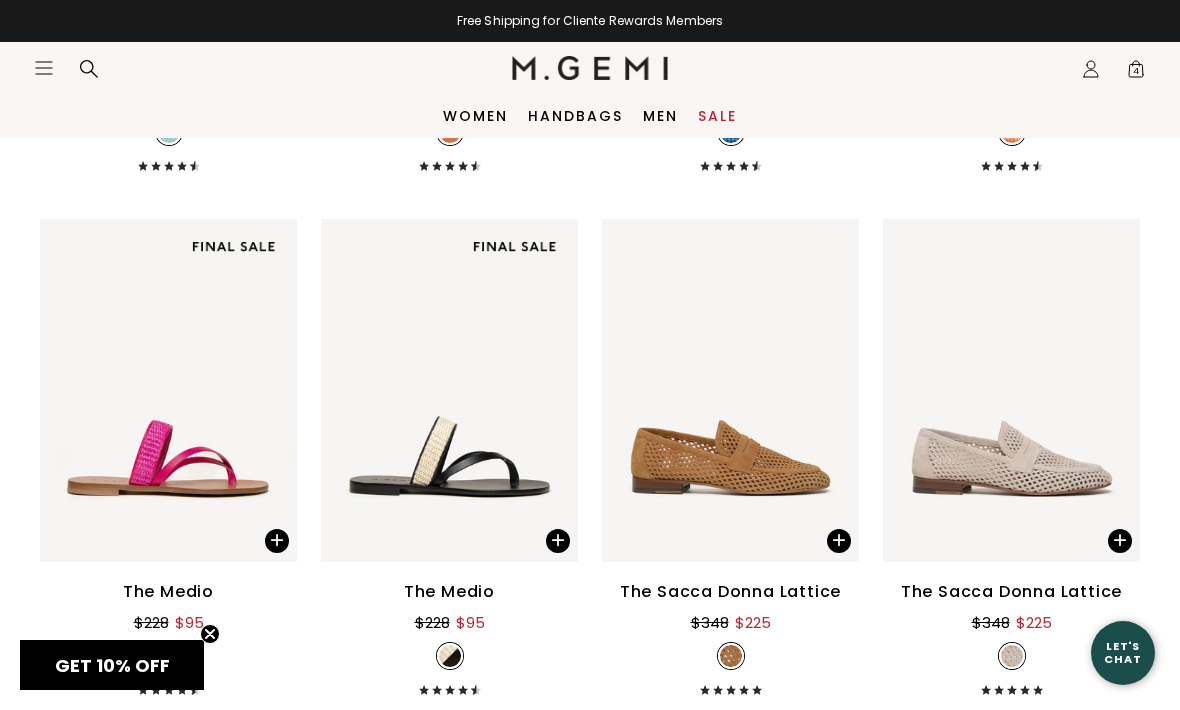 click on "The Sacca Donna Lattice $348 $225 + 1" at bounding box center [730, 637] 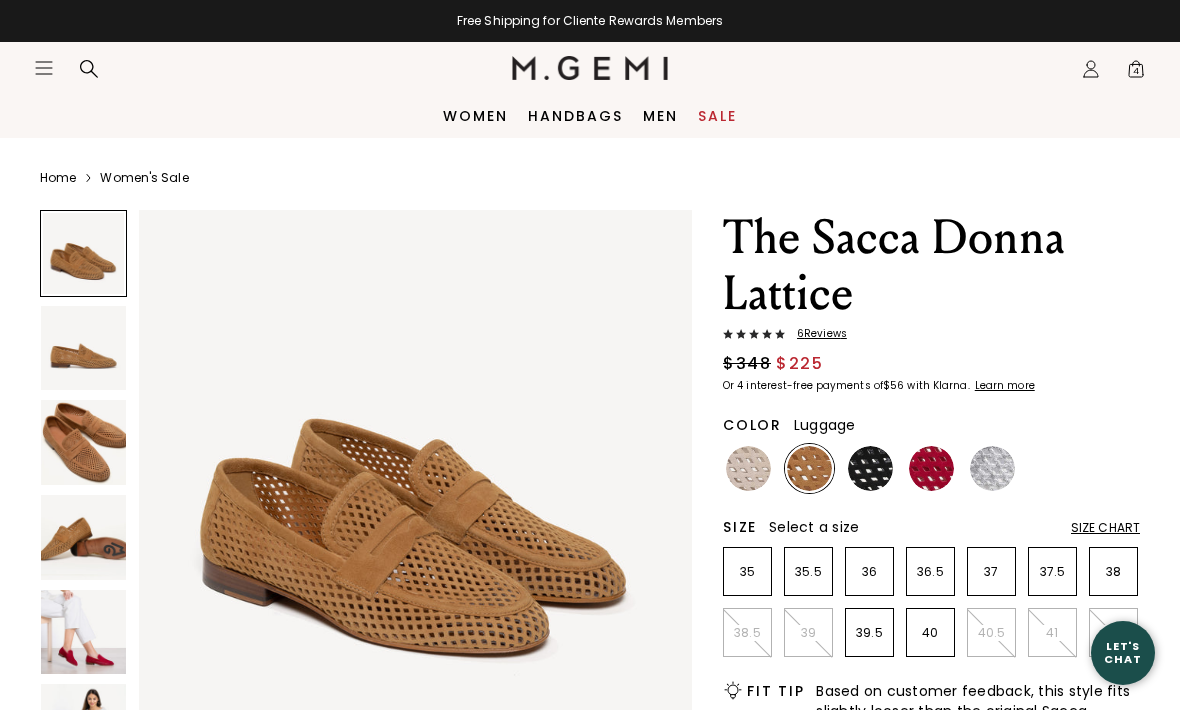 scroll, scrollTop: 0, scrollLeft: 0, axis: both 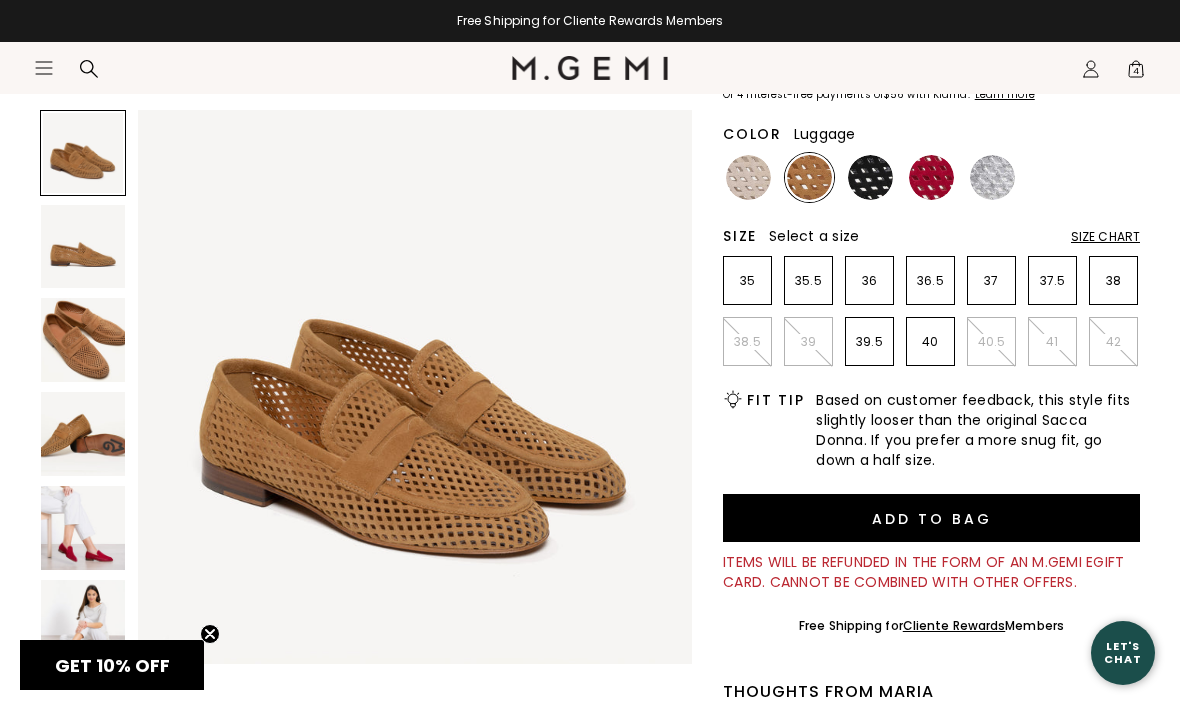 click on "38" at bounding box center (1113, 280) 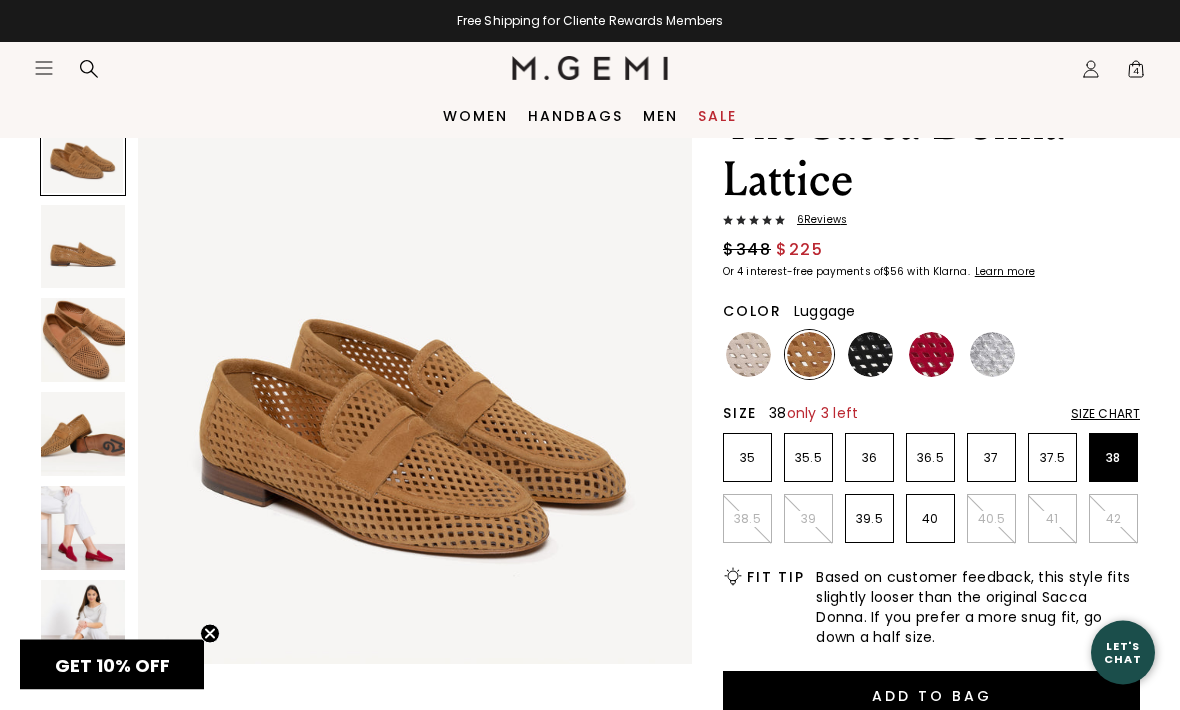 scroll, scrollTop: 108, scrollLeft: 0, axis: vertical 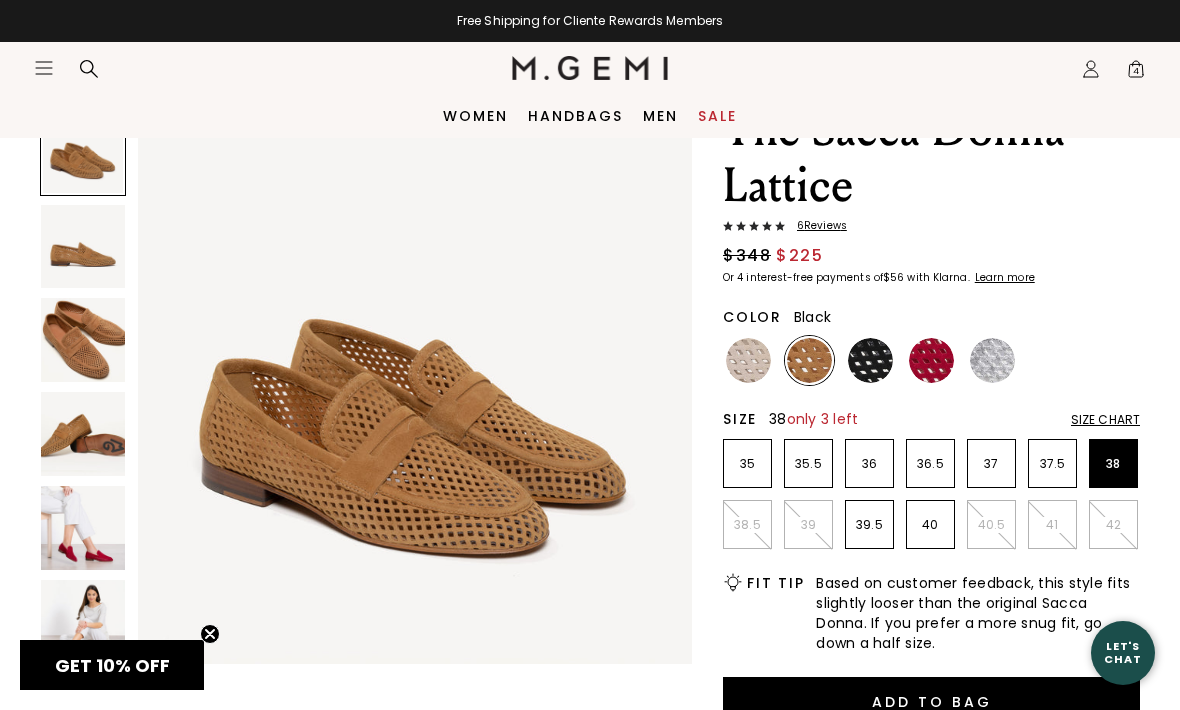click at bounding box center [870, 360] 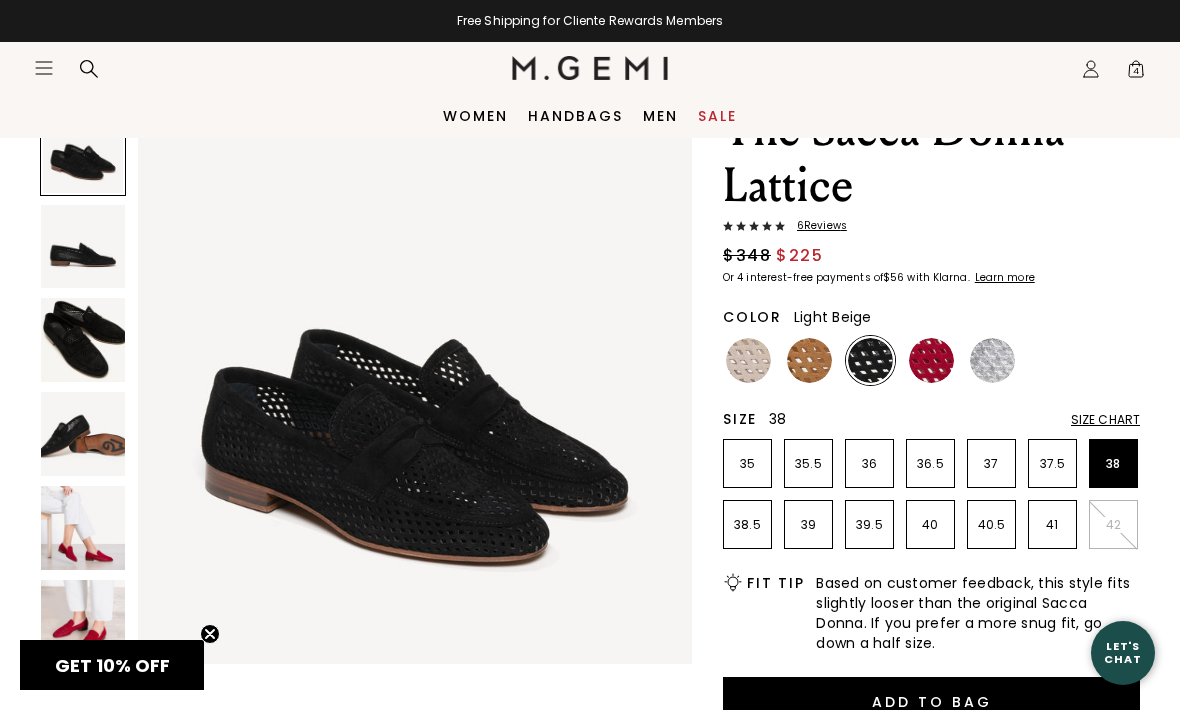 click at bounding box center (748, 360) 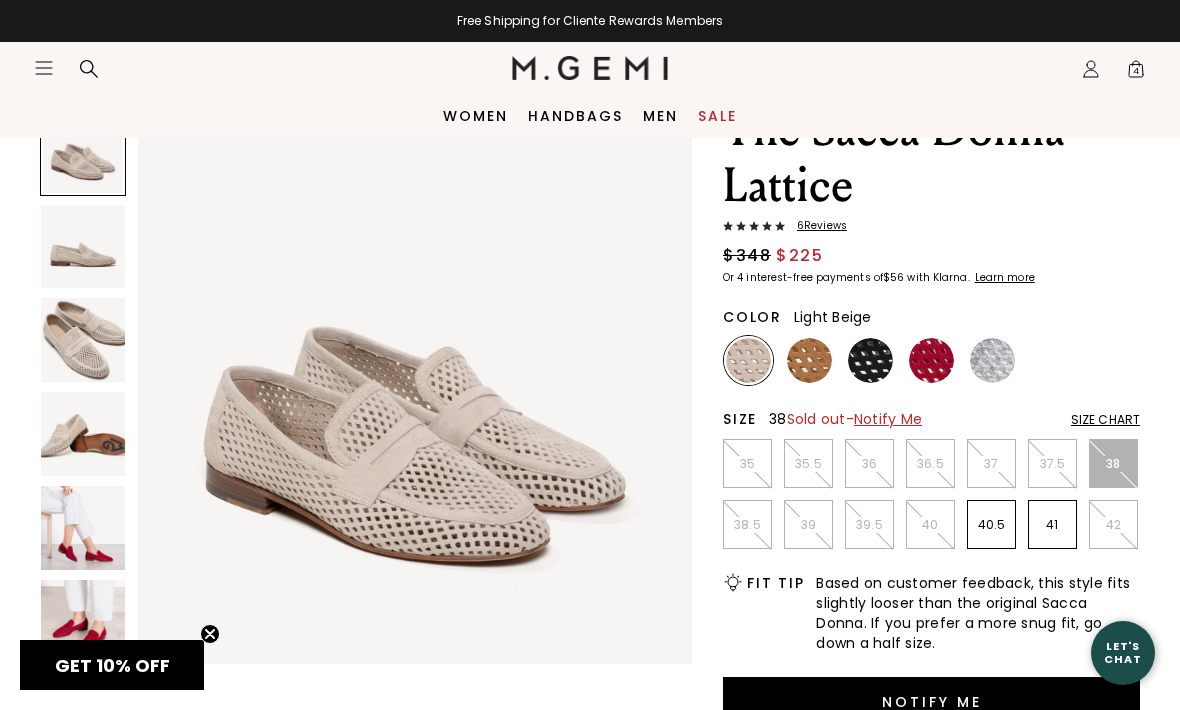 click at bounding box center [809, 360] 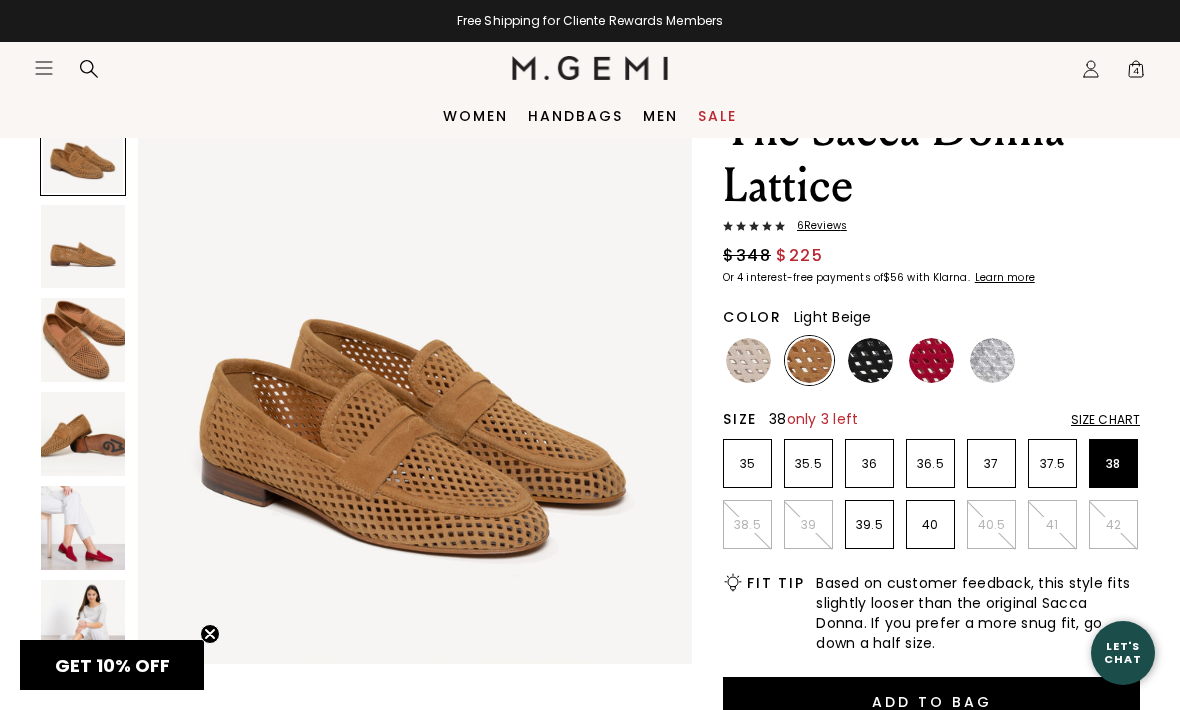click at bounding box center (748, 360) 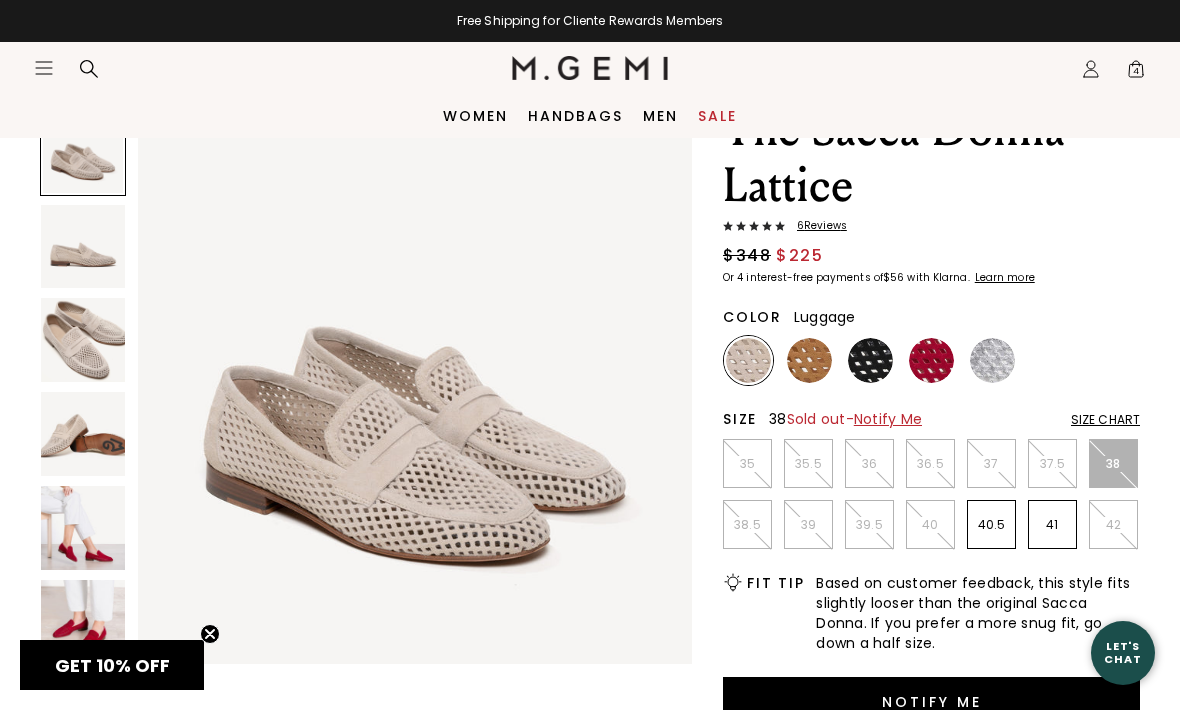 click at bounding box center (809, 360) 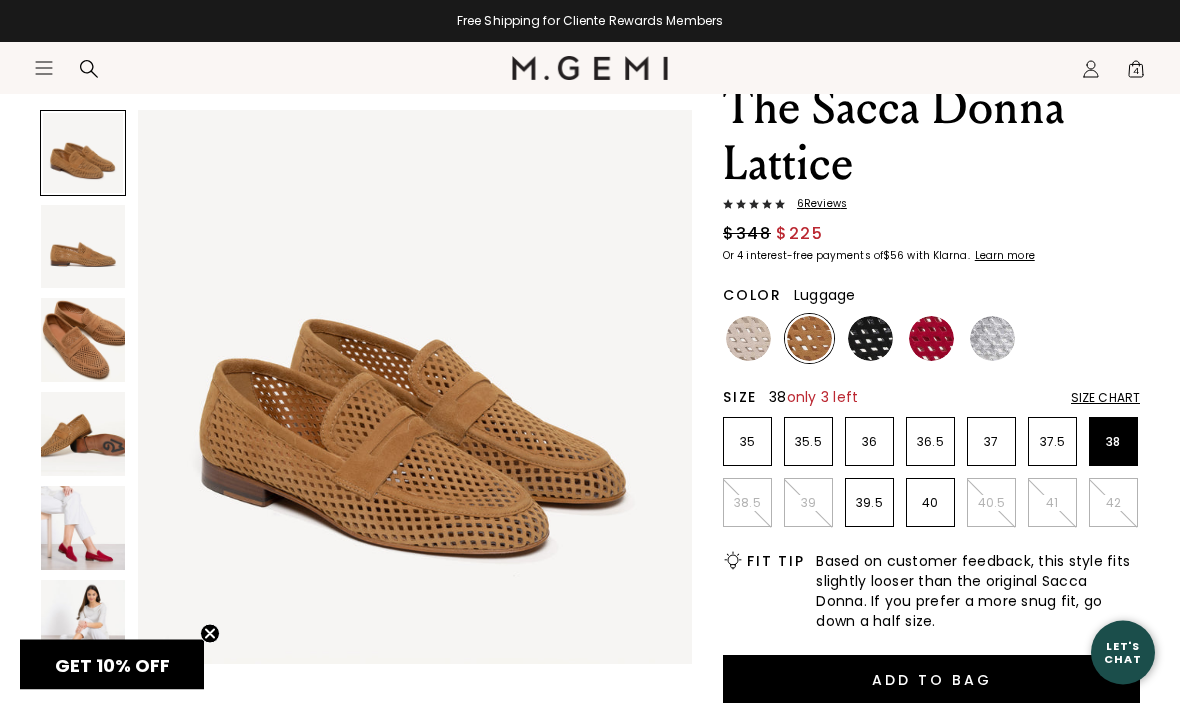 scroll, scrollTop: 130, scrollLeft: 0, axis: vertical 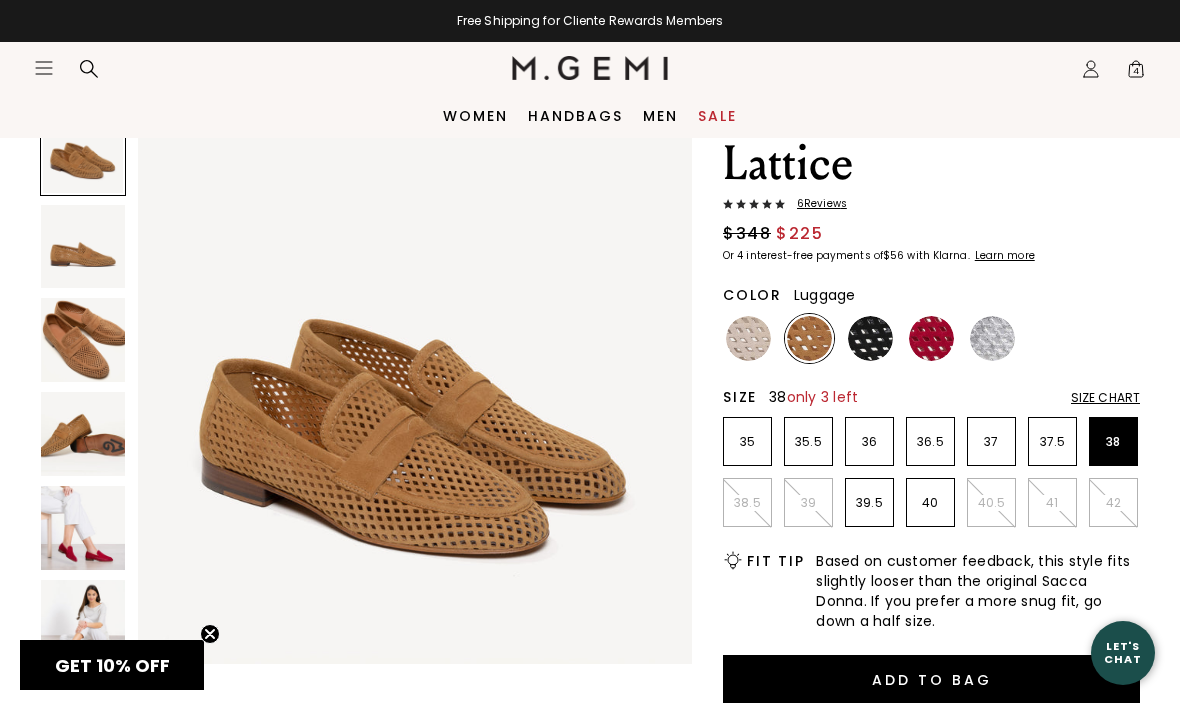 click on "Add to Bag" at bounding box center (931, 679) 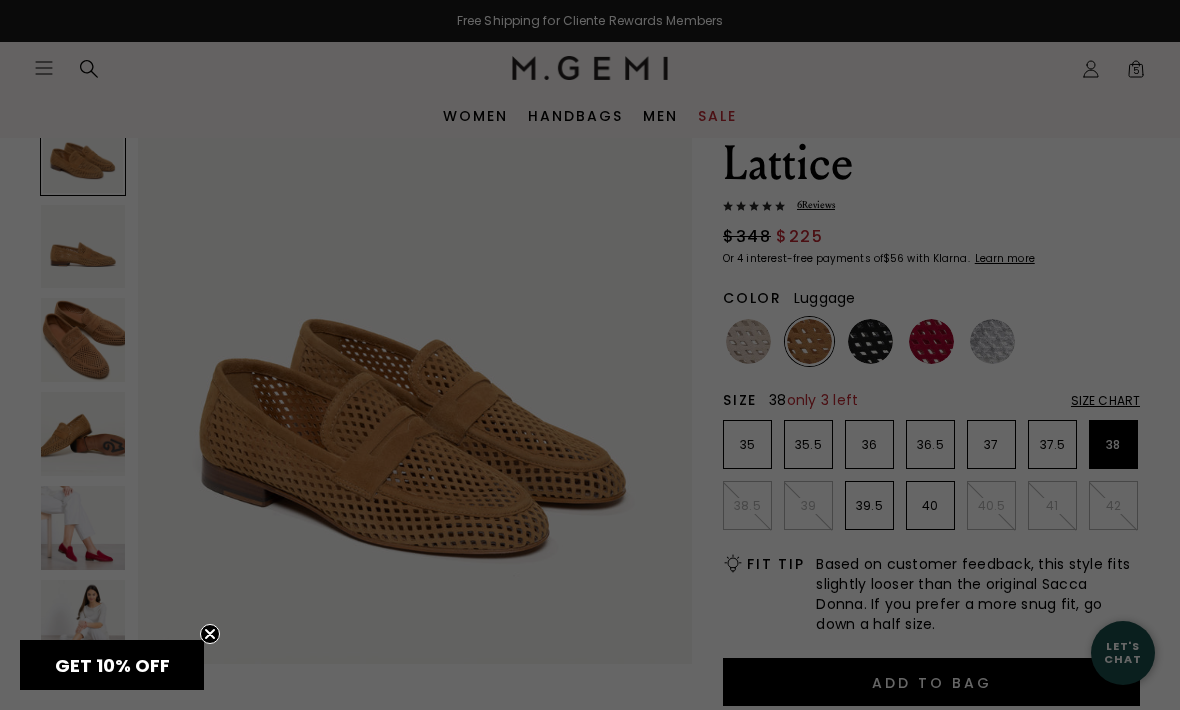scroll, scrollTop: 0, scrollLeft: 0, axis: both 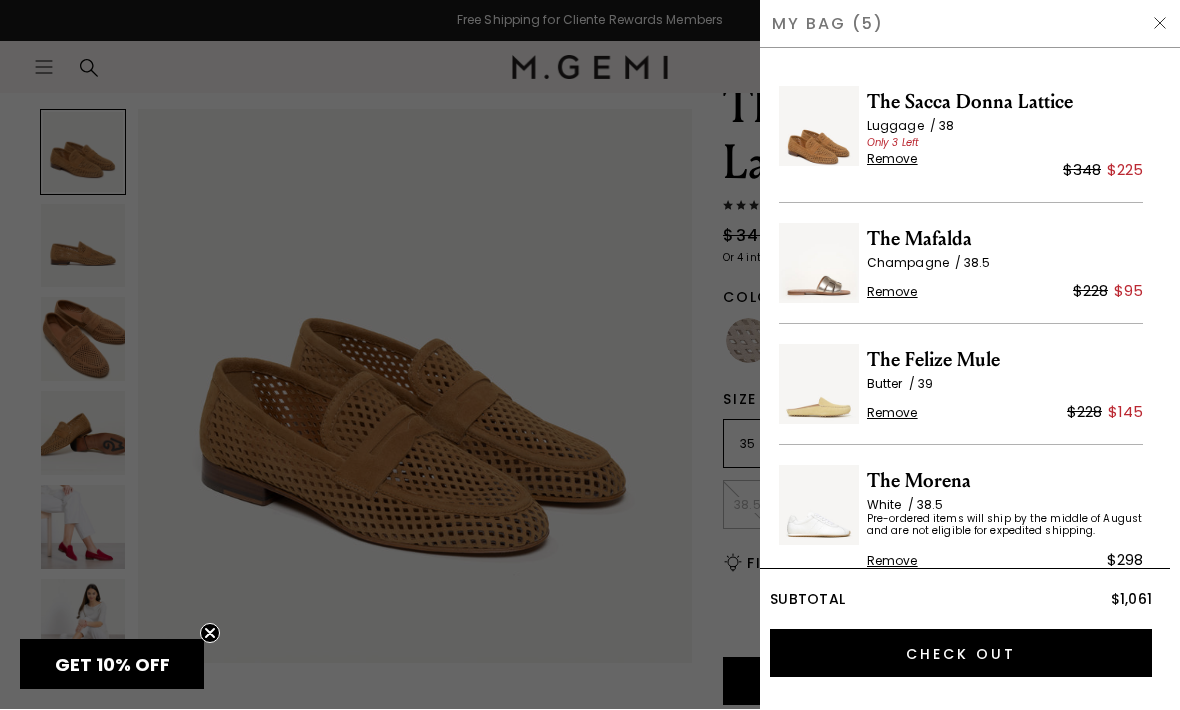 click at bounding box center (590, 355) 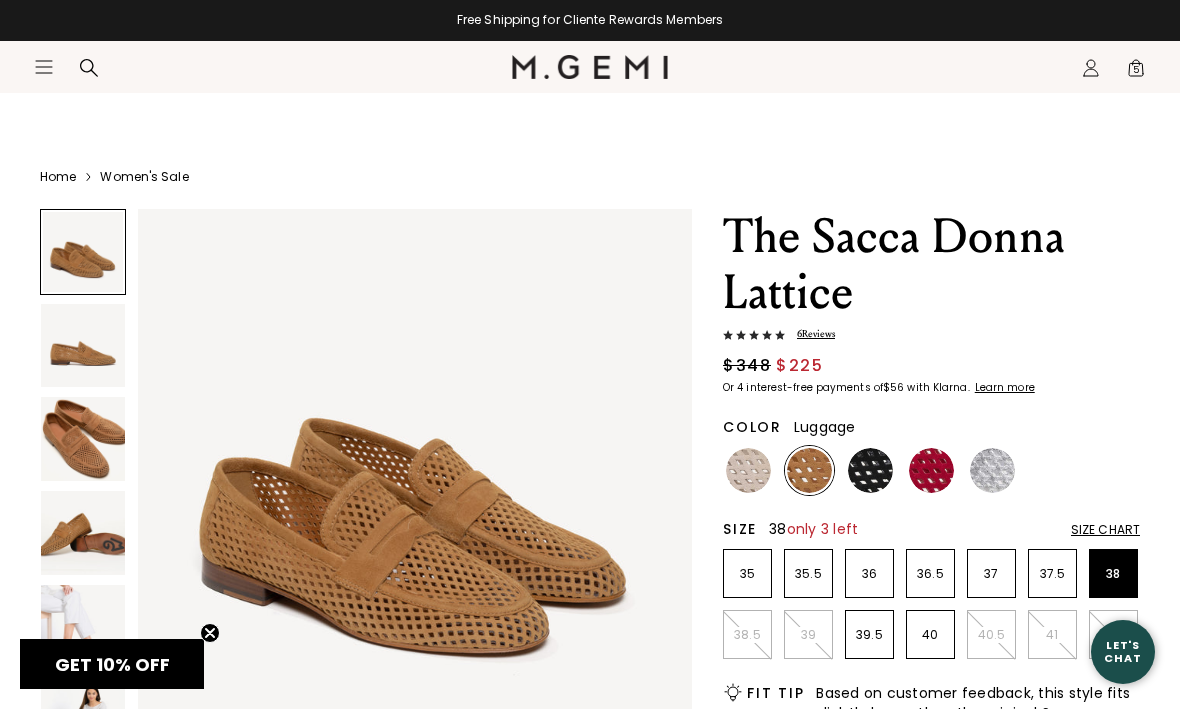 scroll, scrollTop: 130, scrollLeft: 0, axis: vertical 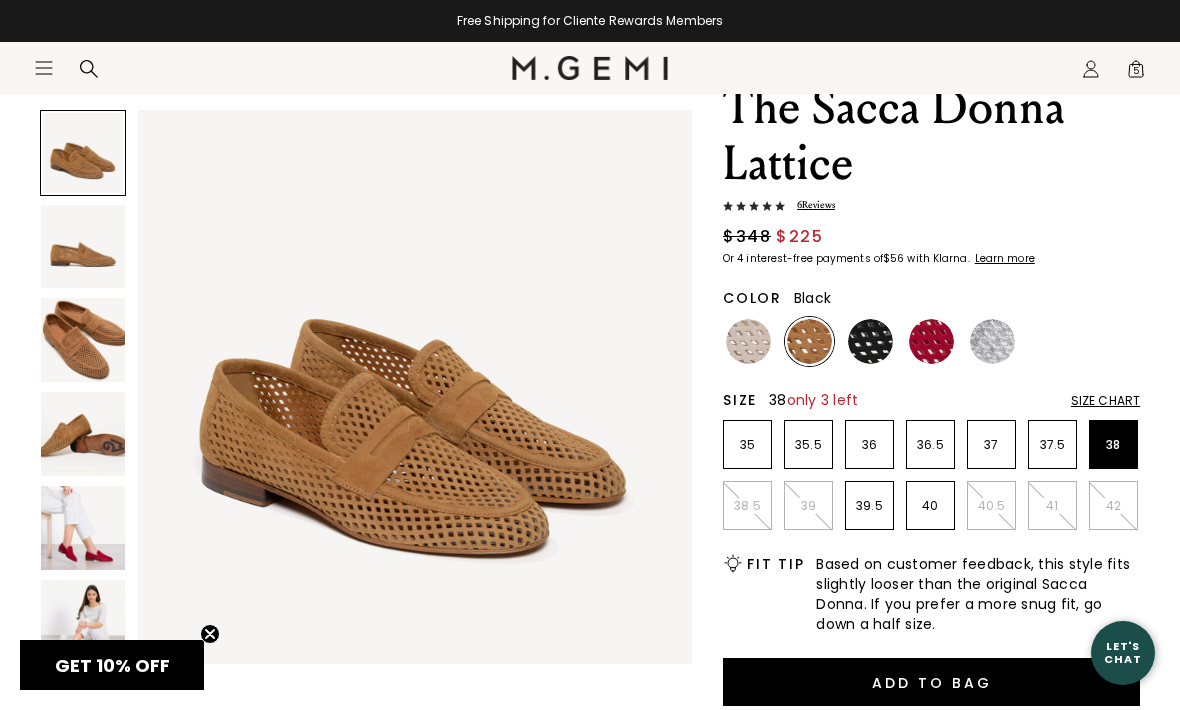 click at bounding box center (870, 341) 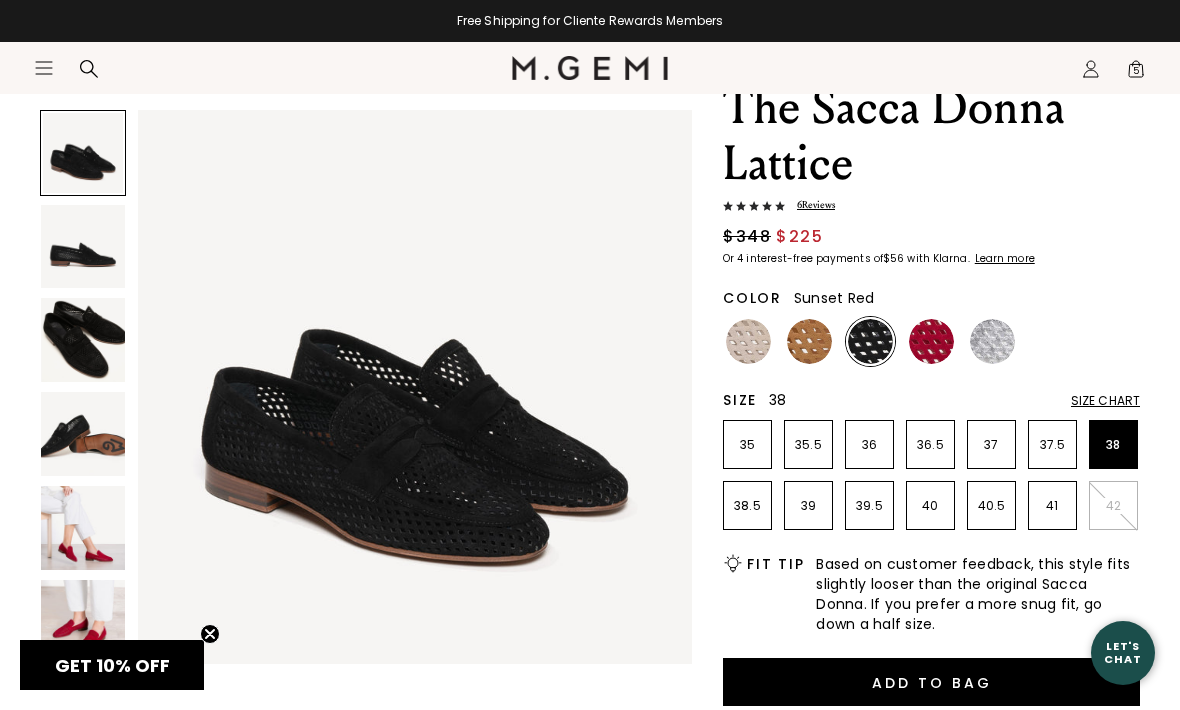 click at bounding box center (931, 341) 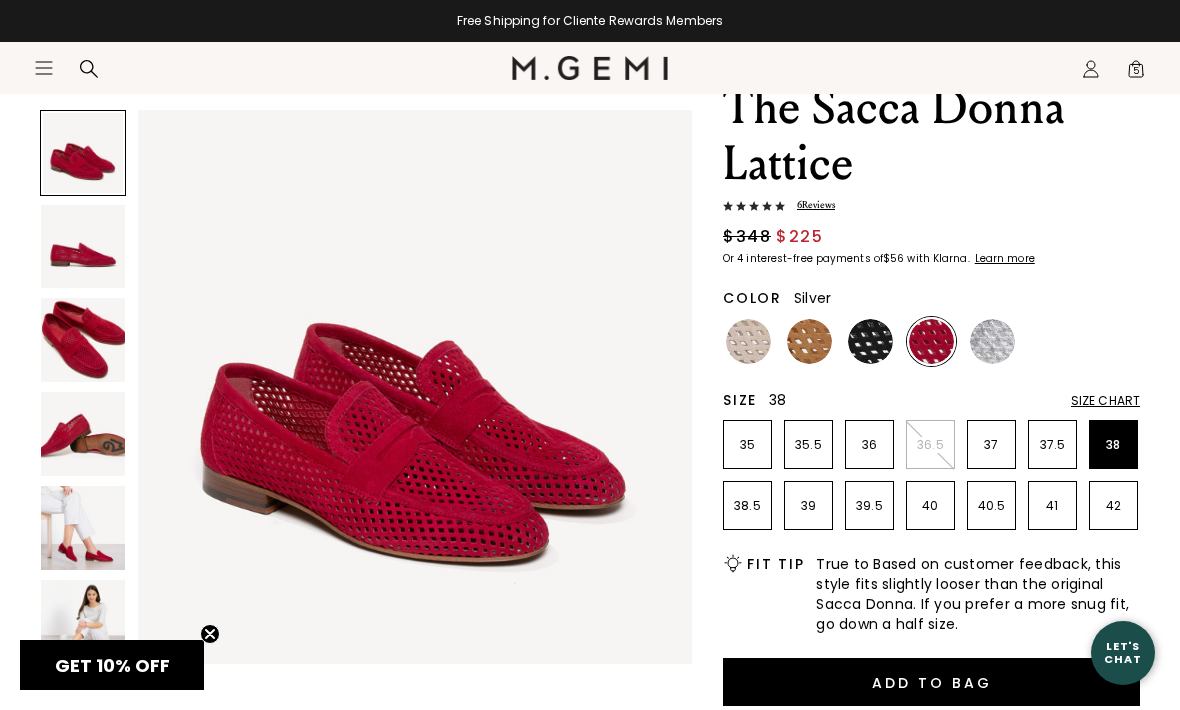 click at bounding box center [992, 341] 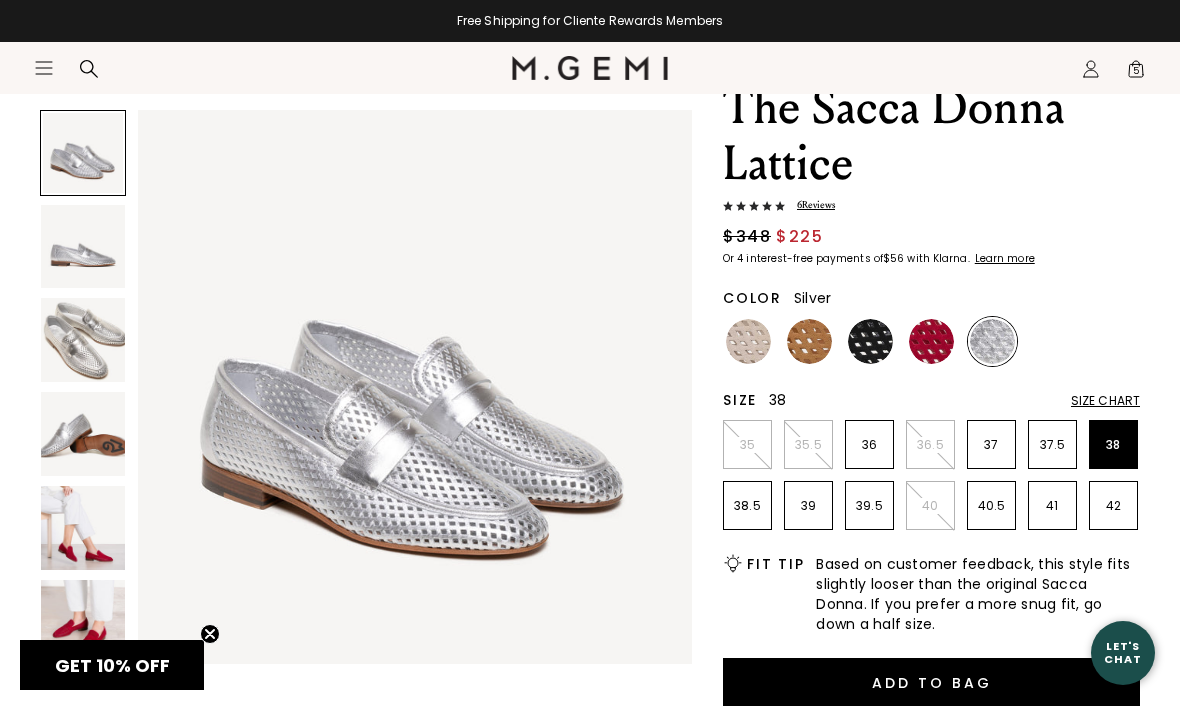 click at bounding box center (83, 340) 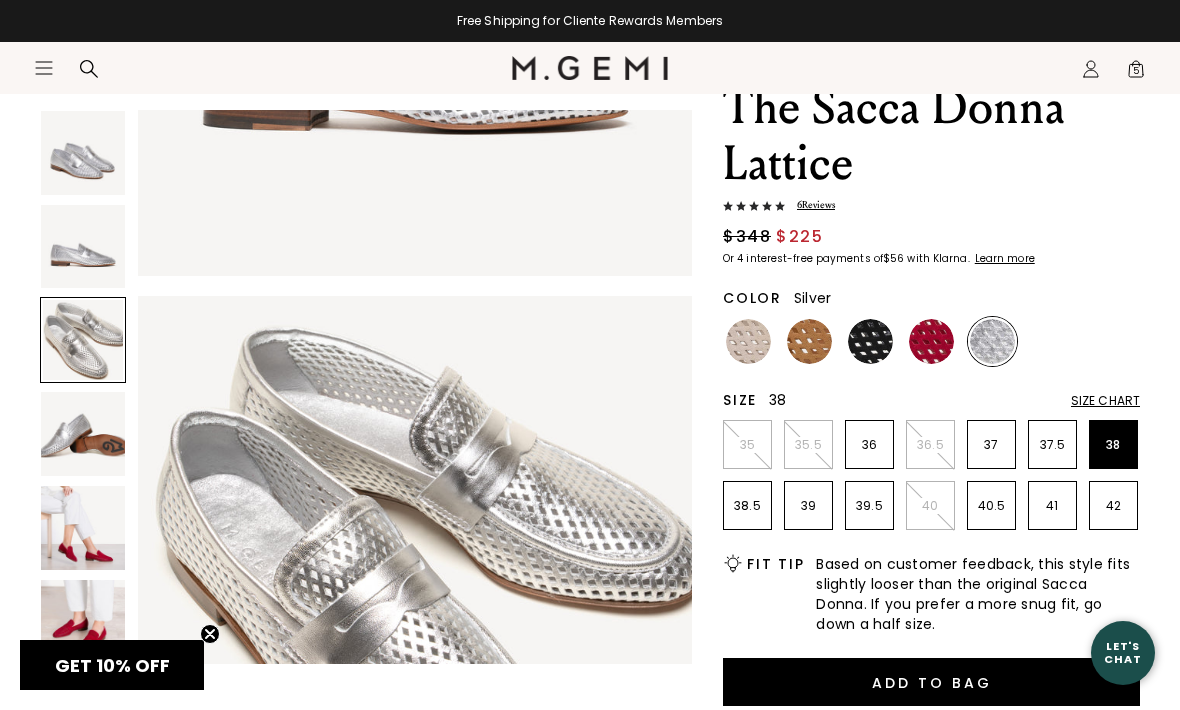 scroll, scrollTop: 1149, scrollLeft: 0, axis: vertical 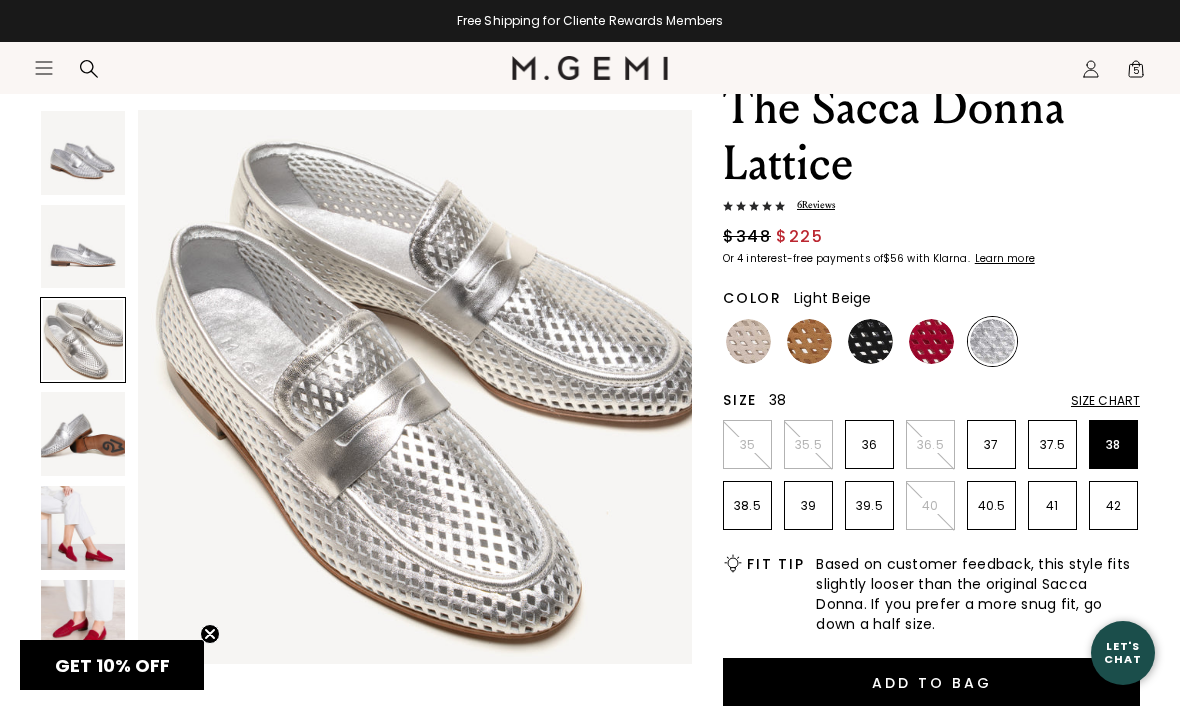 click at bounding box center (748, 341) 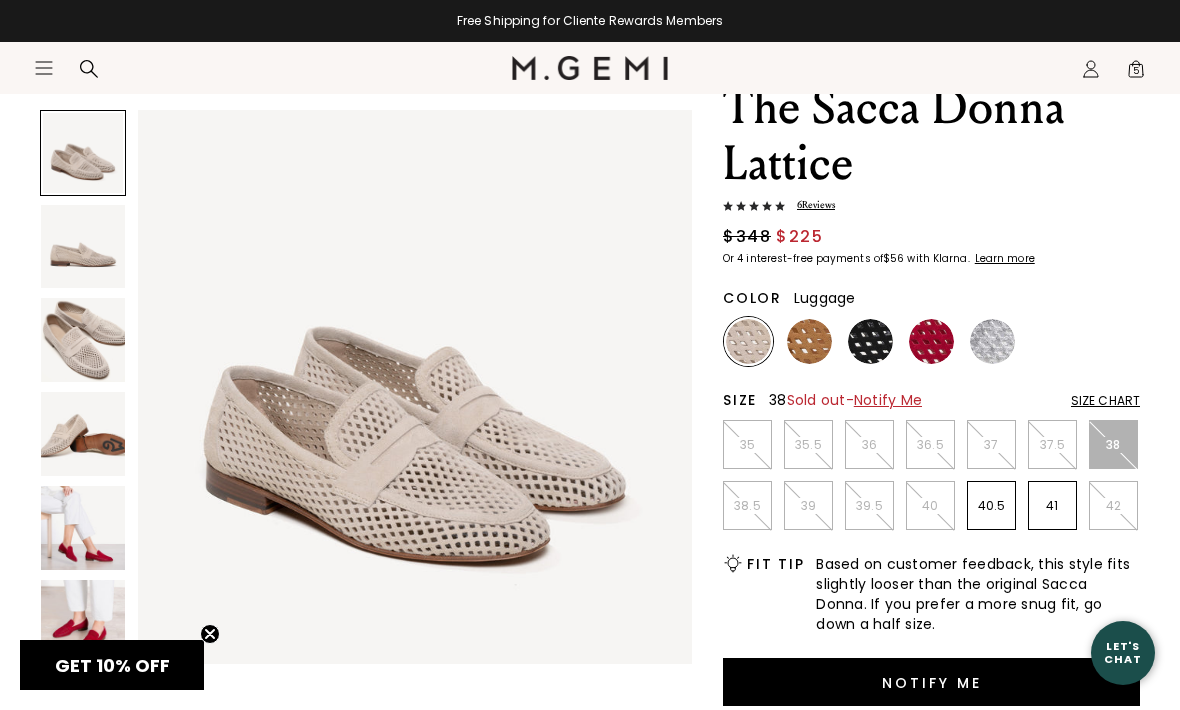 click at bounding box center [809, 341] 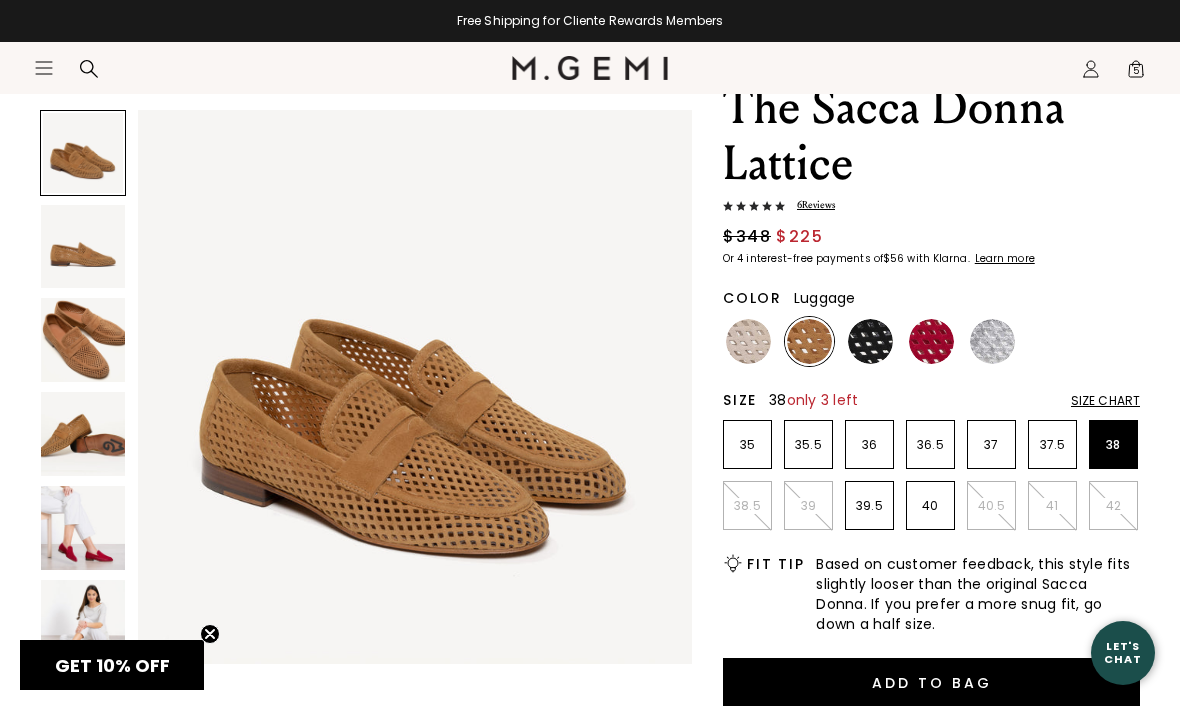 click at bounding box center (870, 341) 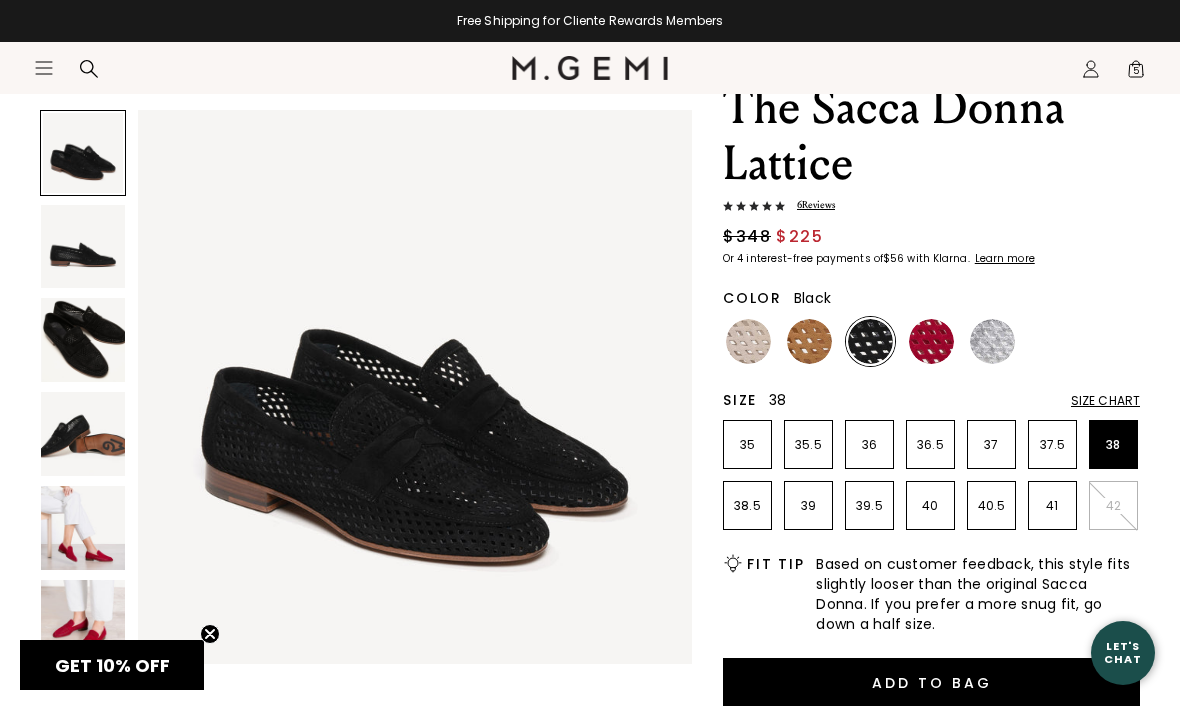 click at bounding box center [83, 340] 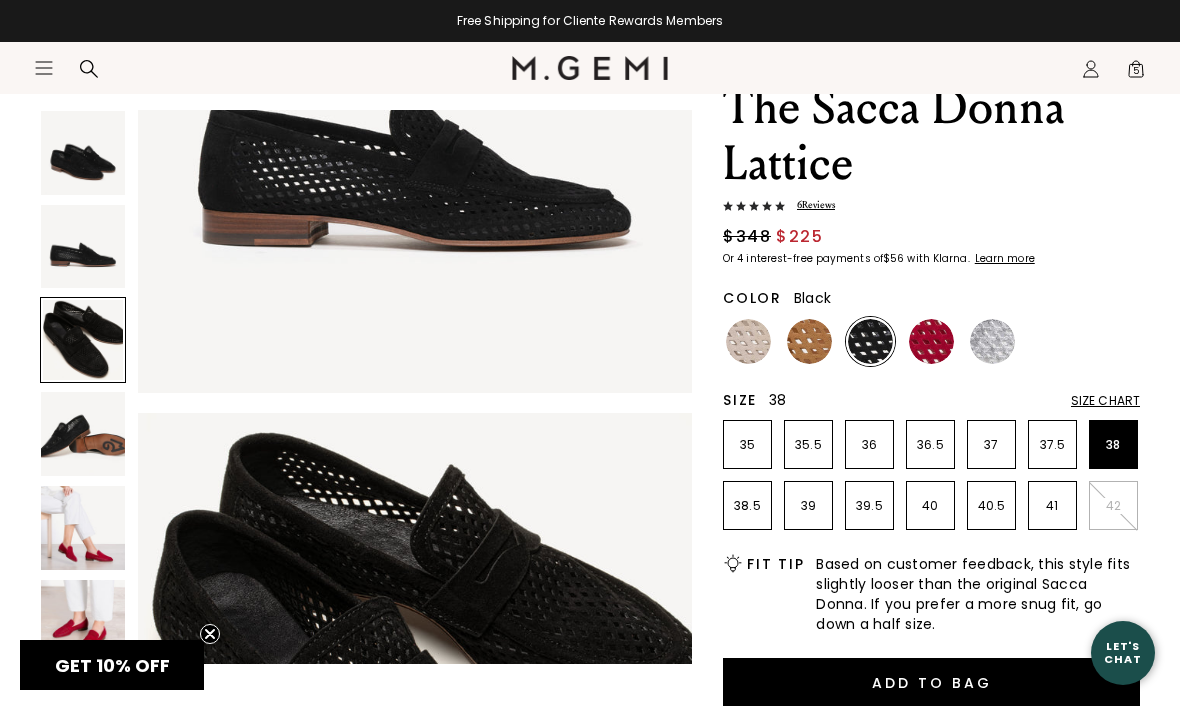 scroll, scrollTop: 1149, scrollLeft: 0, axis: vertical 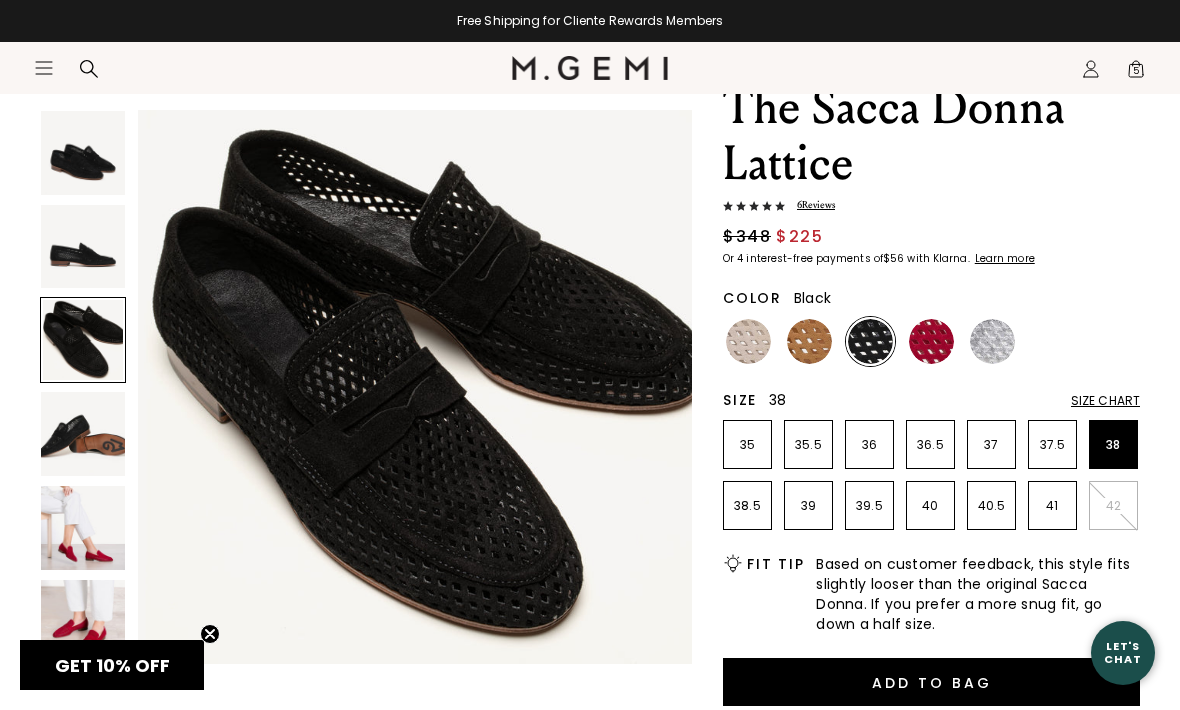 click at bounding box center [366, 391] 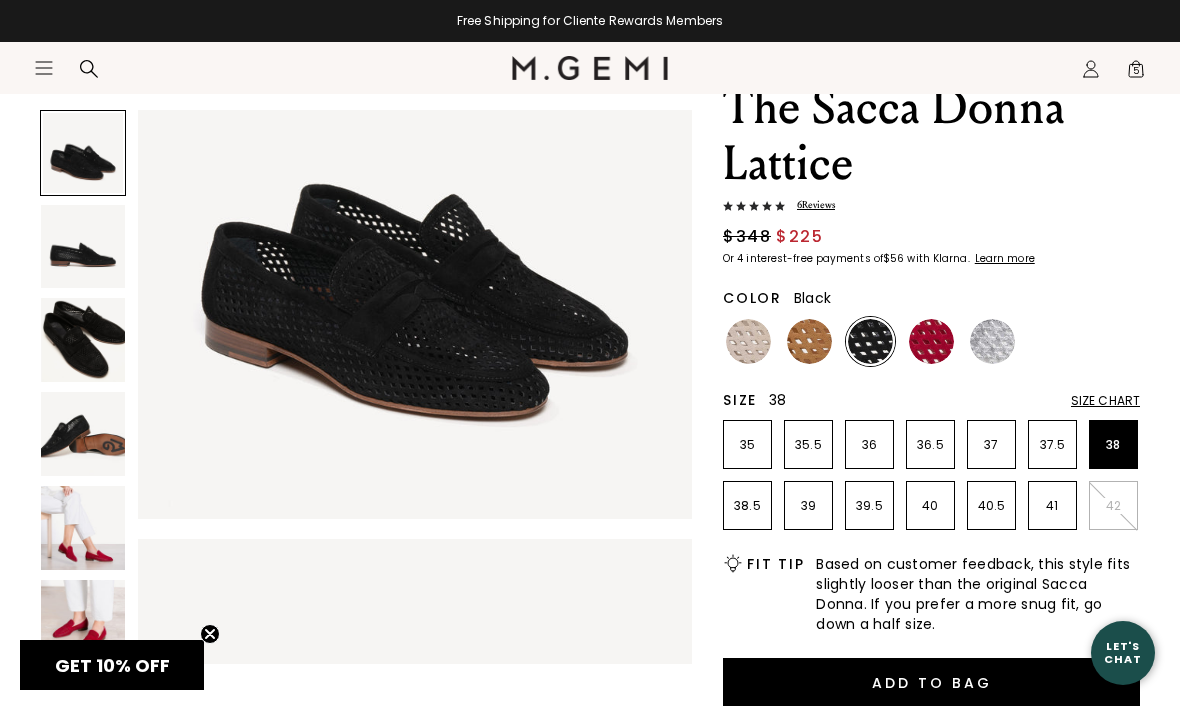 scroll, scrollTop: 0, scrollLeft: 0, axis: both 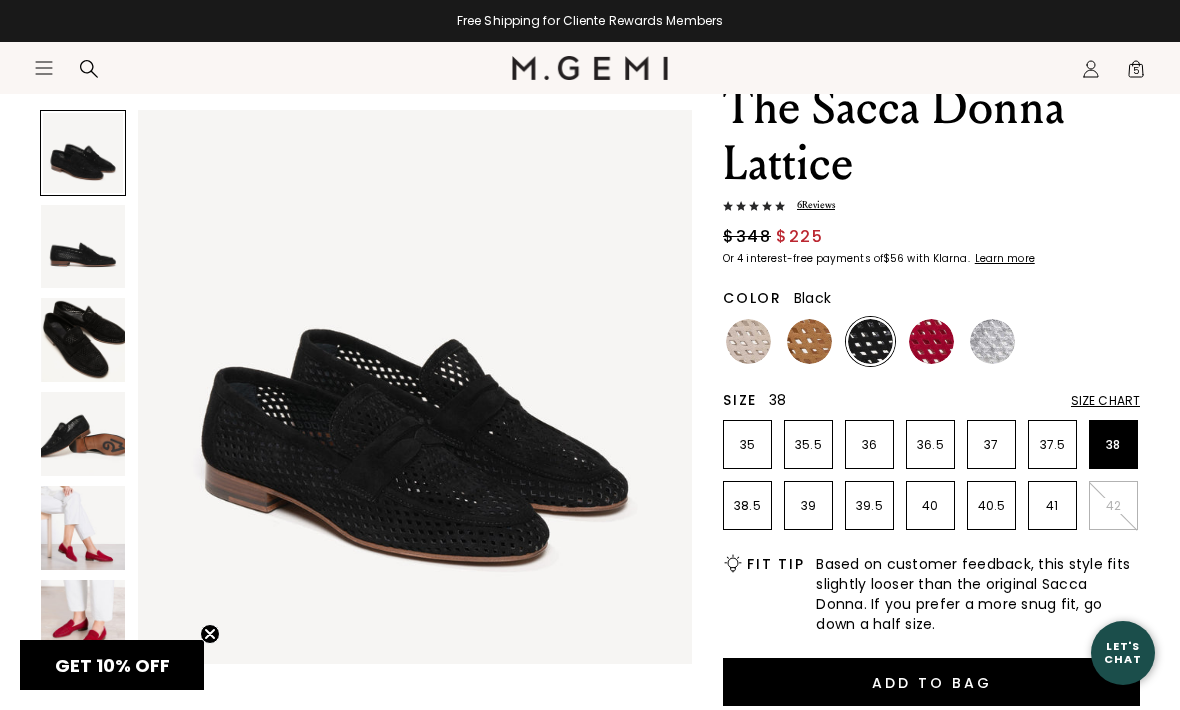 click at bounding box center [83, 247] 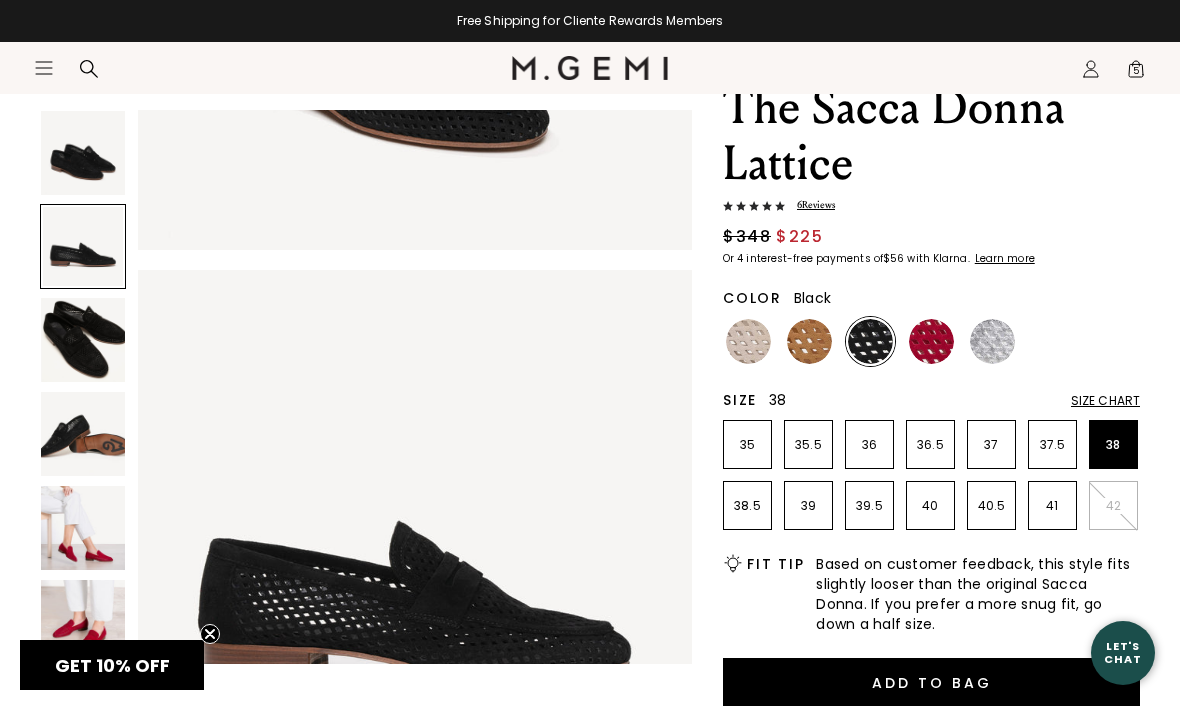 scroll, scrollTop: 574, scrollLeft: 0, axis: vertical 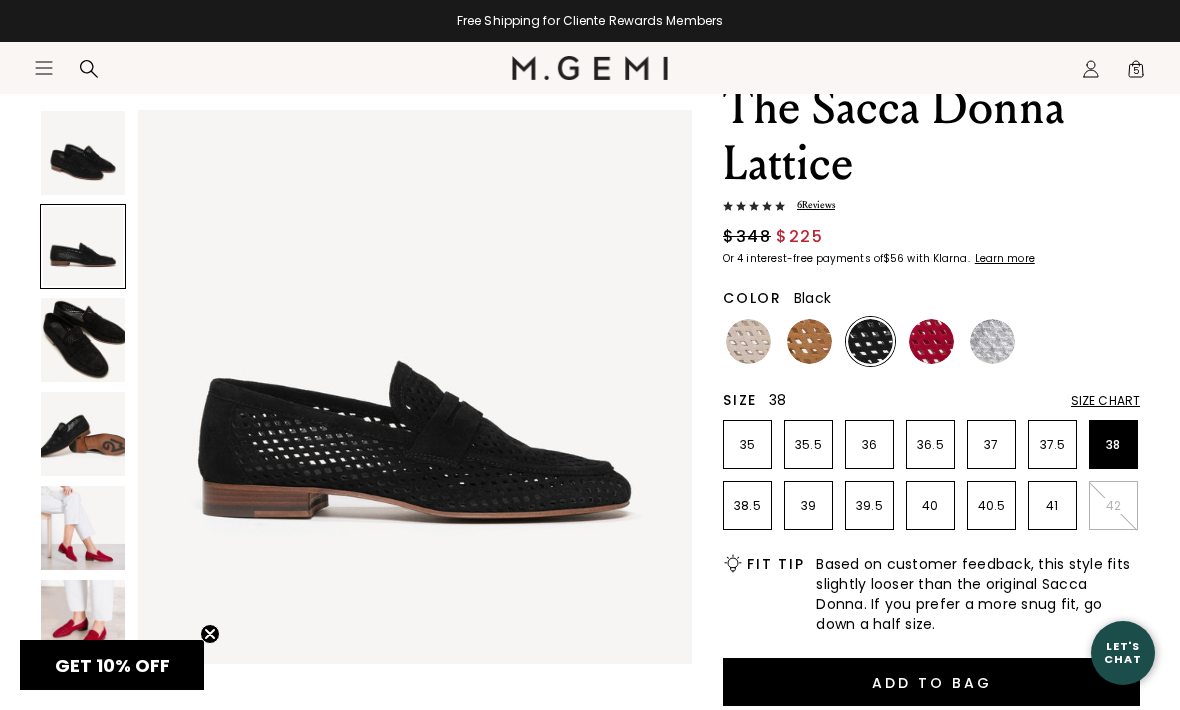 click at bounding box center (83, 340) 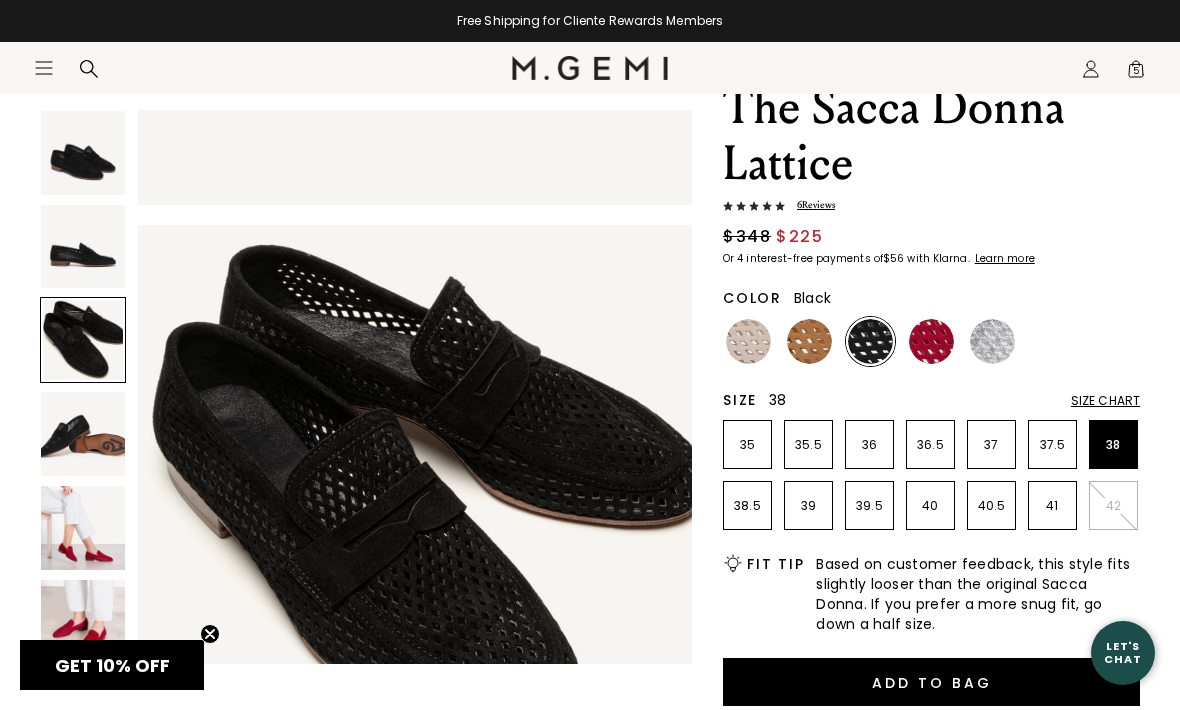 scroll, scrollTop: 1149, scrollLeft: 0, axis: vertical 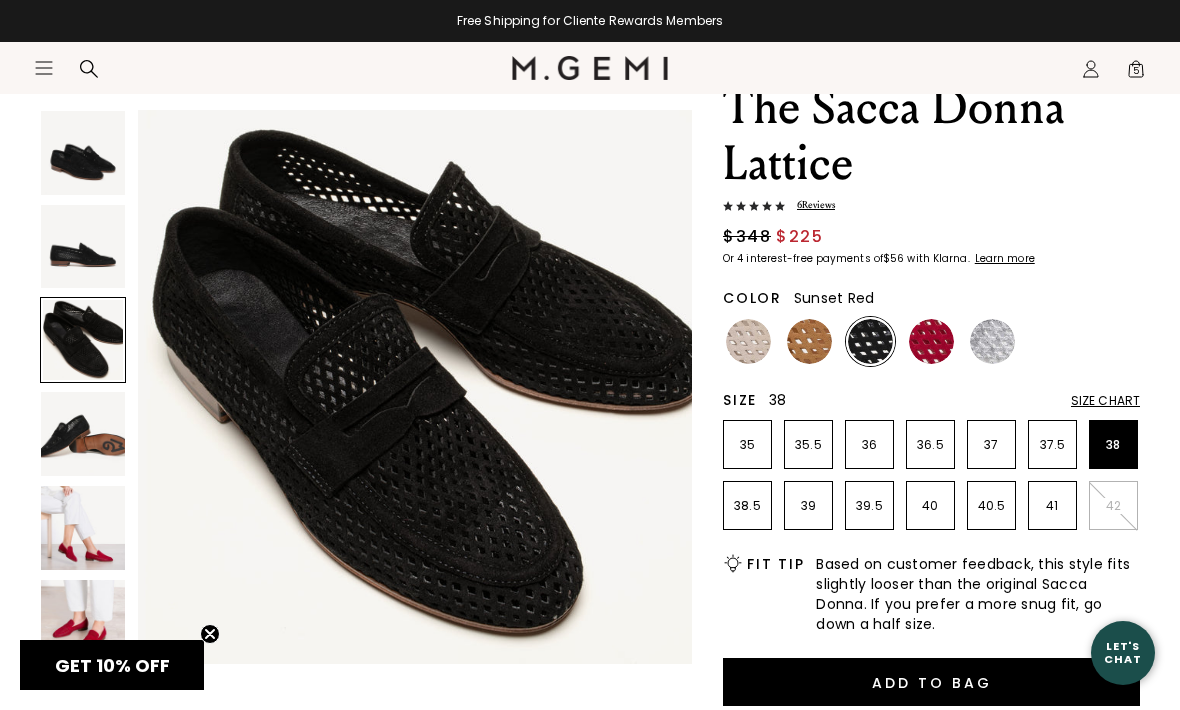 click at bounding box center (931, 341) 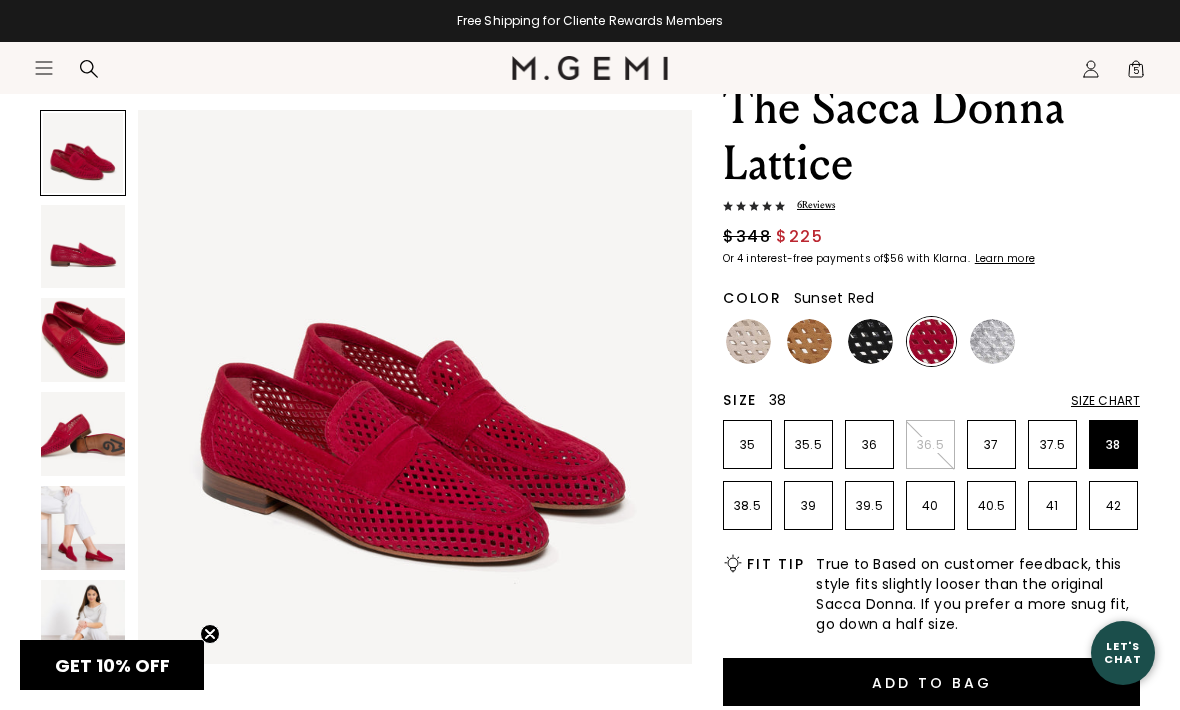 click at bounding box center [83, 622] 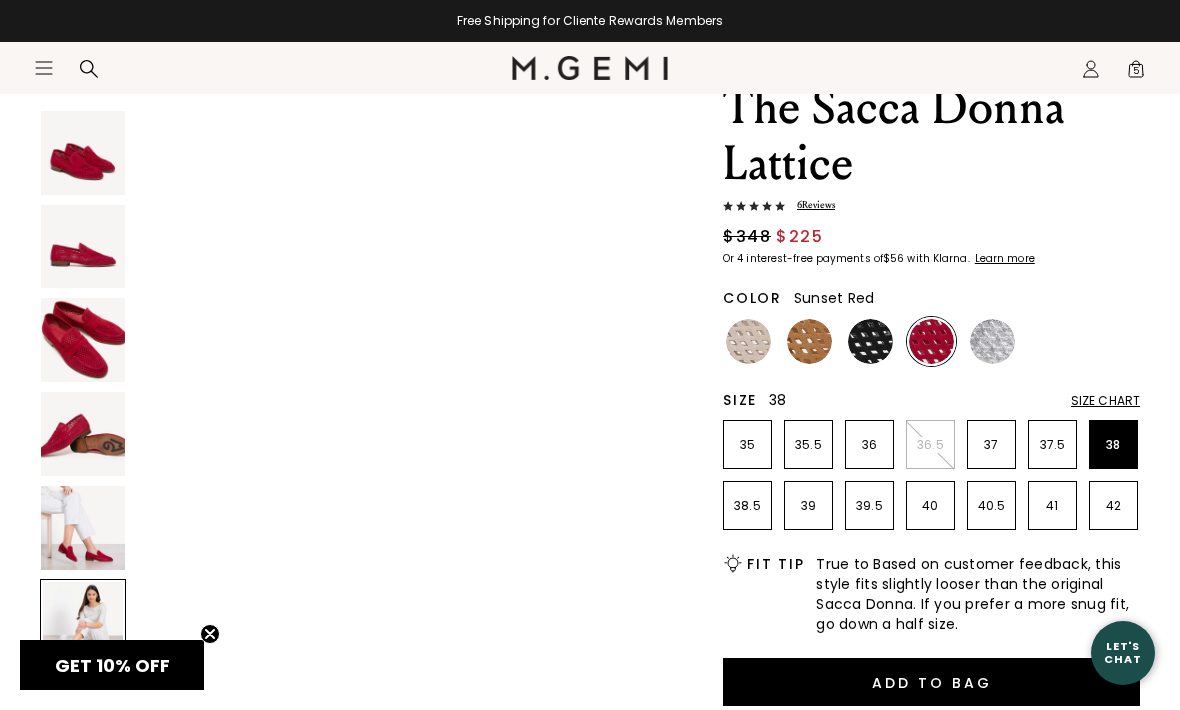 scroll, scrollTop: 2871, scrollLeft: 0, axis: vertical 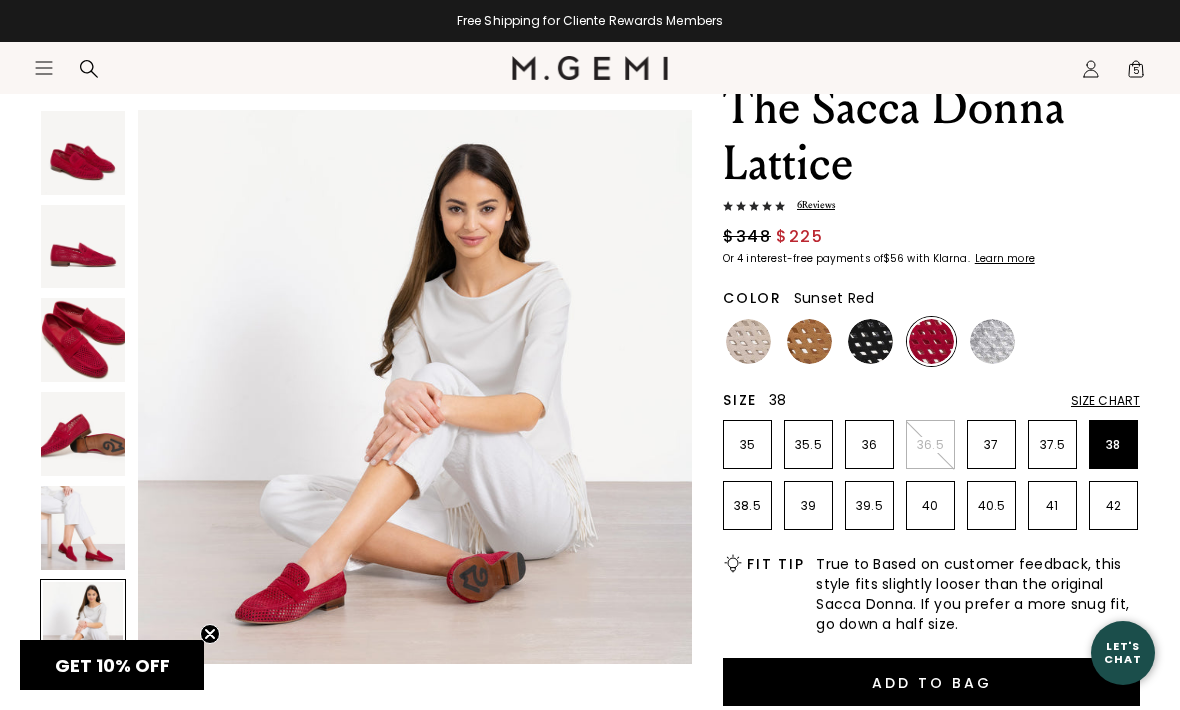 click at bounding box center [83, 528] 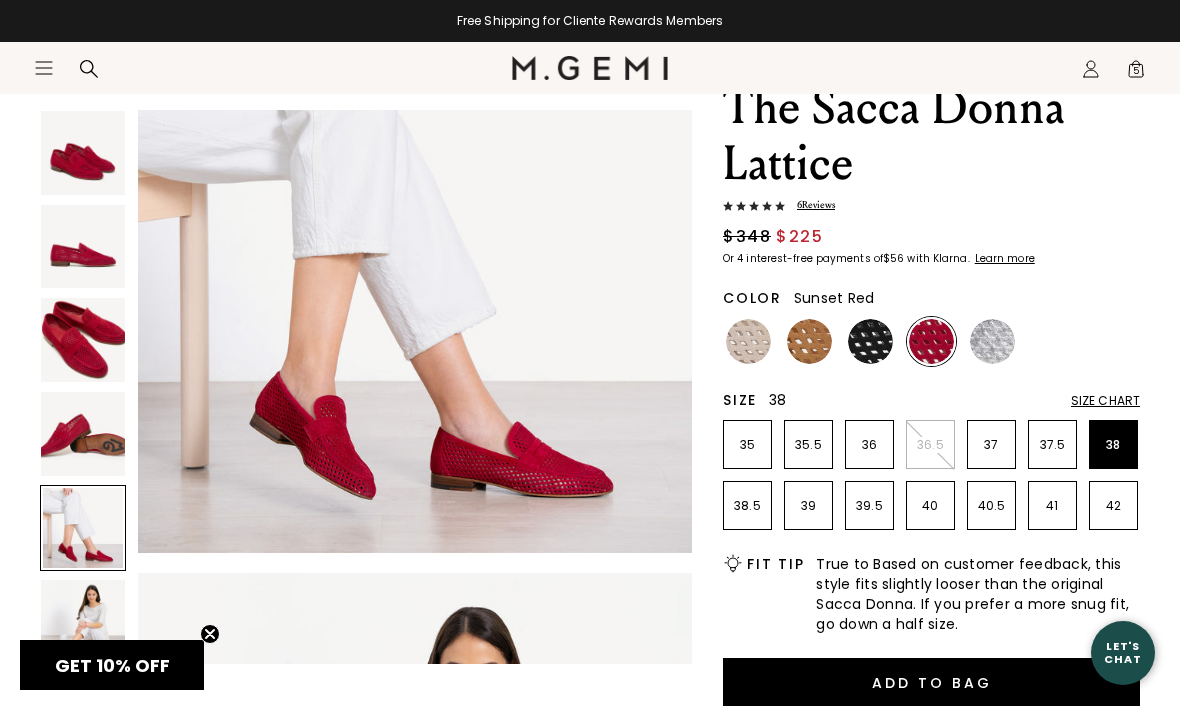 scroll, scrollTop: 2297, scrollLeft: 0, axis: vertical 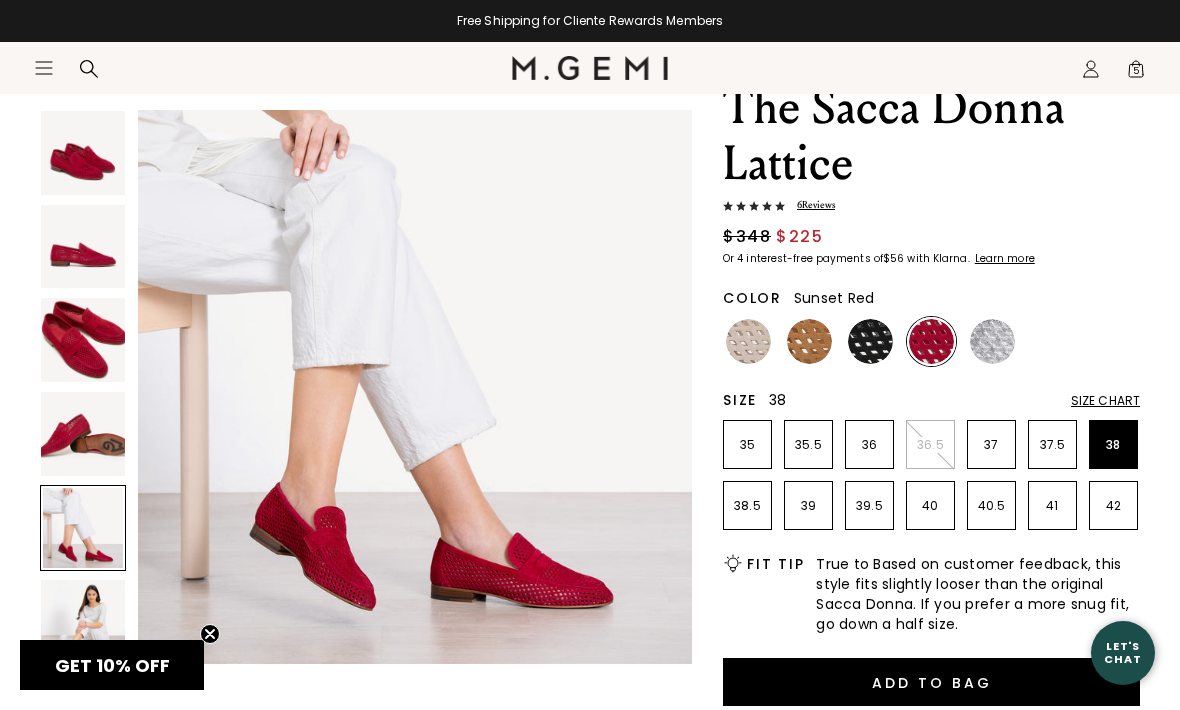 click at bounding box center [870, 341] 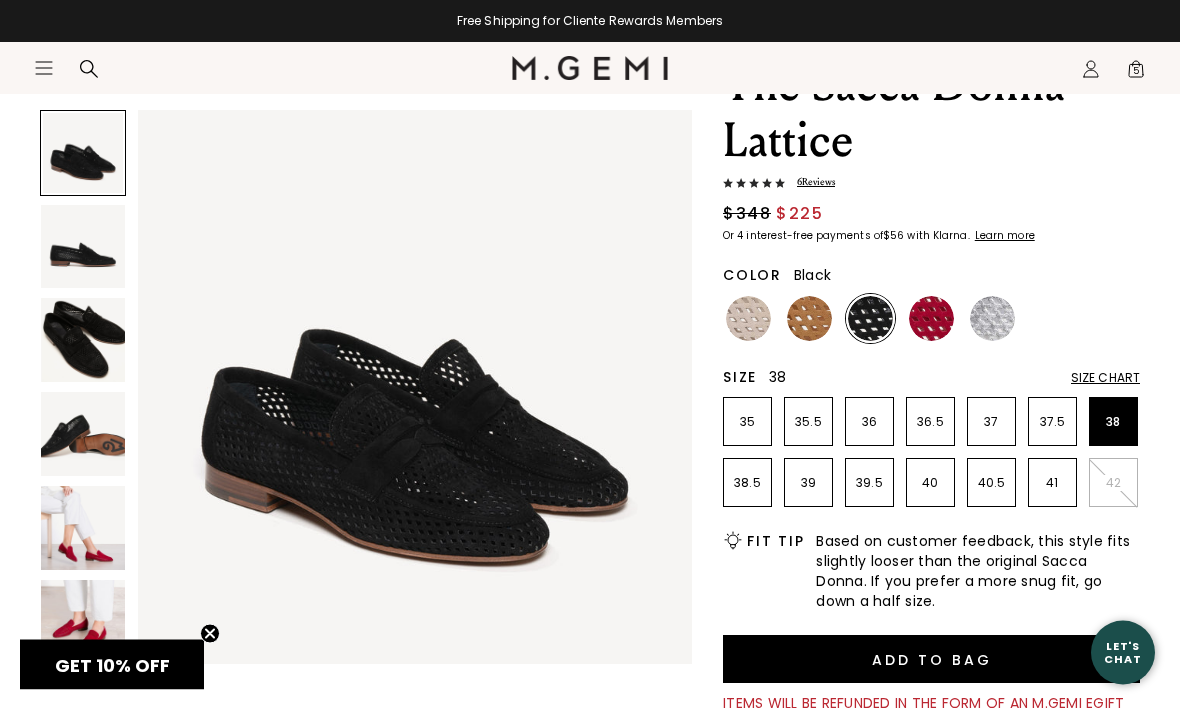 scroll, scrollTop: 153, scrollLeft: 0, axis: vertical 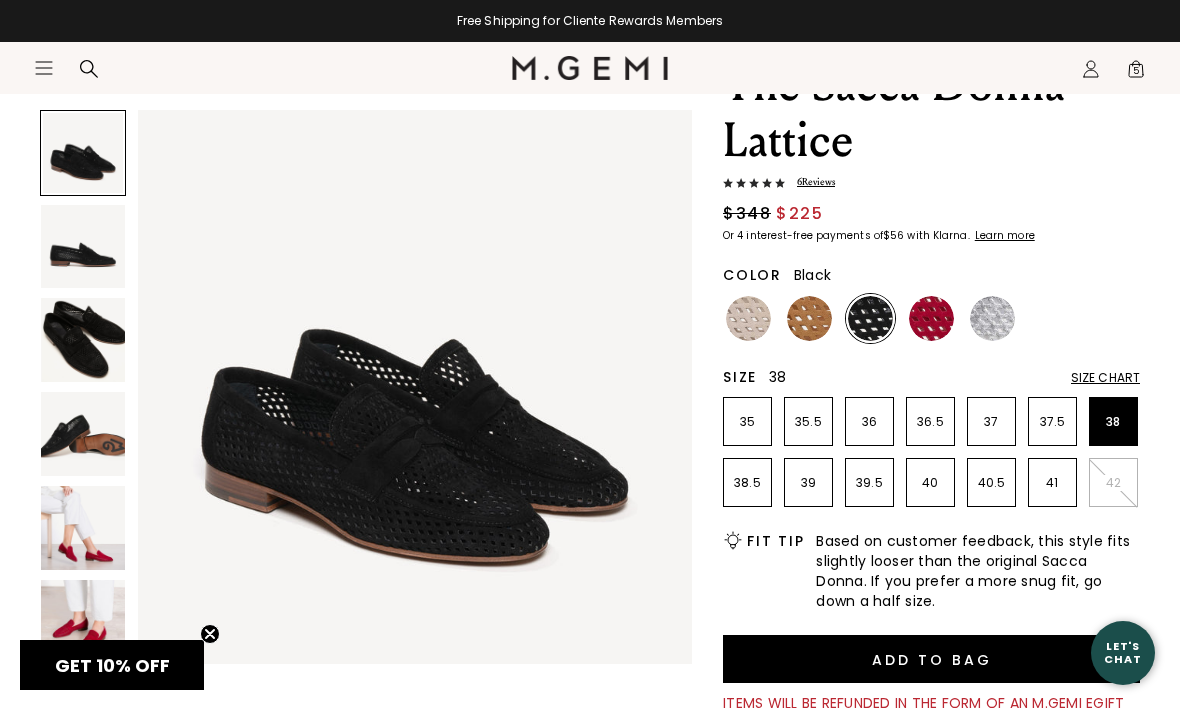 click at bounding box center (992, 318) 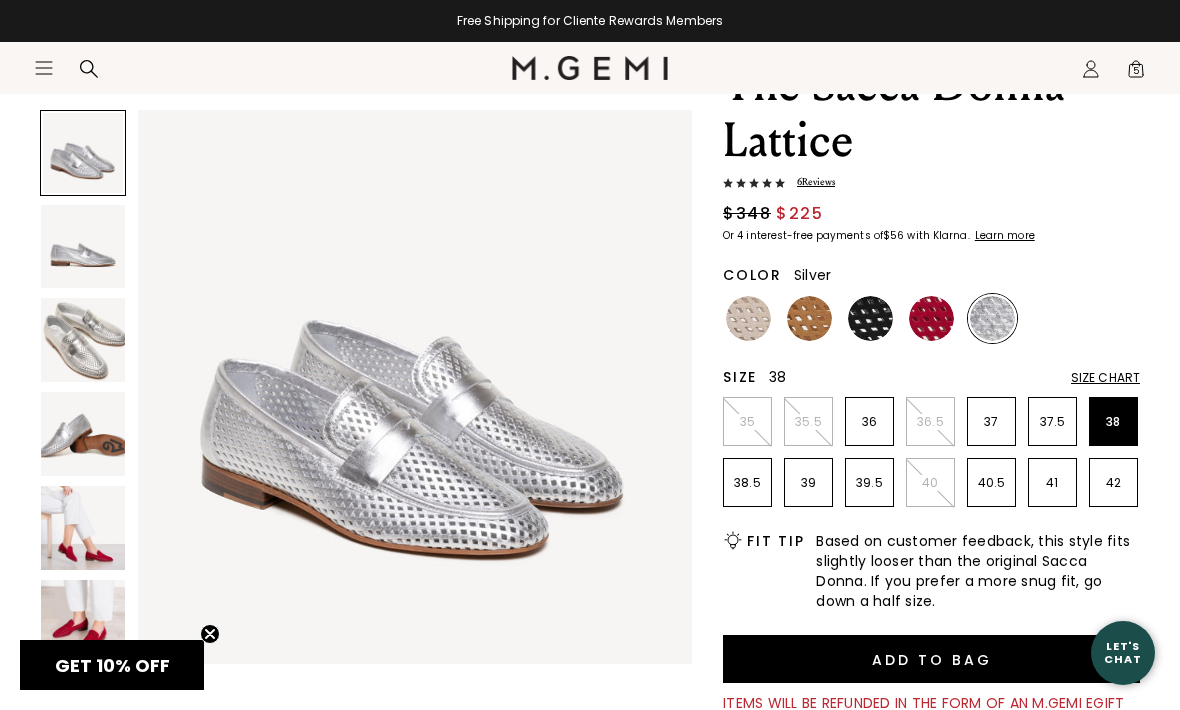 click at bounding box center [83, 340] 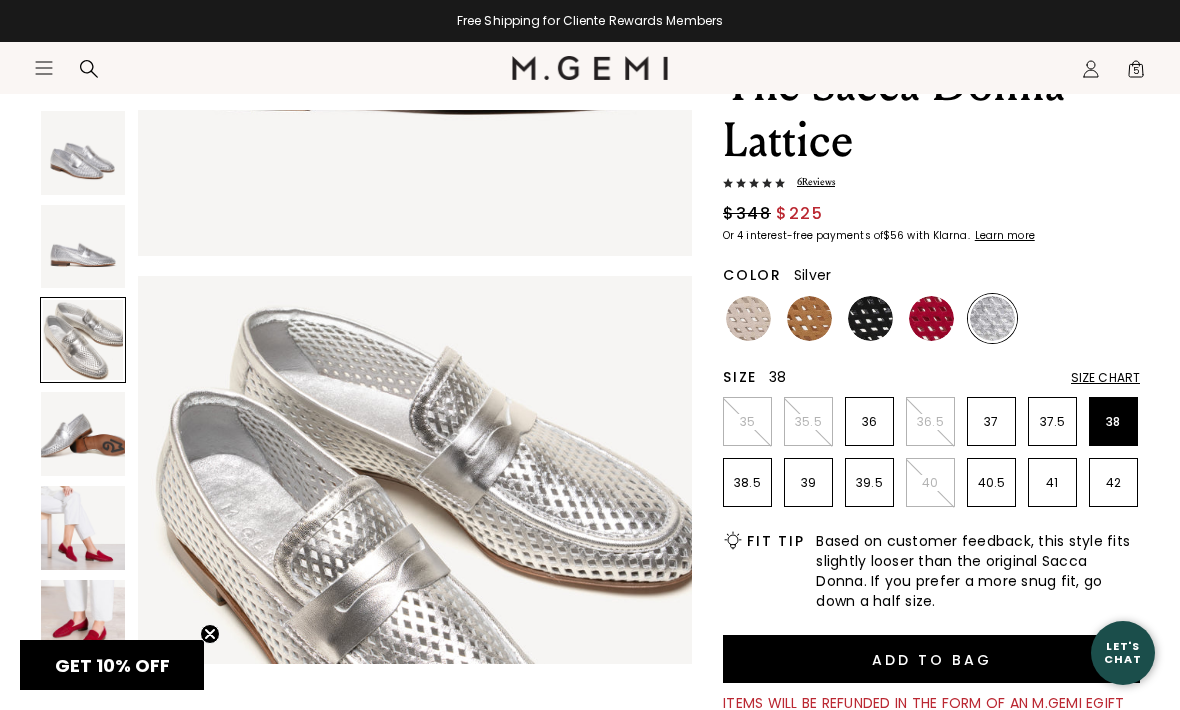 click at bounding box center (83, 340) 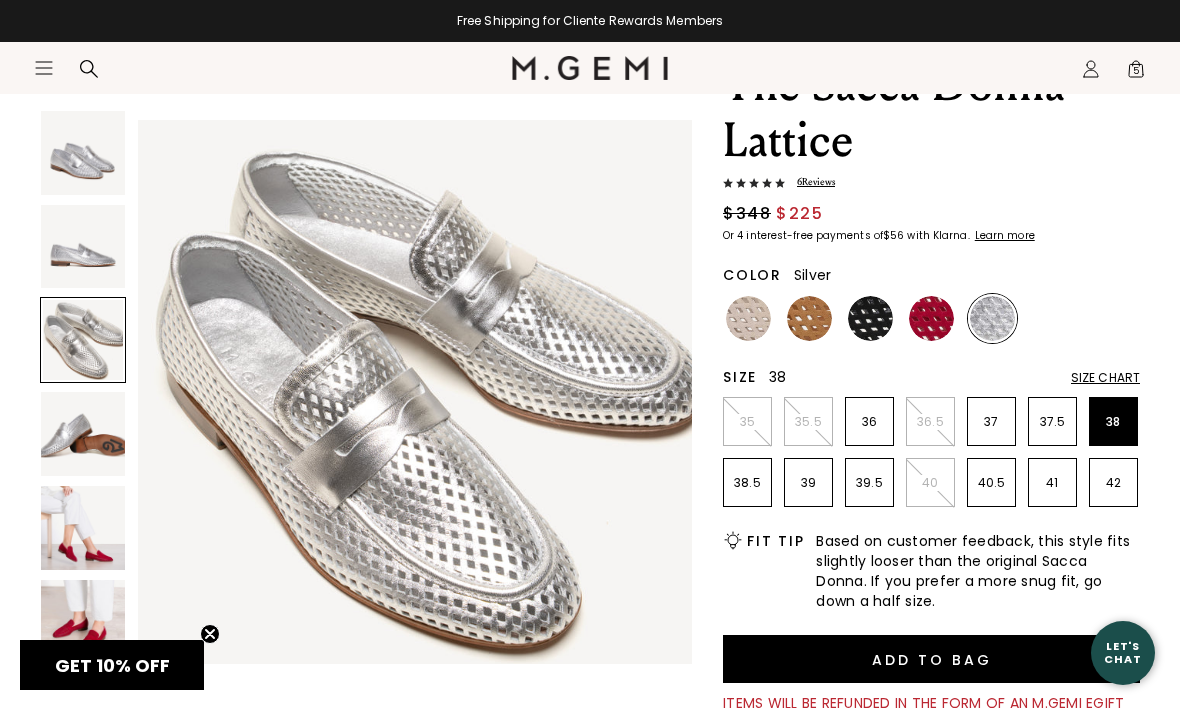 scroll, scrollTop: 1149, scrollLeft: 0, axis: vertical 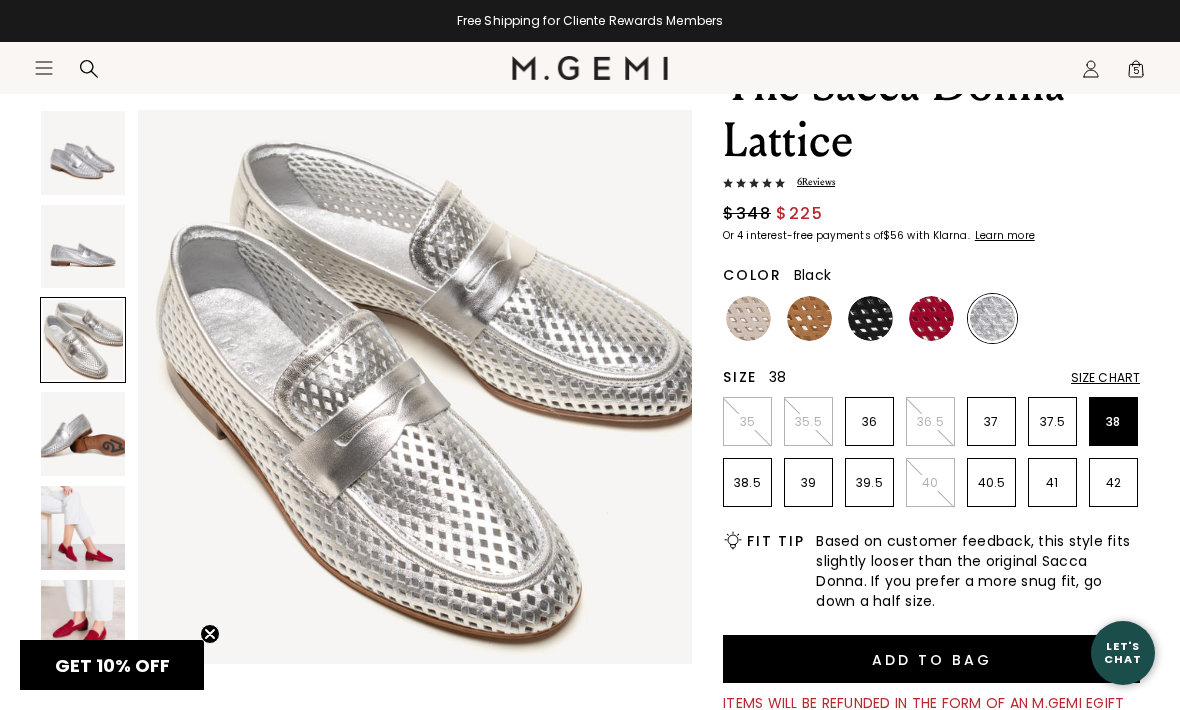 click at bounding box center [870, 318] 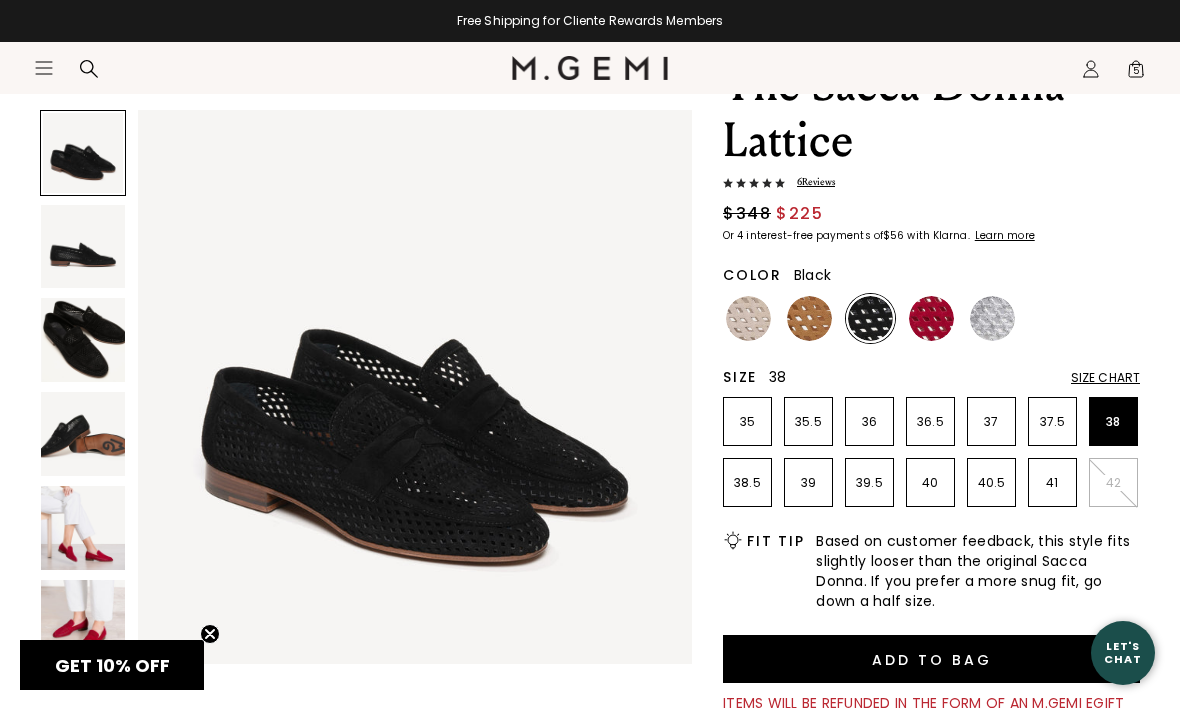 click at bounding box center (83, 340) 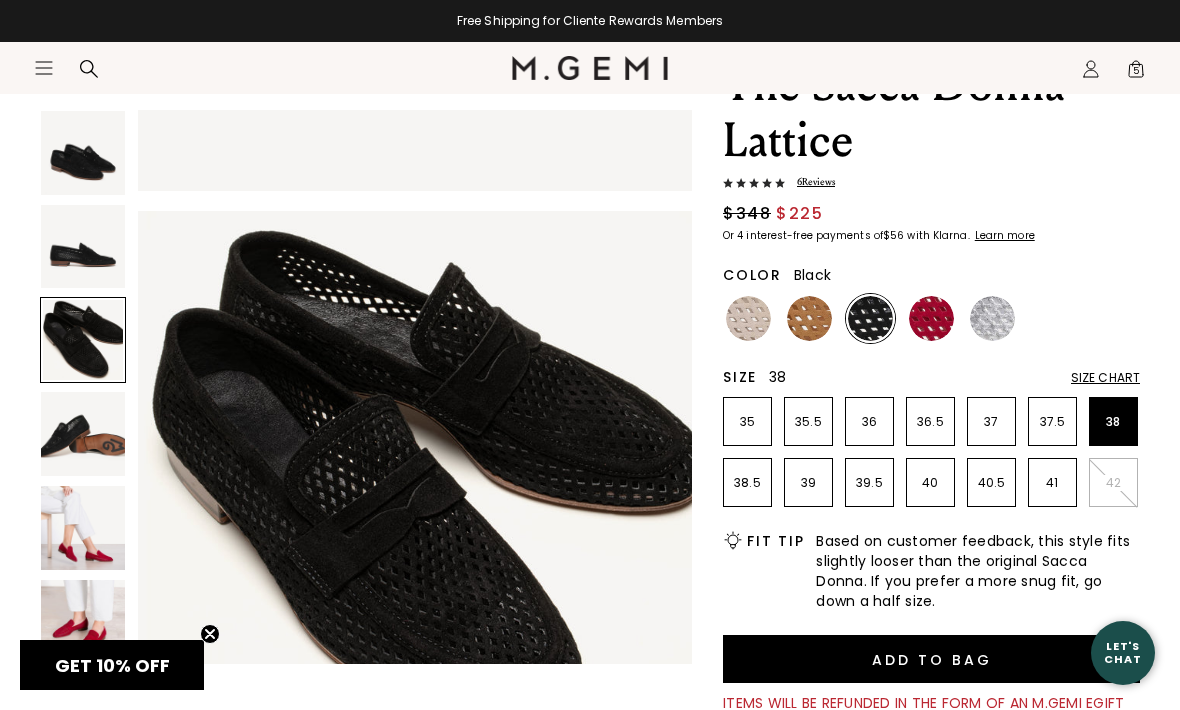 scroll, scrollTop: 1149, scrollLeft: 0, axis: vertical 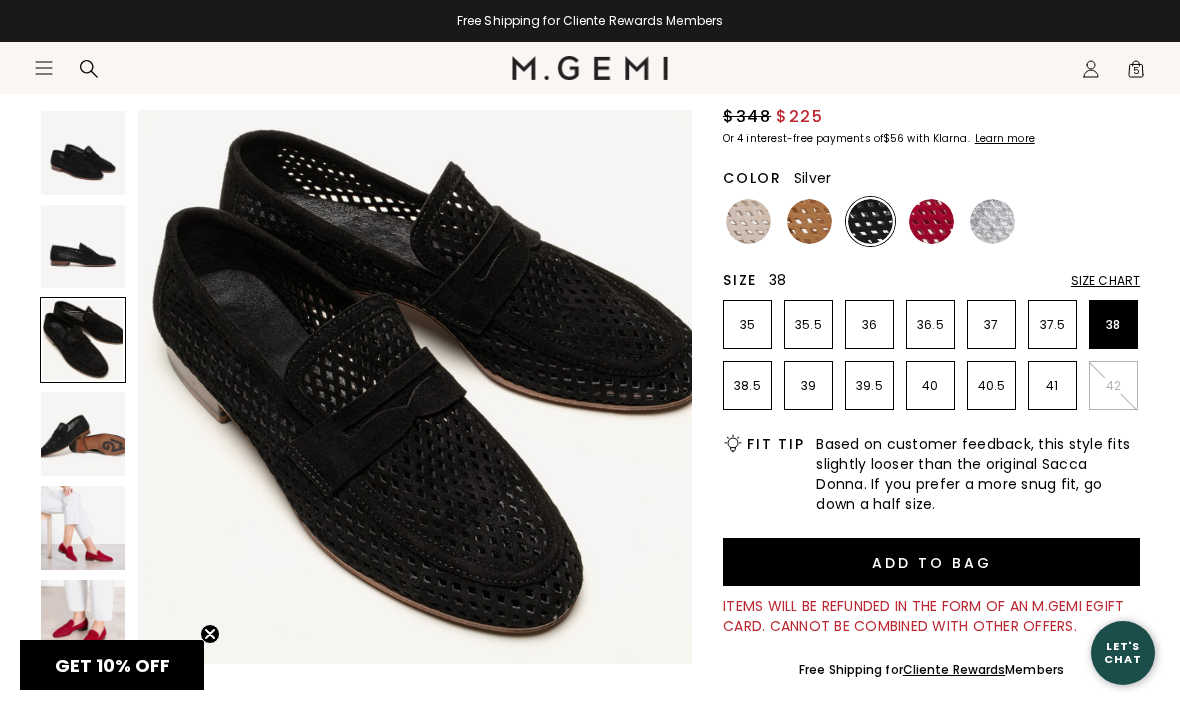 click at bounding box center (992, 221) 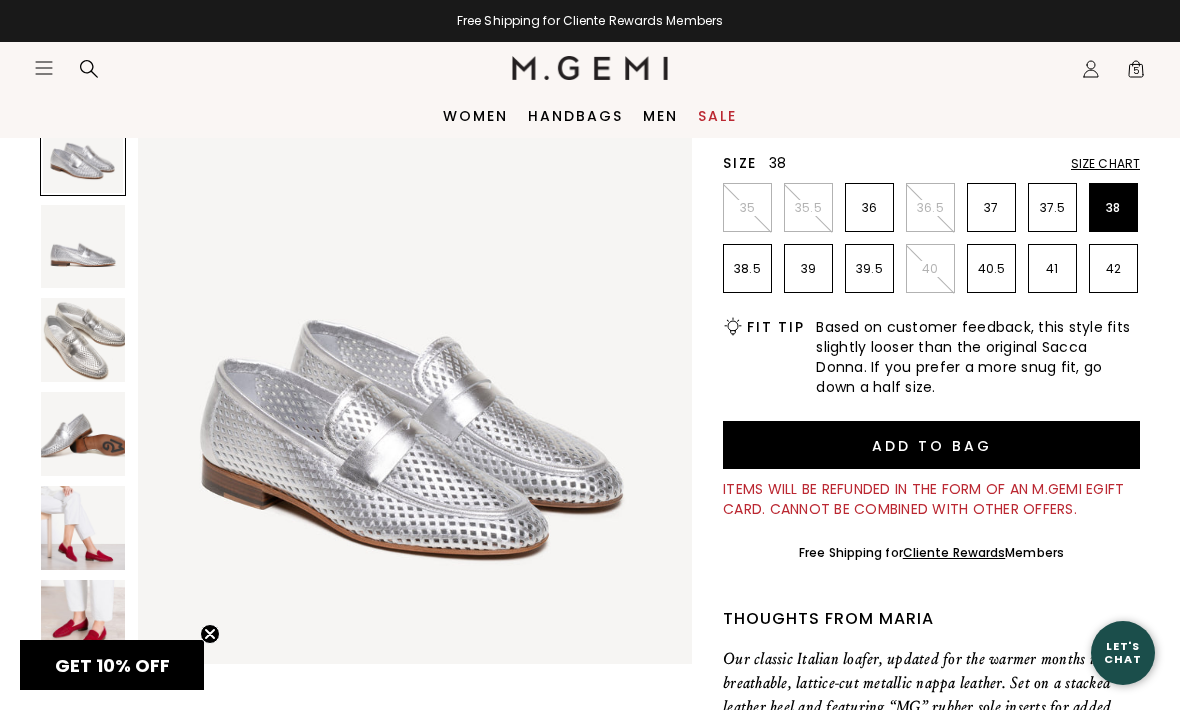scroll, scrollTop: 364, scrollLeft: 0, axis: vertical 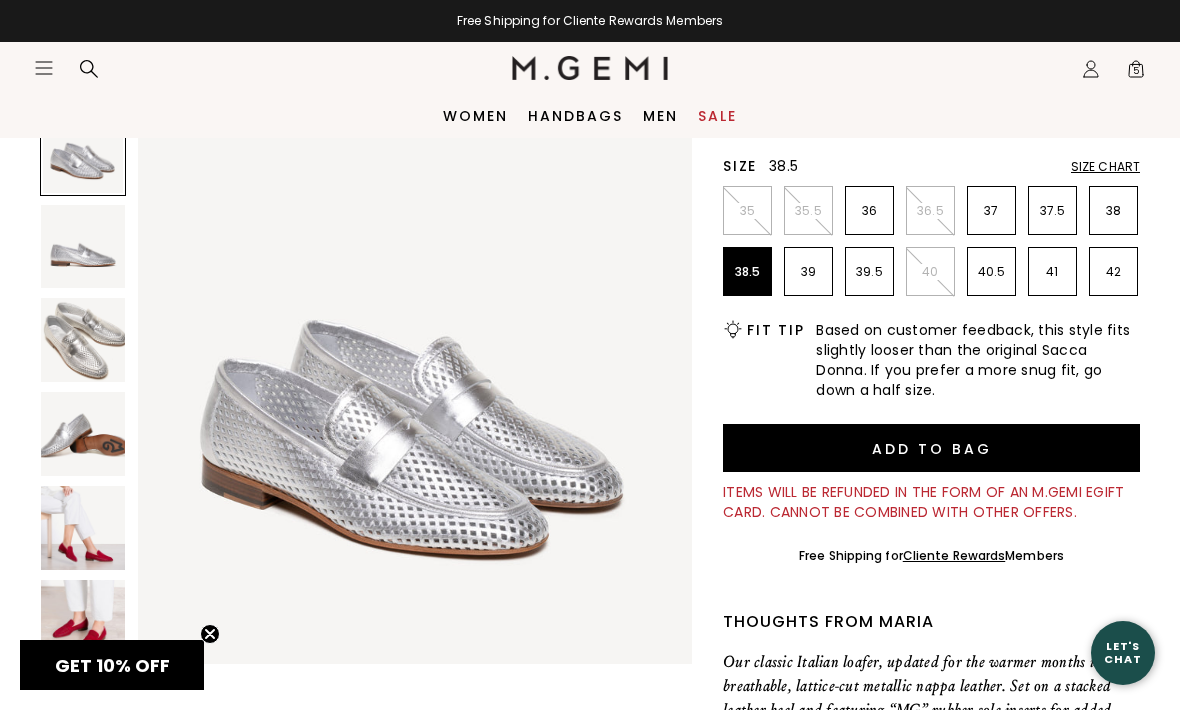click on "38.5" at bounding box center [747, 272] 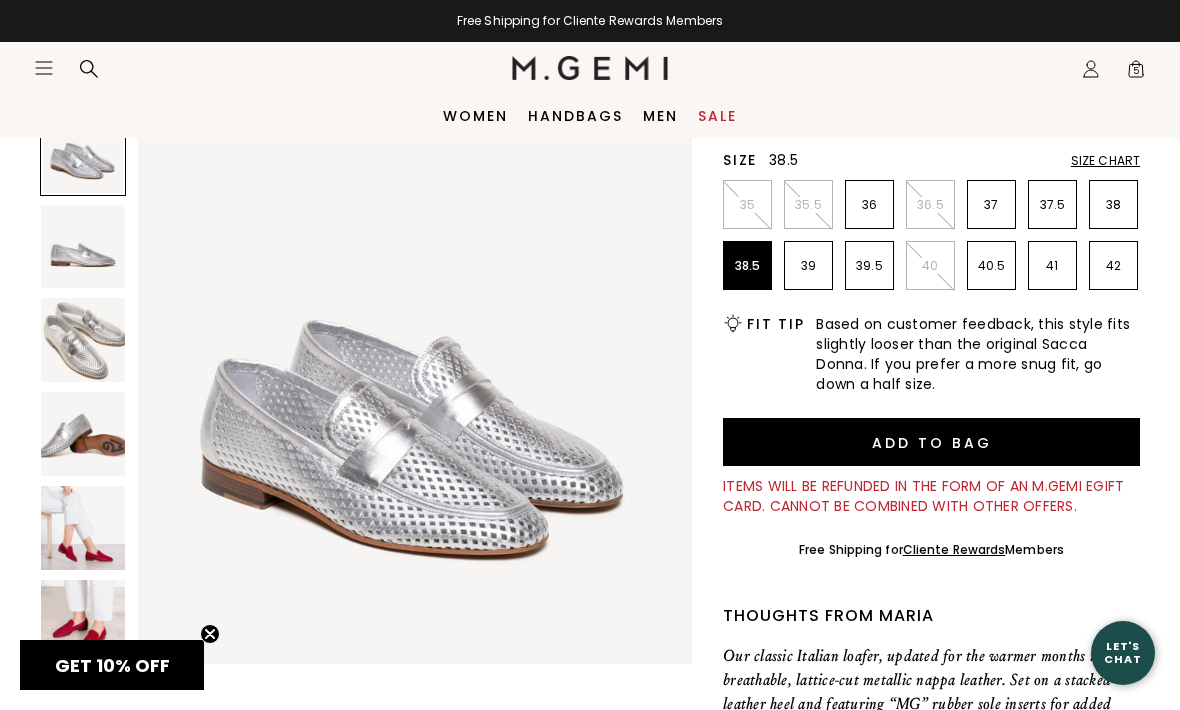 scroll, scrollTop: 368, scrollLeft: 0, axis: vertical 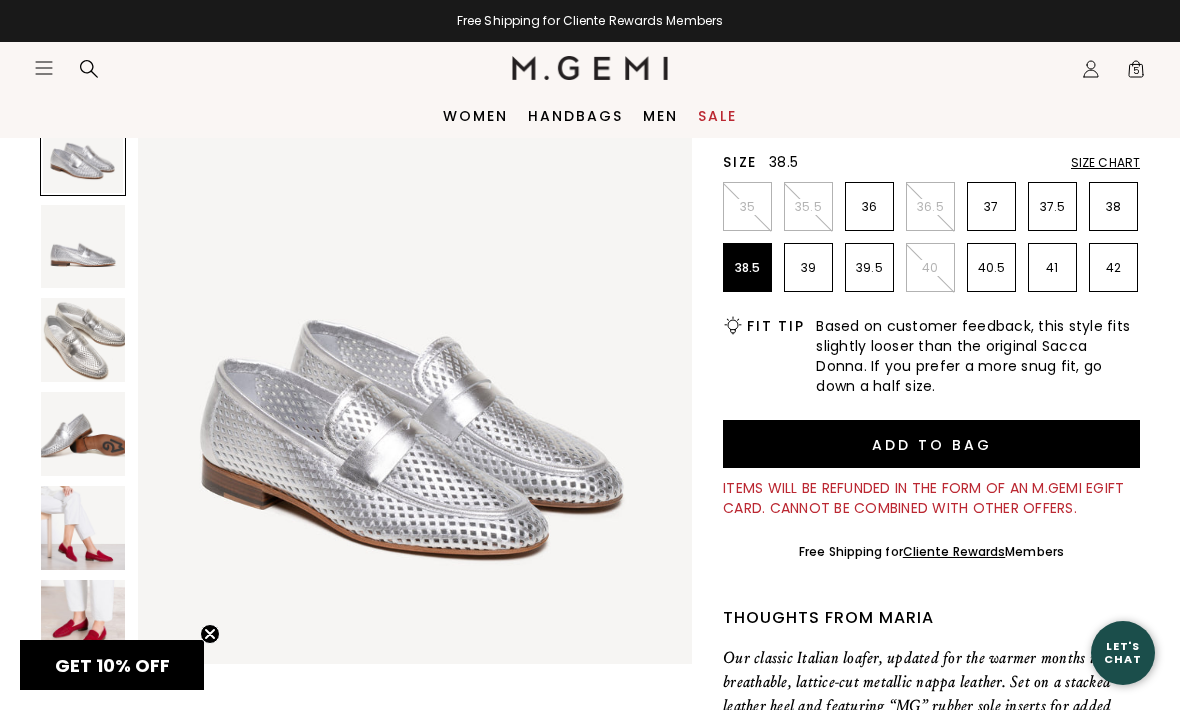 click on "The Sacca Donna Lattice 6  Review s $348 $225
Or 4 interest-free payments of  $56   with Klarna Learn more
Color  Silver Size 38.5 Size Chart 35 35.5 36 36.5 37 37.5 38 38.5 39 39.5 40 40.5 41 42 Icons/20x20/bulb@2x Fit Tip Based on customer feedback, this style fits slightly looser than the original Sacca Donna. If you prefer a more snug fit, go down a half size. Add to Bag Items will be refunded in the form of an M.Gemi eGift Card. Cannot be combined with other offers. Free Shipping for  Cliente Rewards  Members Thoughts from Maria Our classic Italian loafer, updated for the warmer months in breathable, lattice-cut metallic nappa leather. Set on a stacked leather heel and featuring “MG” rubber sole inserts for added traction, The Sacca Donna Lattice is just as soft and comfortable as the original with a fresh fabrication that shows off a peek of skin. Details Italian lattice-cut metallic nappa leather upper
Italian calf leather lining
Shipping" at bounding box center [931, 493] 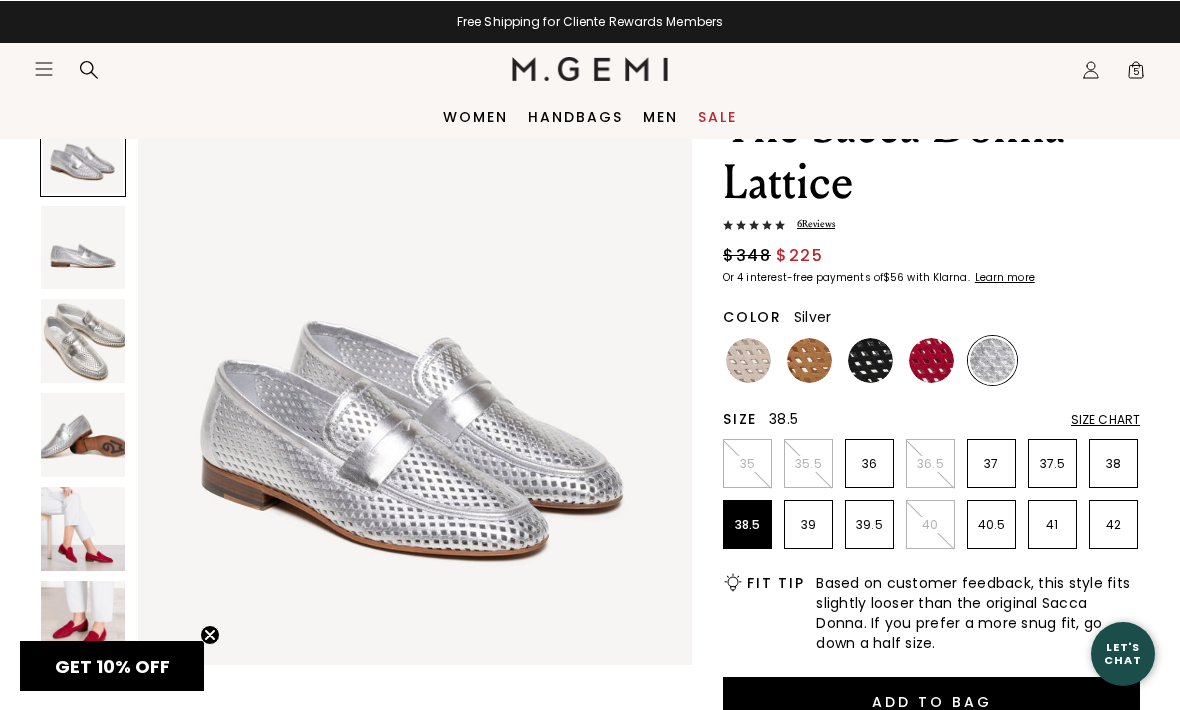 scroll, scrollTop: 111, scrollLeft: 0, axis: vertical 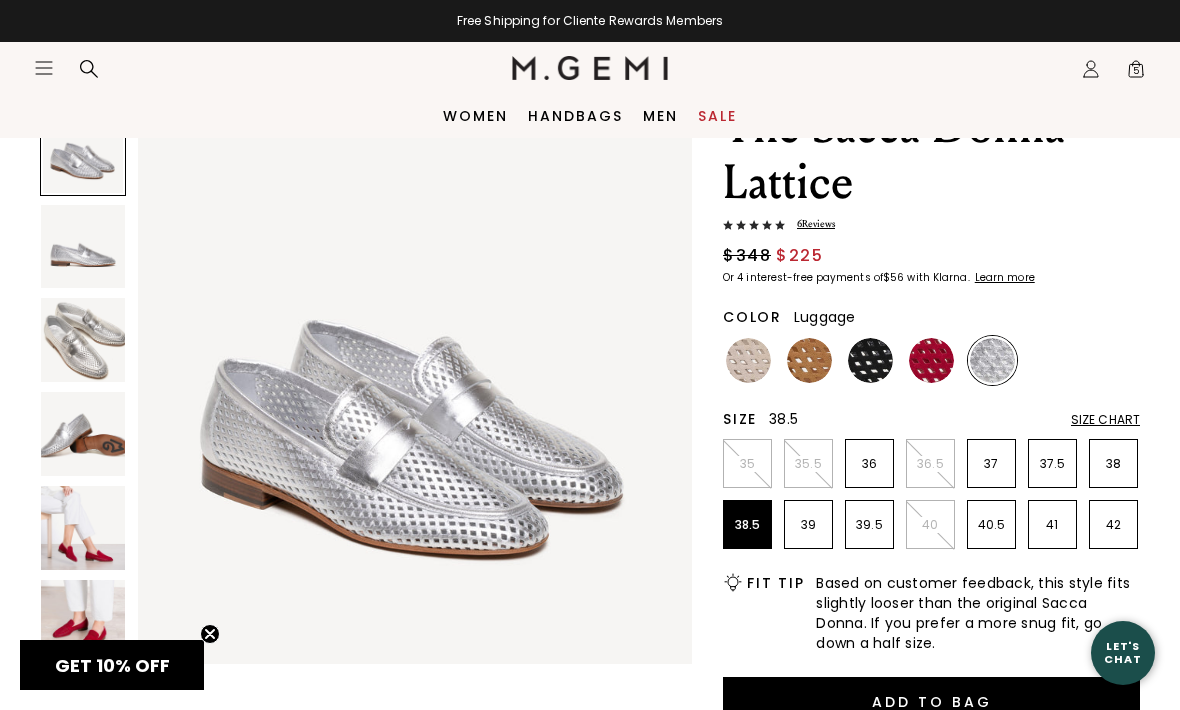 click at bounding box center [809, 360] 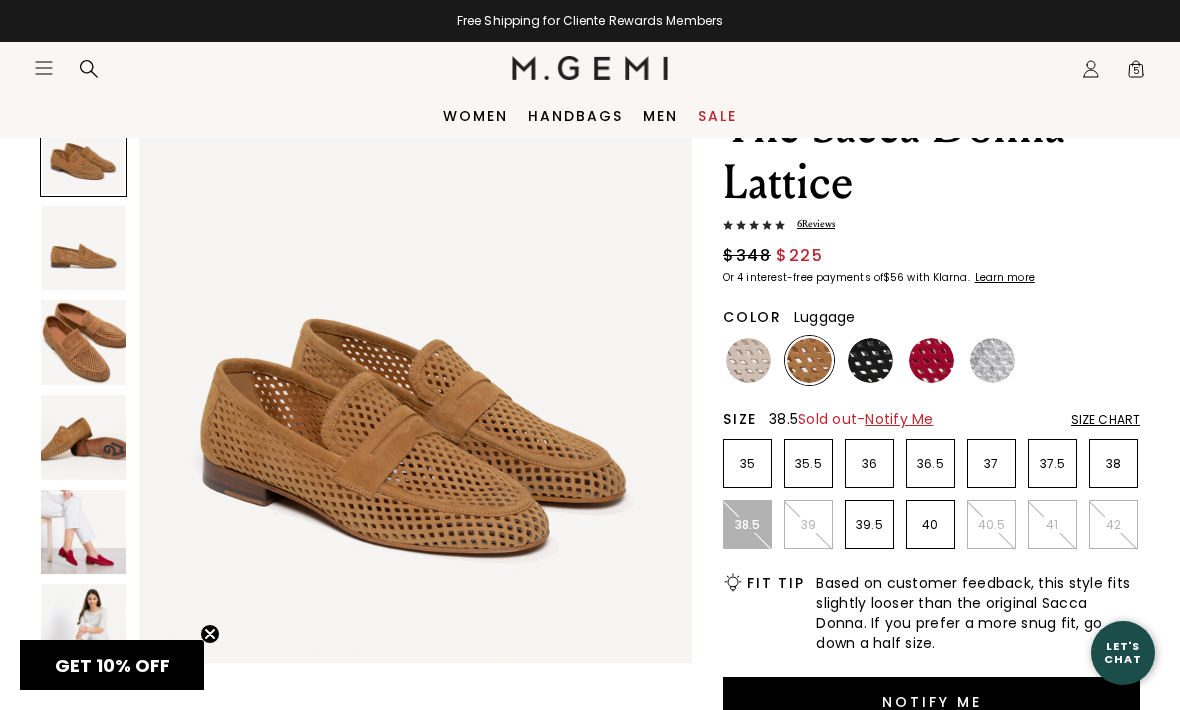 click at bounding box center (809, 360) 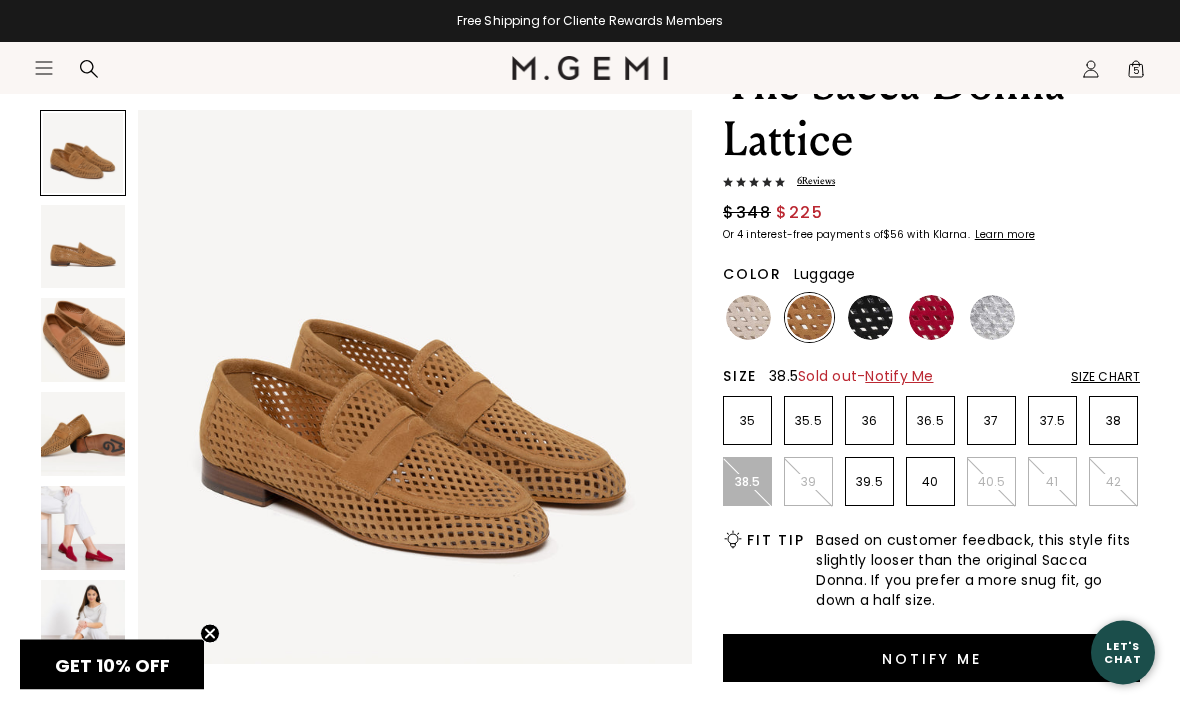 scroll, scrollTop: 154, scrollLeft: 0, axis: vertical 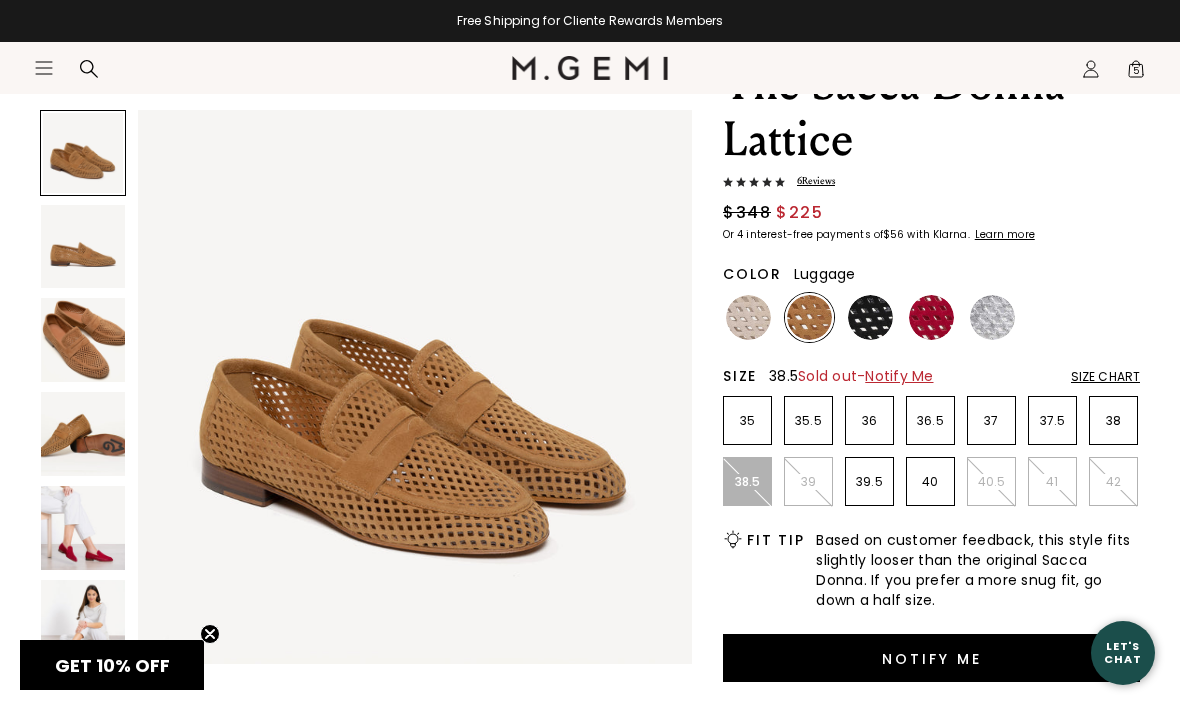 click at bounding box center [83, 340] 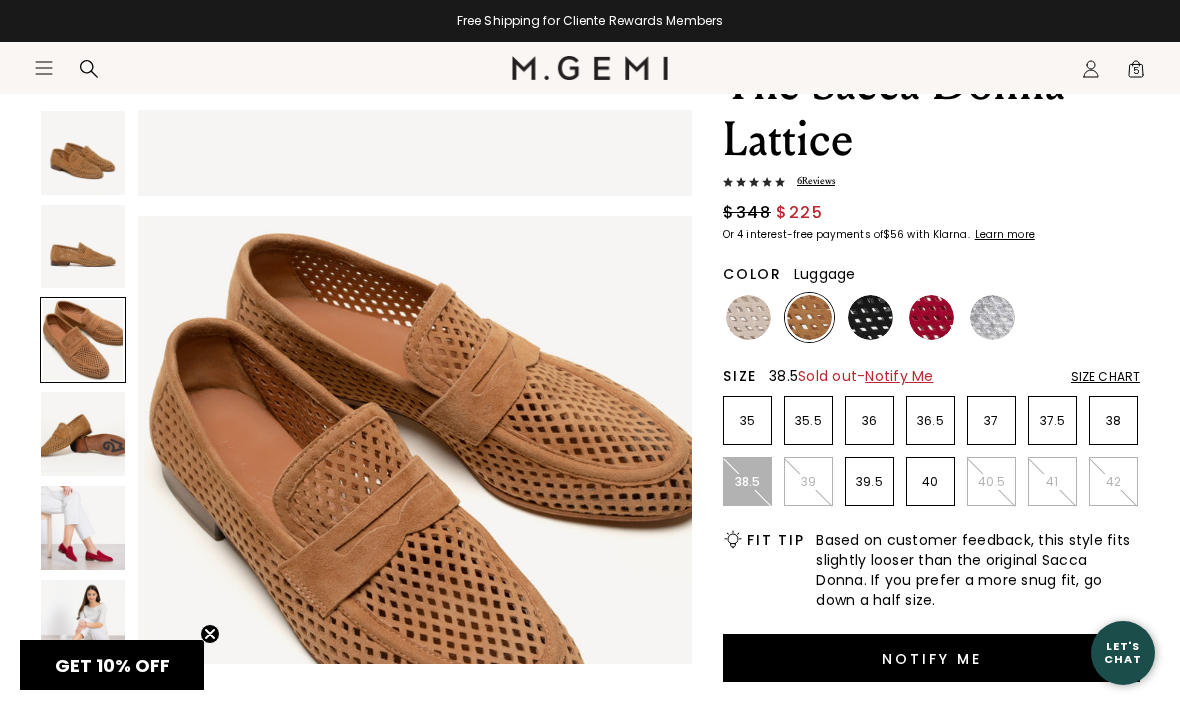 scroll, scrollTop: 1149, scrollLeft: 0, axis: vertical 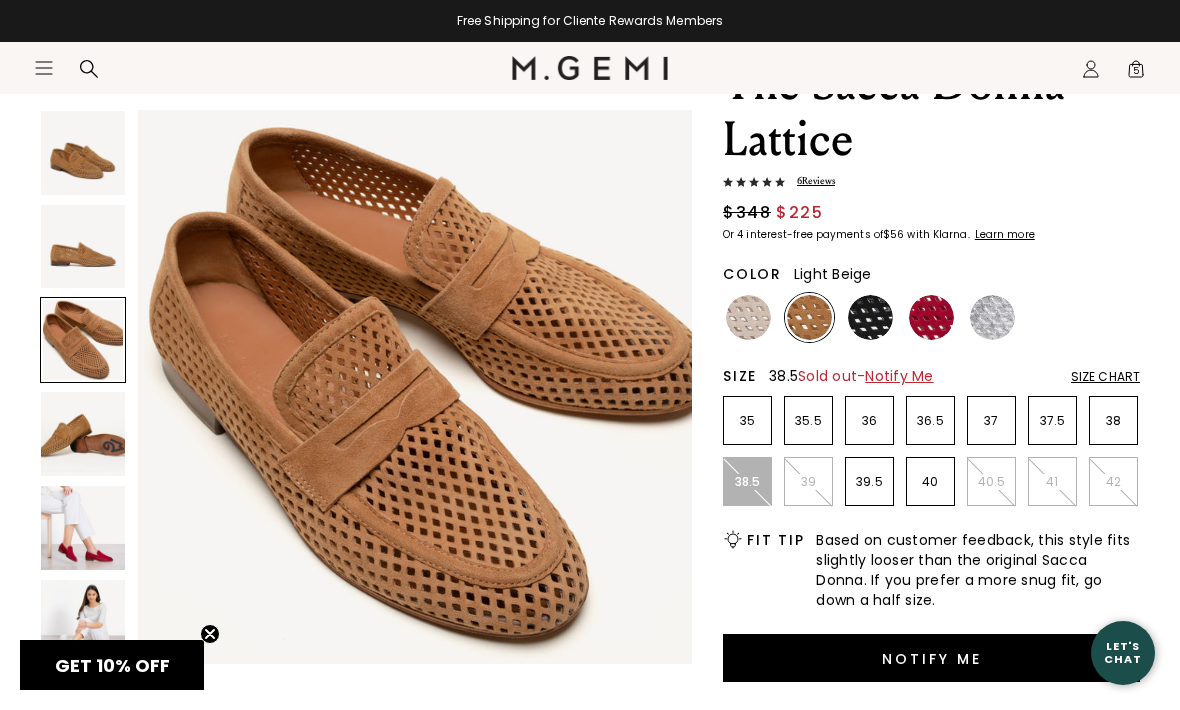 click at bounding box center (748, 317) 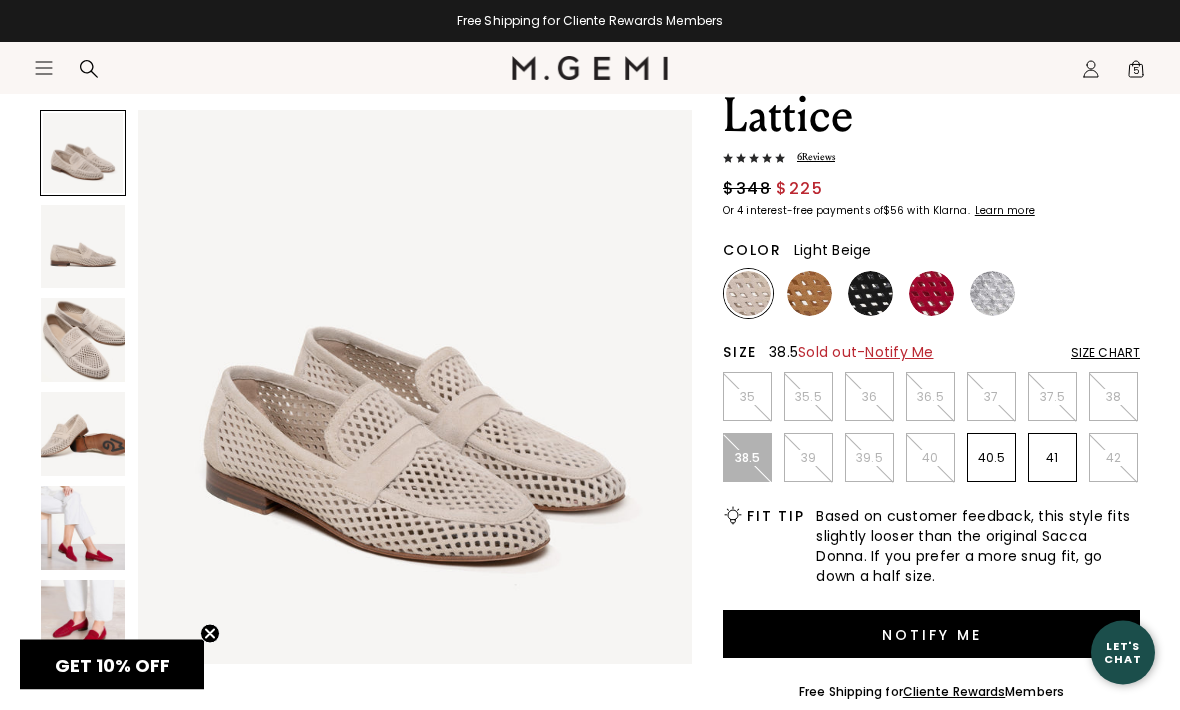 scroll, scrollTop: 178, scrollLeft: 0, axis: vertical 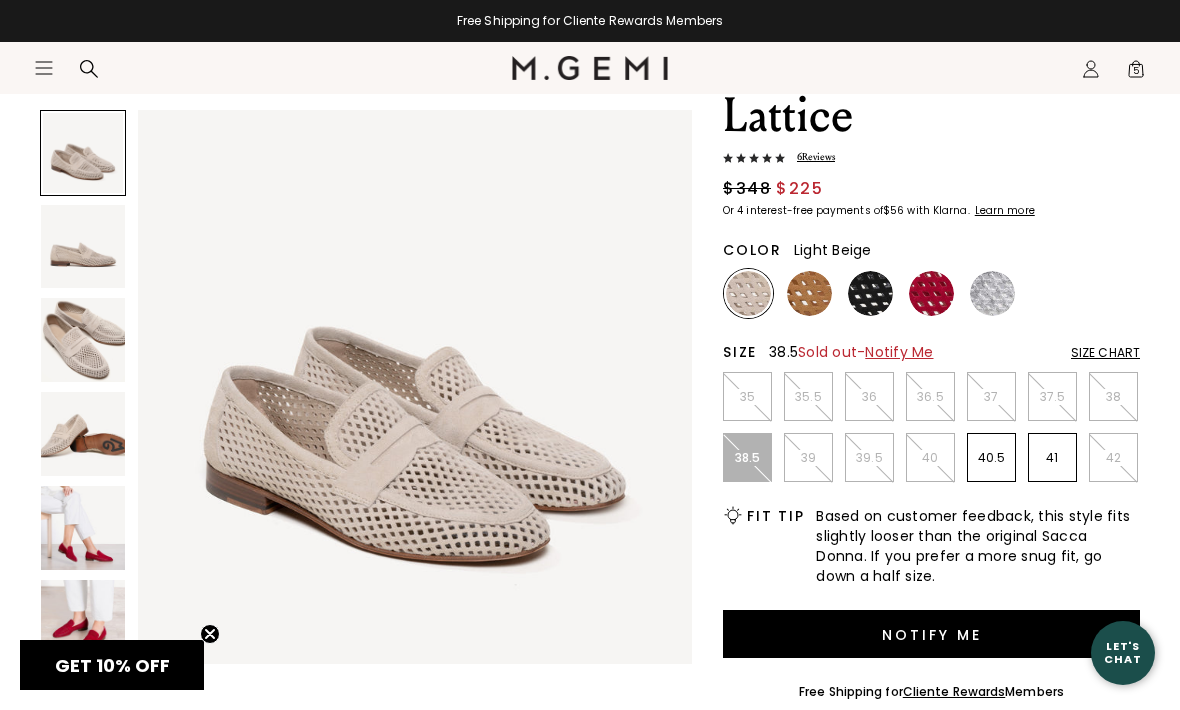click at bounding box center [870, 293] 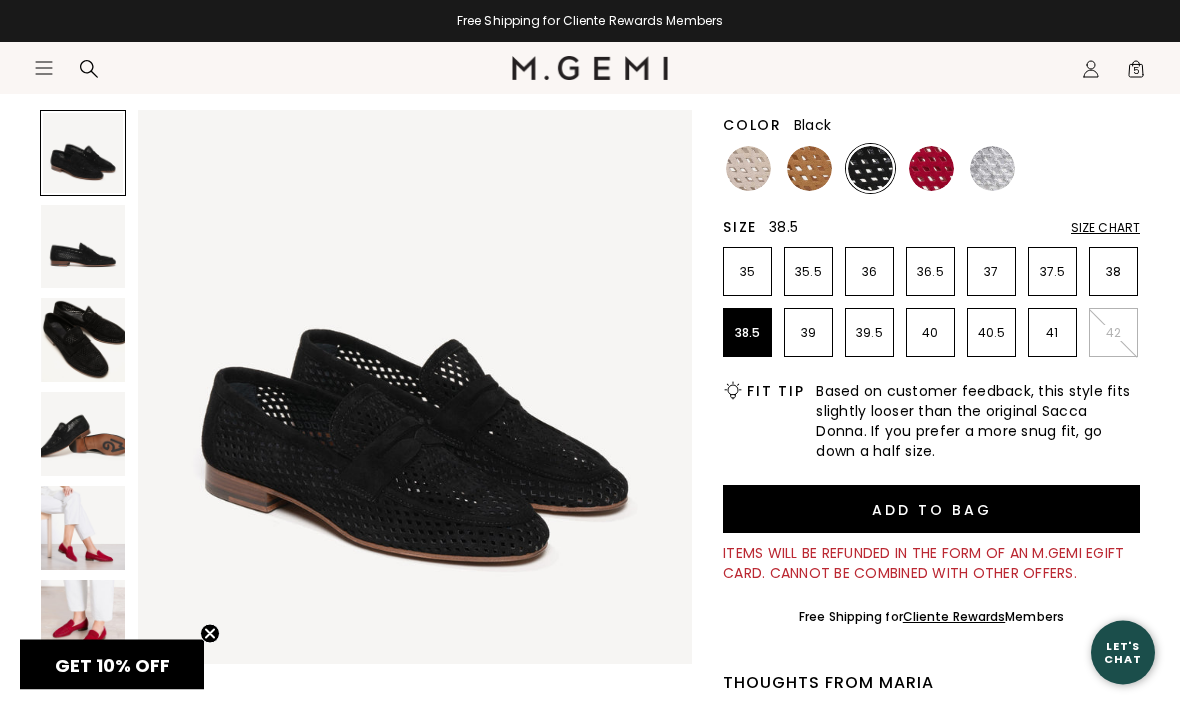 scroll, scrollTop: 304, scrollLeft: 0, axis: vertical 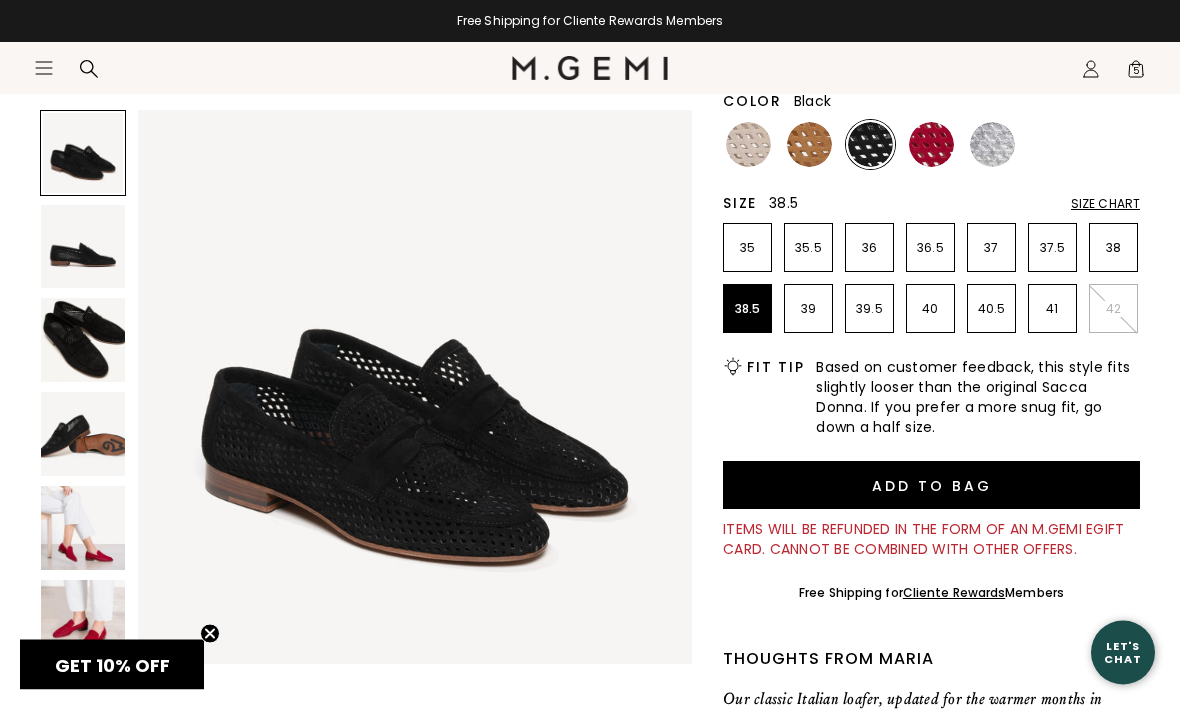 click on "Add to Bag" at bounding box center (931, 486) 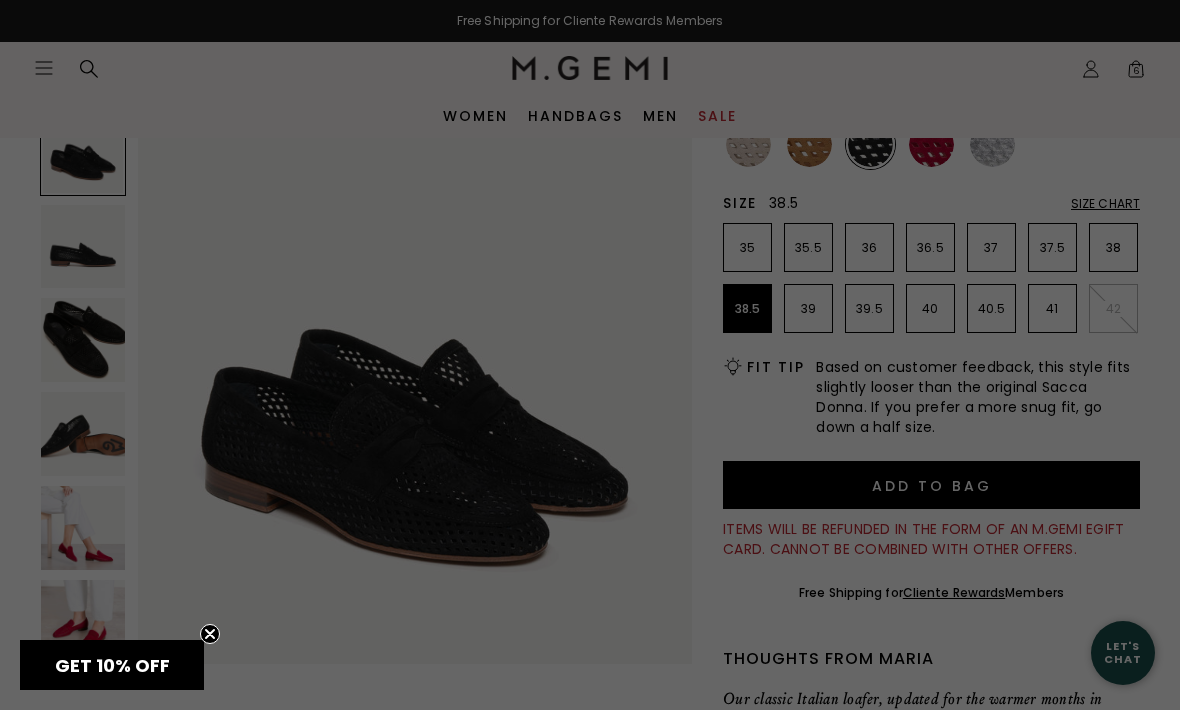 scroll, scrollTop: 0, scrollLeft: 0, axis: both 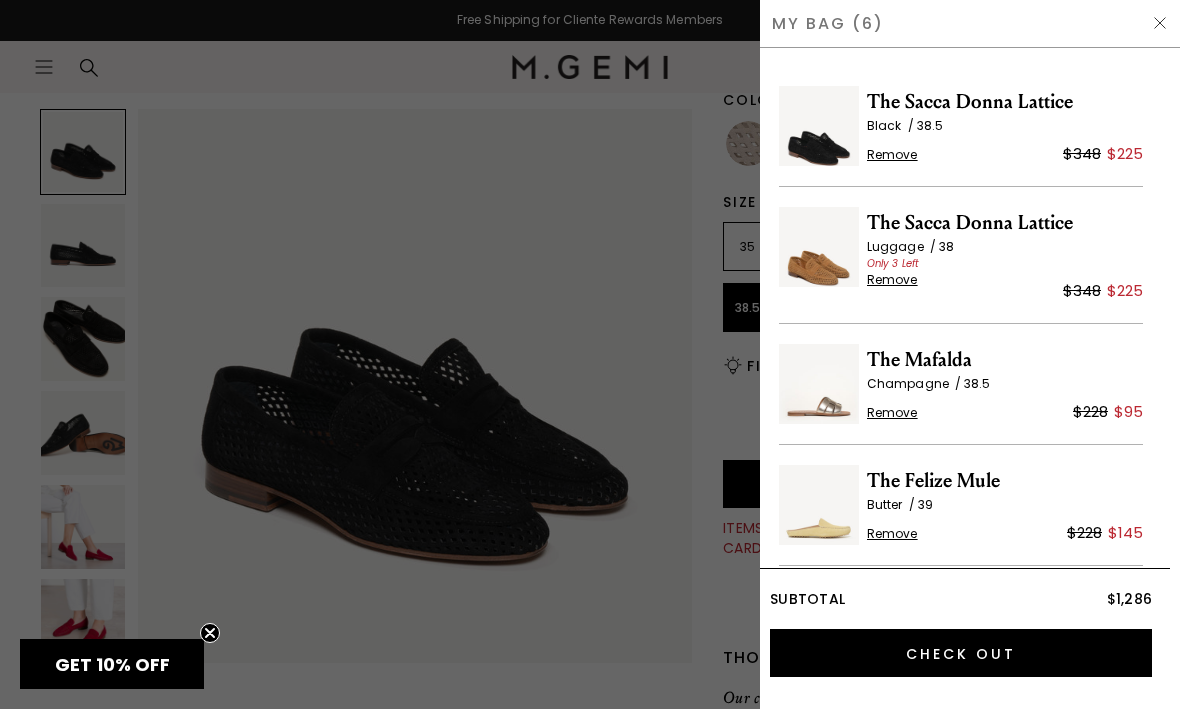 click on "Remove" at bounding box center (892, 281) 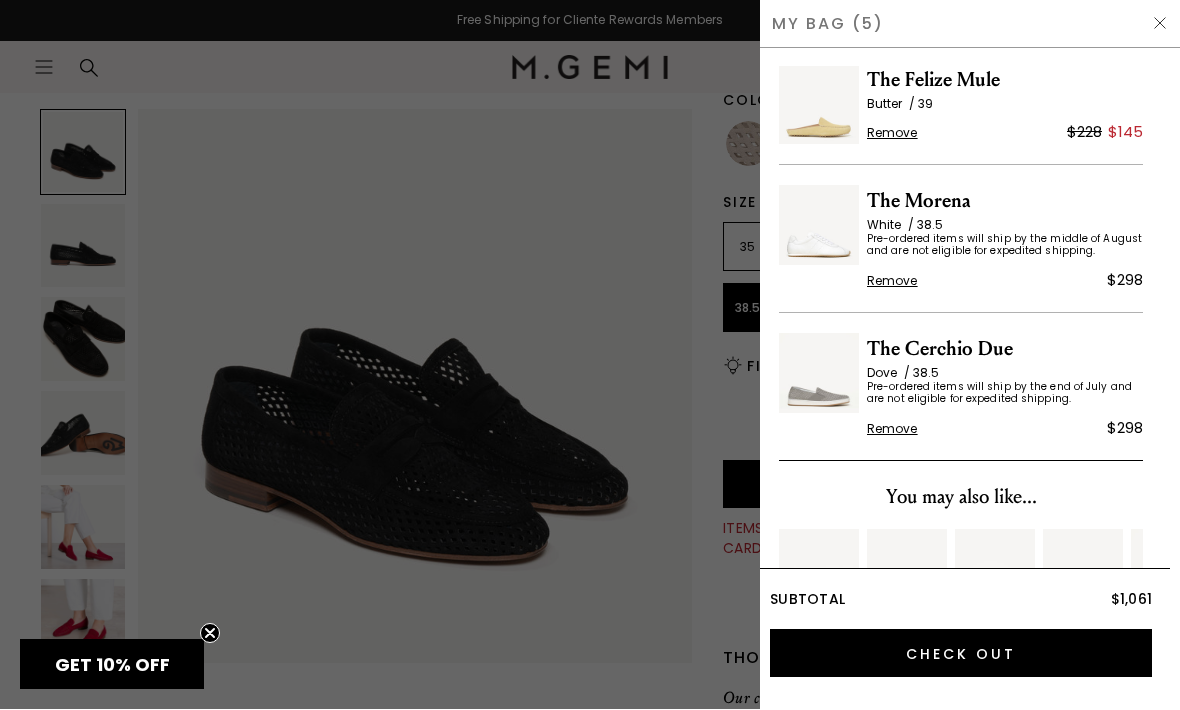 scroll, scrollTop: 263, scrollLeft: 0, axis: vertical 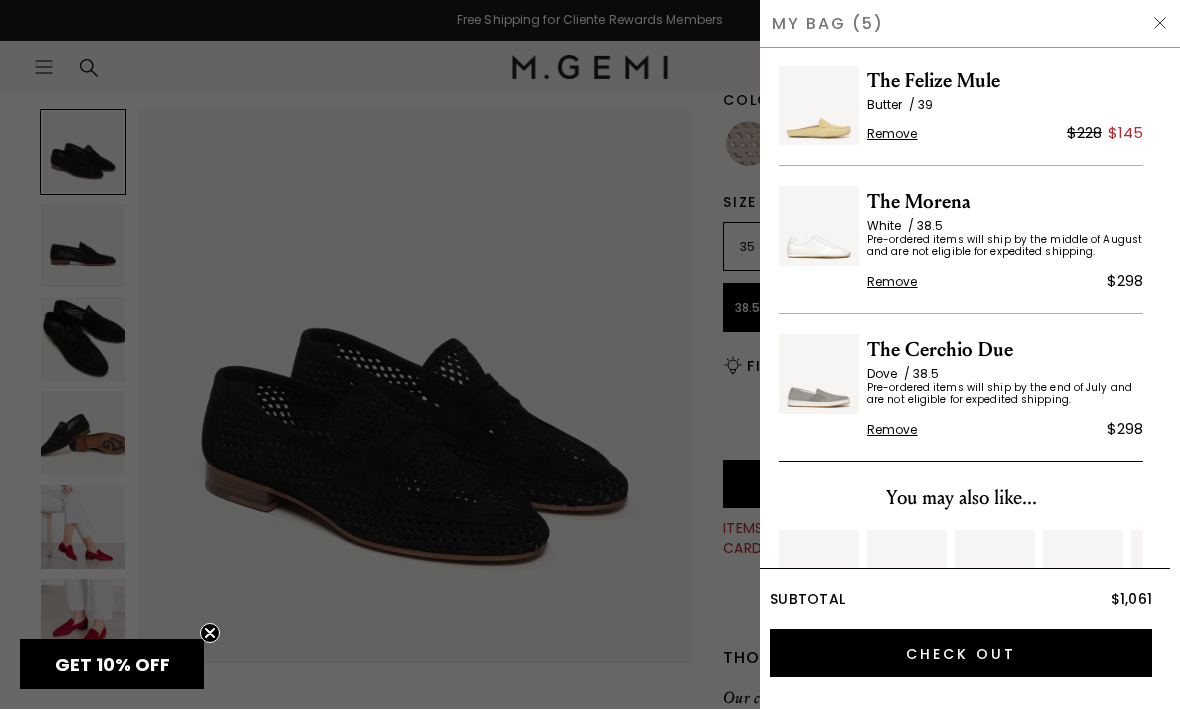 click at bounding box center [819, 375] 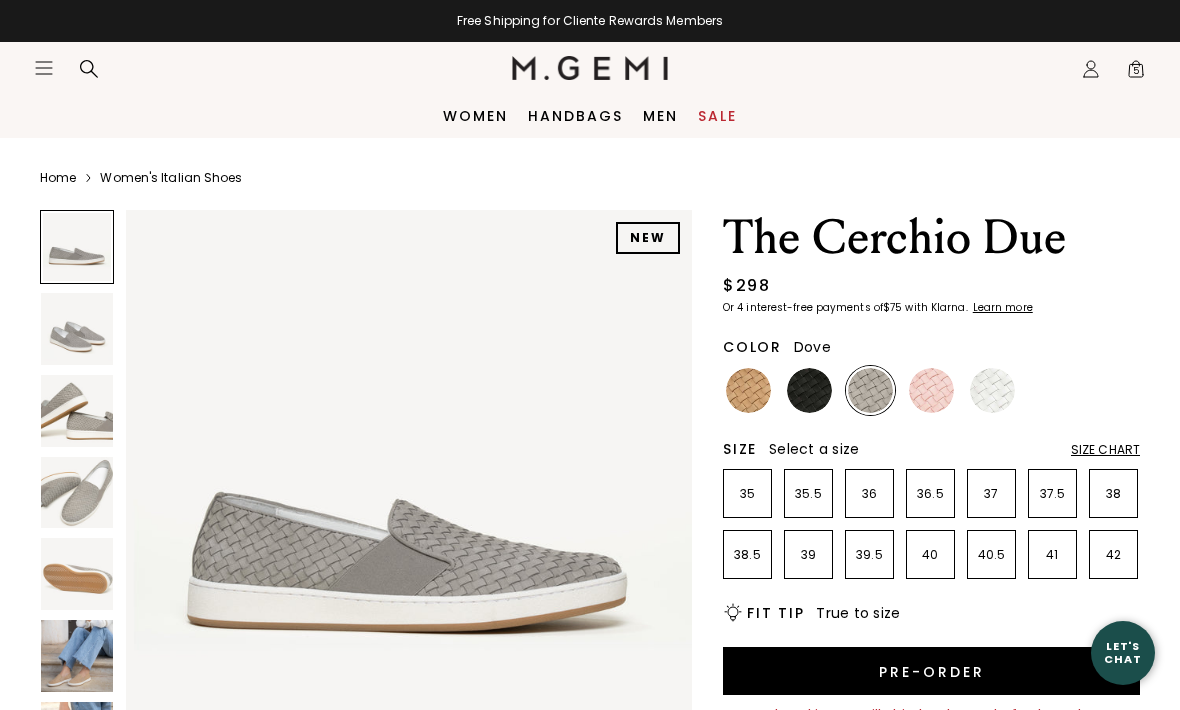 scroll, scrollTop: 0, scrollLeft: 0, axis: both 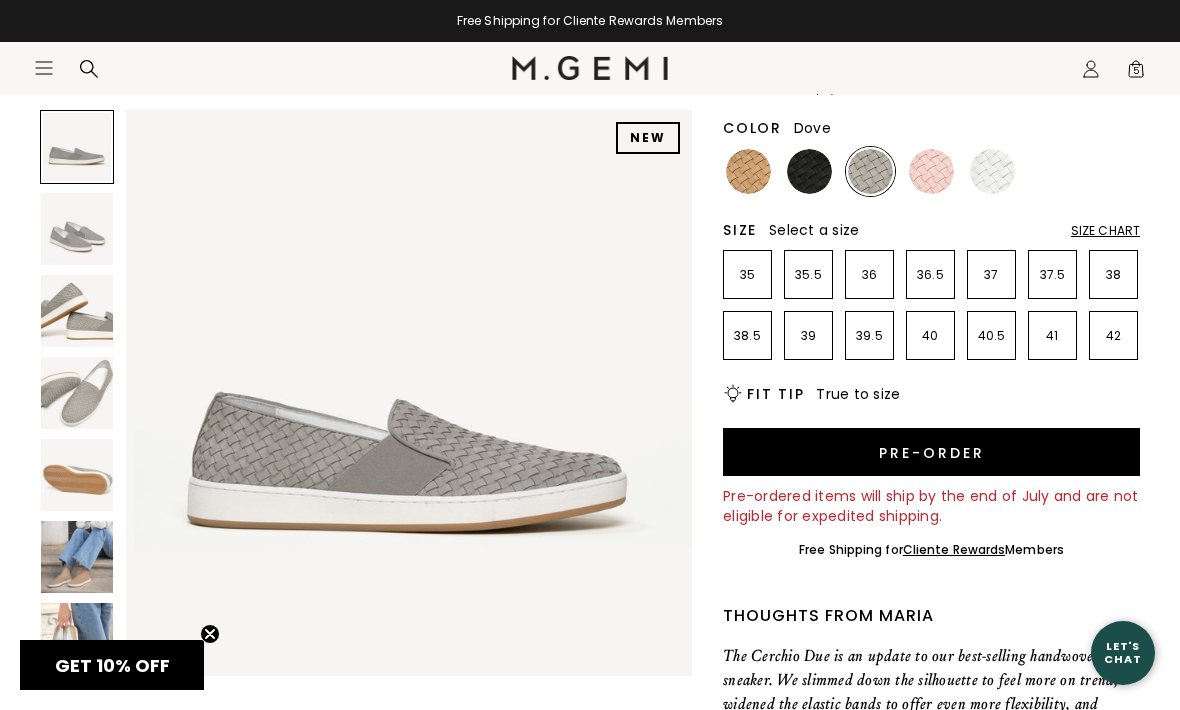 click on "5" at bounding box center (1136, 73) 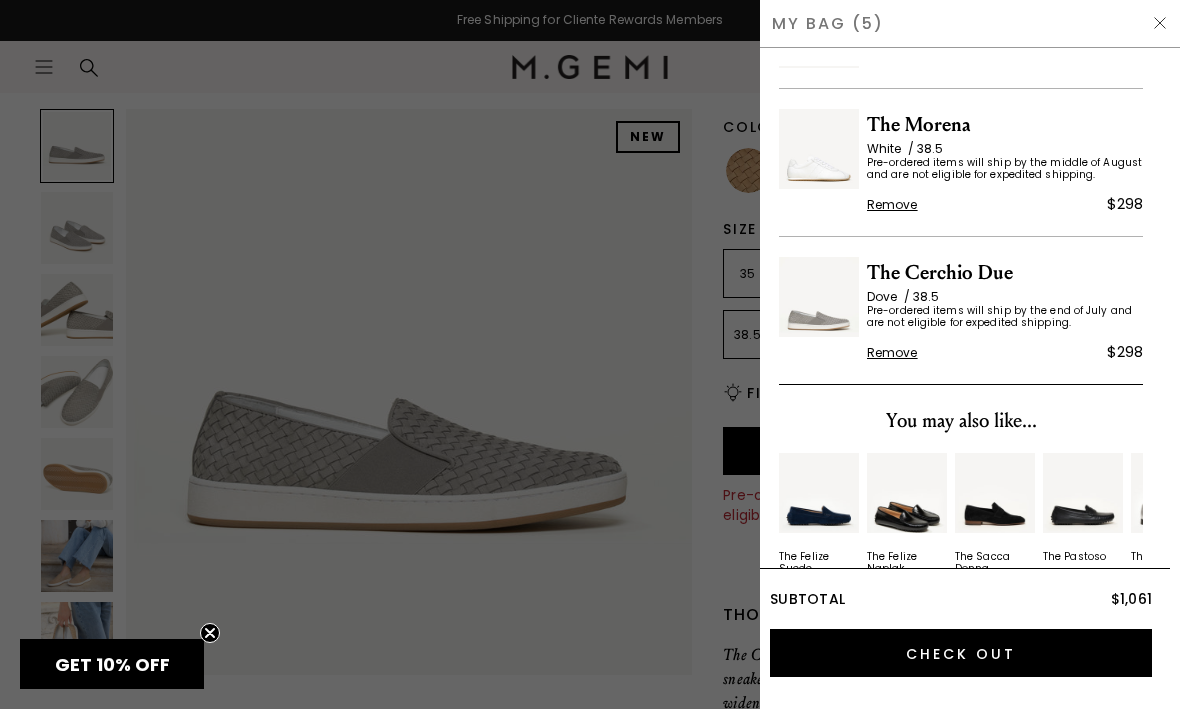 scroll, scrollTop: 339, scrollLeft: 0, axis: vertical 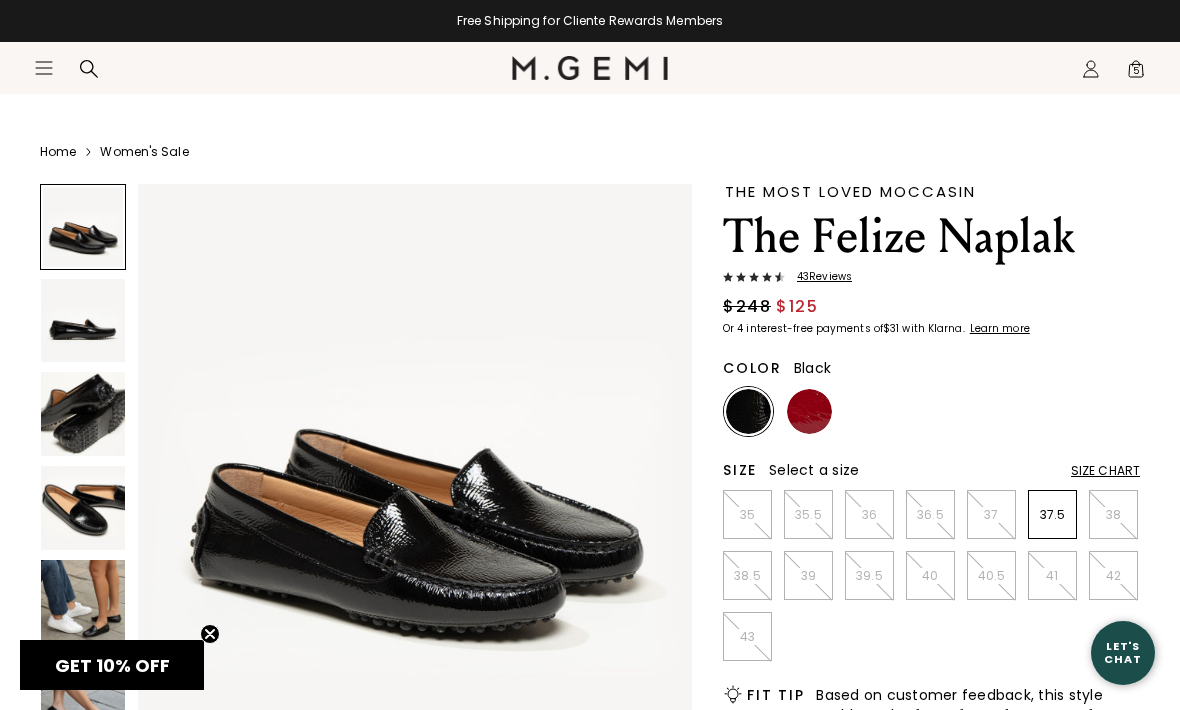 click at bounding box center [809, 411] 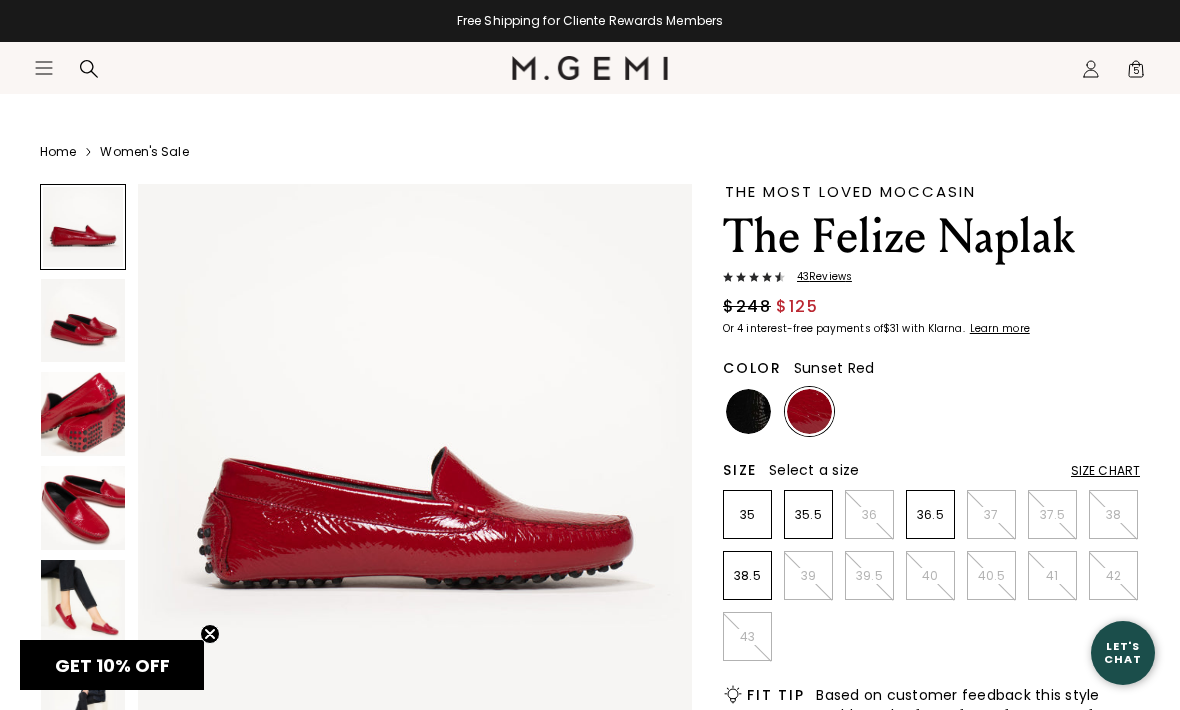 click at bounding box center [748, 411] 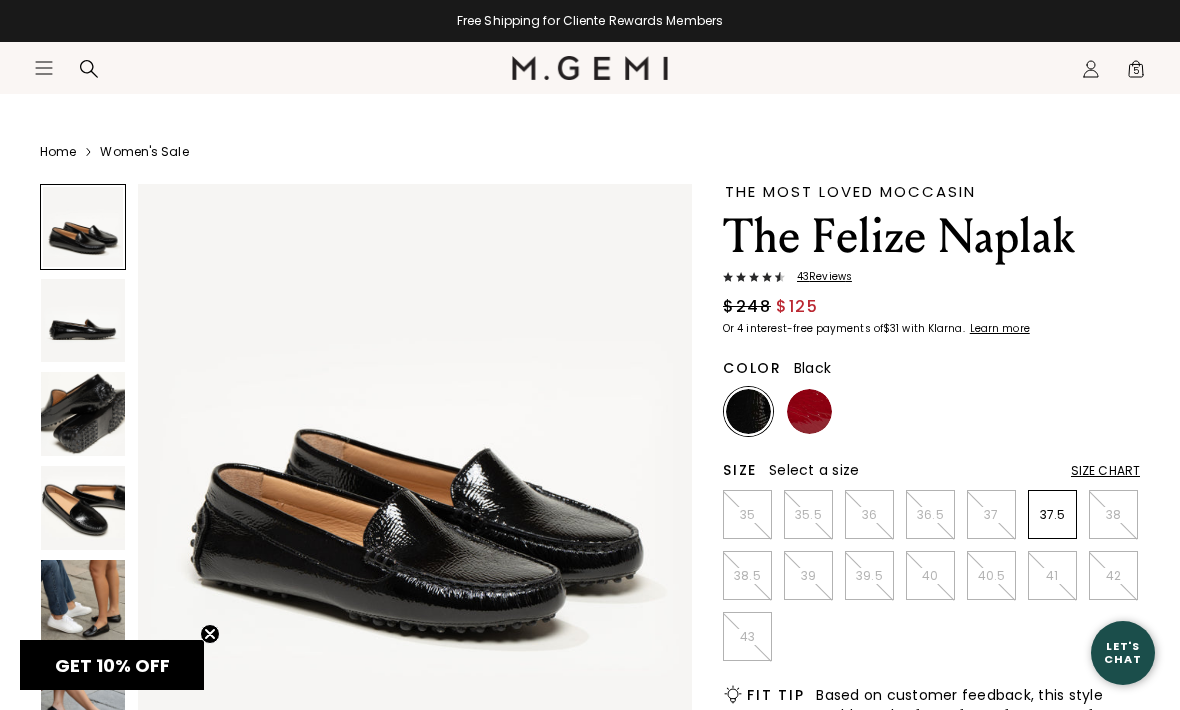 click at bounding box center [809, 411] 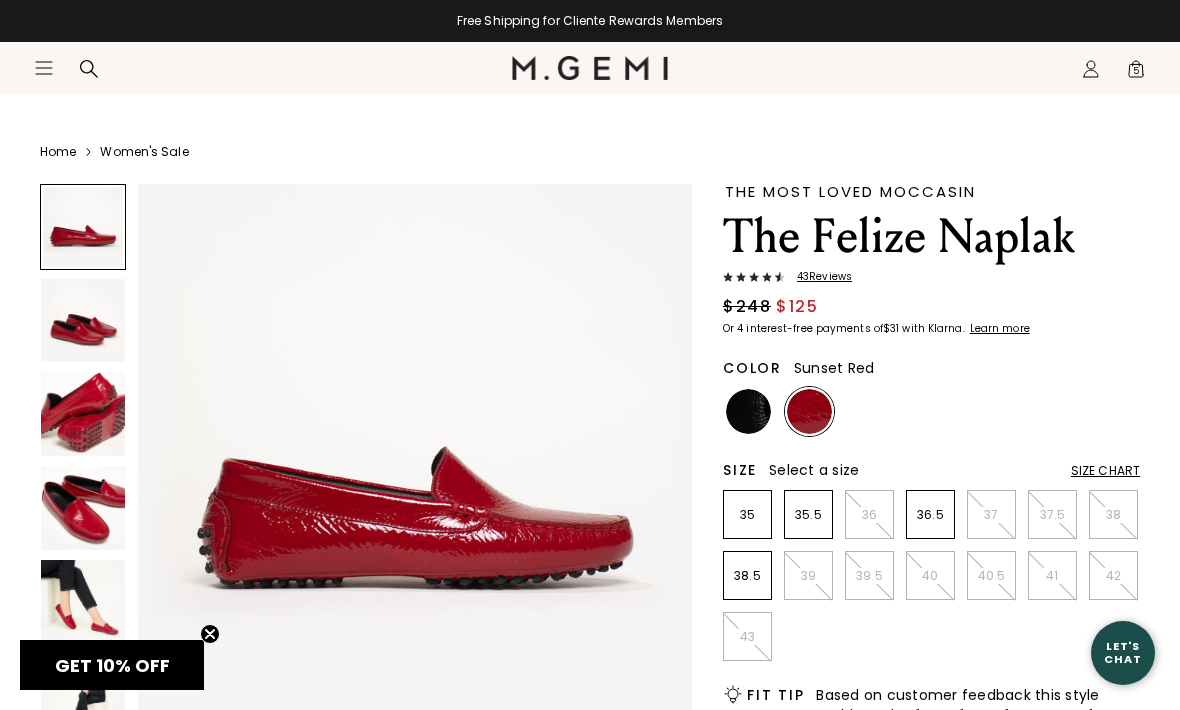 click at bounding box center [83, 508] 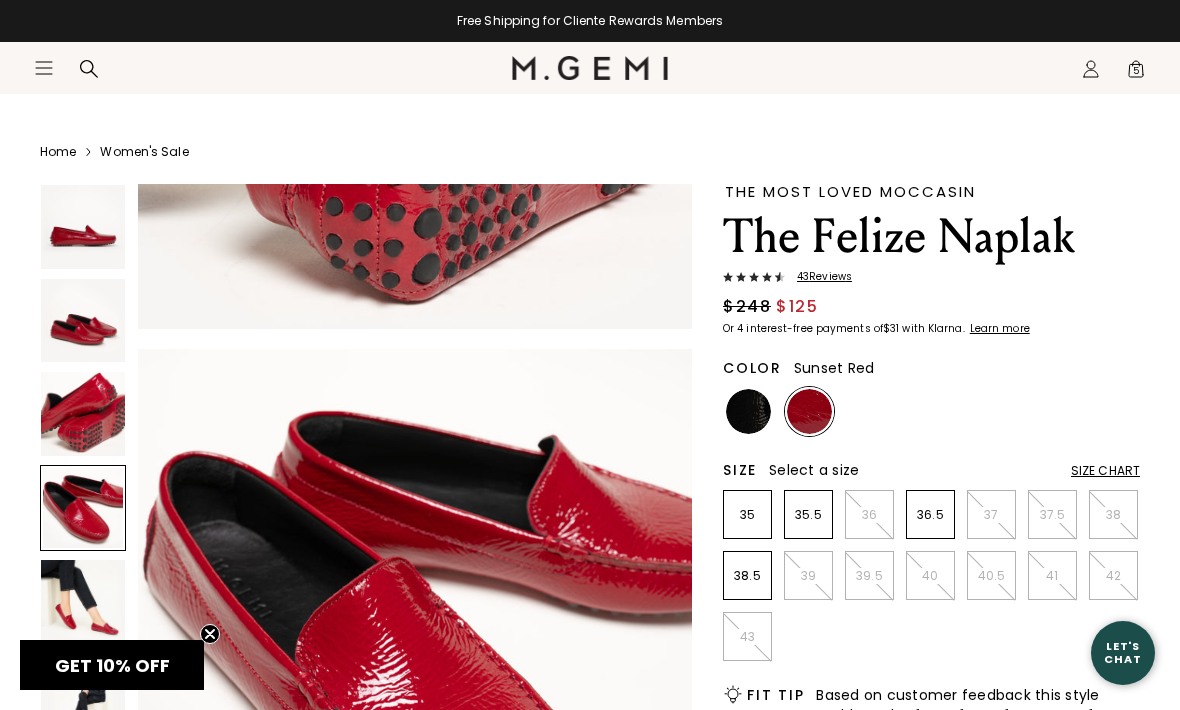 scroll, scrollTop: 1723, scrollLeft: 0, axis: vertical 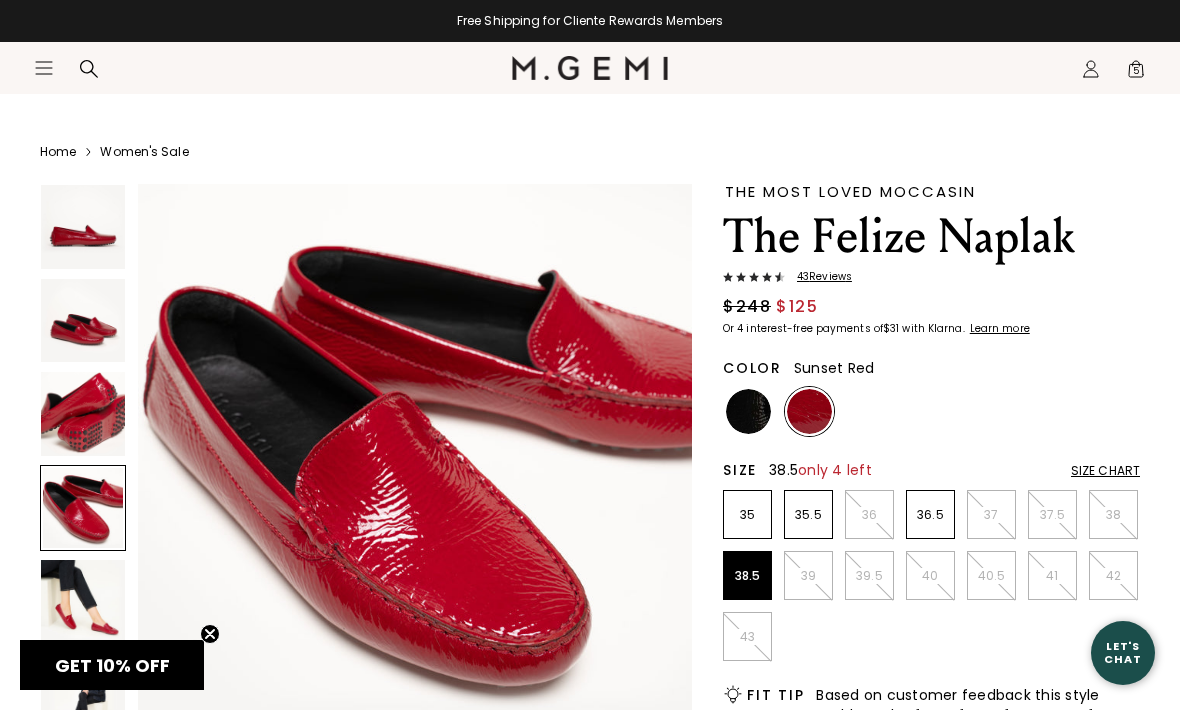 click on "38.5" at bounding box center [747, 575] 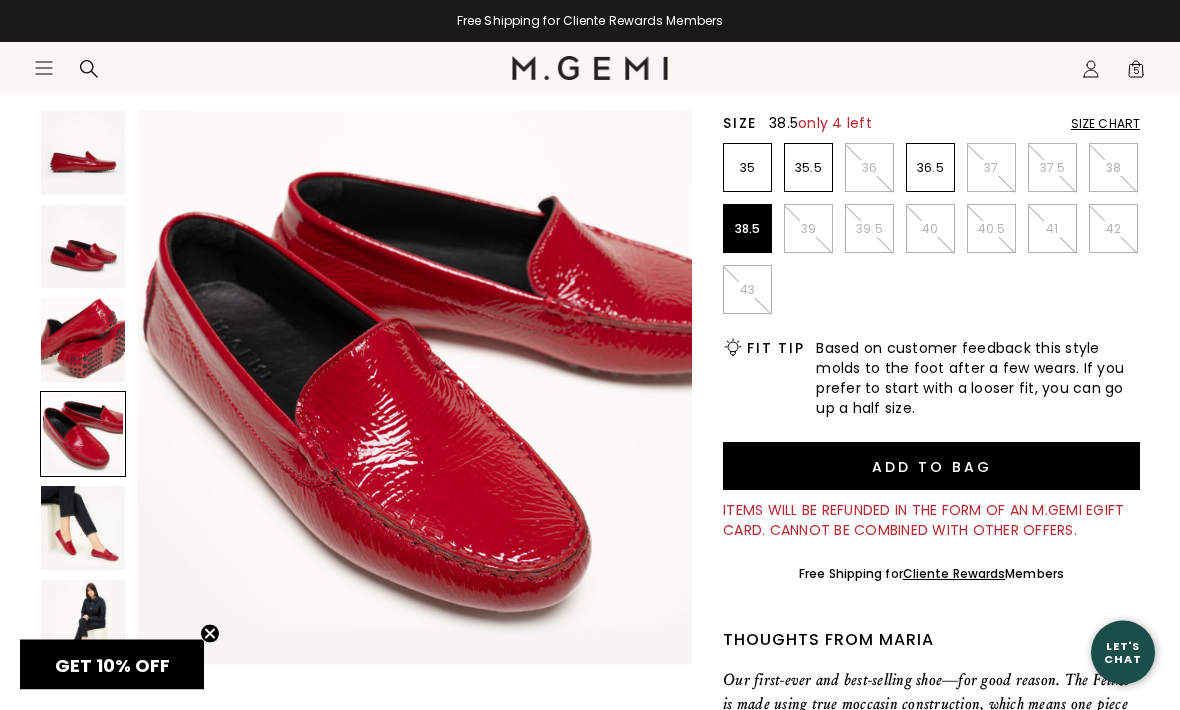 scroll, scrollTop: 373, scrollLeft: 0, axis: vertical 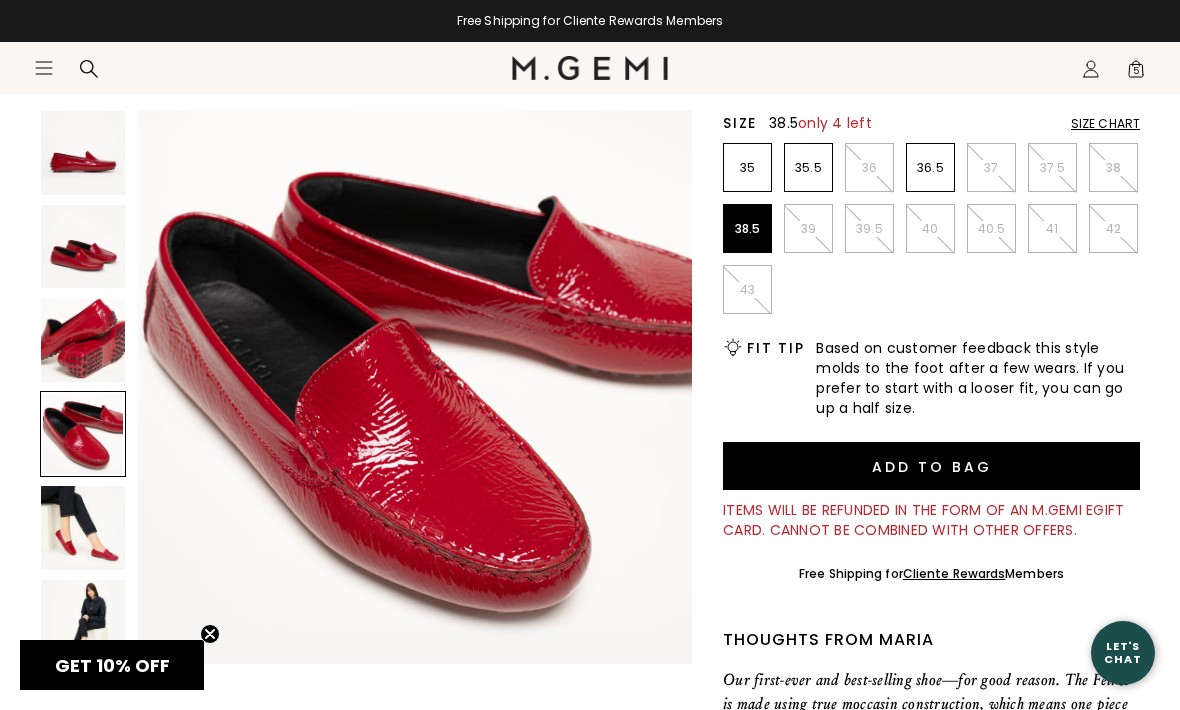 click on "Add to Bag" at bounding box center [931, 466] 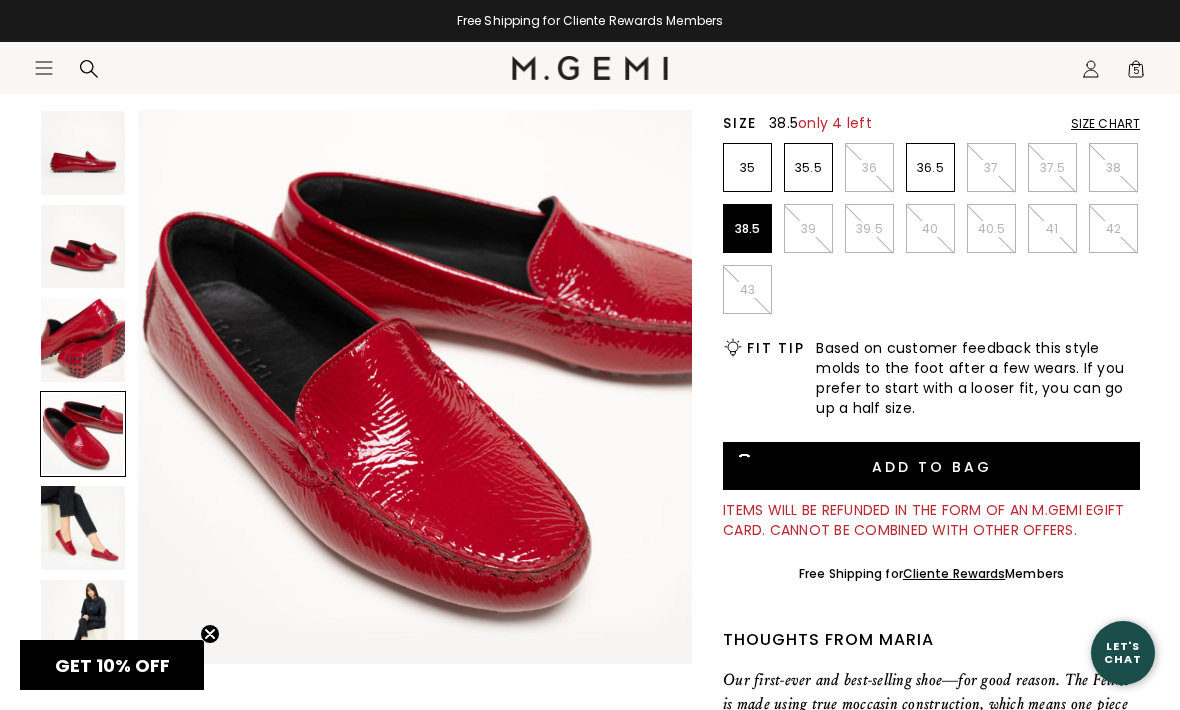 scroll, scrollTop: 0, scrollLeft: 0, axis: both 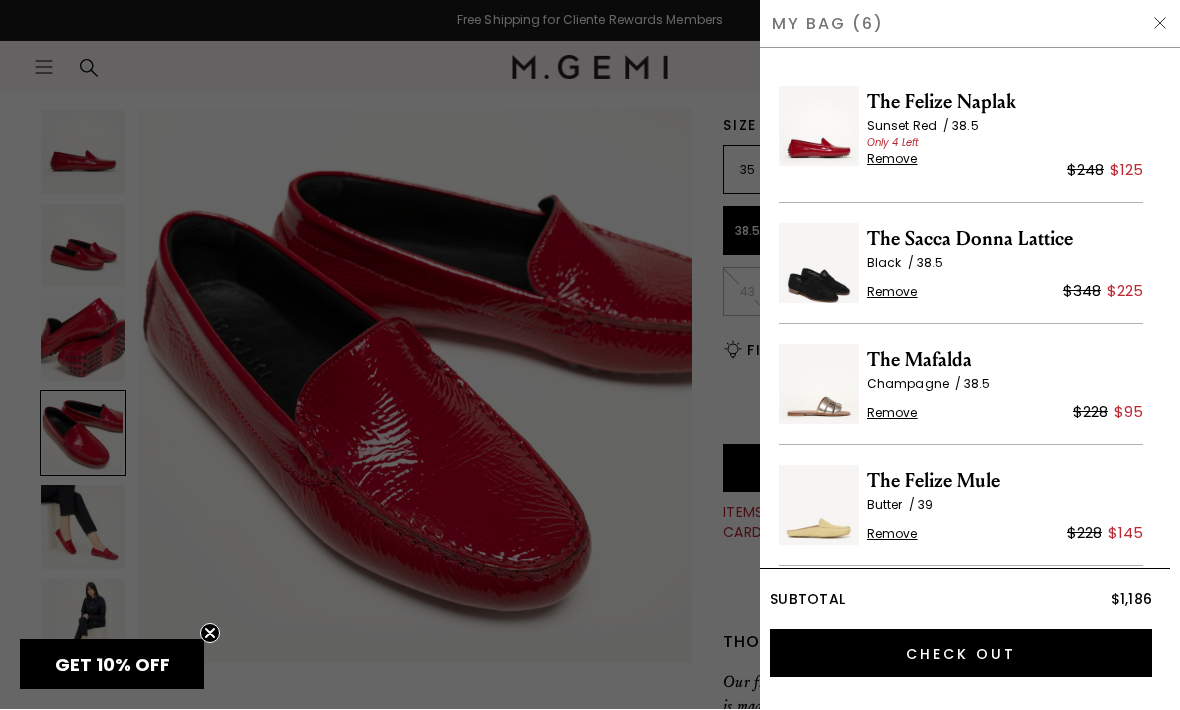 click at bounding box center (590, 355) 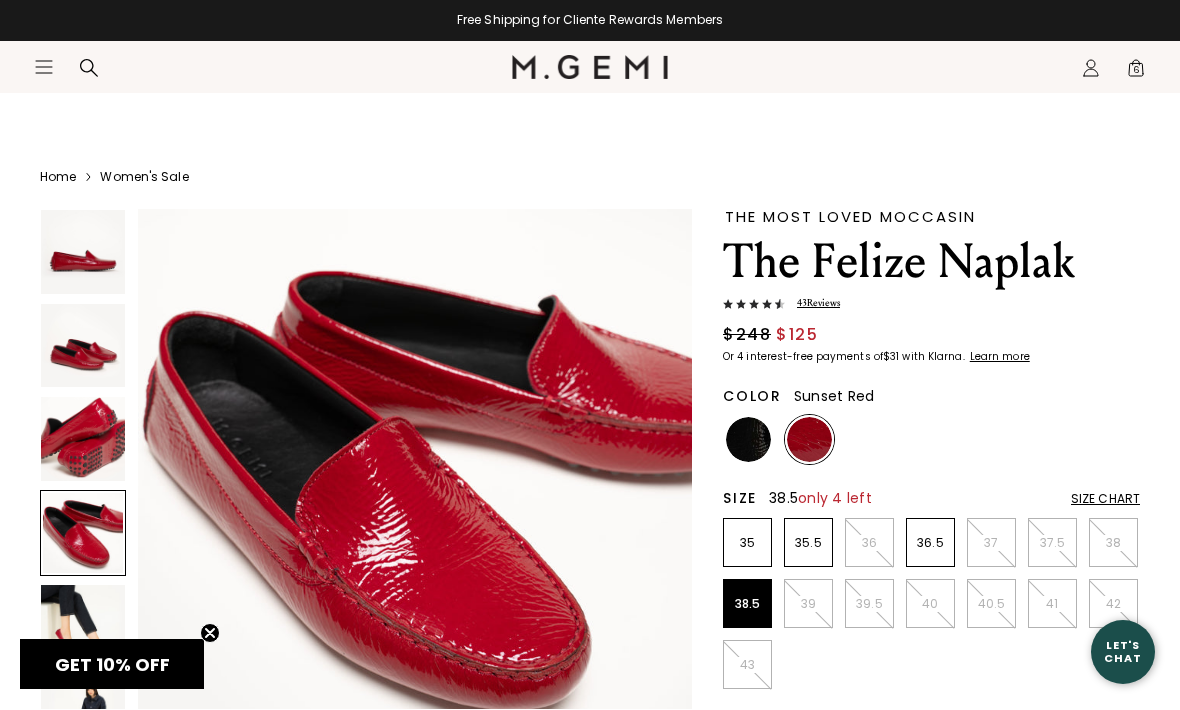 scroll, scrollTop: 373, scrollLeft: 0, axis: vertical 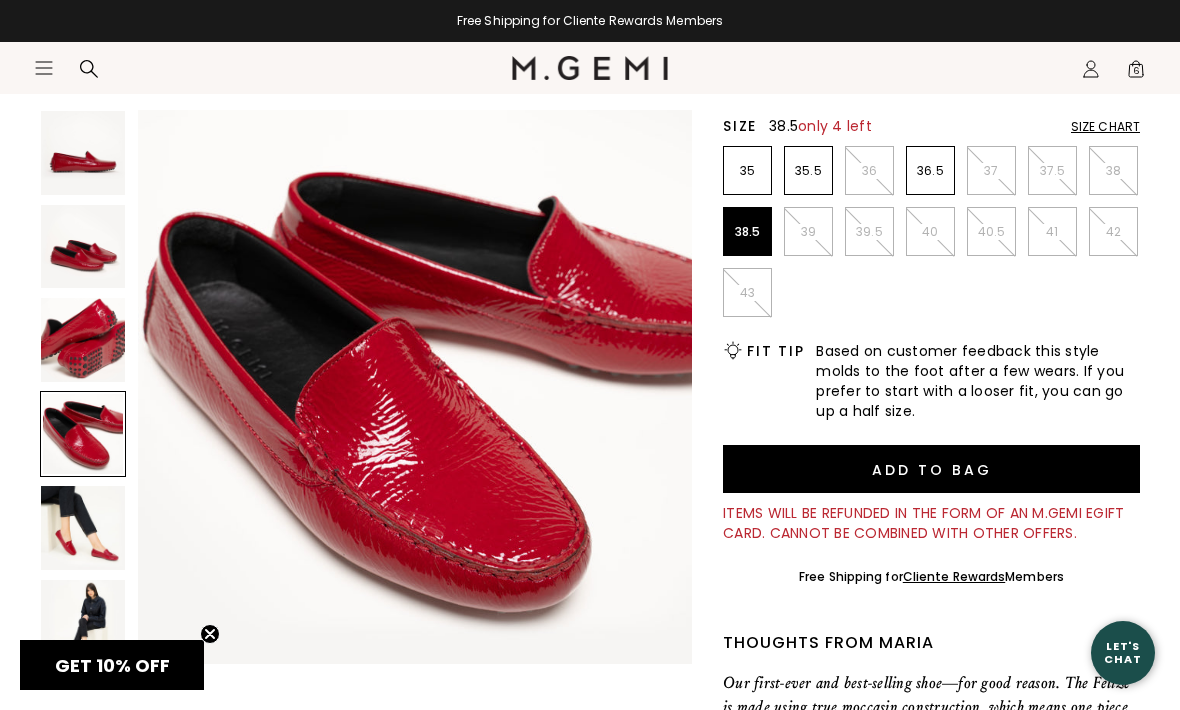 click at bounding box center [83, 340] 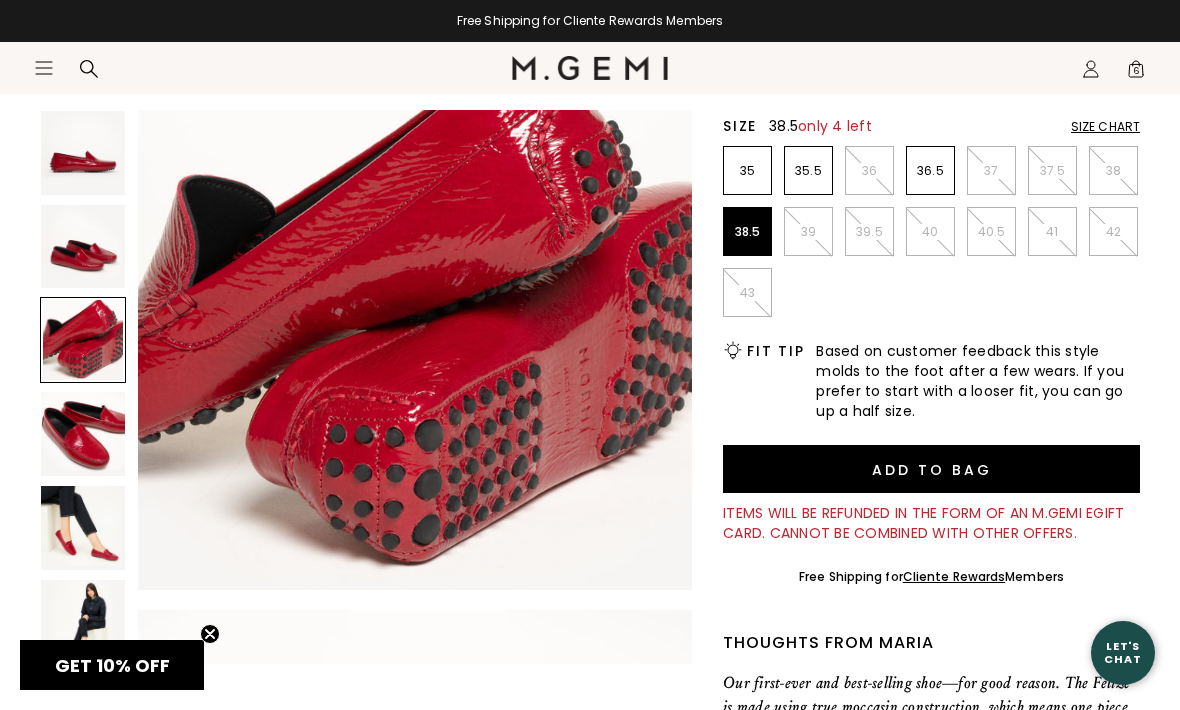 scroll, scrollTop: 1149, scrollLeft: 0, axis: vertical 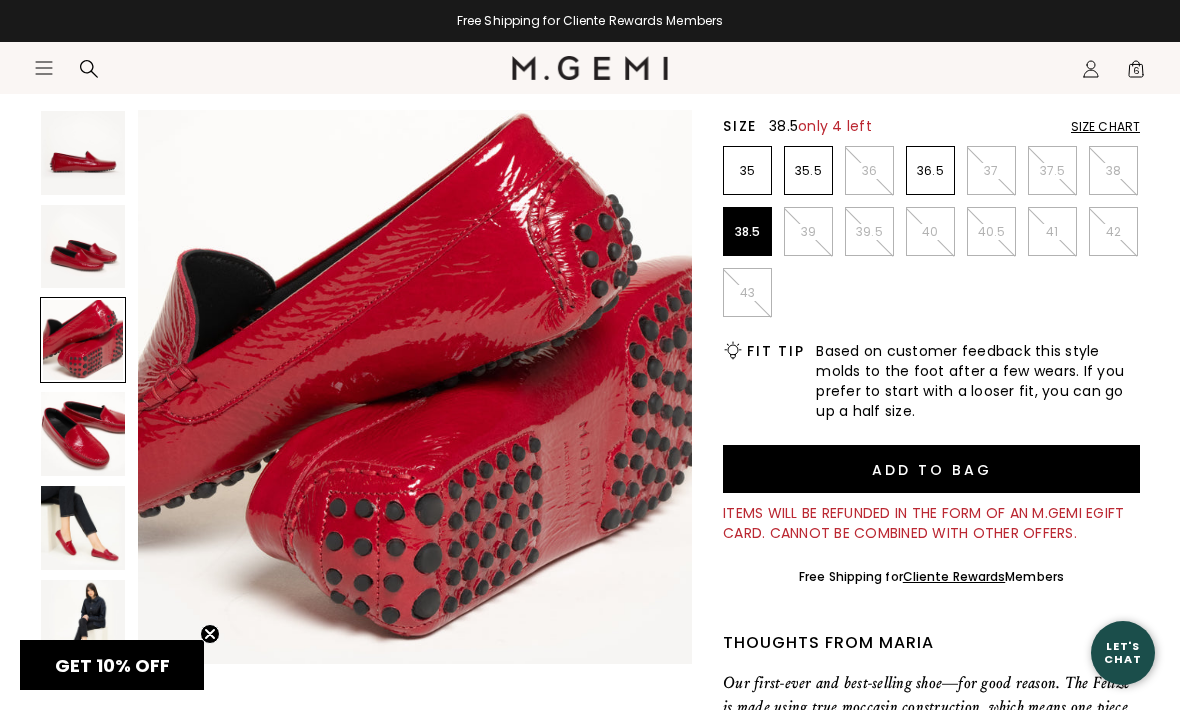 click at bounding box center (83, 153) 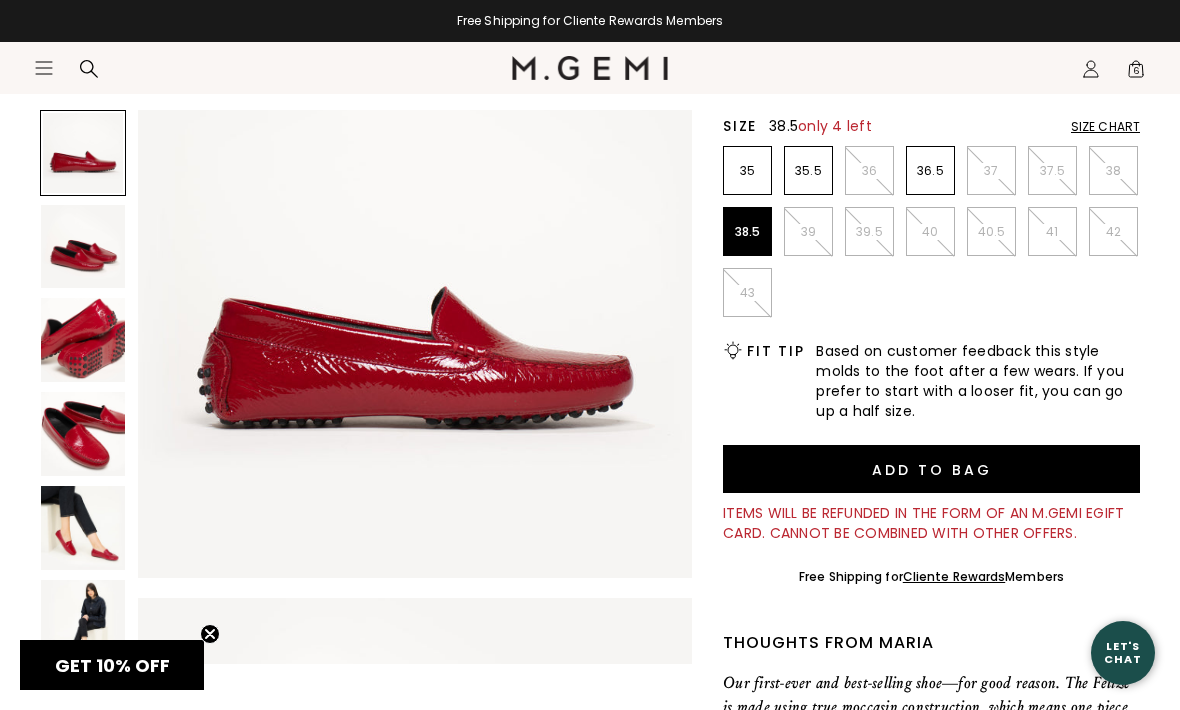 scroll, scrollTop: 0, scrollLeft: 0, axis: both 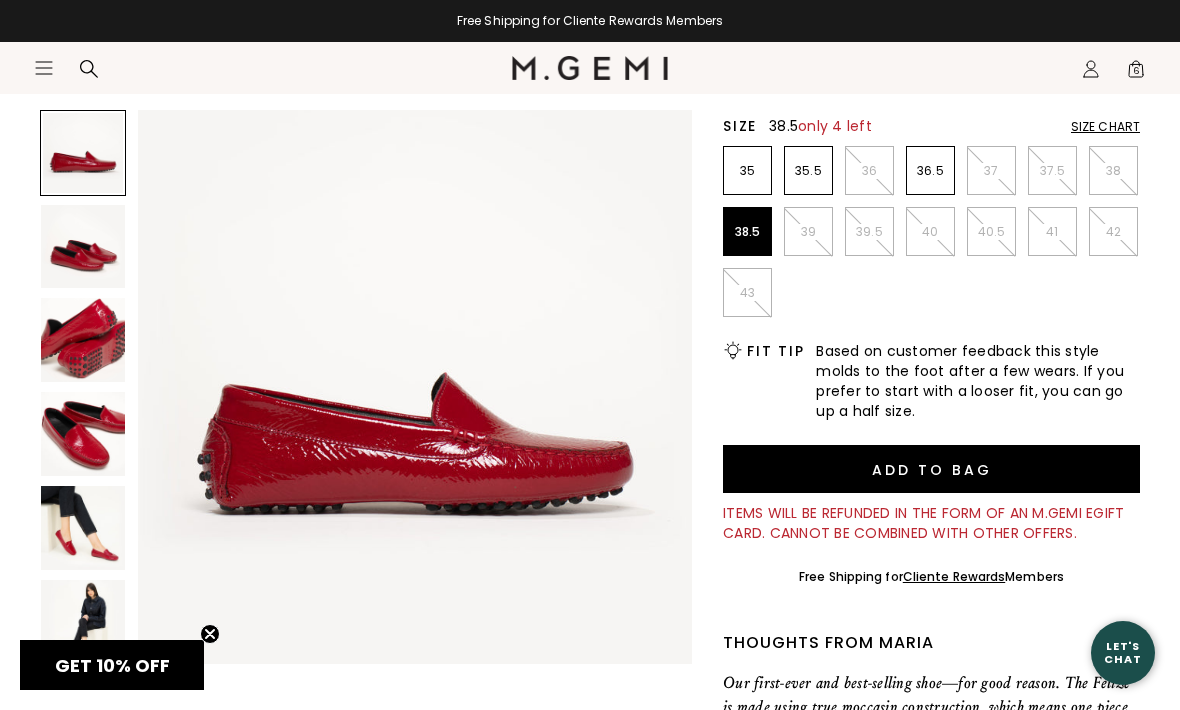 click at bounding box center (83, 247) 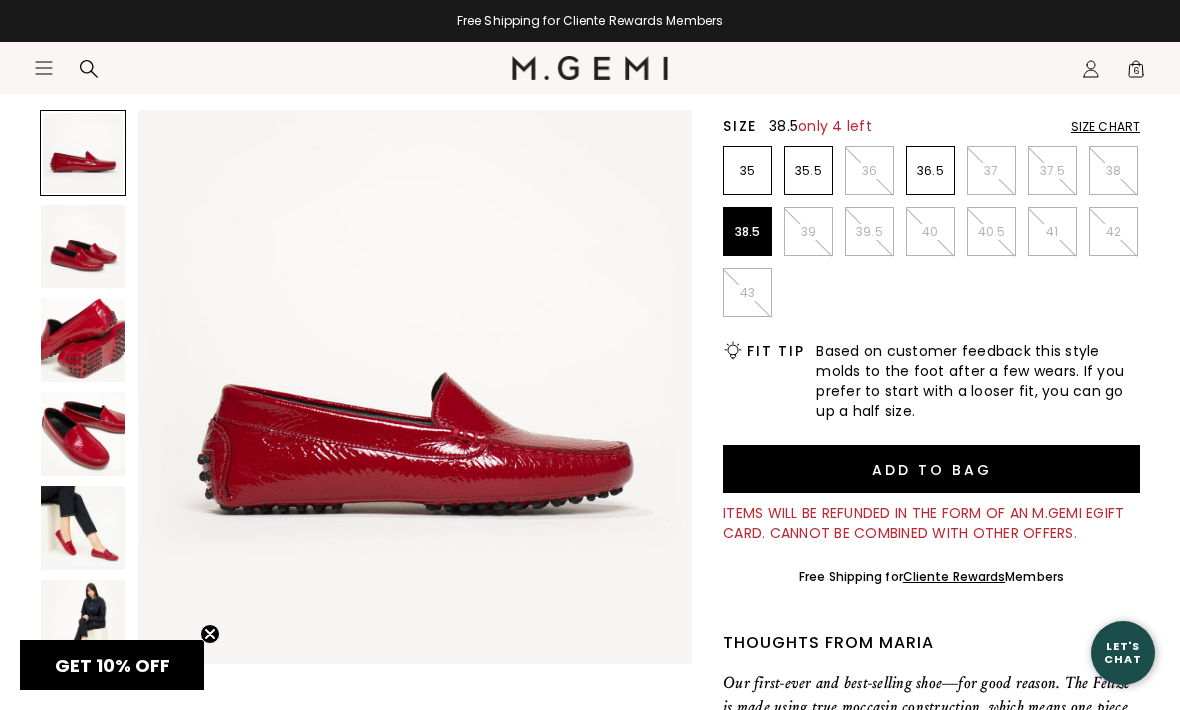 scroll, scrollTop: 0, scrollLeft: 0, axis: both 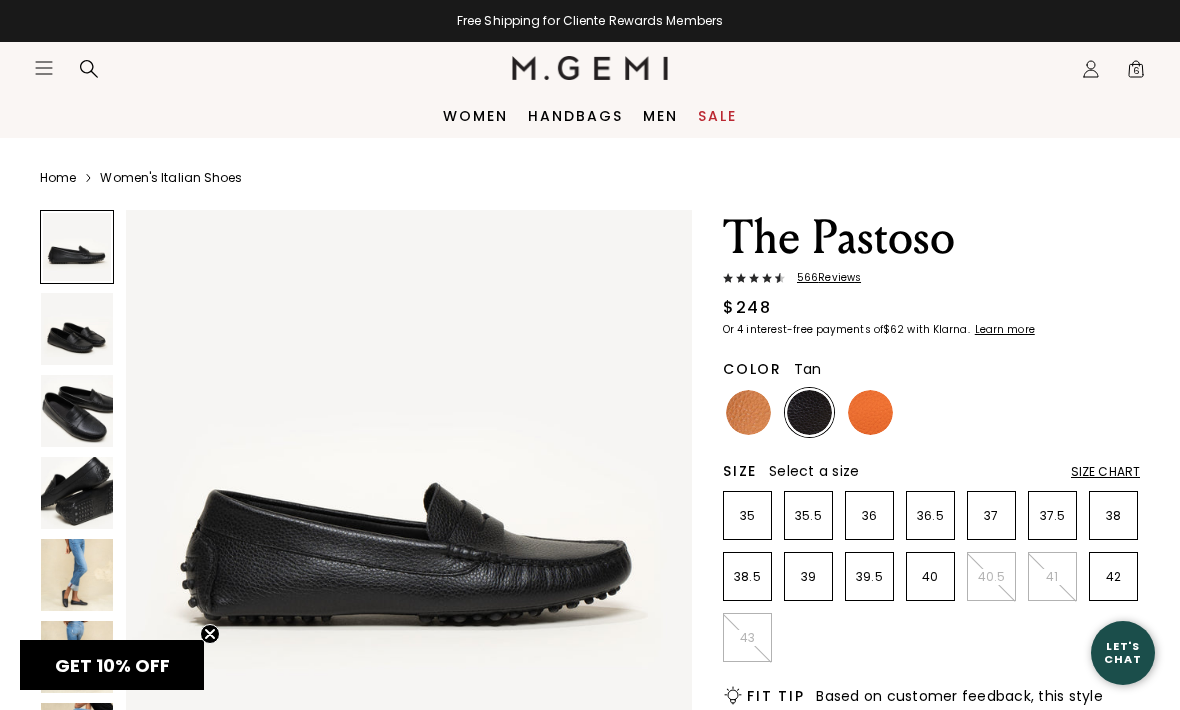 click at bounding box center (748, 412) 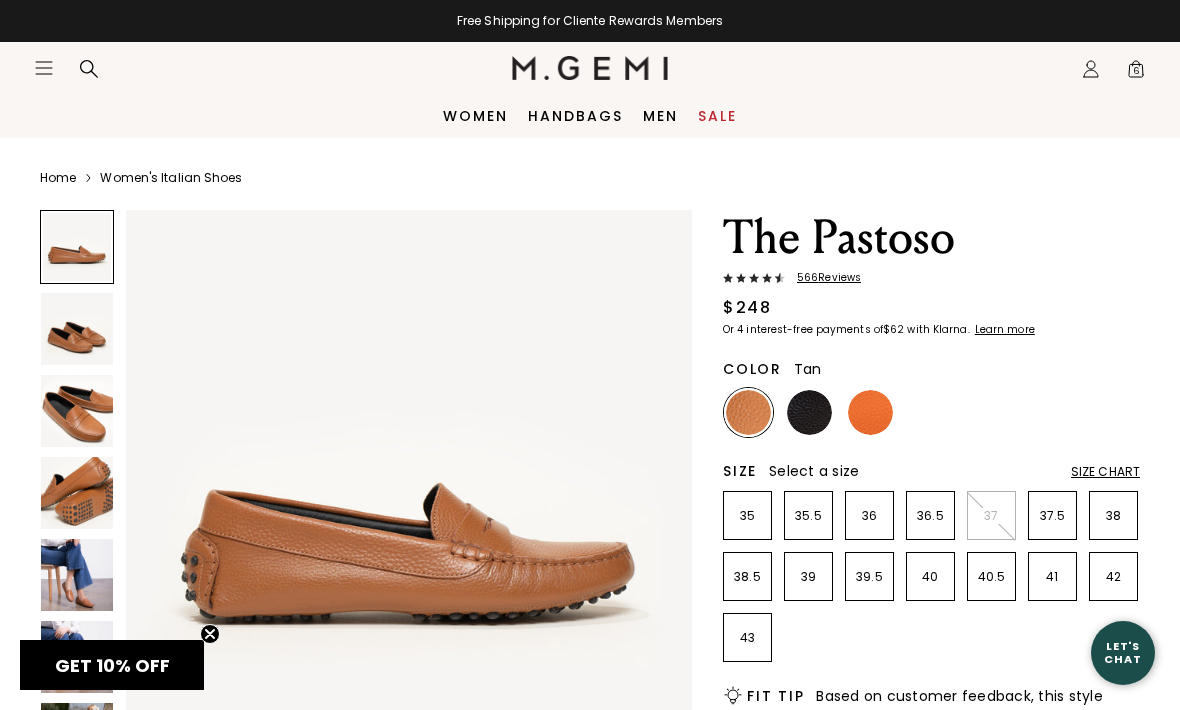 click at bounding box center [870, 412] 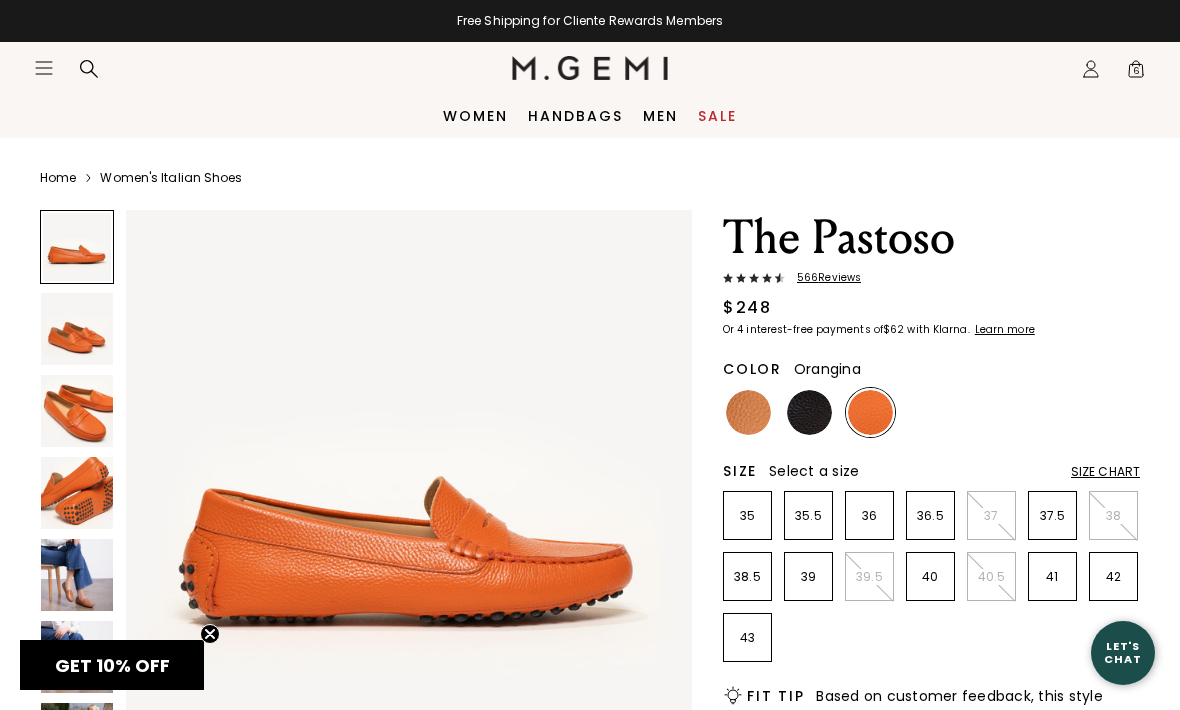 click at bounding box center (809, 412) 